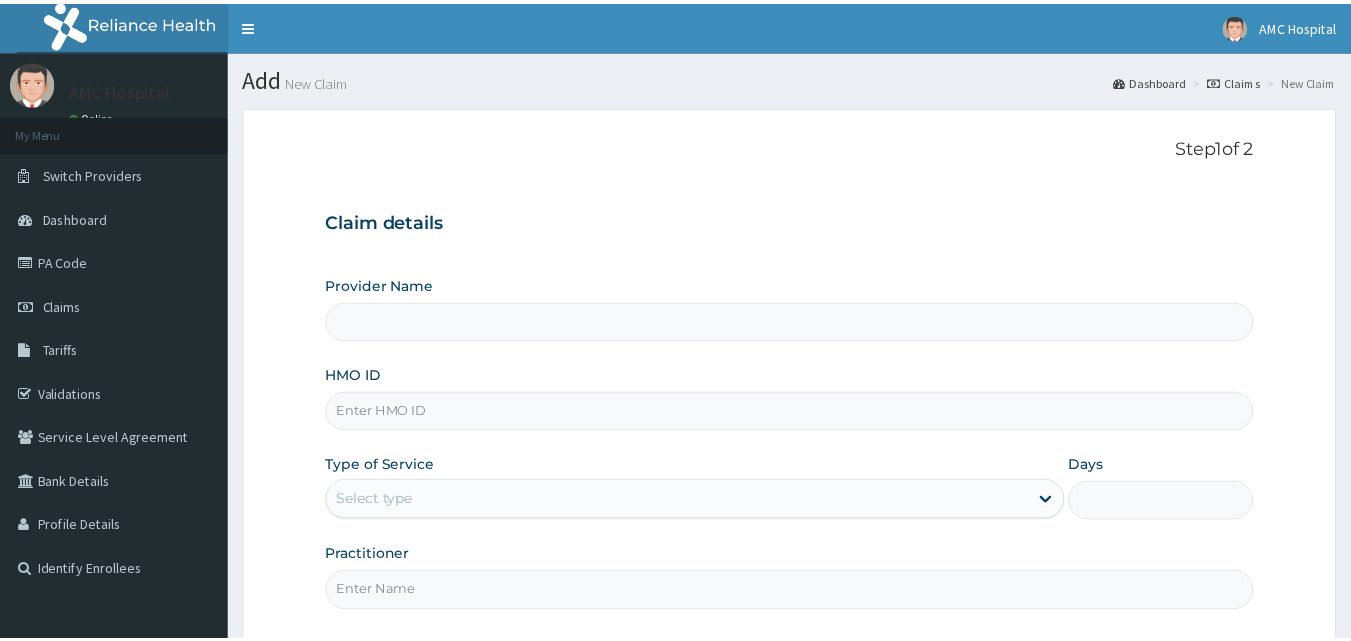 scroll, scrollTop: 0, scrollLeft: 0, axis: both 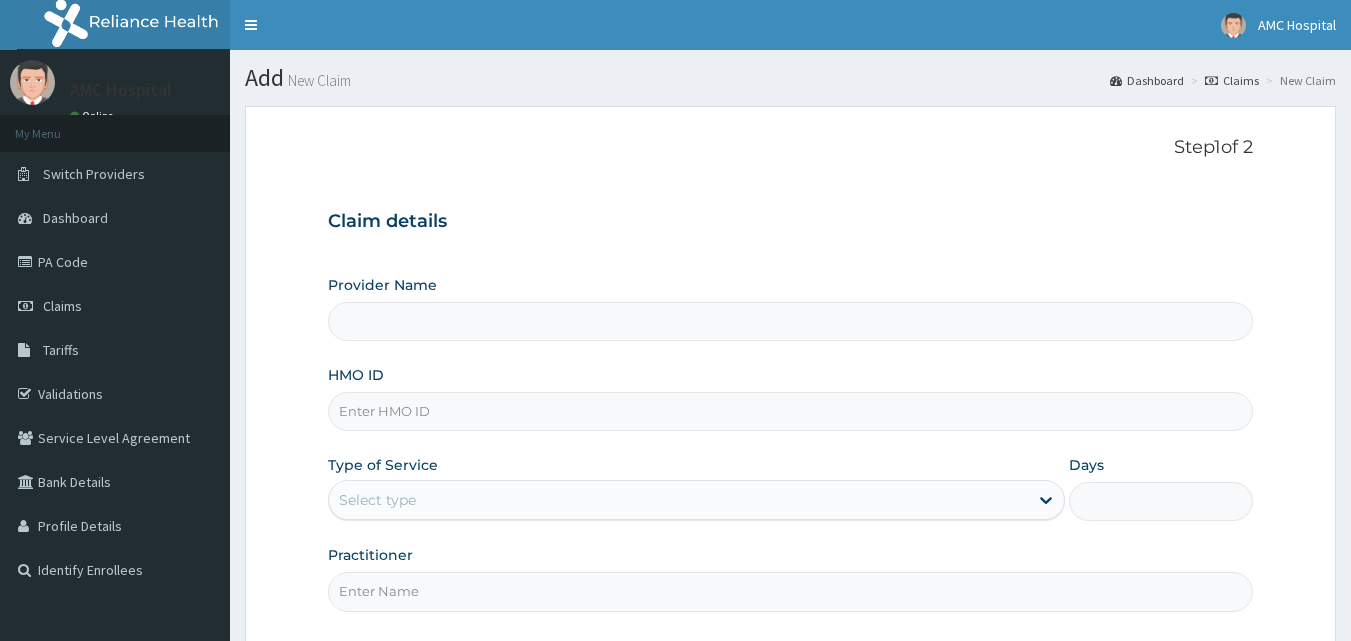 click on "HMO ID" at bounding box center (791, 411) 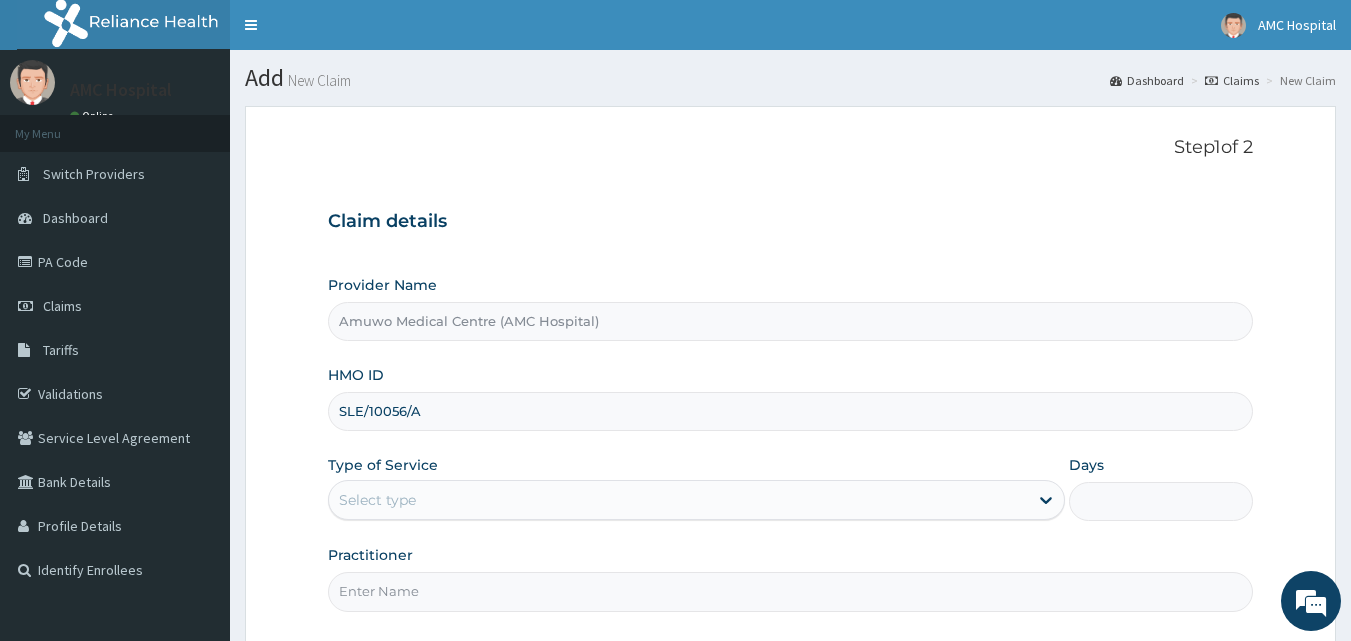 type on "SLE/10056/A" 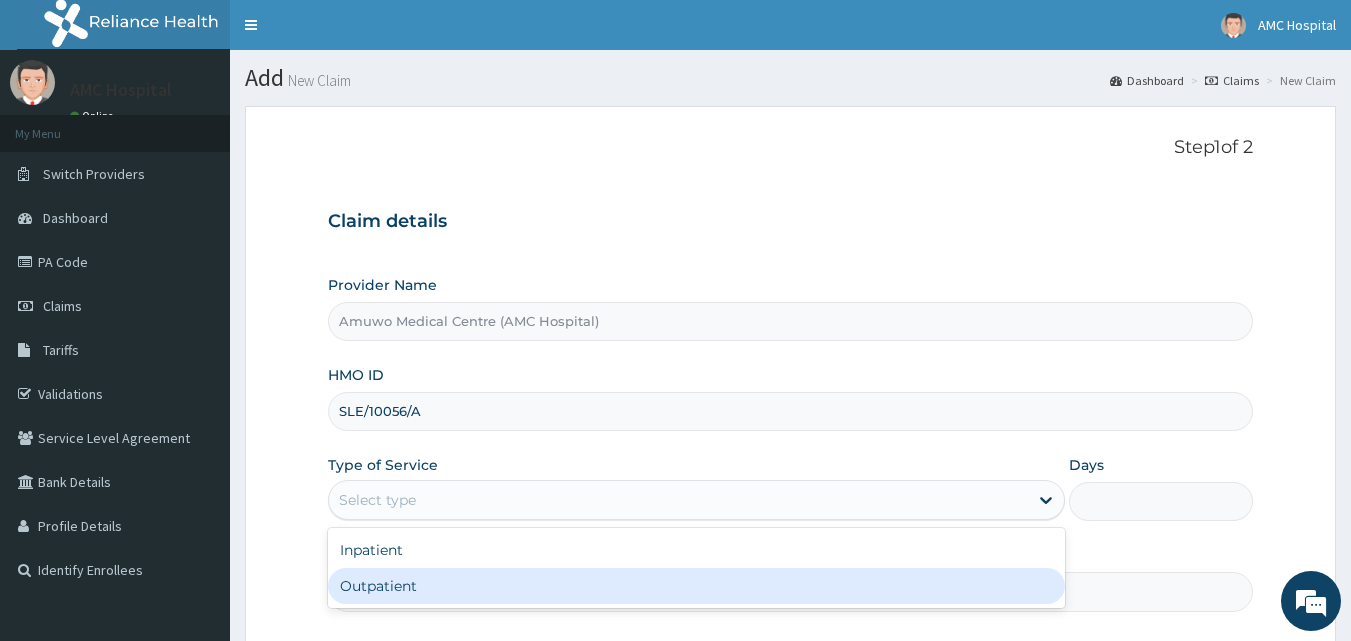 scroll, scrollTop: 0, scrollLeft: 0, axis: both 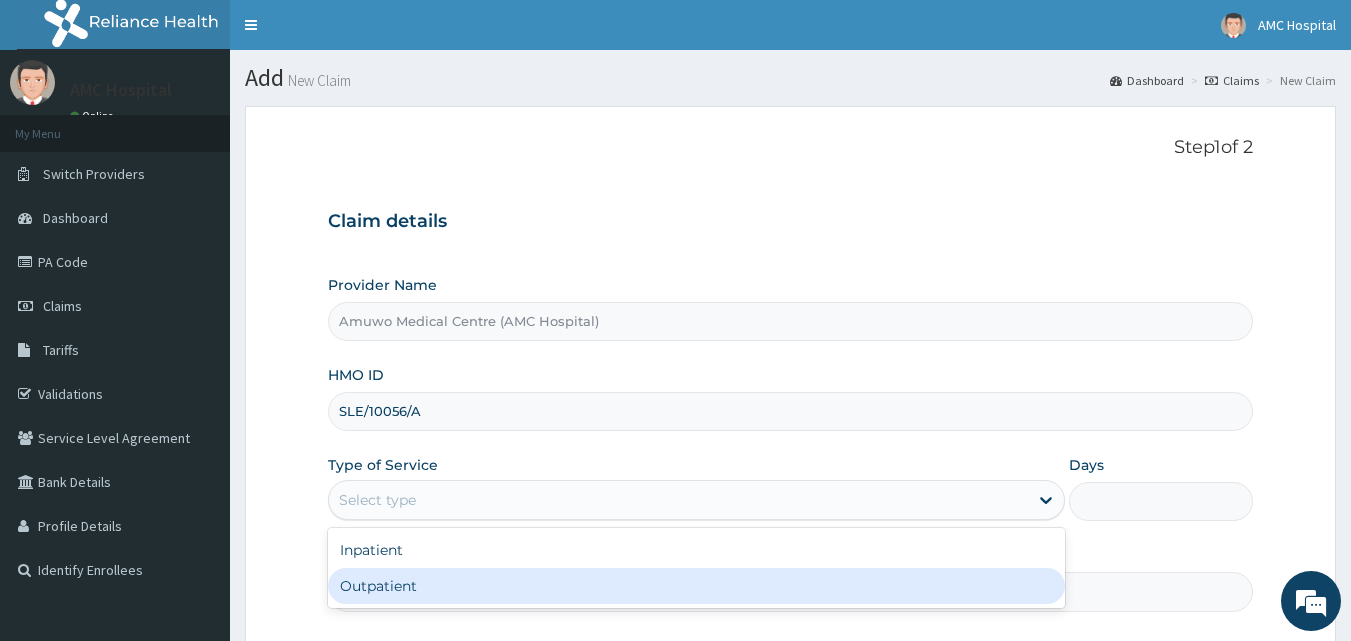 click on "Outpatient" at bounding box center (696, 586) 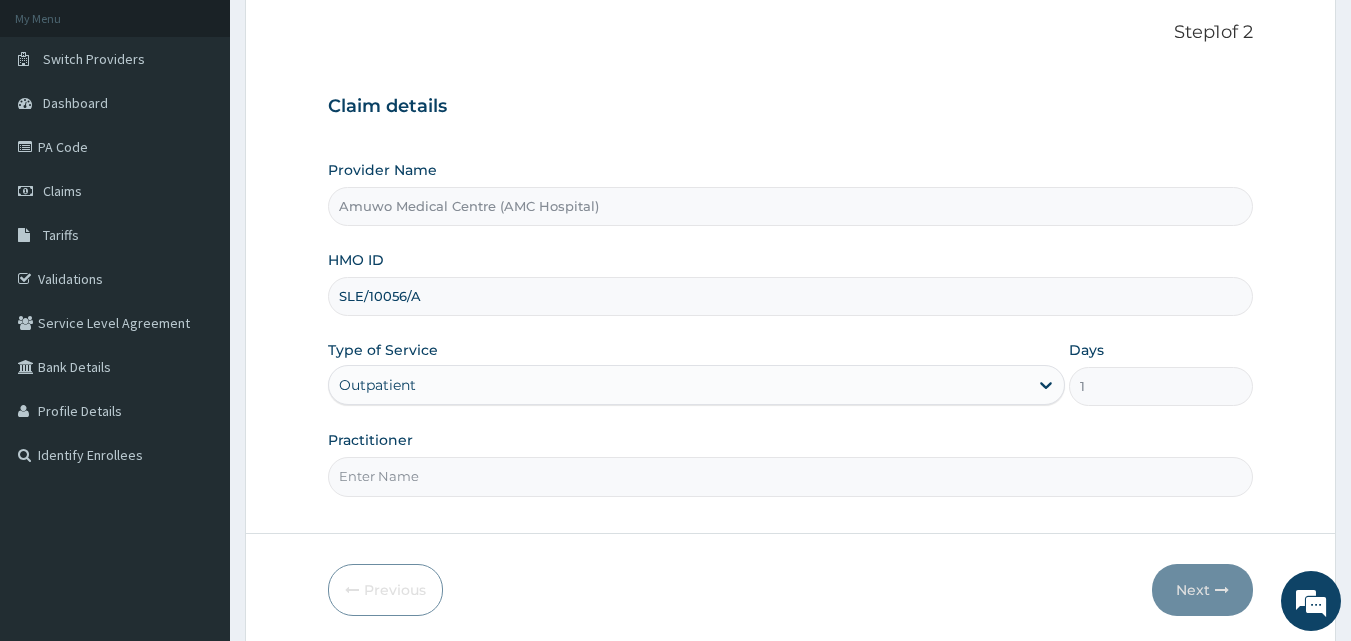 scroll, scrollTop: 139, scrollLeft: 0, axis: vertical 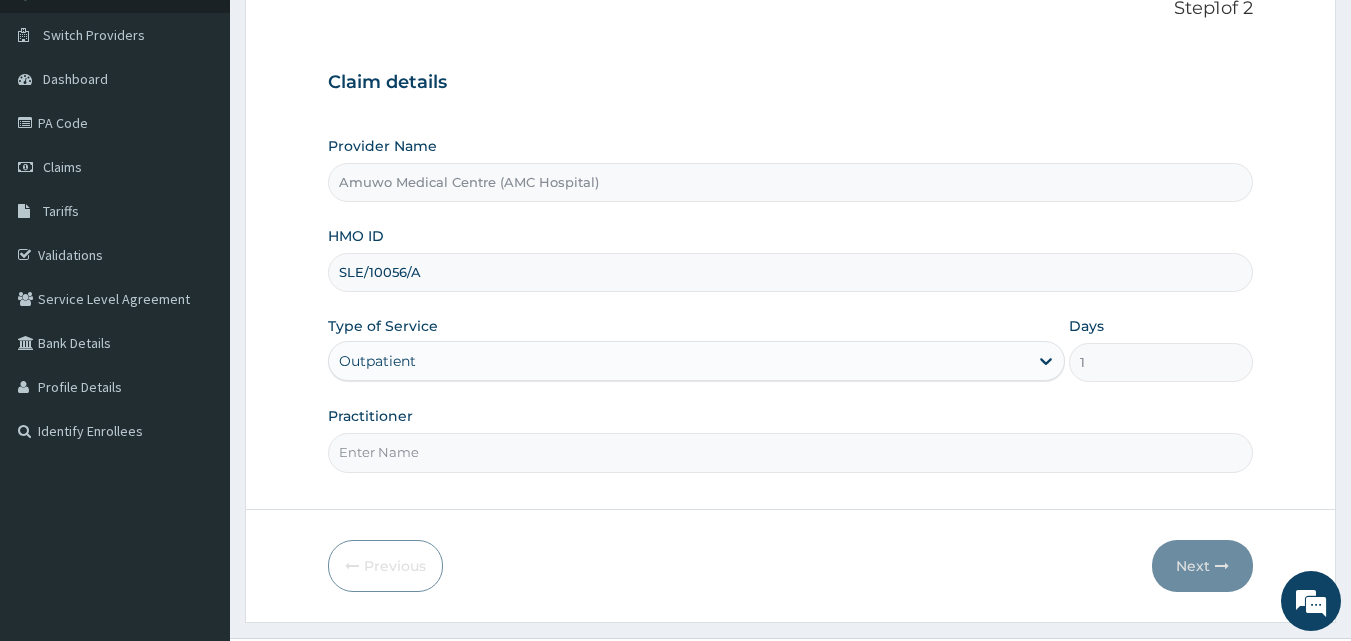 click on "Practitioner" at bounding box center [791, 452] 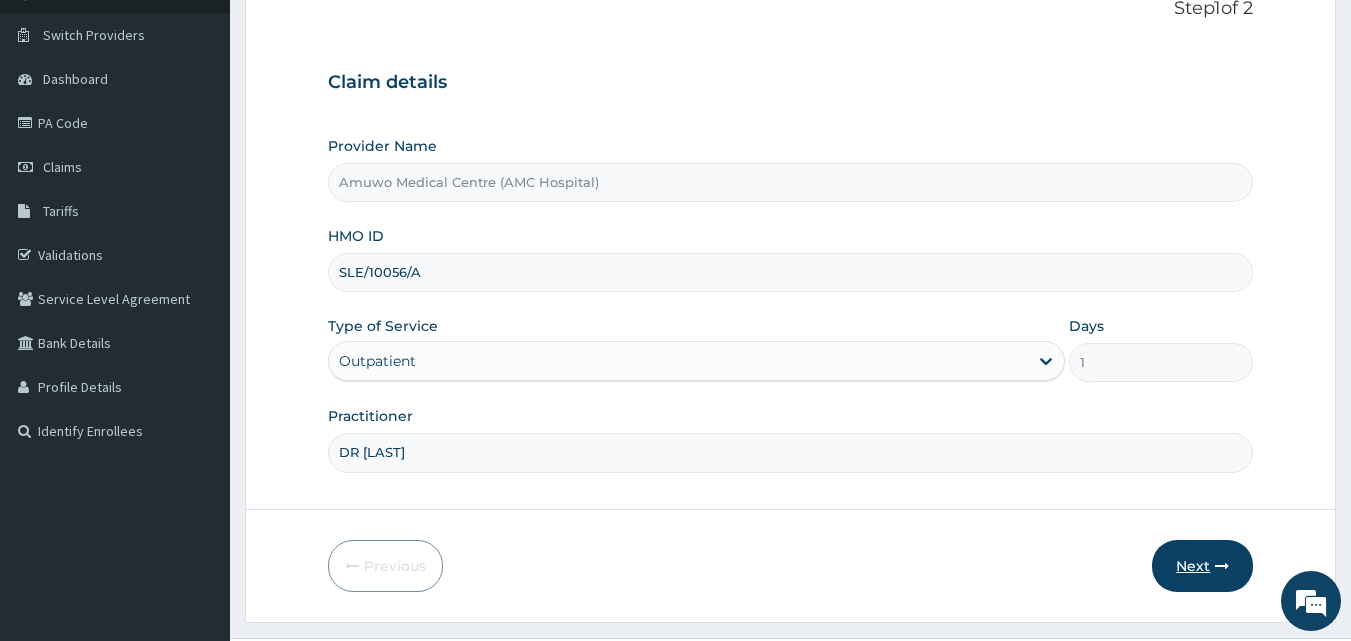 type on "DR [LAST]" 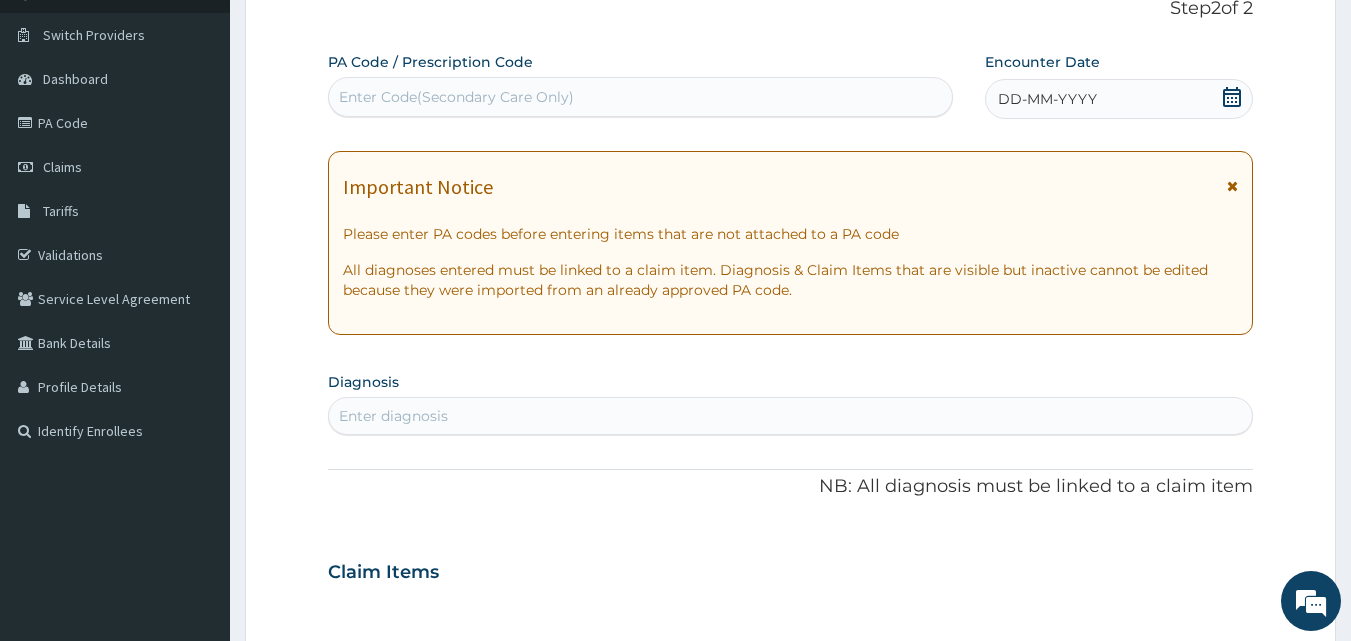 click 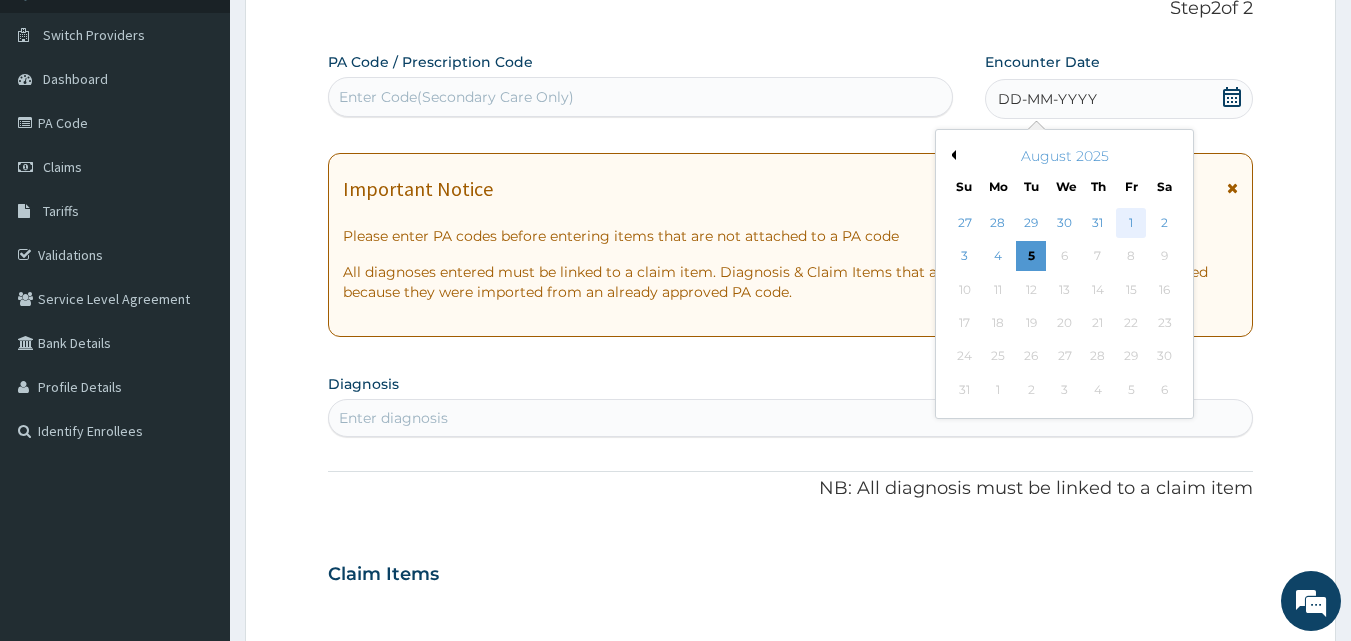 click on "1" at bounding box center [1131, 223] 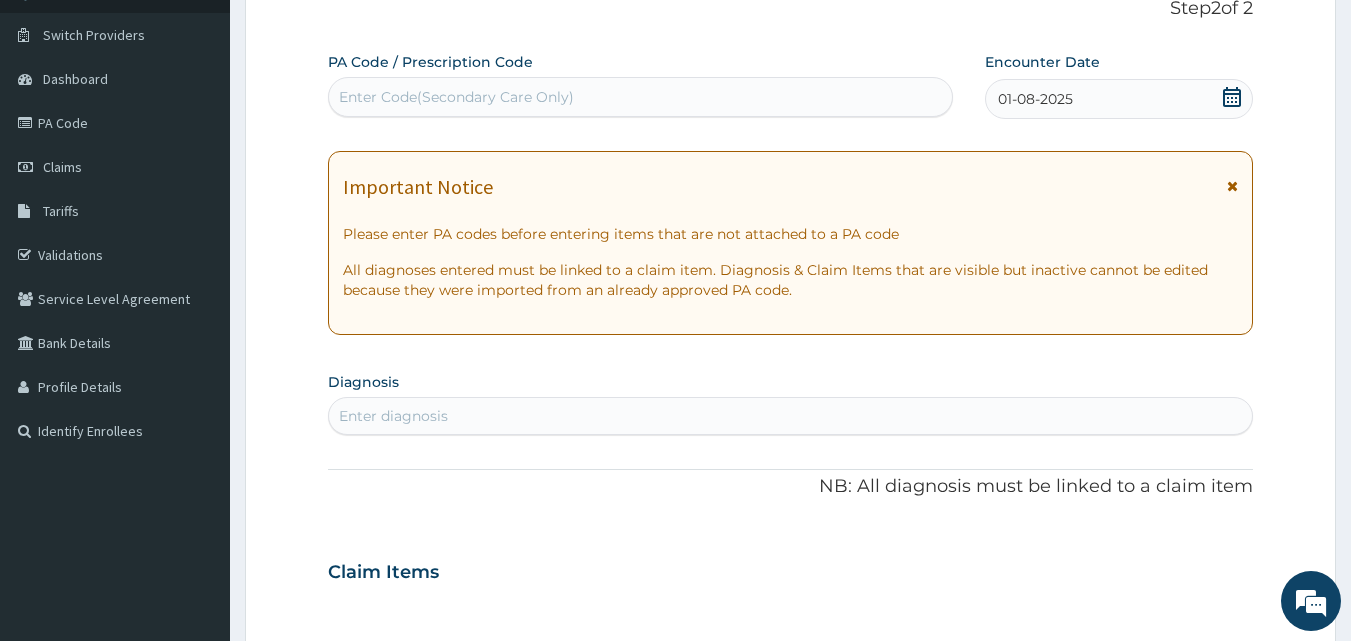 click on "Enter diagnosis" at bounding box center [791, 416] 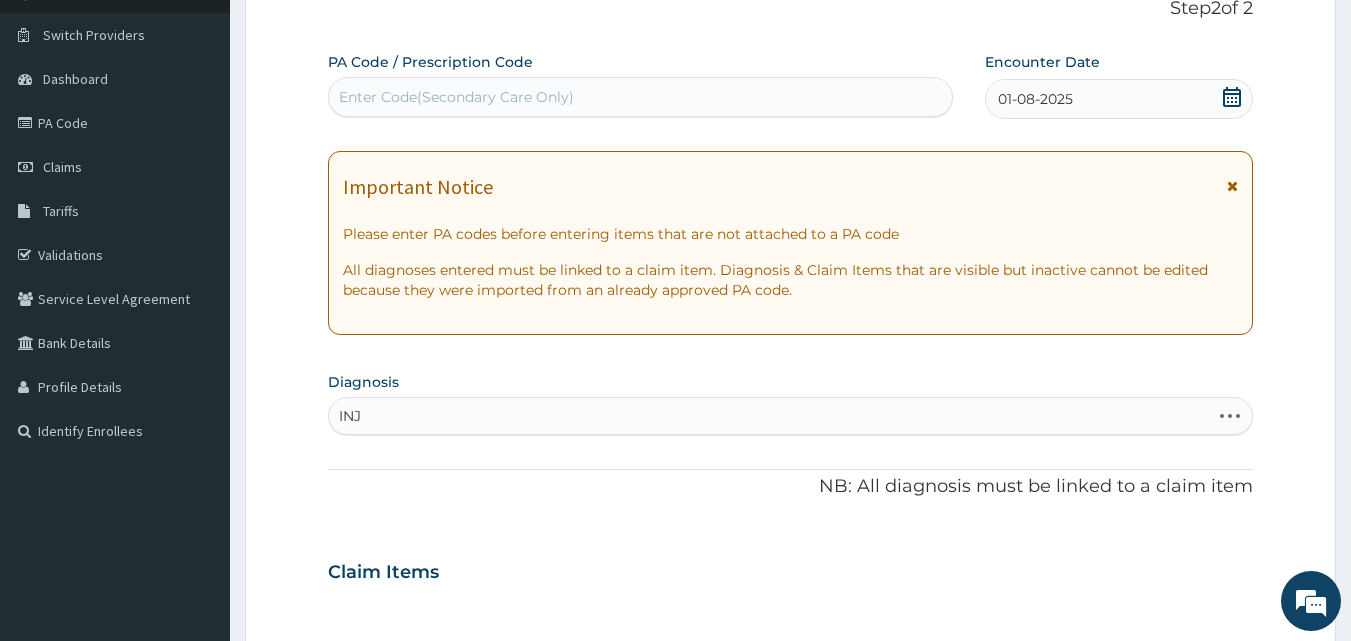 type on "INJU" 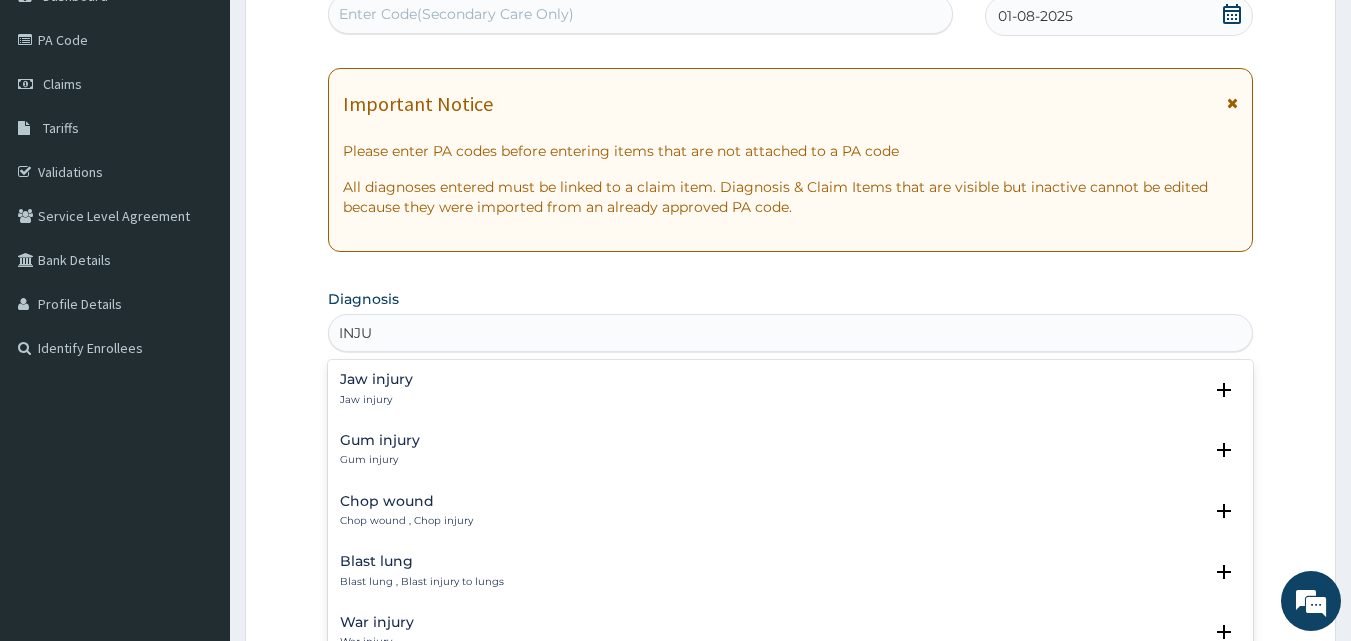 scroll, scrollTop: 232, scrollLeft: 0, axis: vertical 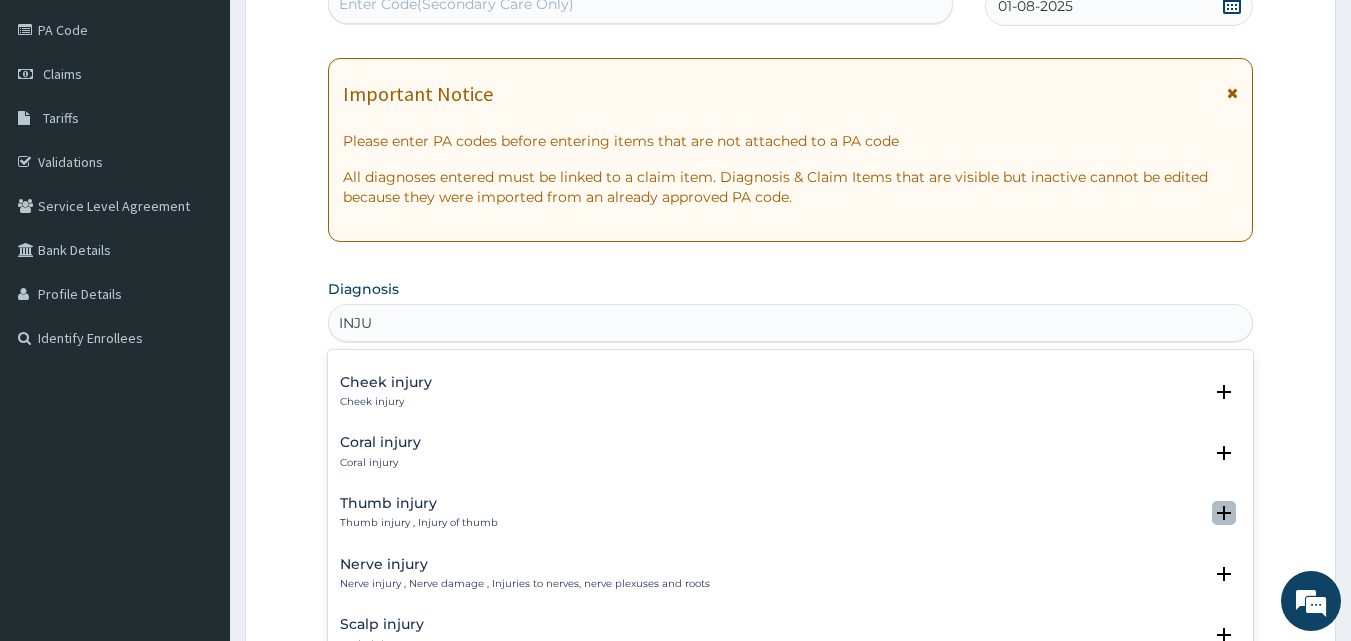 click 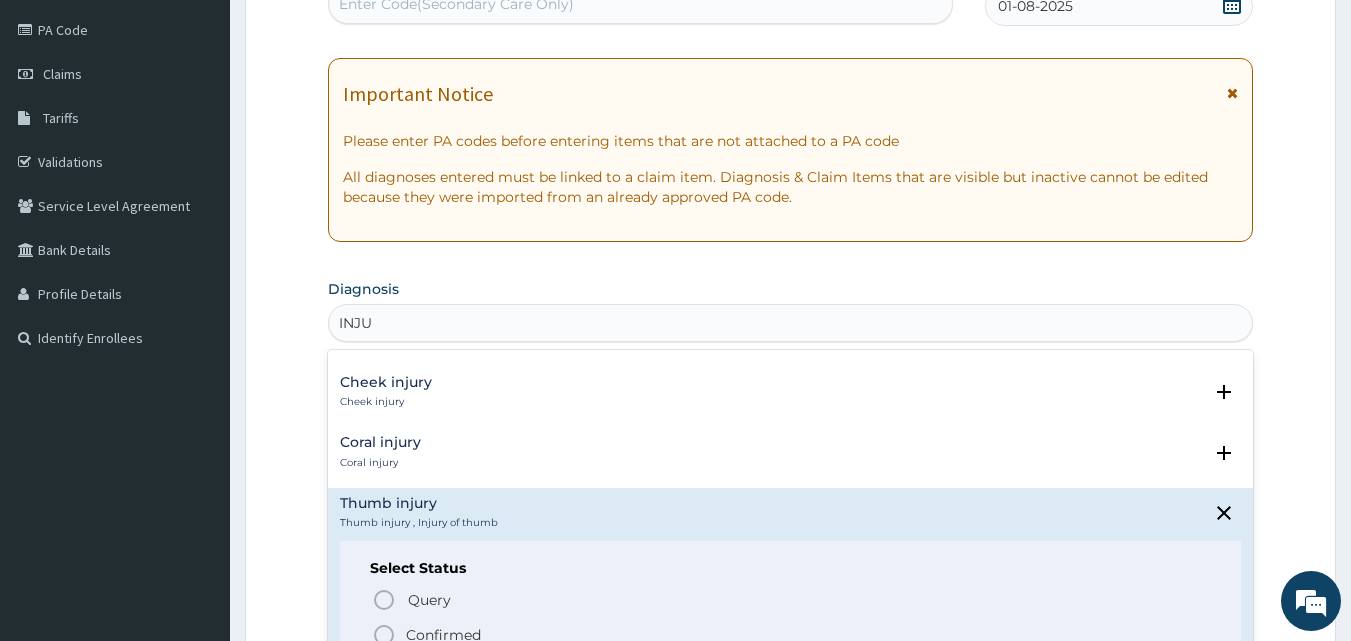 click 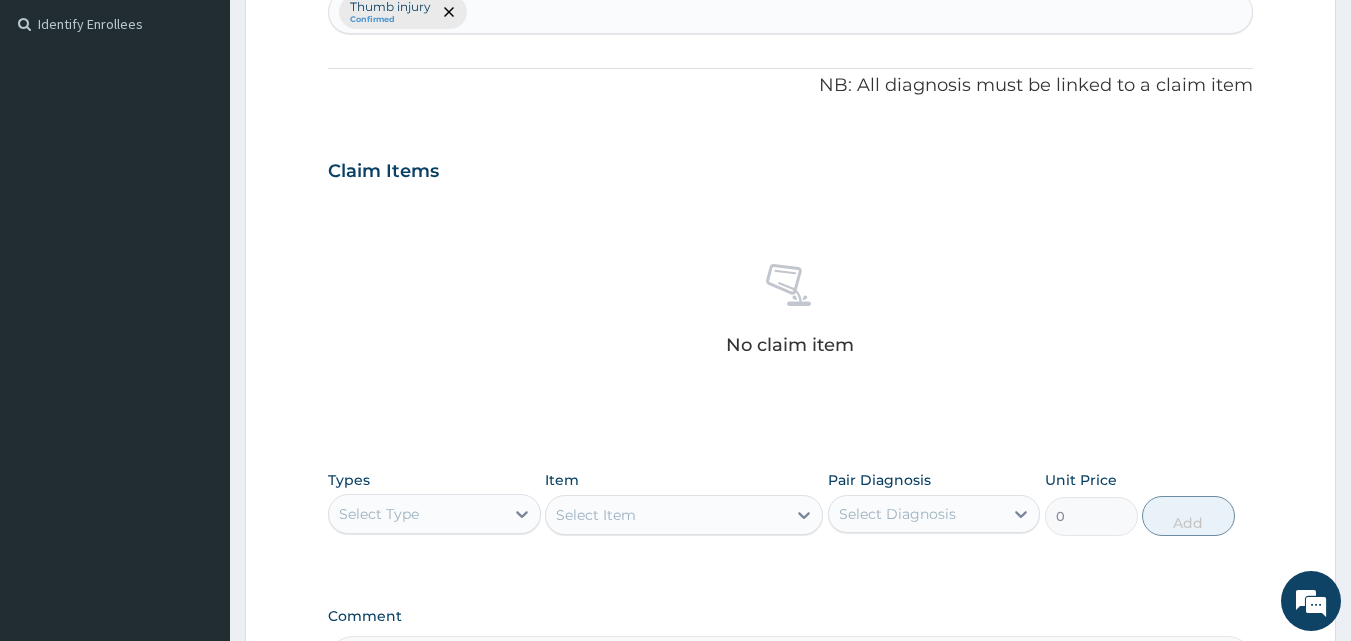 scroll, scrollTop: 554, scrollLeft: 0, axis: vertical 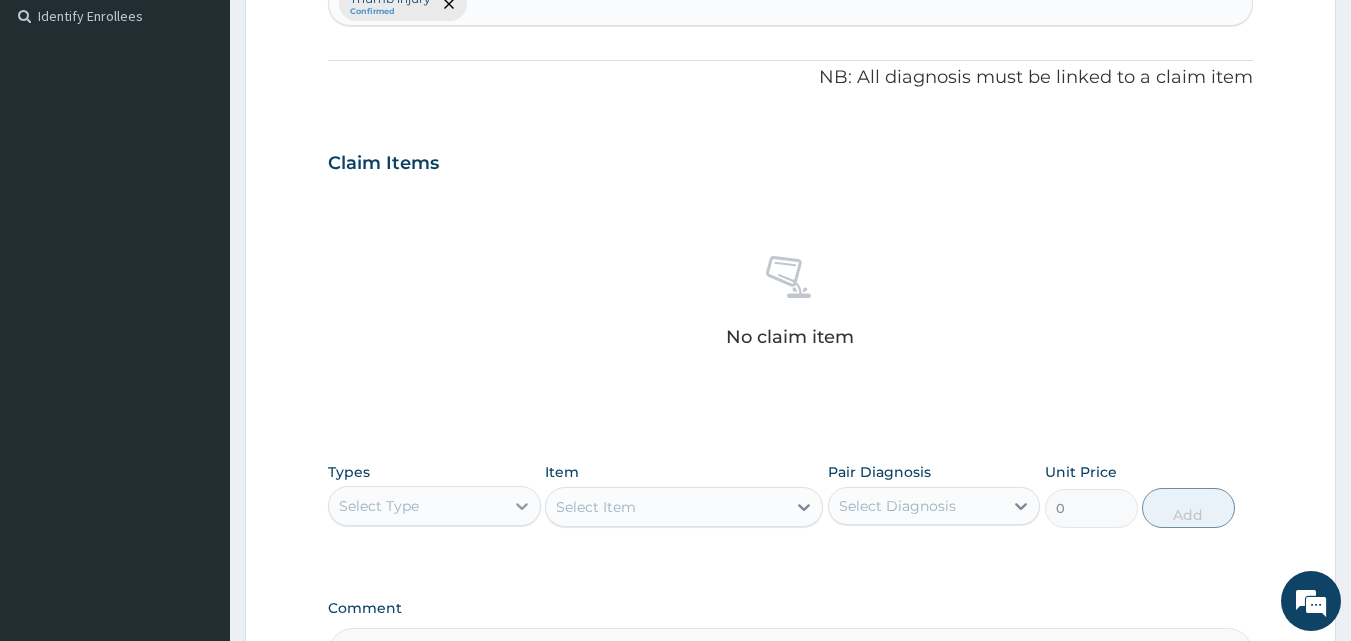 click 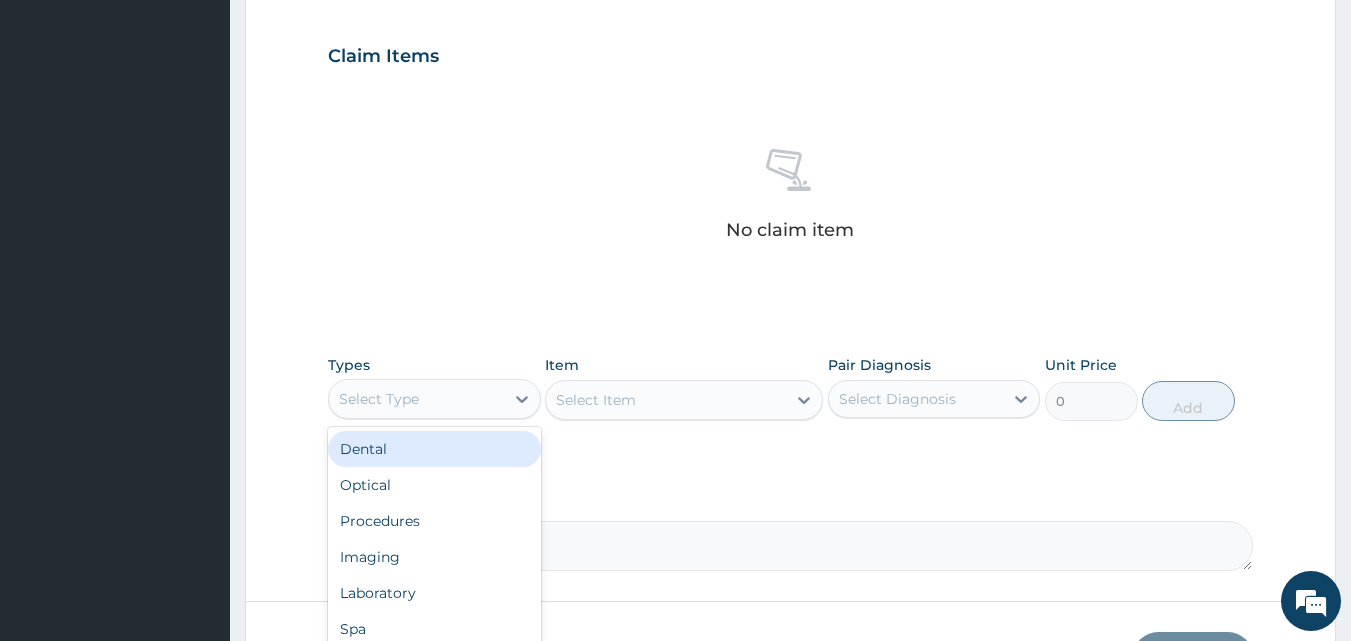 scroll, scrollTop: 697, scrollLeft: 0, axis: vertical 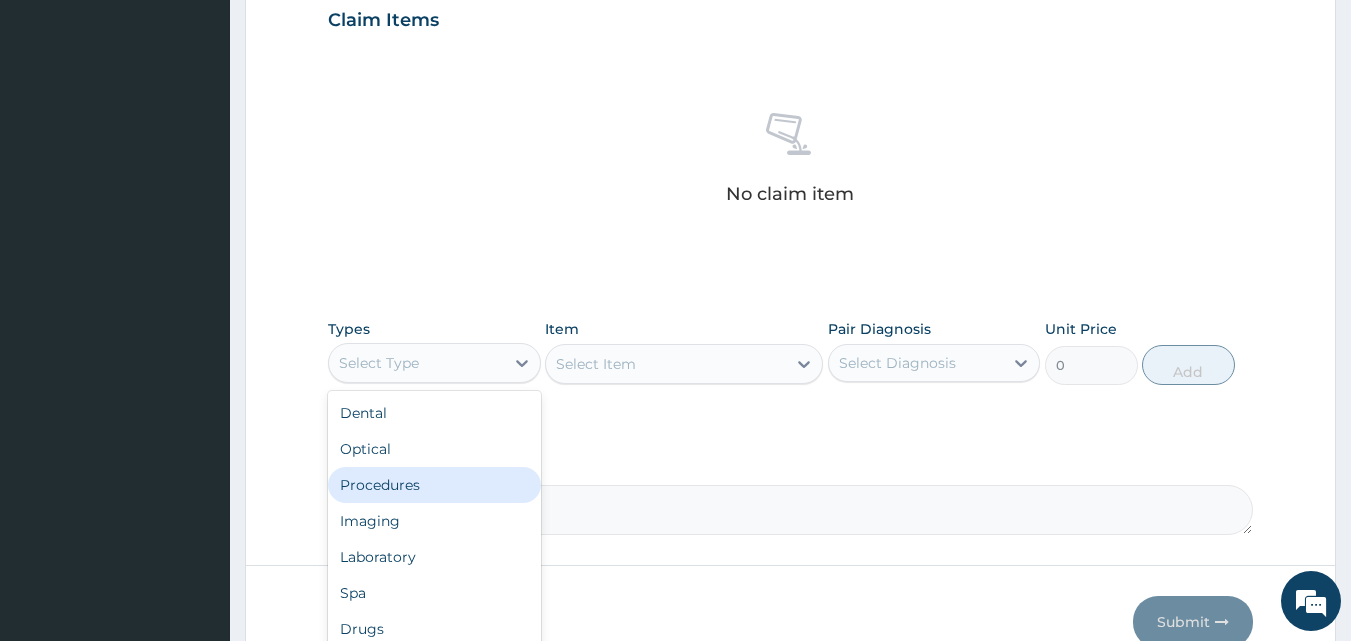 click on "Procedures" at bounding box center [434, 485] 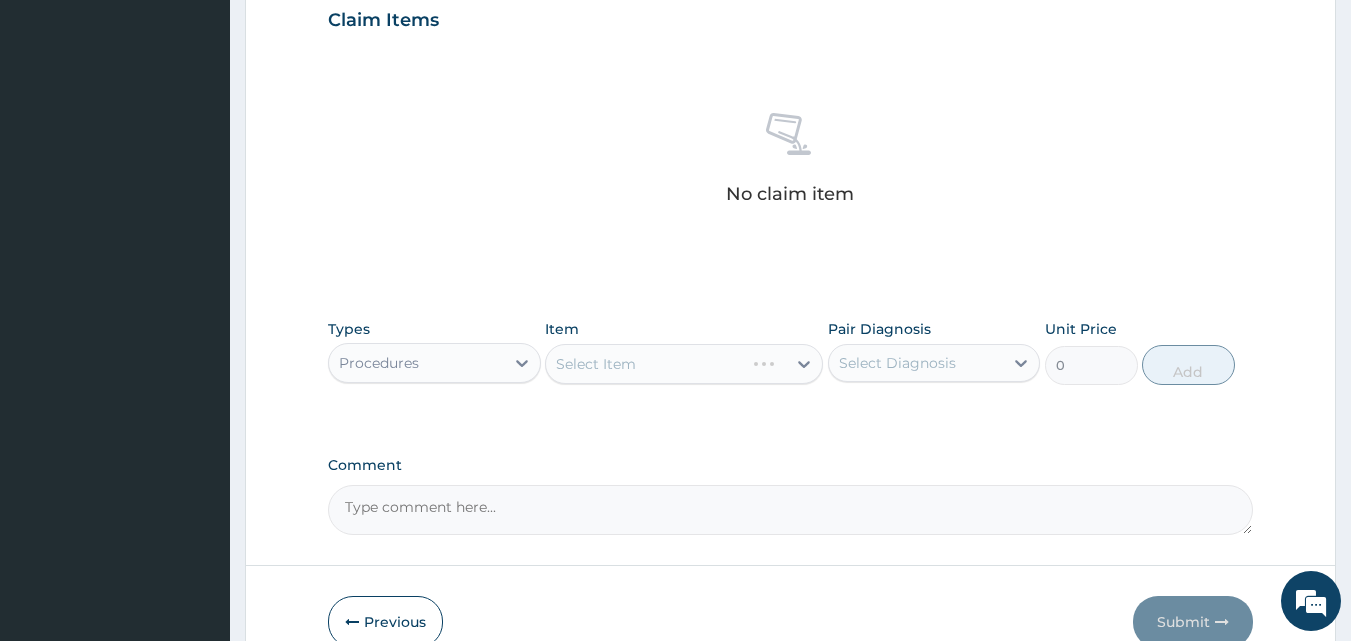 click on "Select Item" at bounding box center [684, 364] 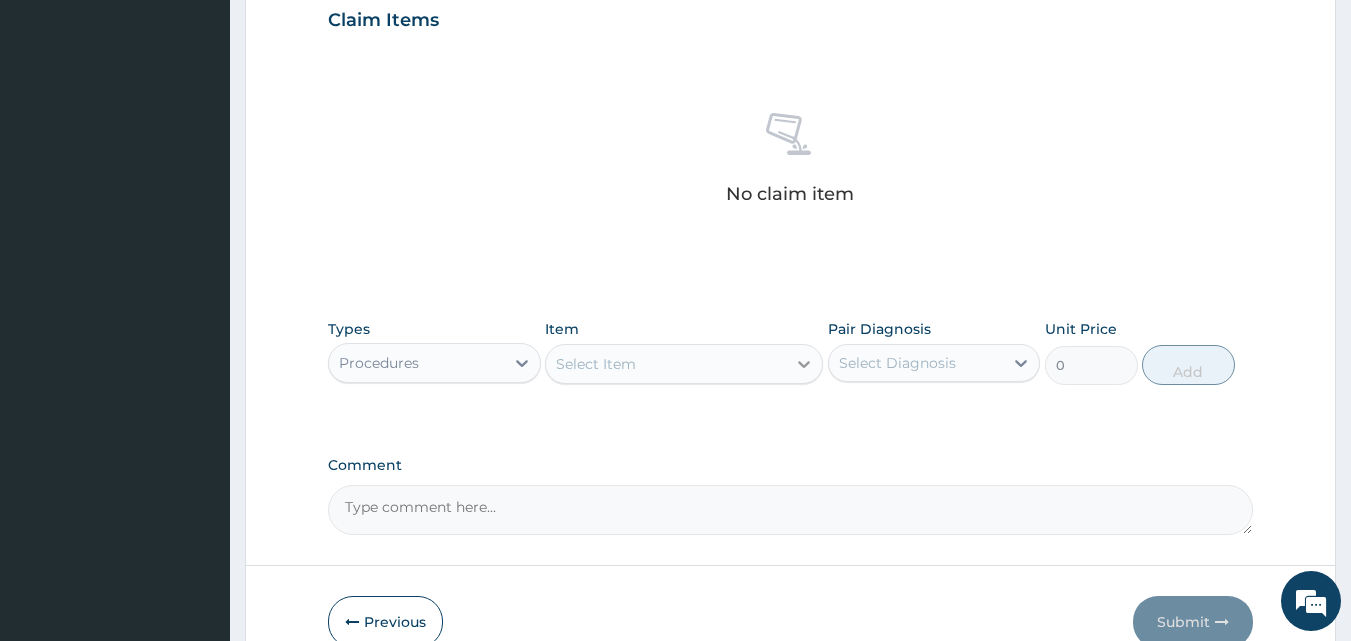 click at bounding box center [804, 364] 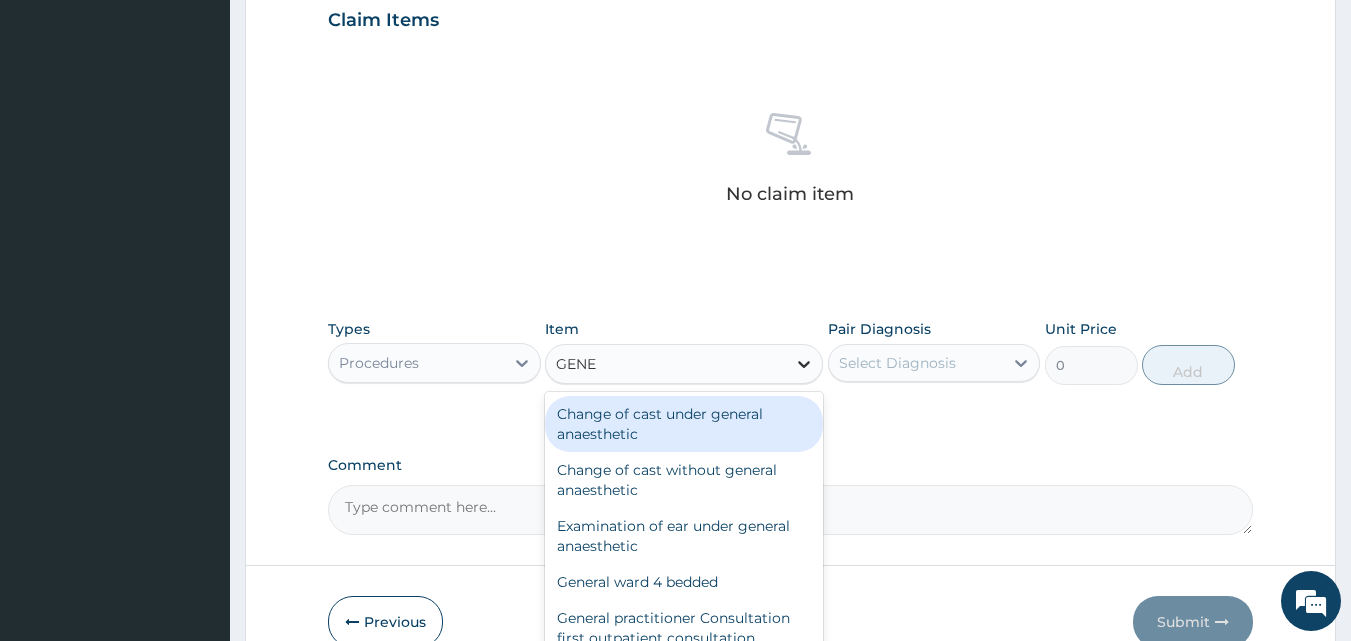 type on "GENER" 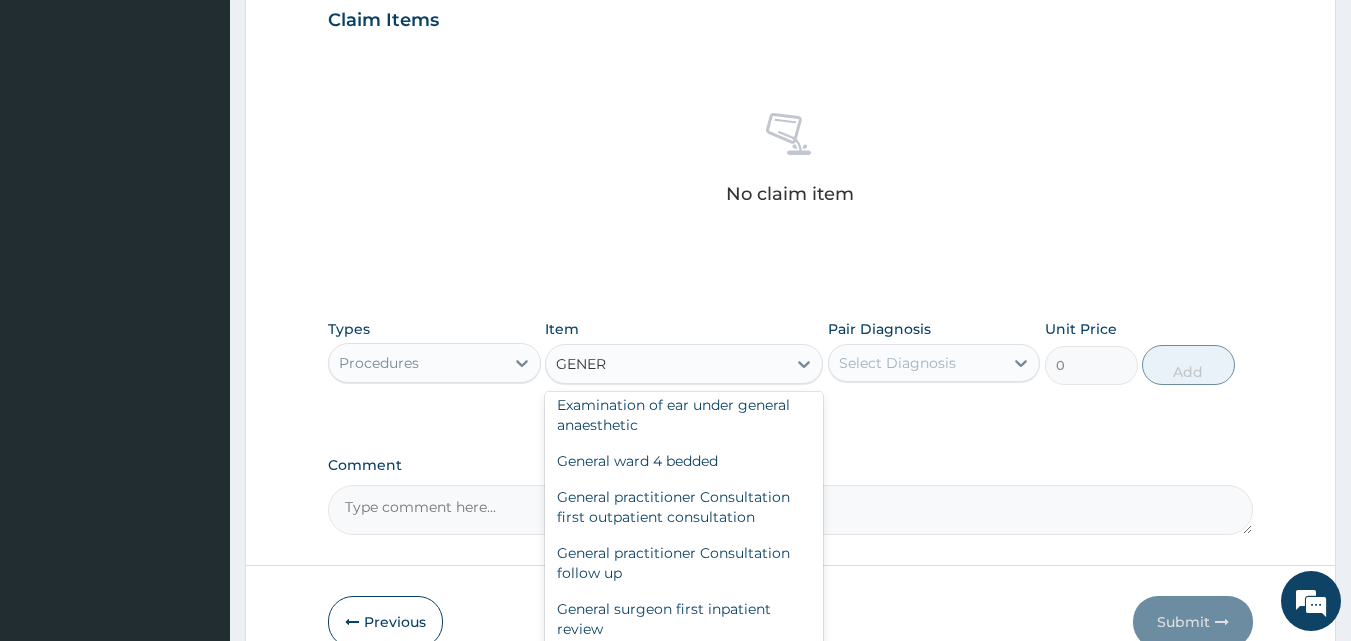 scroll, scrollTop: 125, scrollLeft: 0, axis: vertical 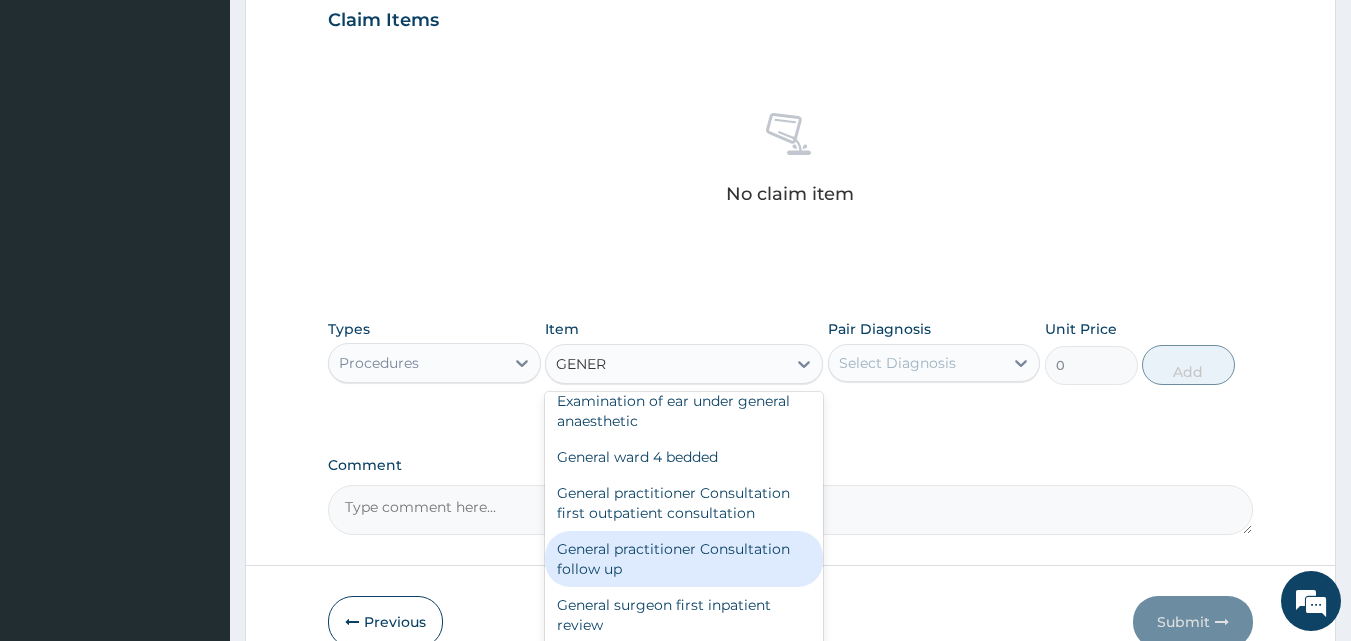 click on "General practitioner Consultation follow up" at bounding box center (684, 559) 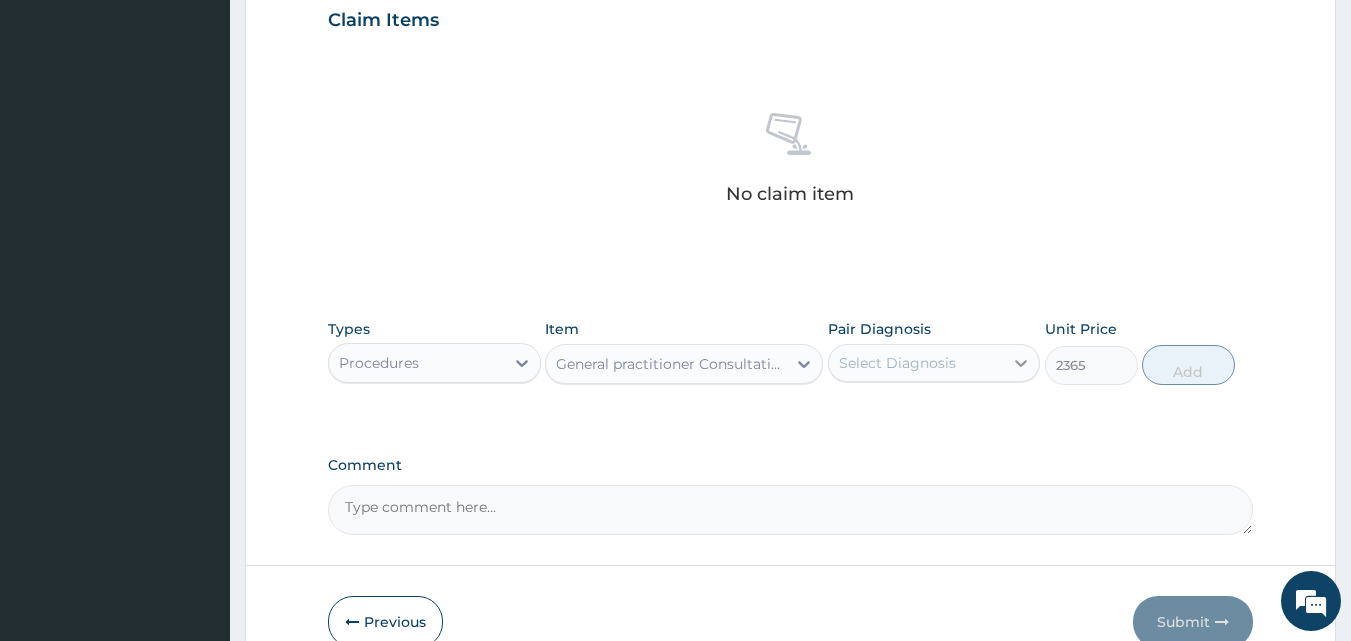 click 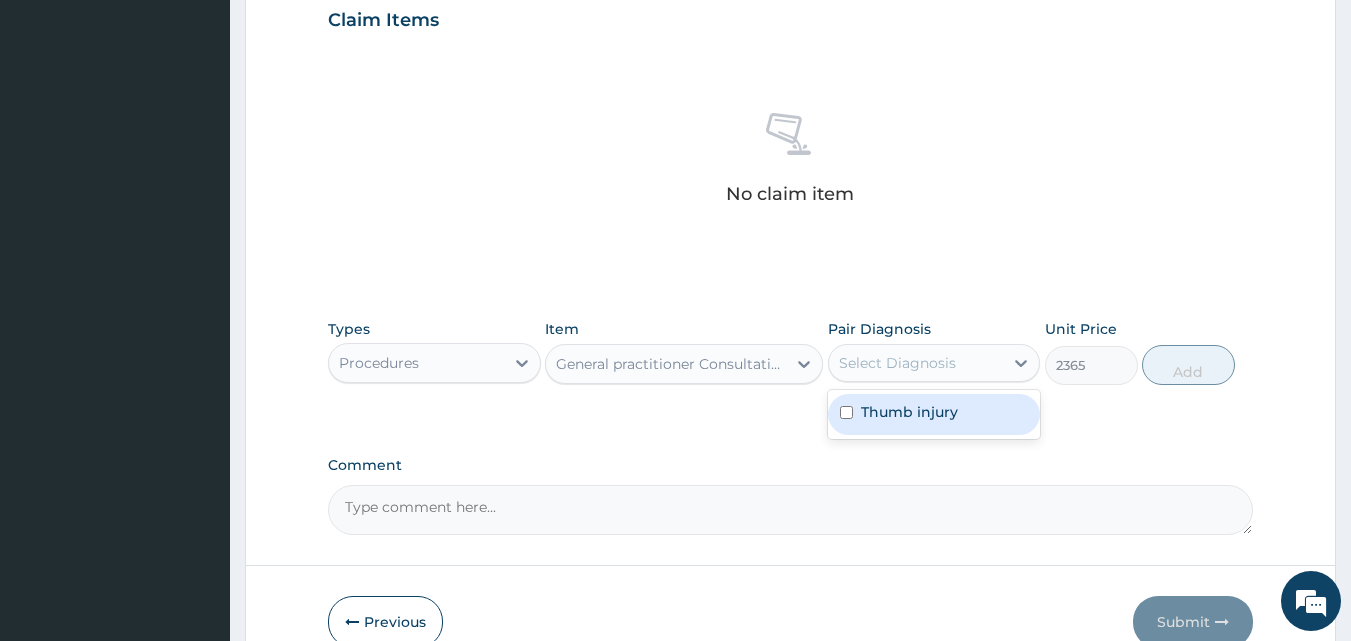 click at bounding box center (846, 412) 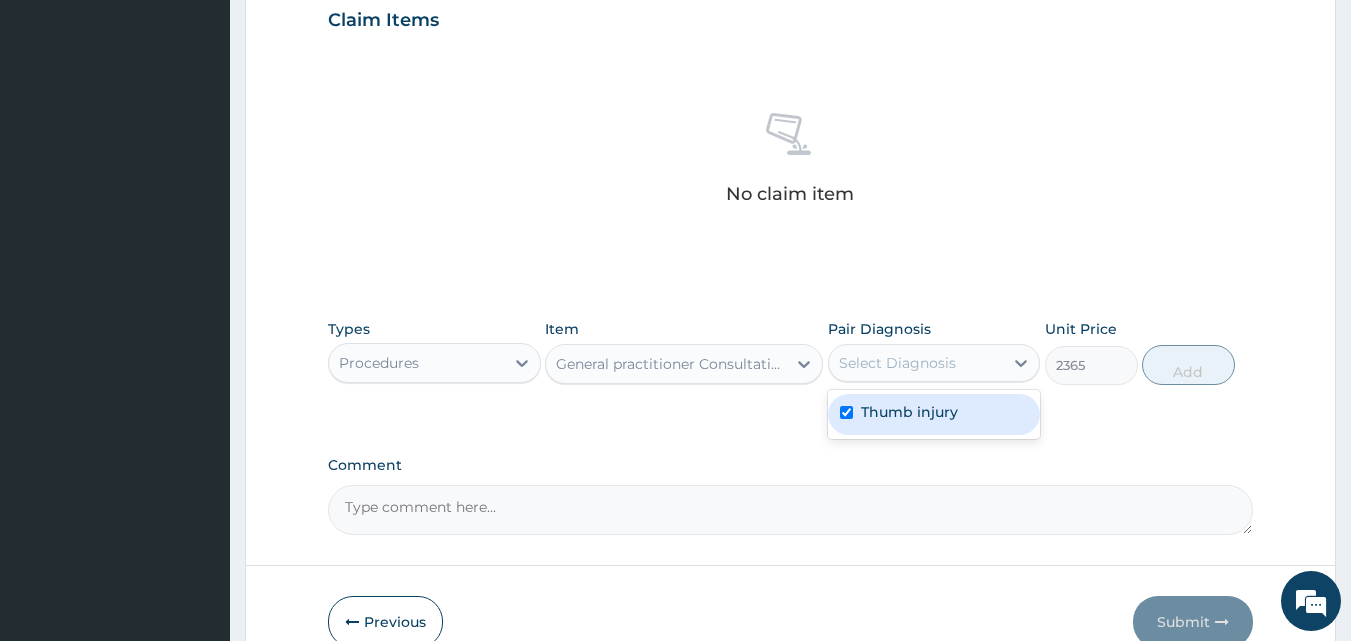 checkbox on "true" 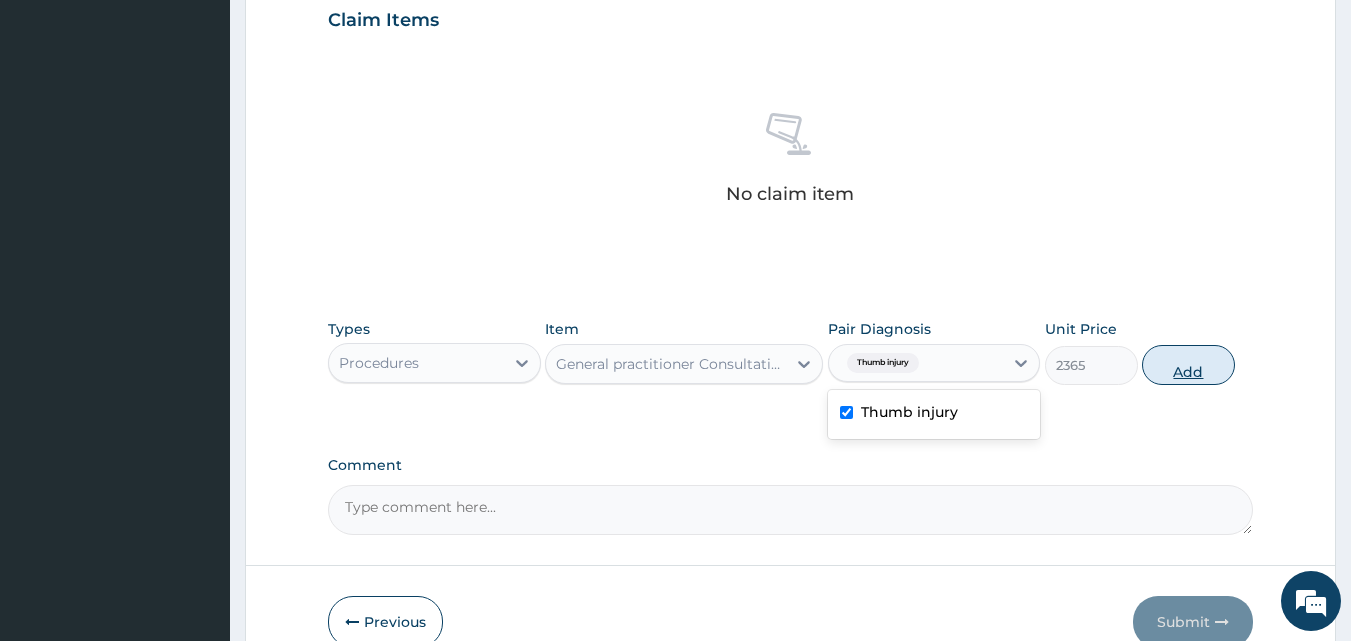 click on "Add" at bounding box center (1188, 365) 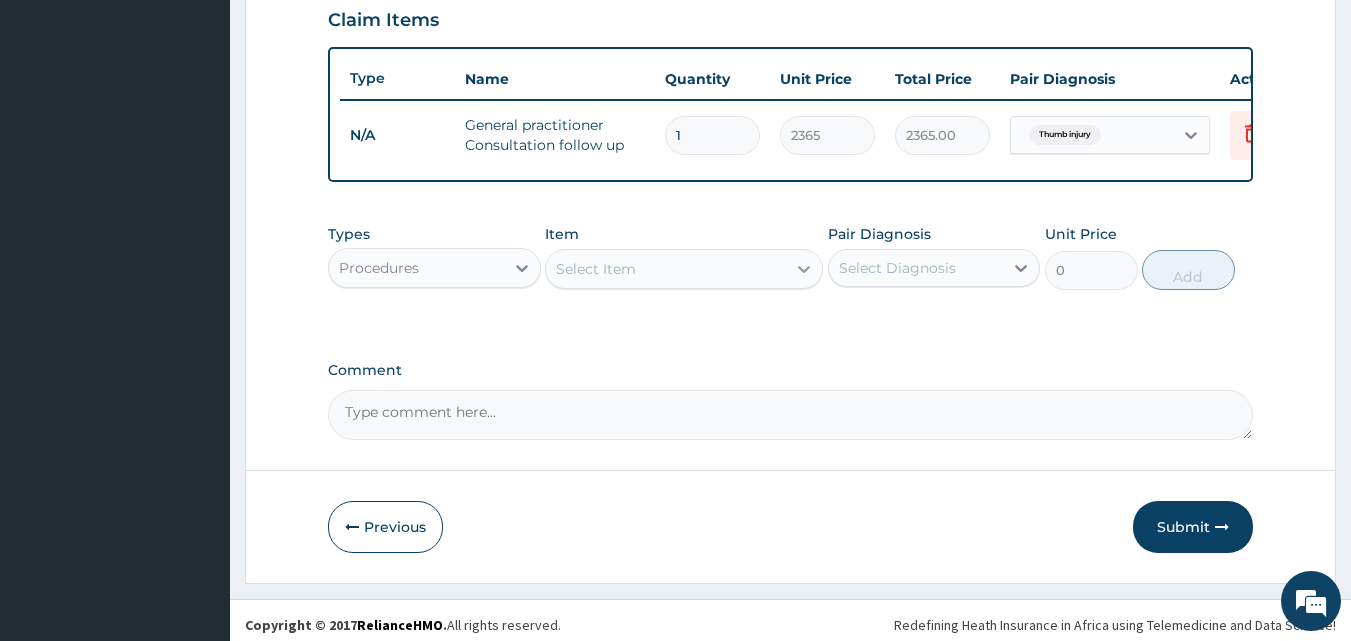 click 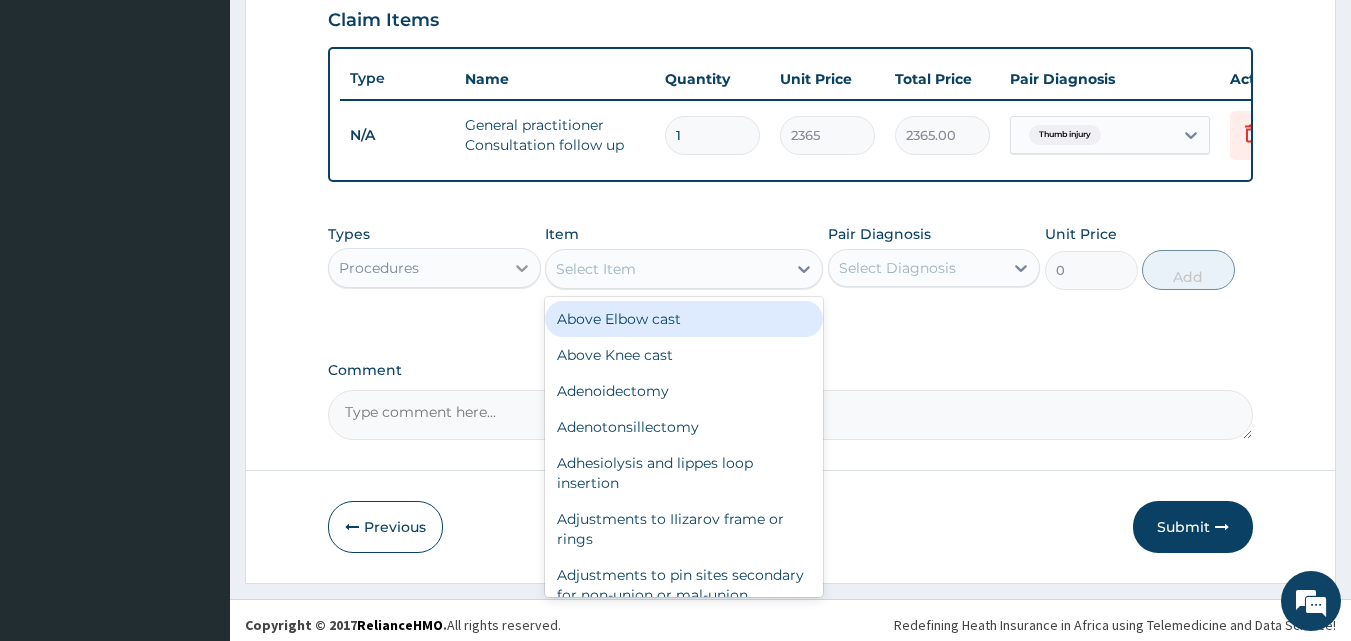 click 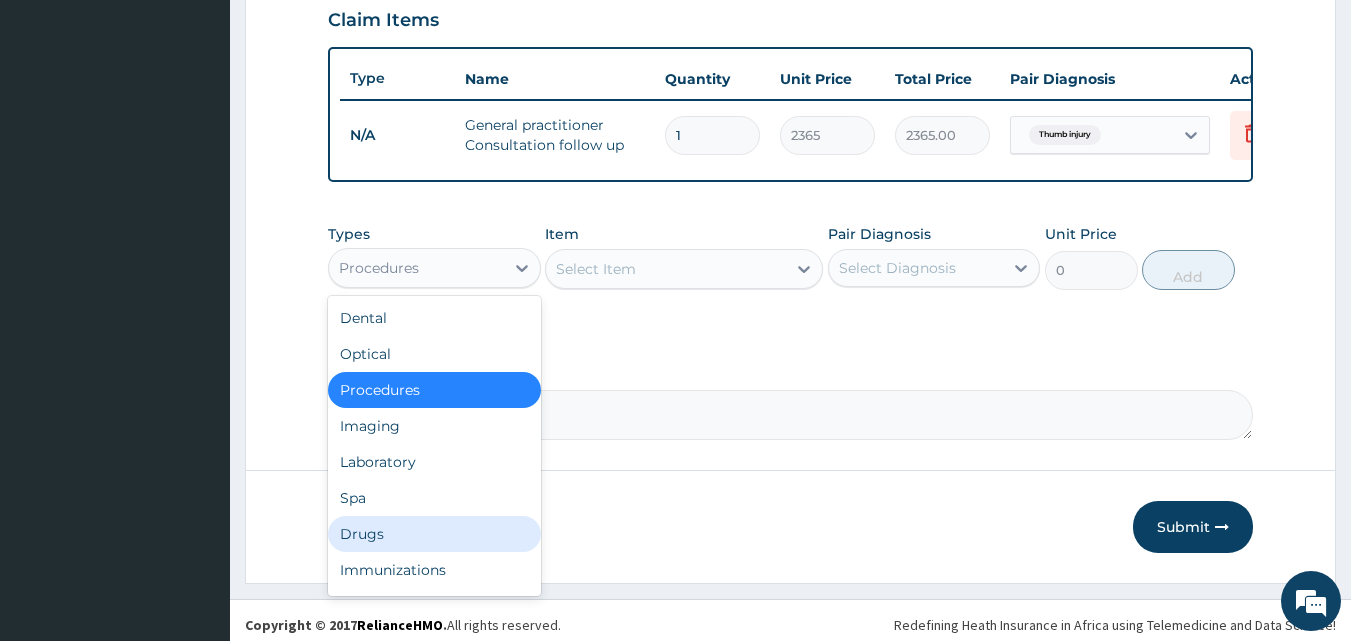 click on "Drugs" at bounding box center [434, 534] 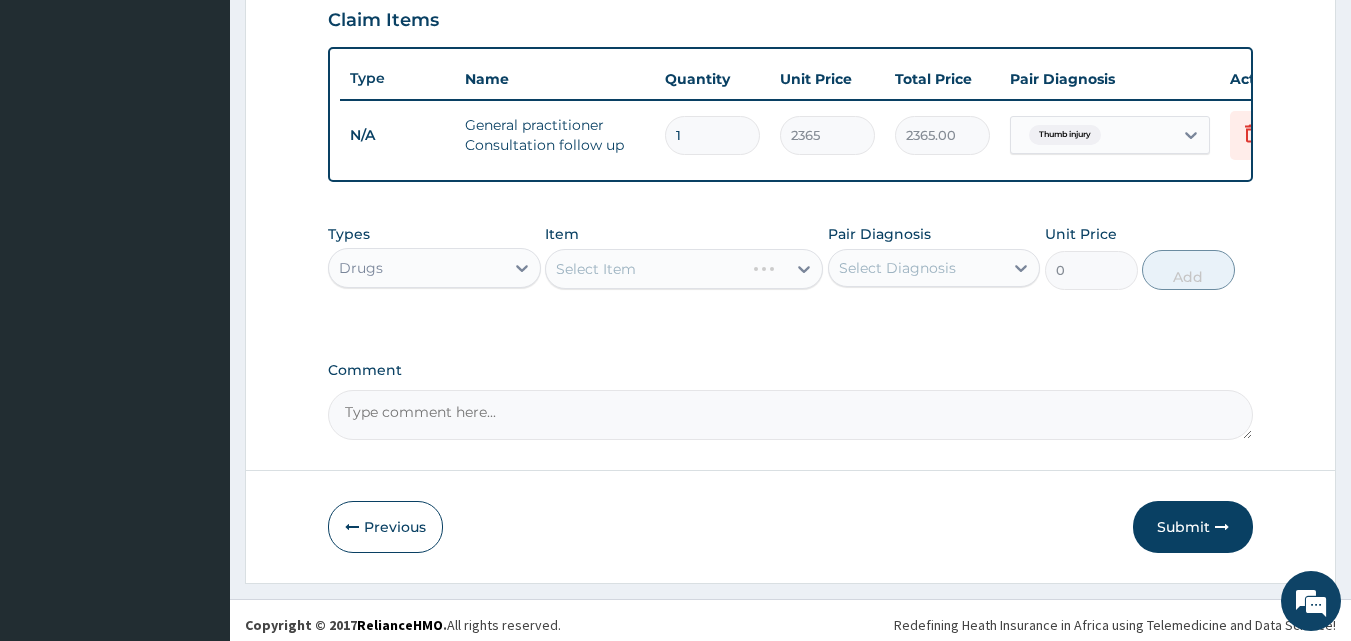 click on "Select Item" at bounding box center (684, 269) 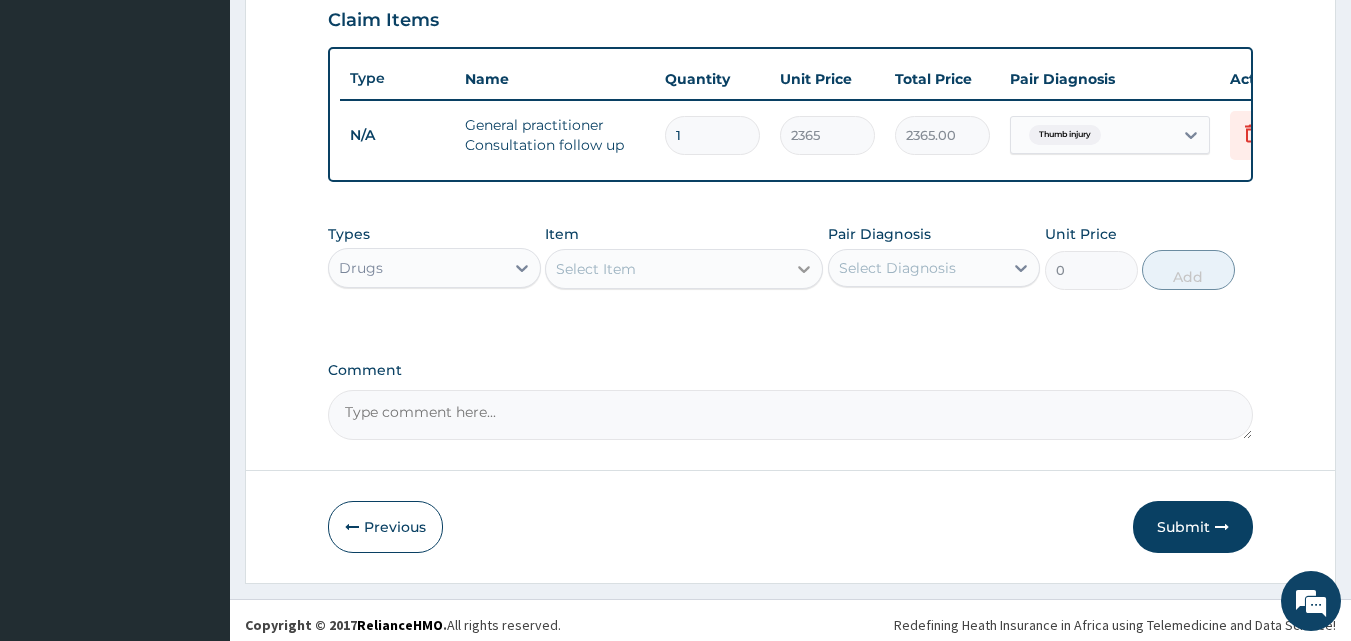 click 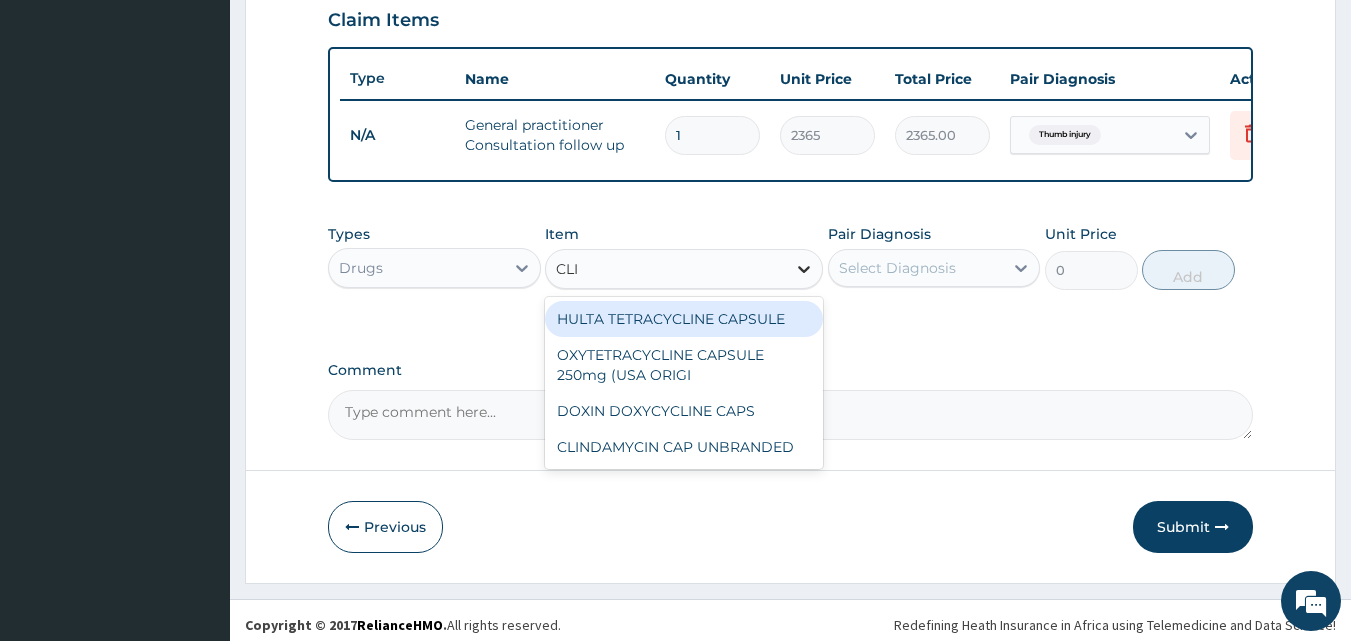 type on "CLIN" 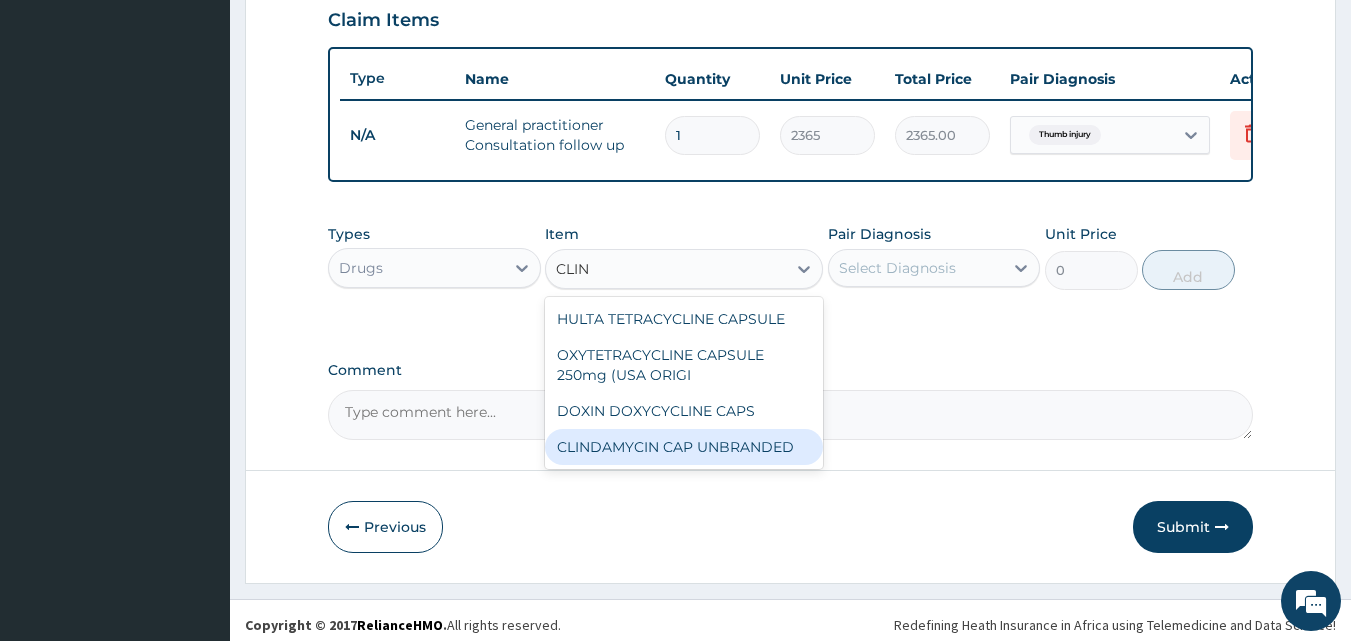 click on "CLINDAMYCIN CAP UNBRANDED" at bounding box center [684, 447] 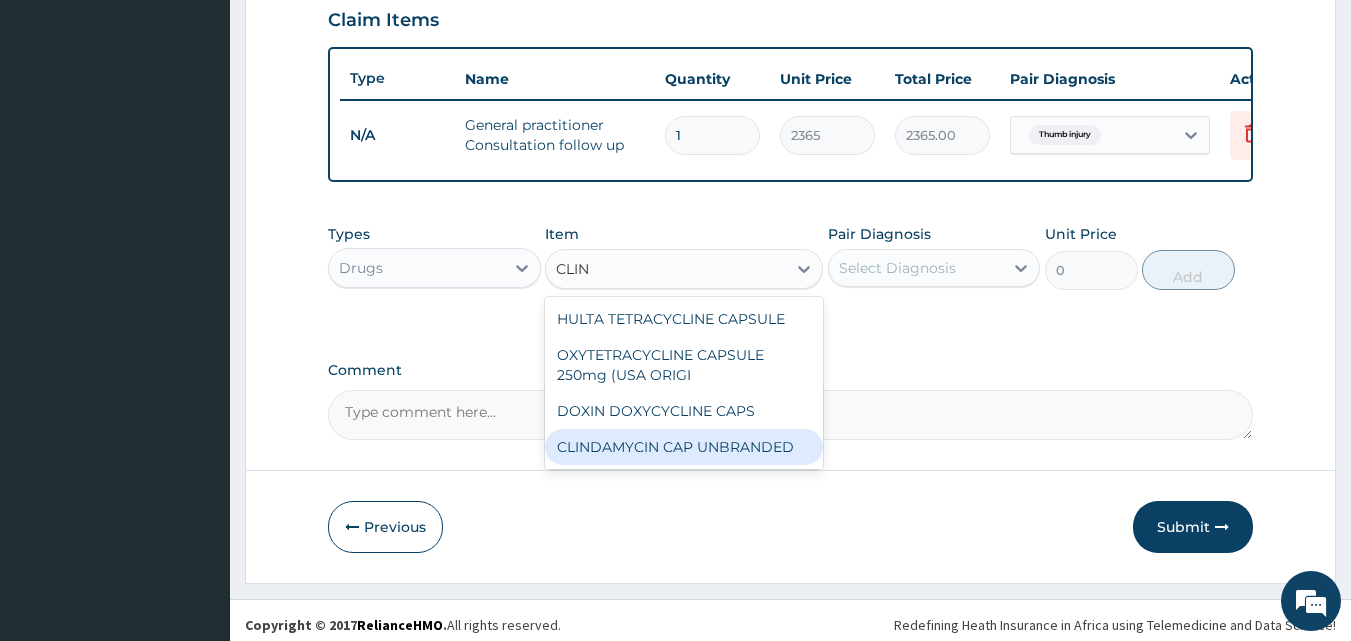 type 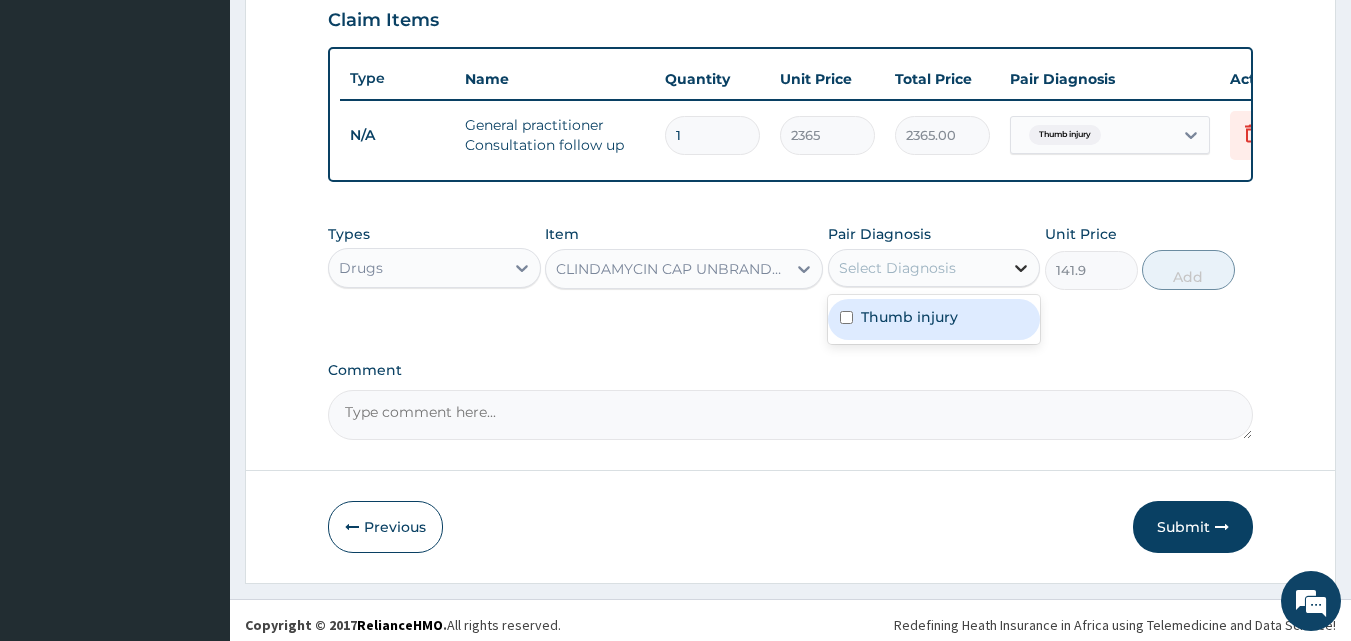 click 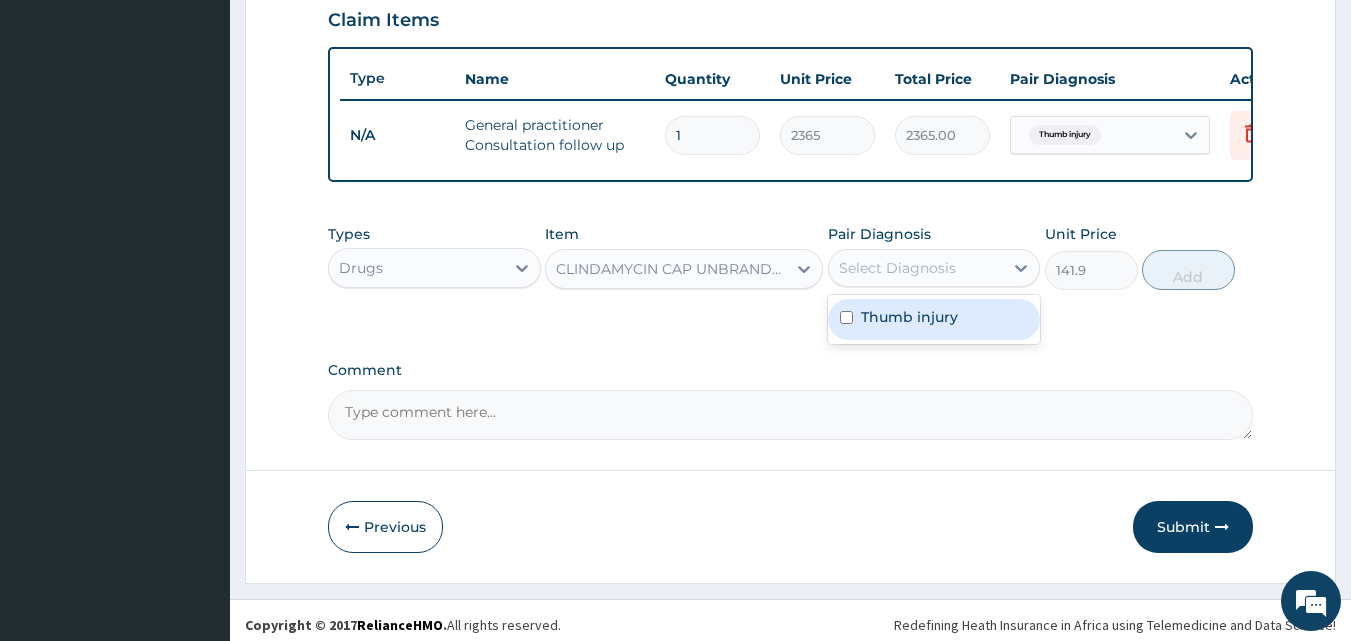 click at bounding box center (846, 317) 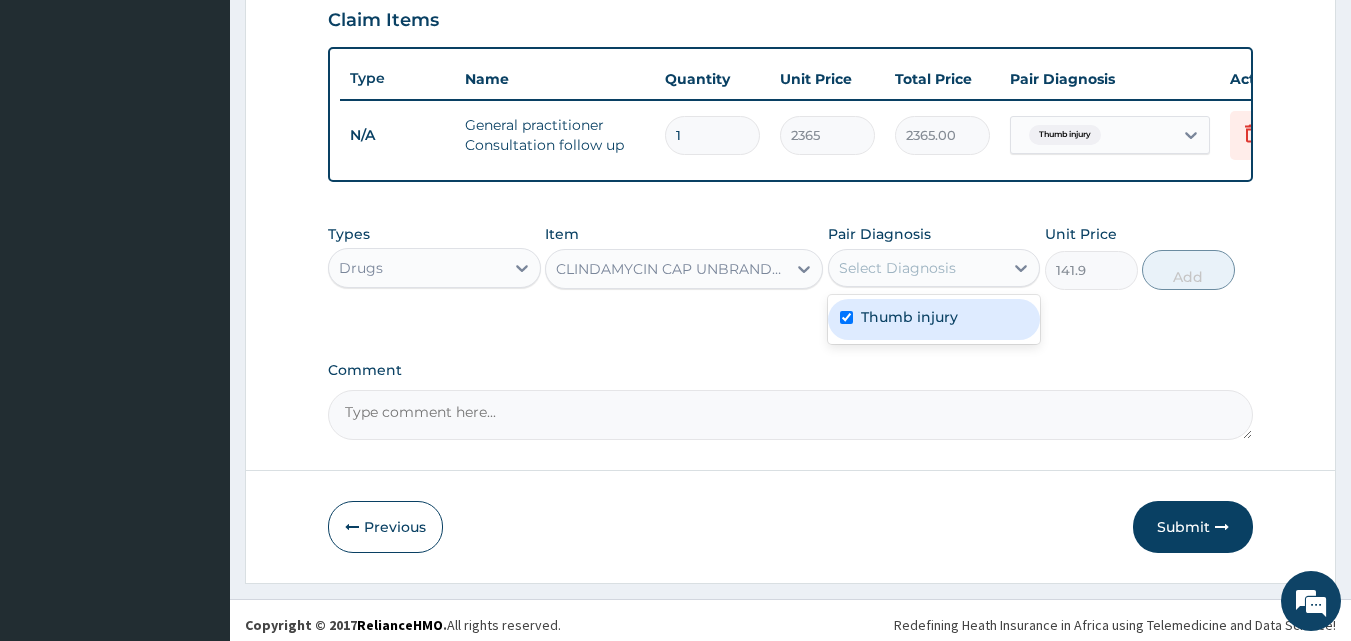 checkbox on "true" 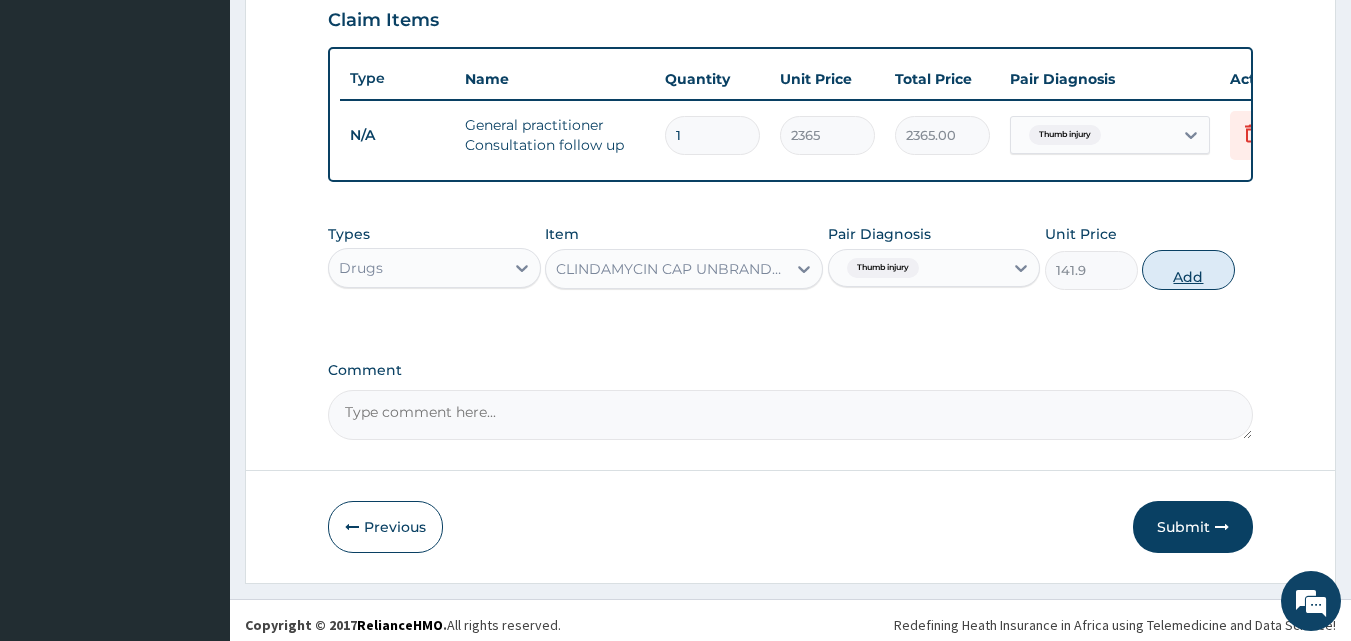 click on "Add" at bounding box center (1188, 270) 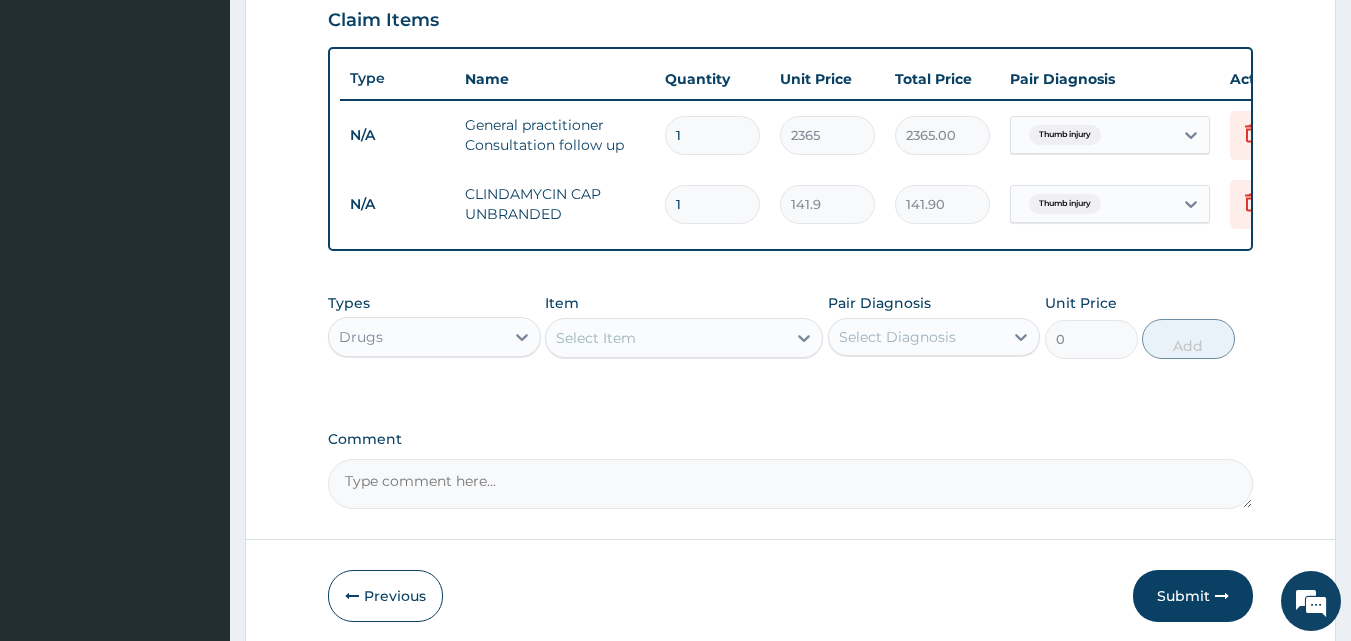 click on "1" at bounding box center [712, 204] 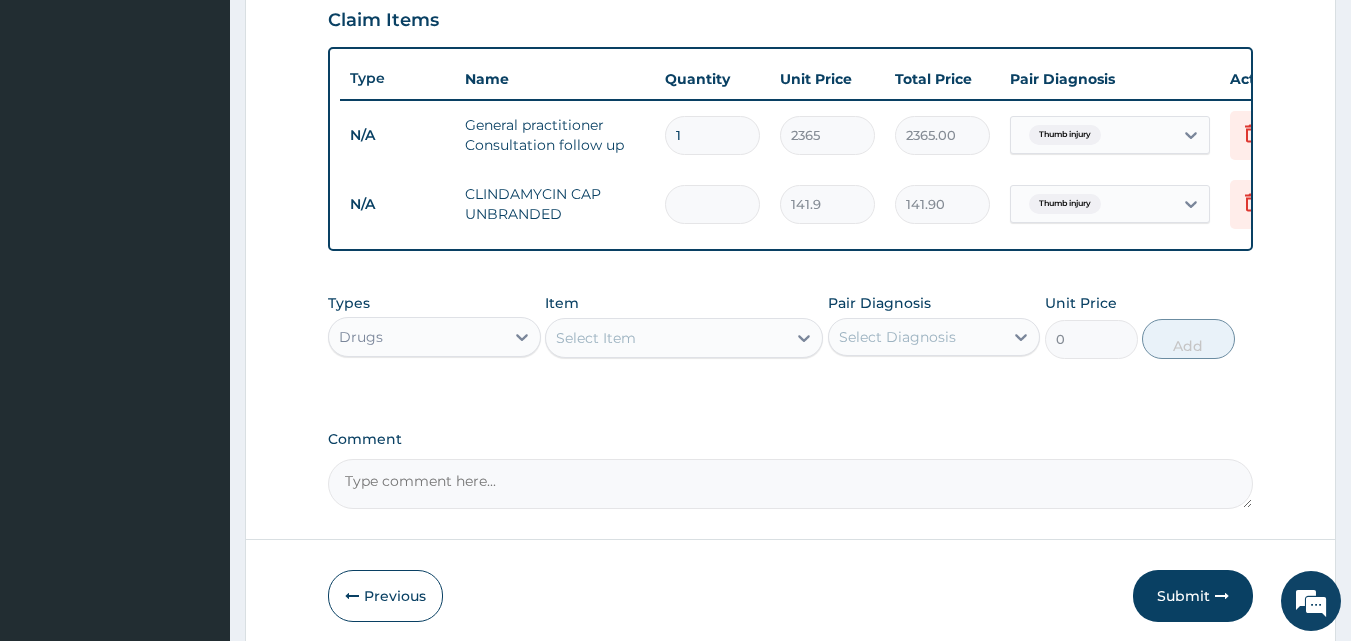 type on "0.00" 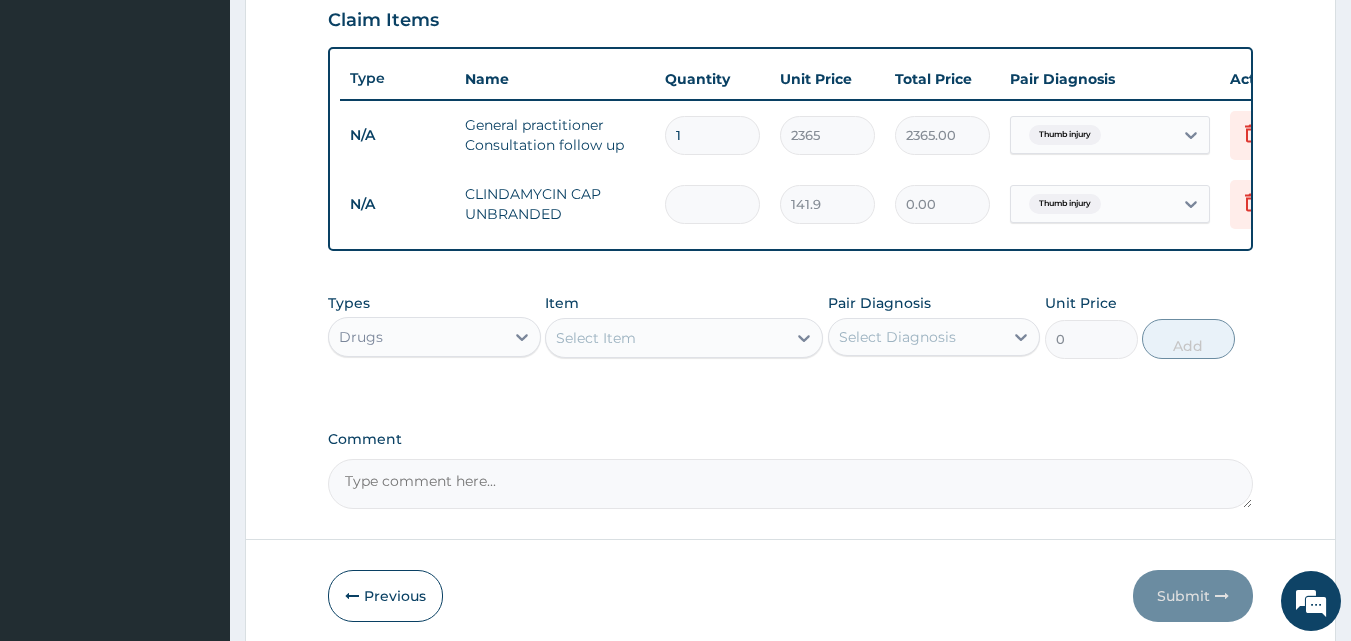 type on "1" 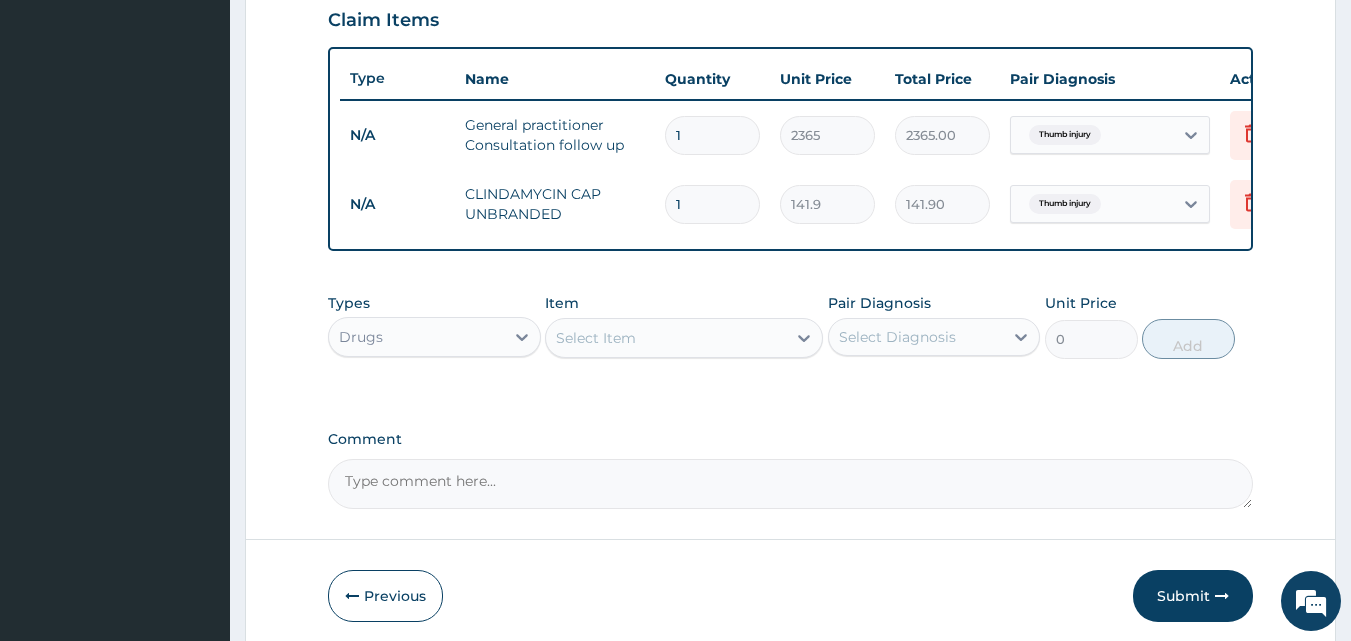 type on "10" 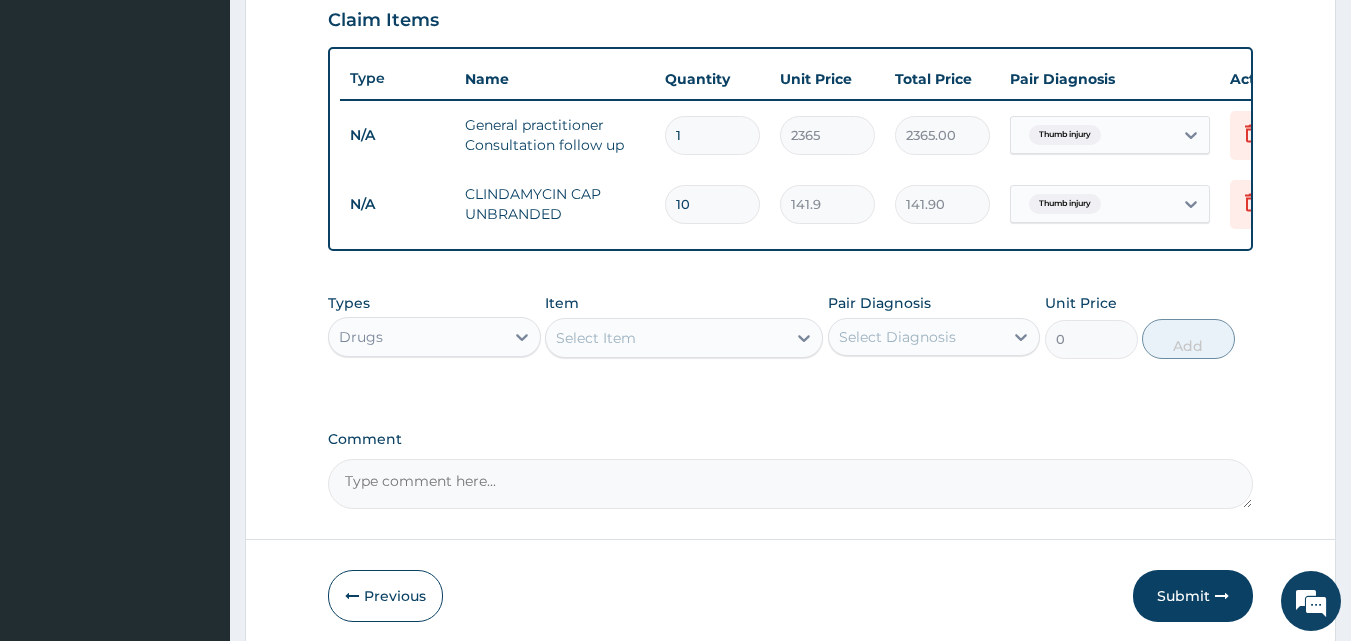 type on "1419.00" 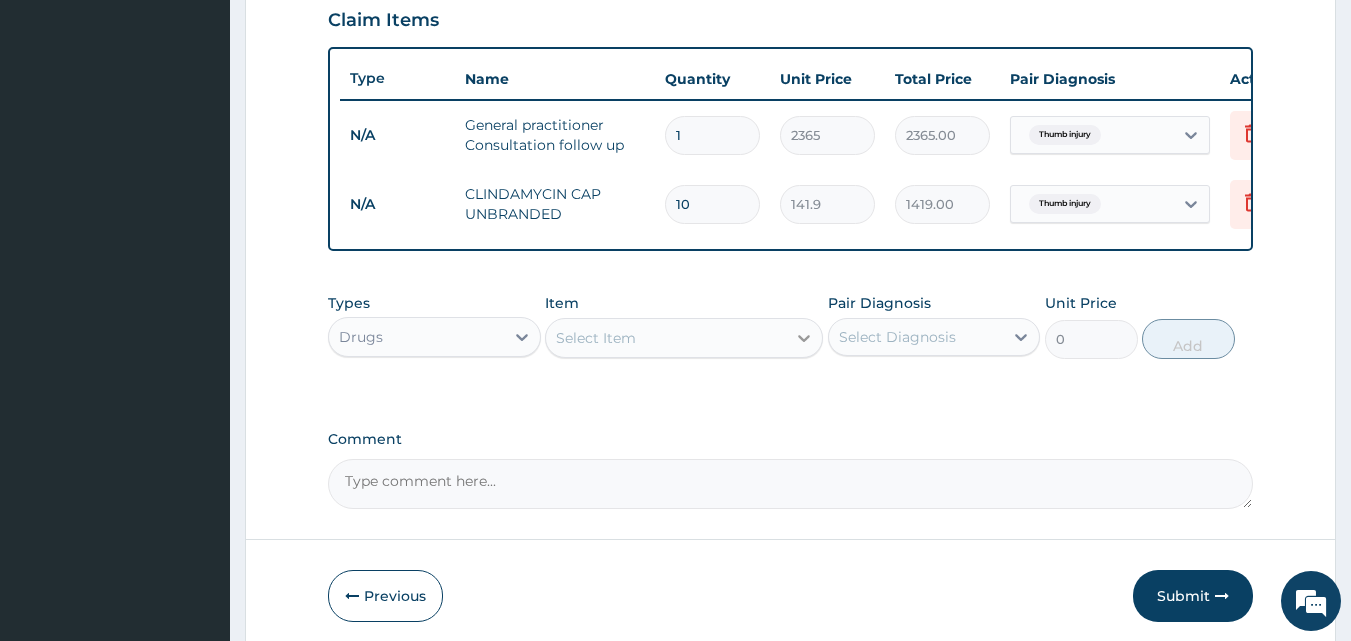 type on "10" 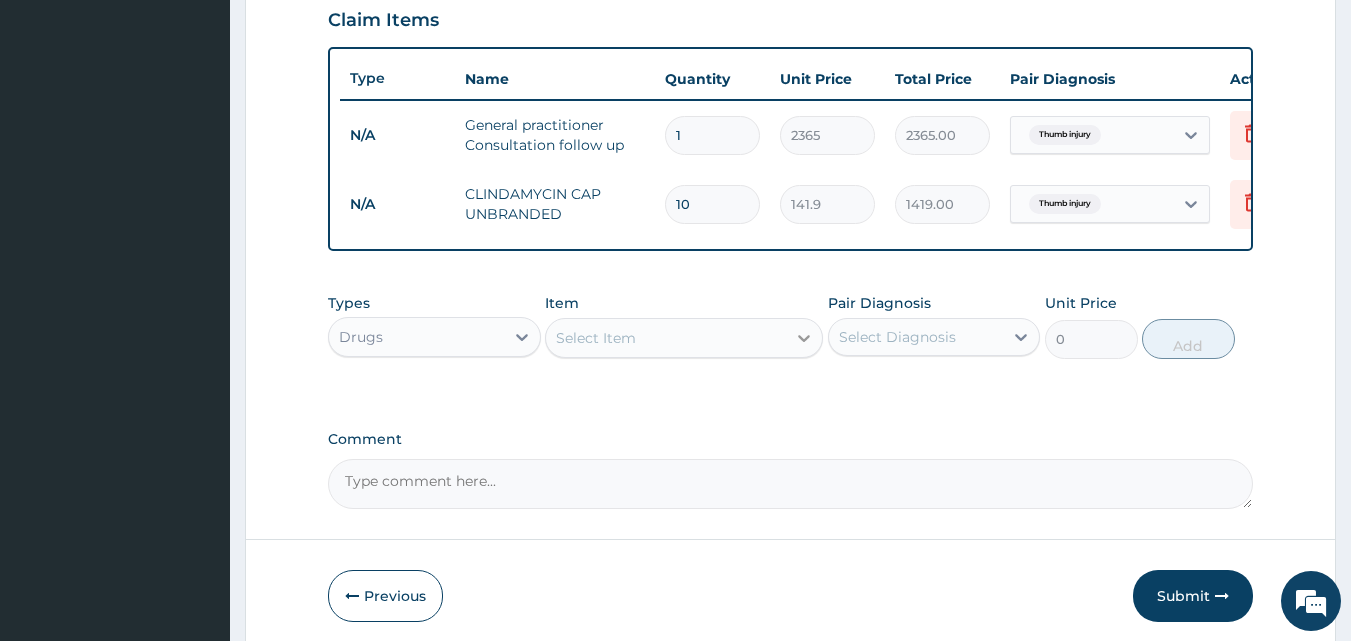 click 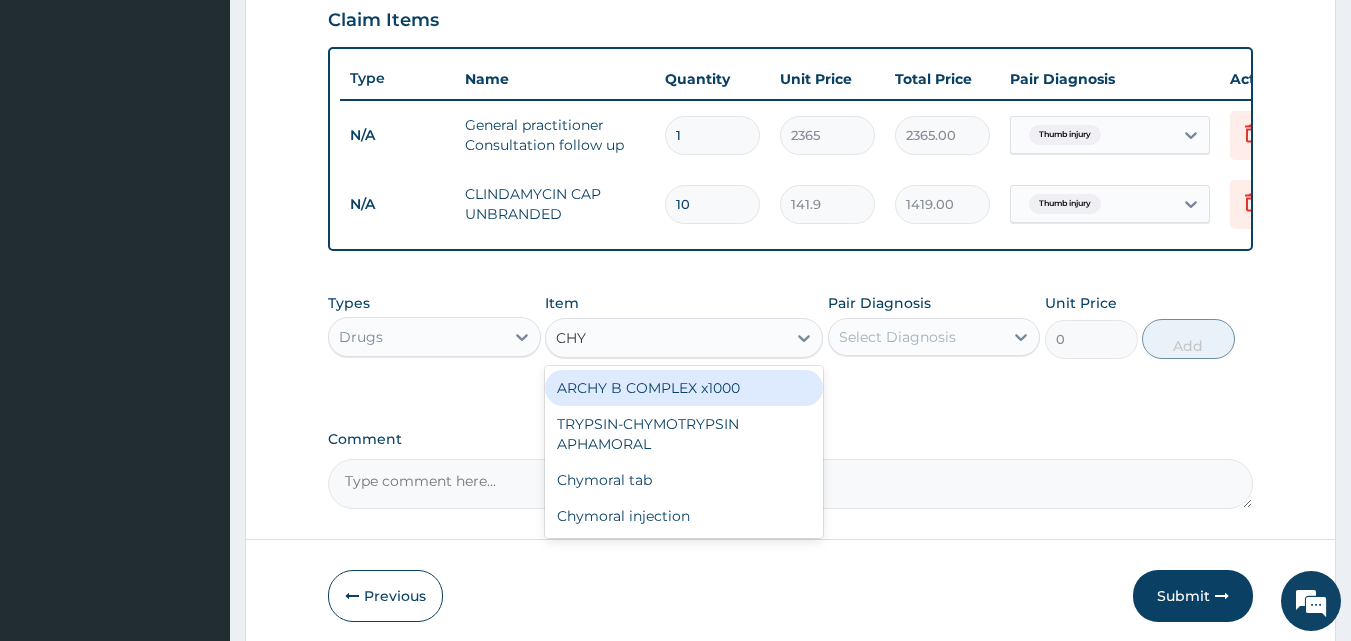 type on "CHYM" 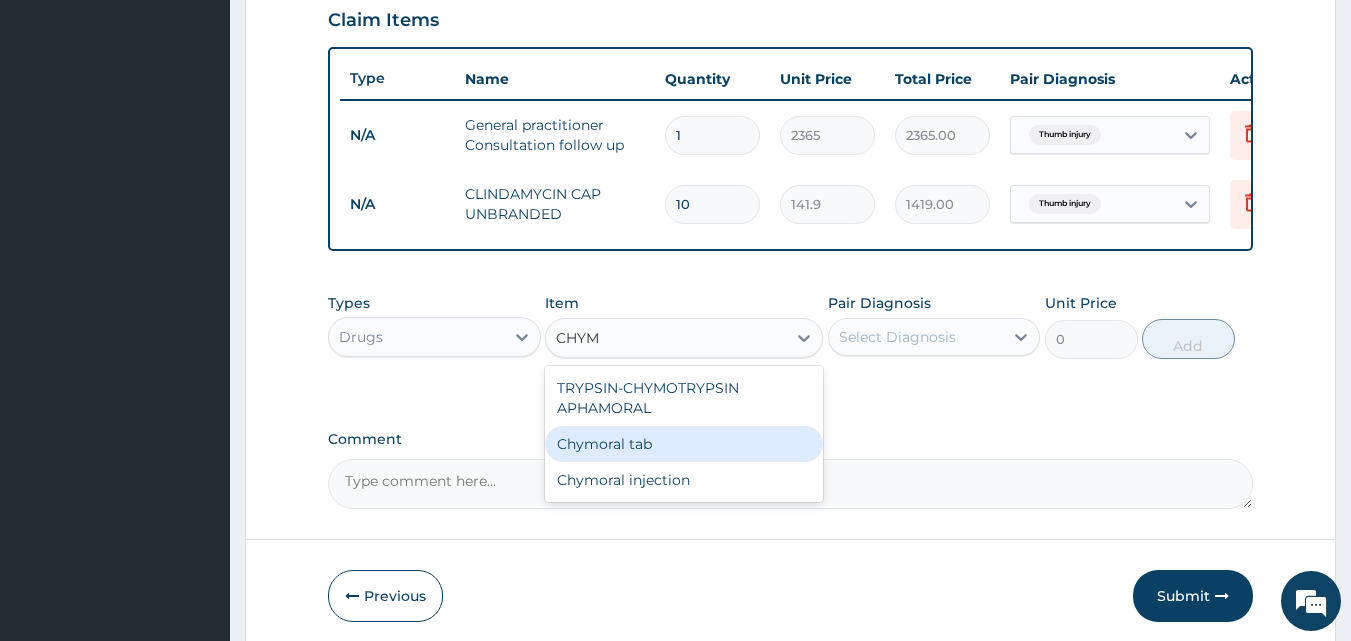 click on "Chymoral tab" at bounding box center [684, 444] 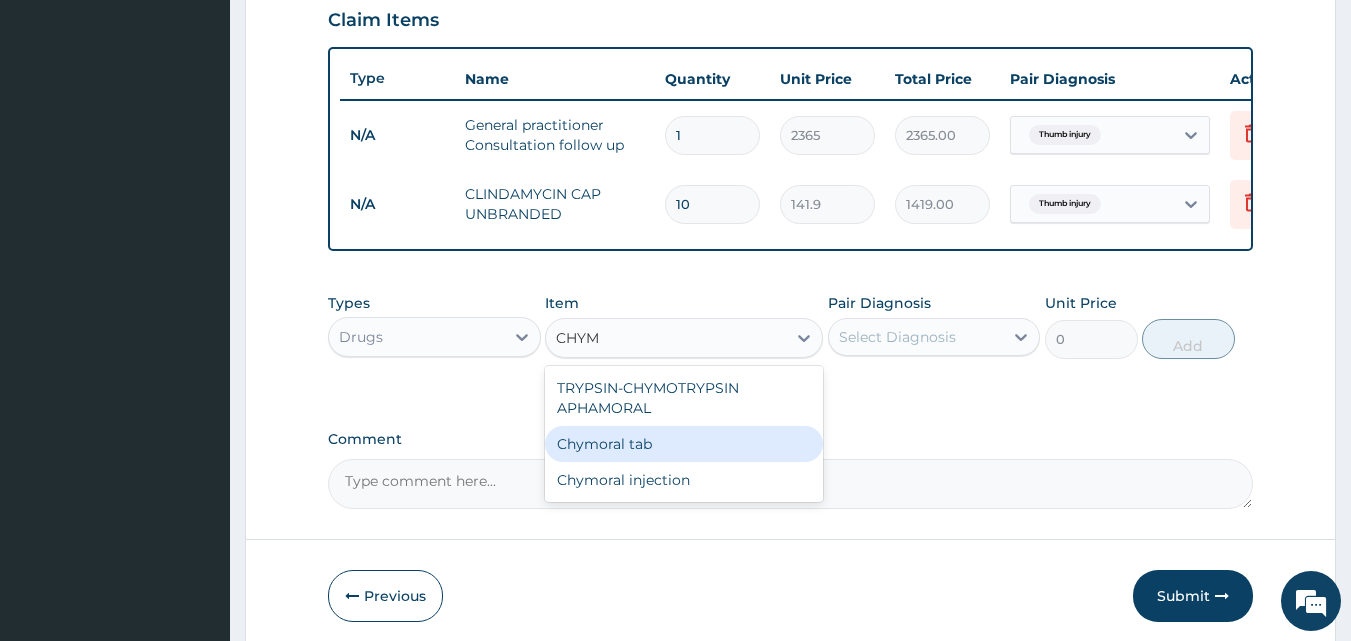 type 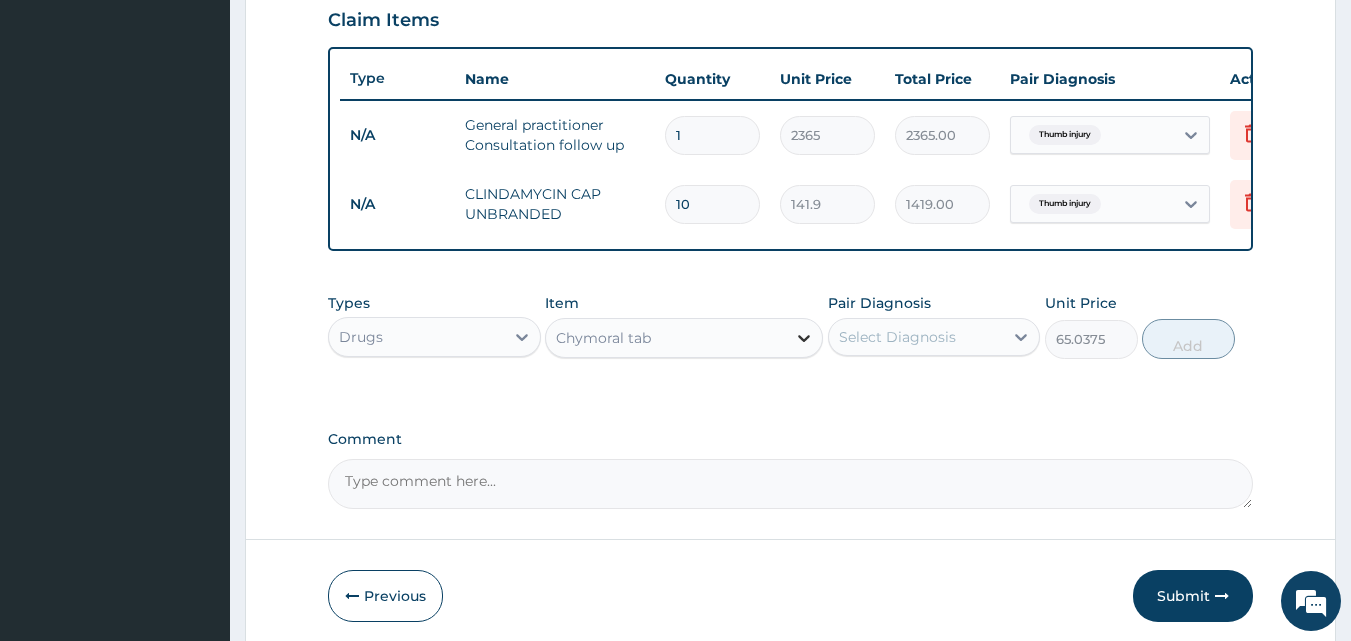 click 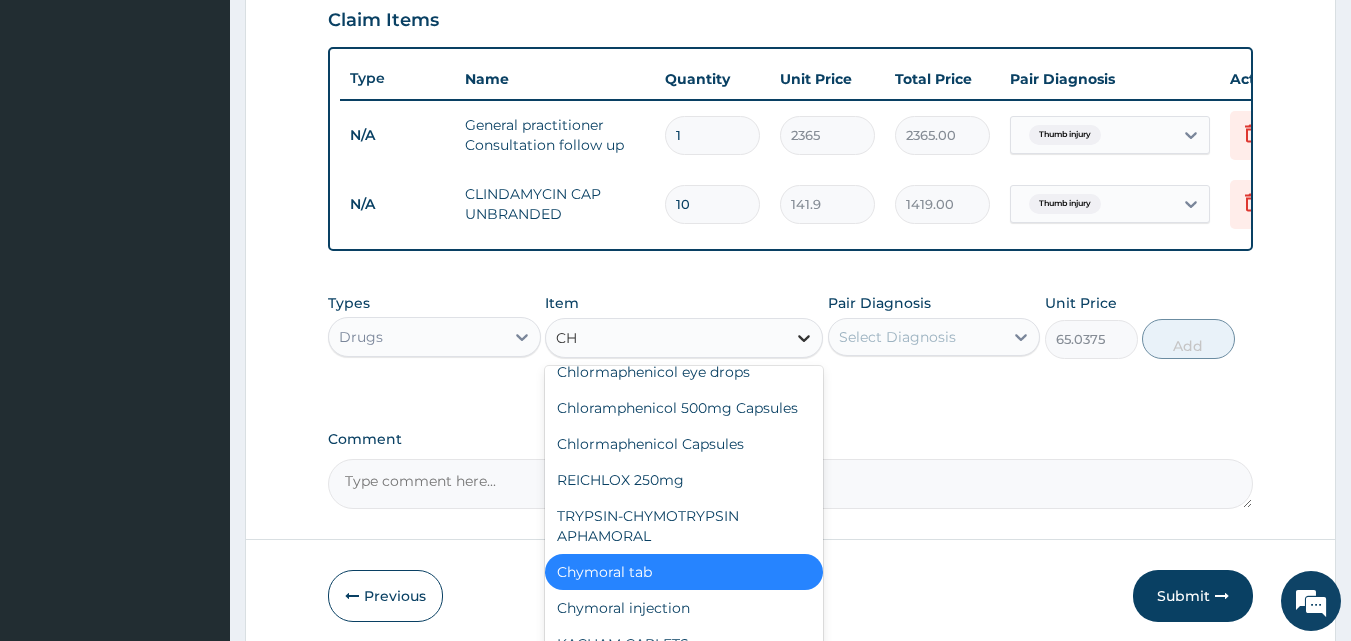 scroll, scrollTop: 1148, scrollLeft: 0, axis: vertical 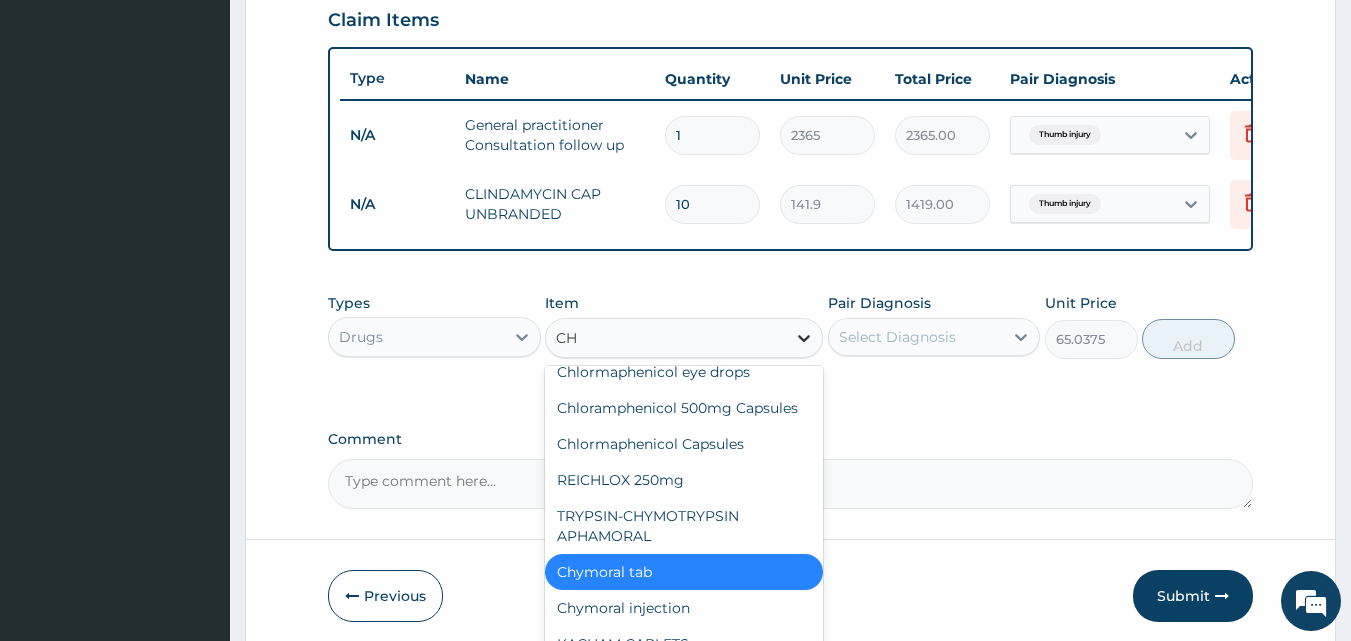 type on "CHY" 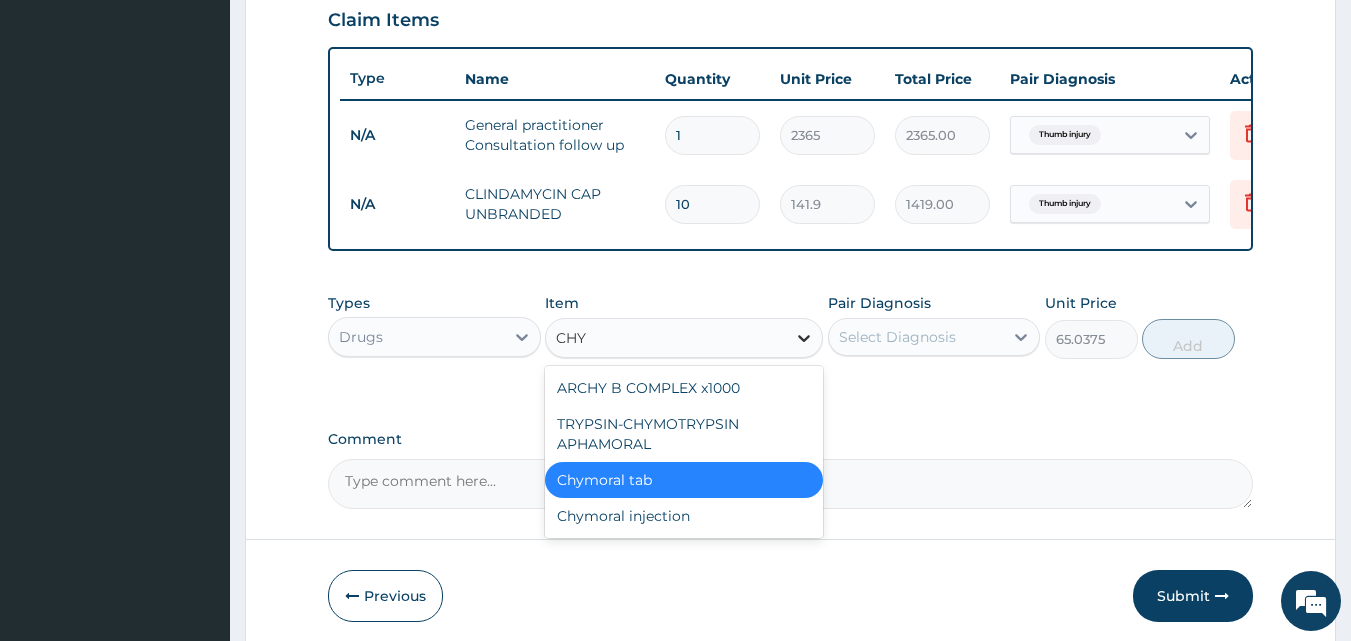scroll, scrollTop: 0, scrollLeft: 0, axis: both 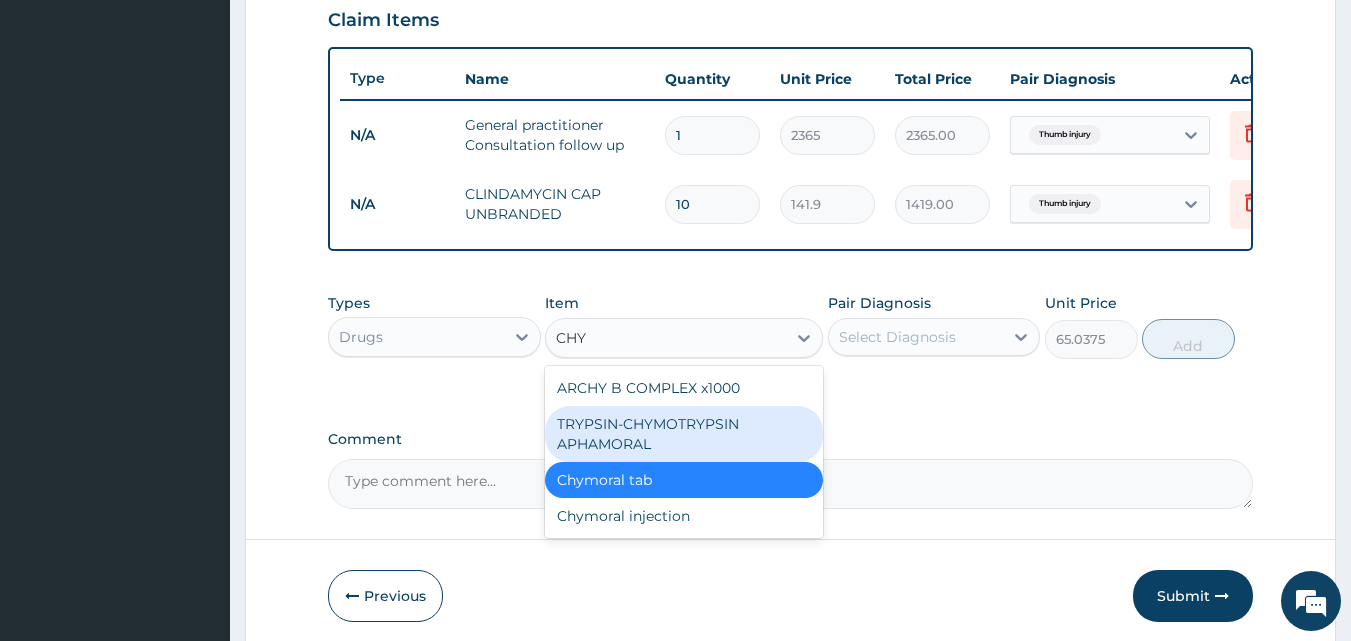 click on "TRYPSIN-CHYMOTRYPSIN APHAMORAL" at bounding box center [684, 434] 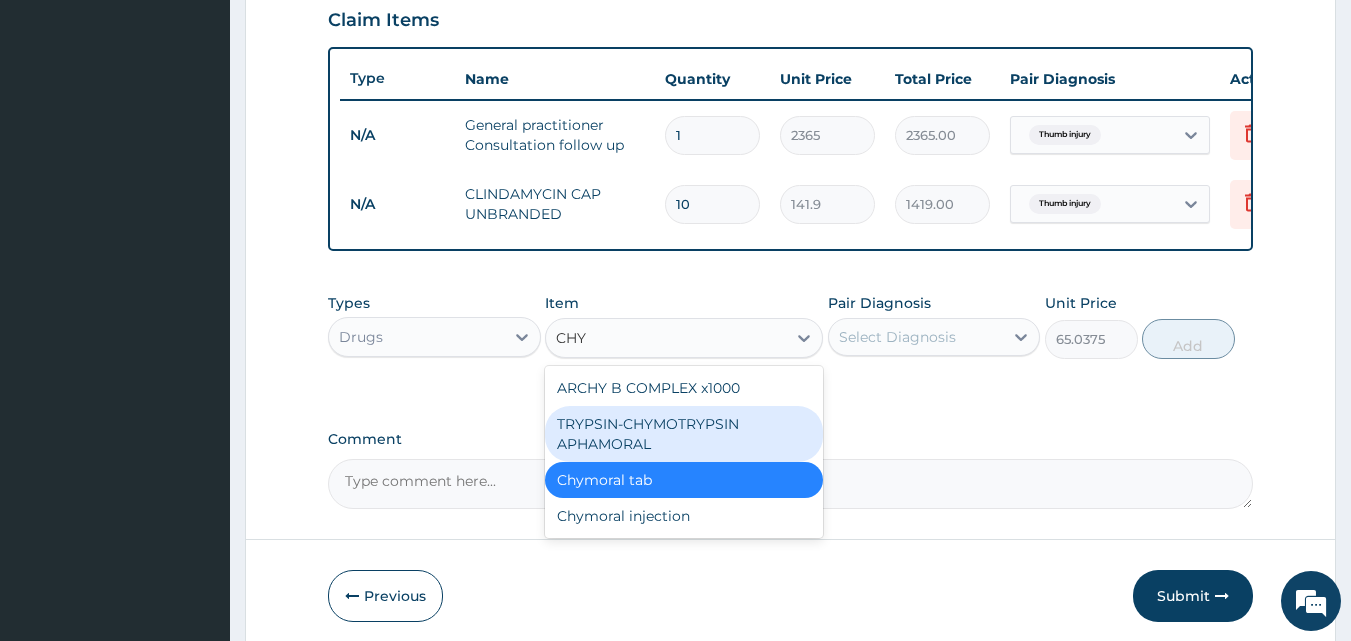 type 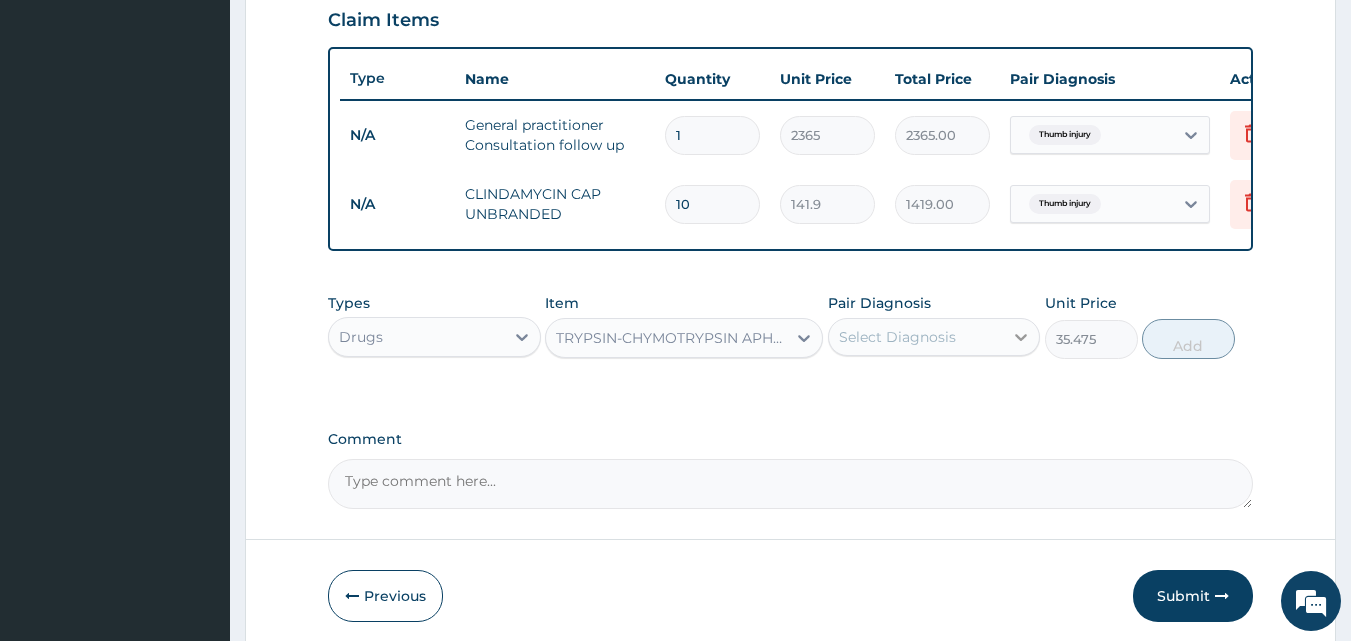 click at bounding box center (1021, 337) 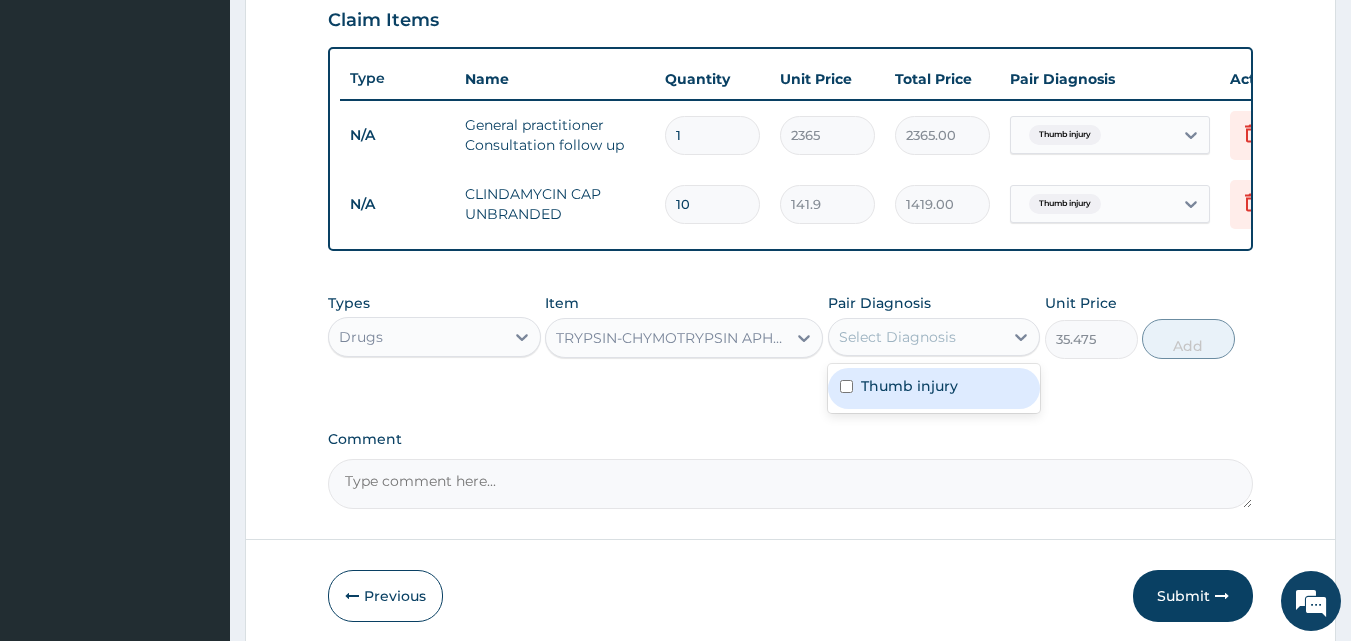 click at bounding box center (846, 386) 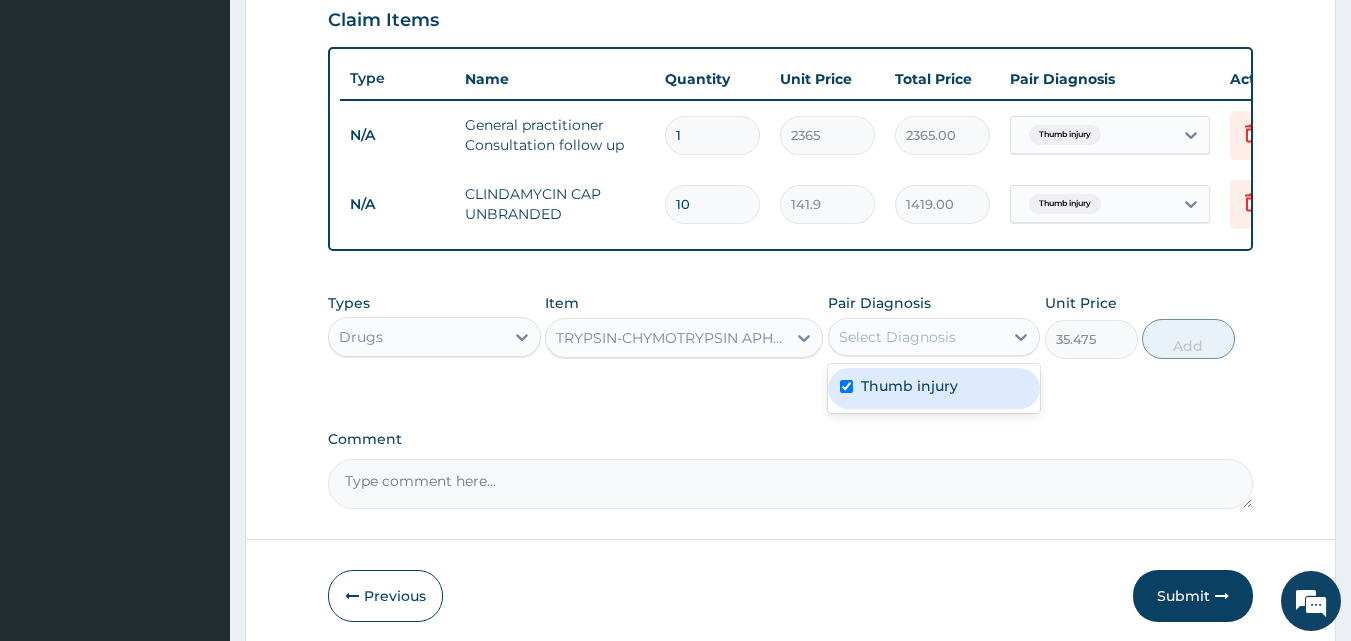 checkbox on "true" 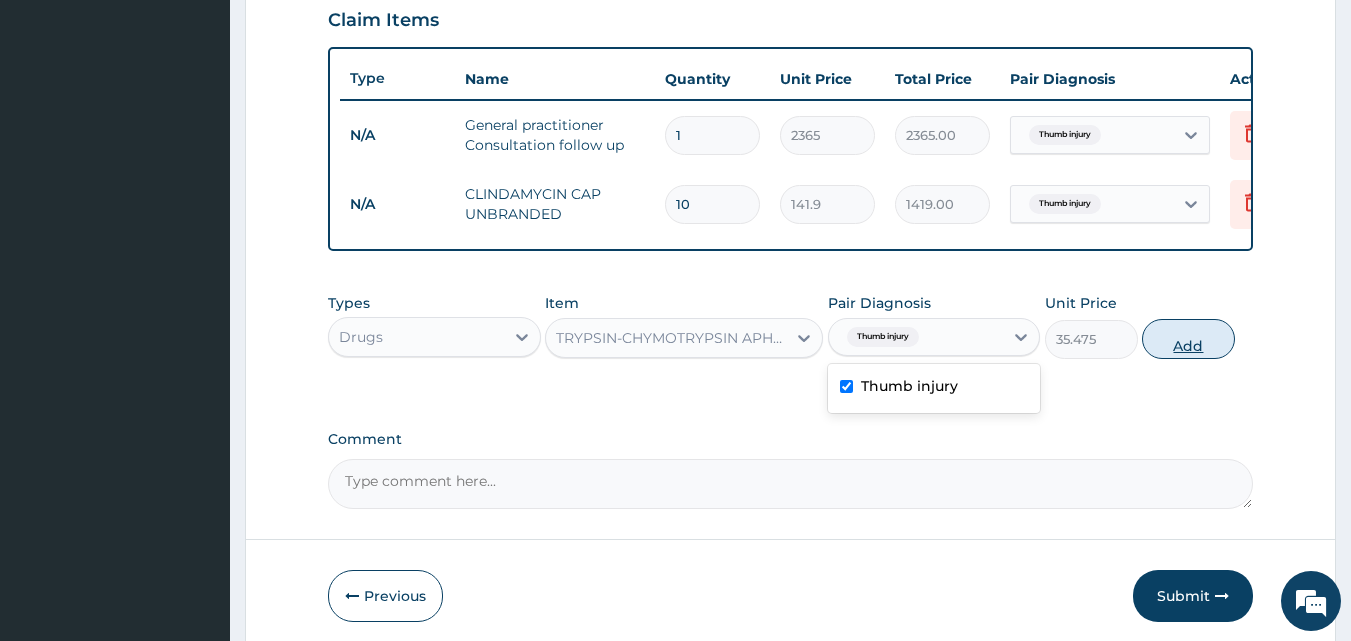 click on "Add" at bounding box center [1188, 339] 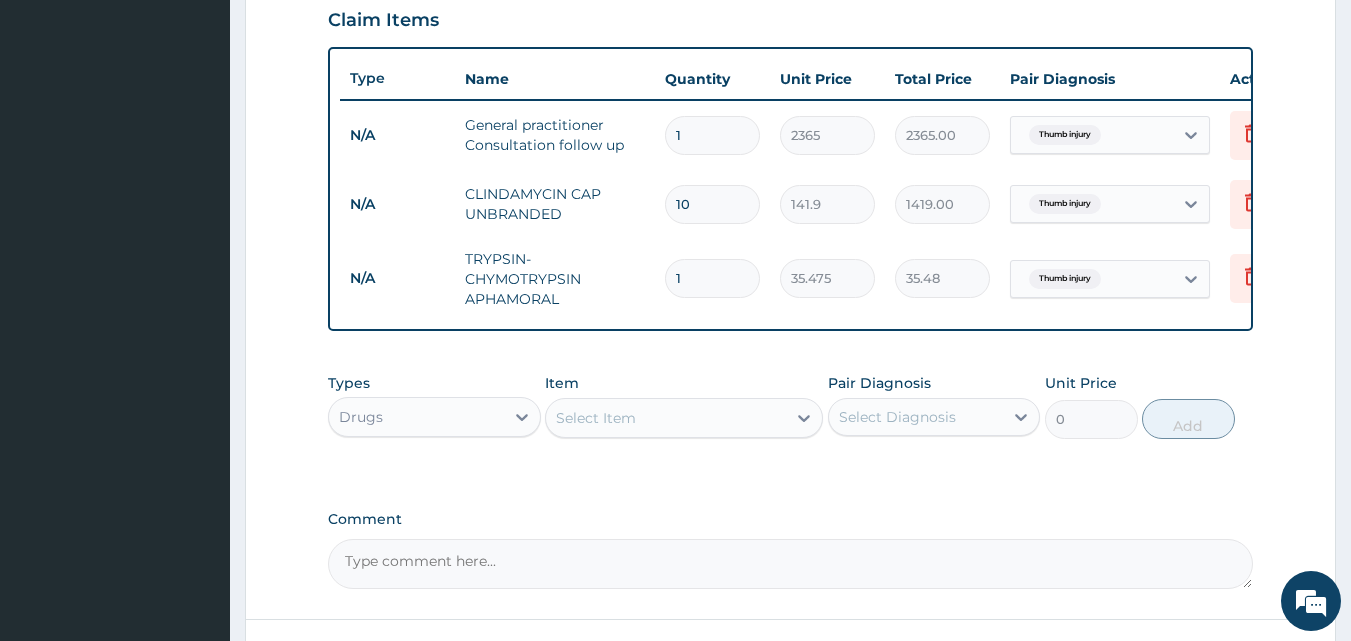 type on "10" 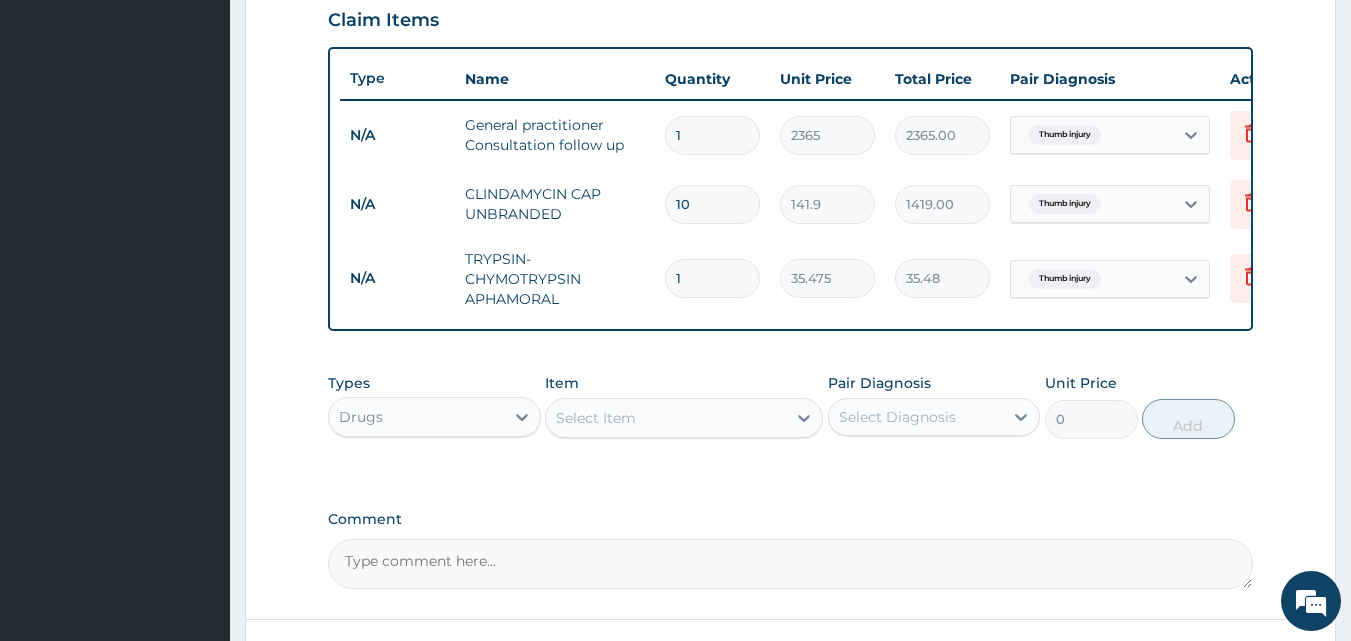 type on "354.75" 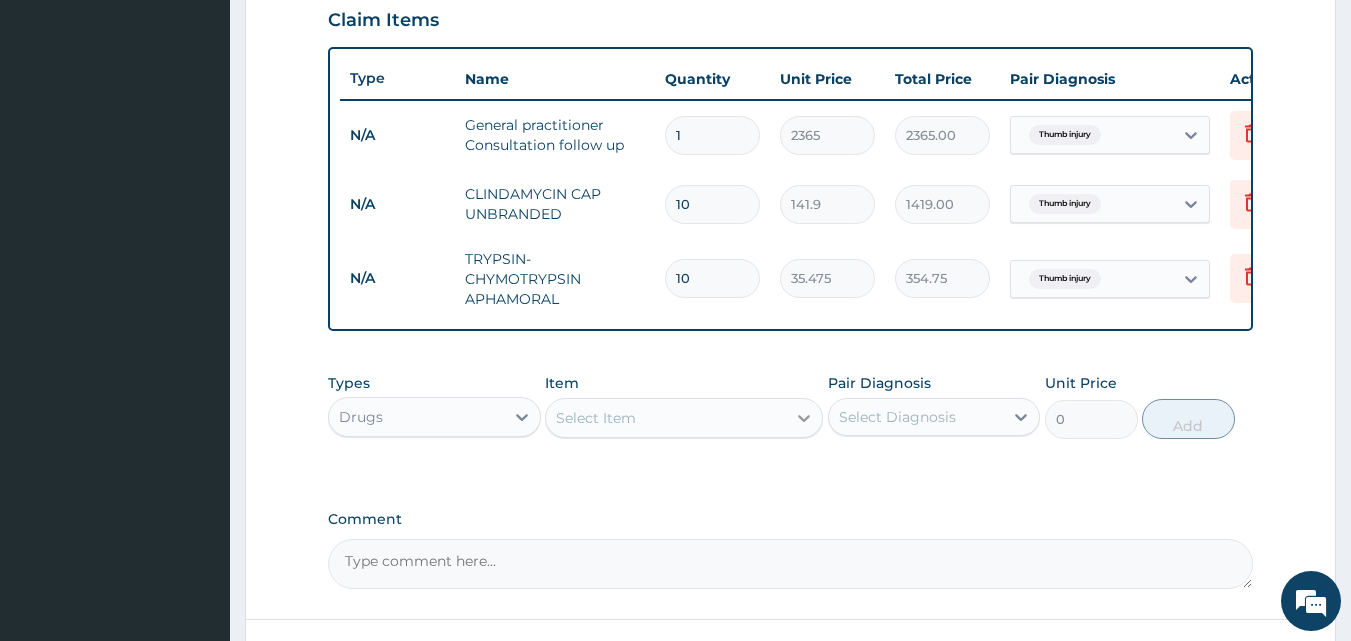 type on "10" 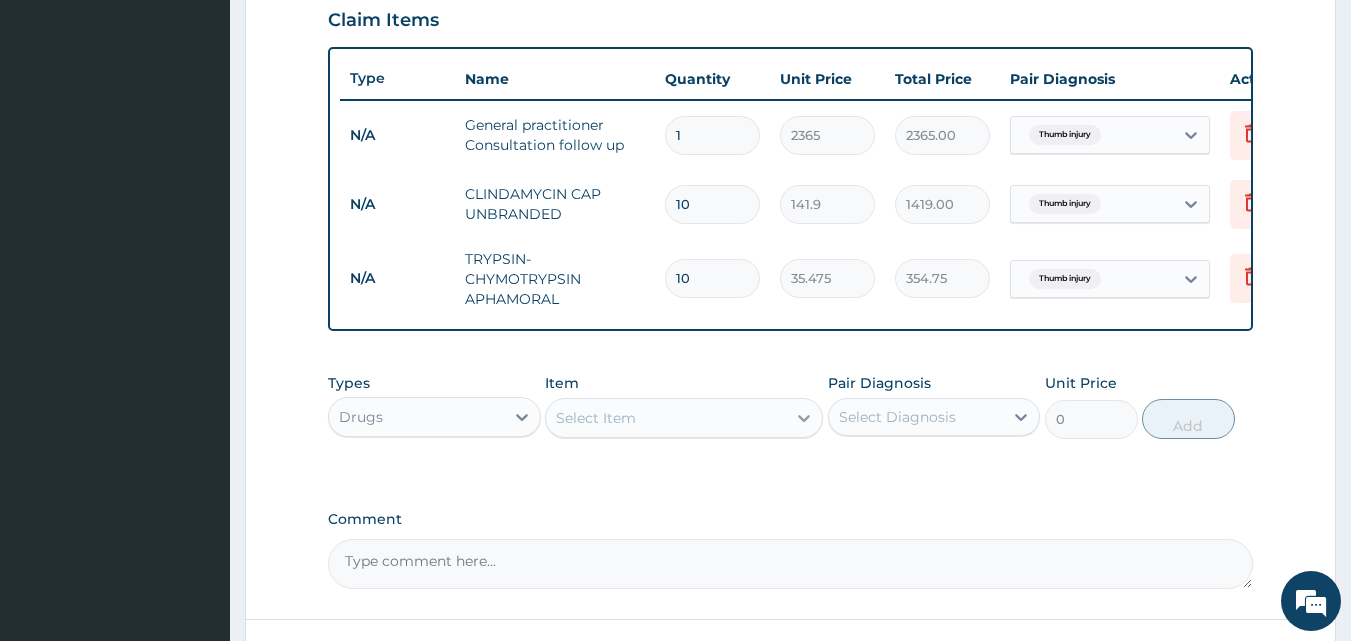 click 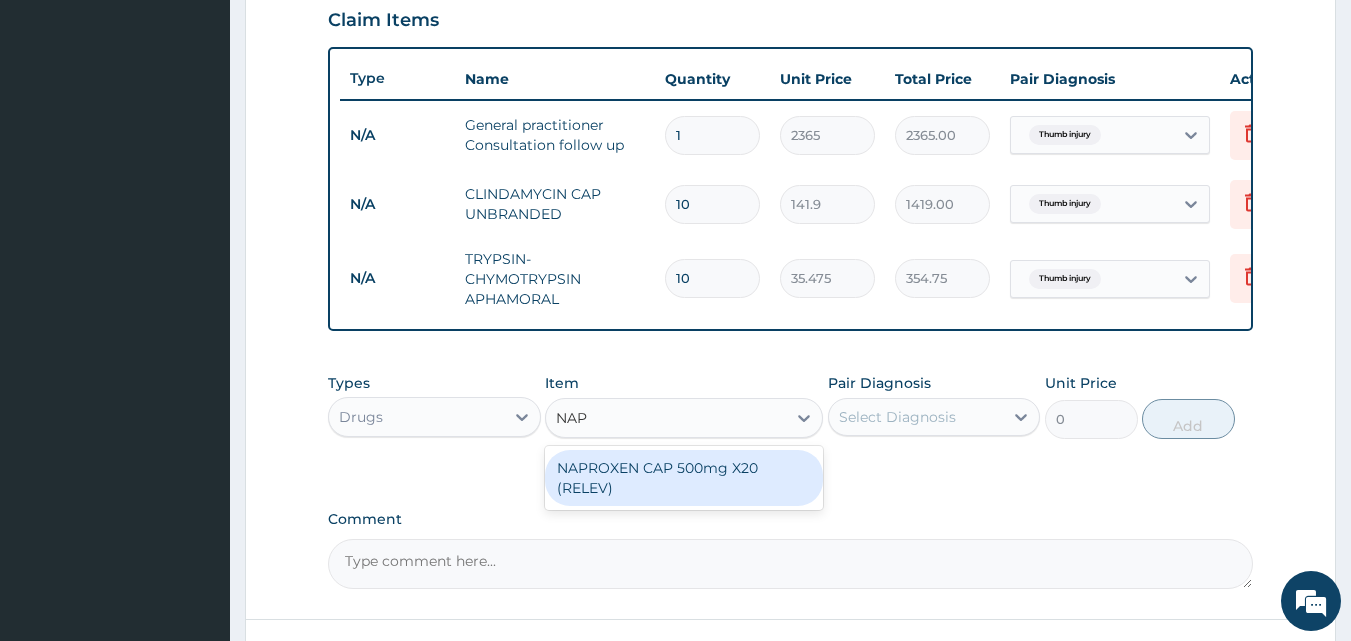 type on "NAPR" 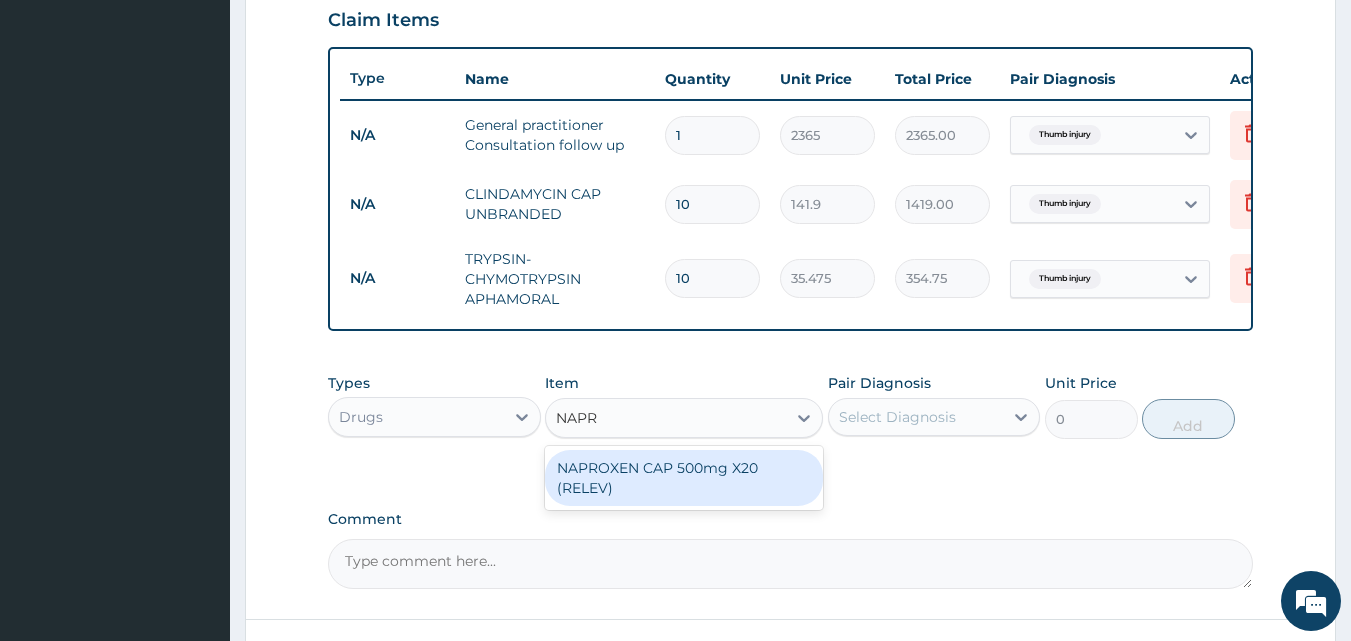 click on "NAPROXEN CAP 500mg X20 (RELEV)" at bounding box center [684, 478] 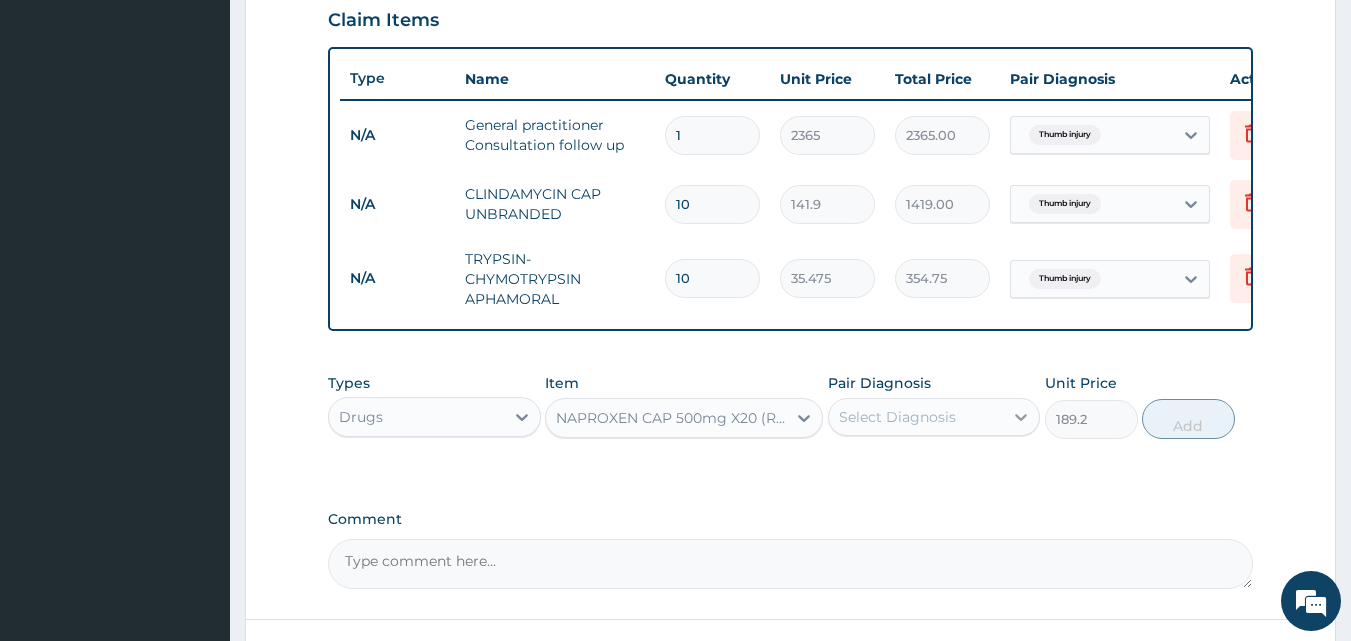 click 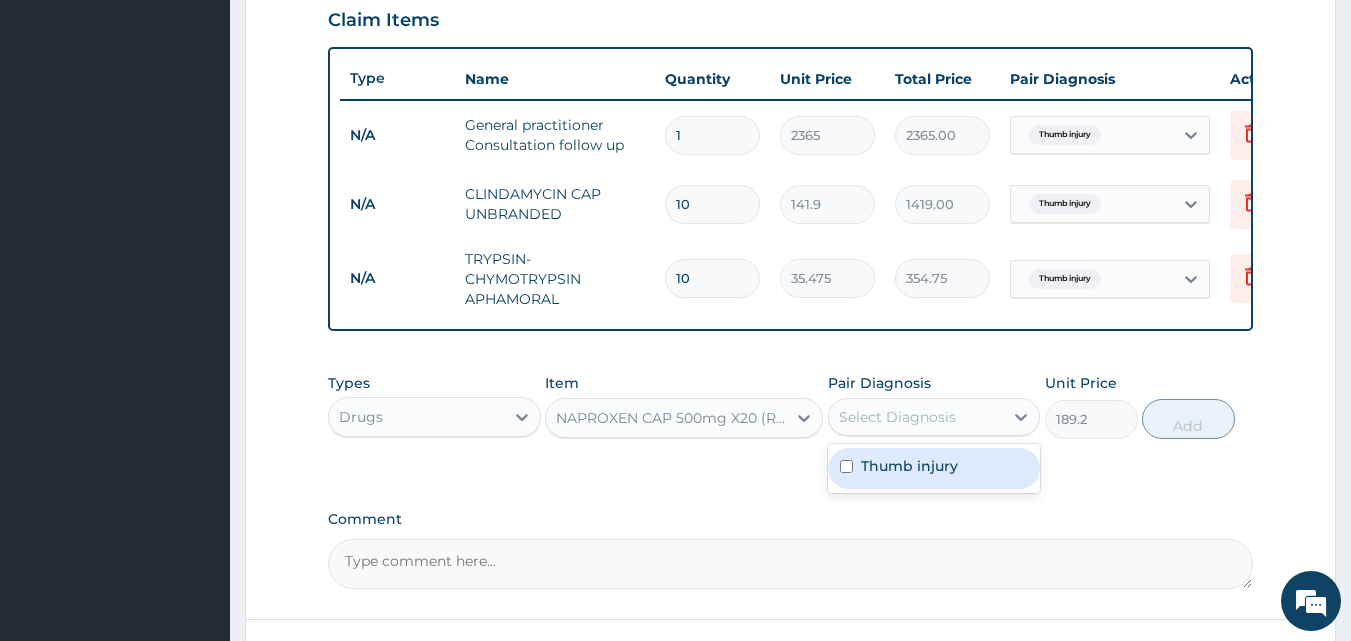 click at bounding box center [846, 466] 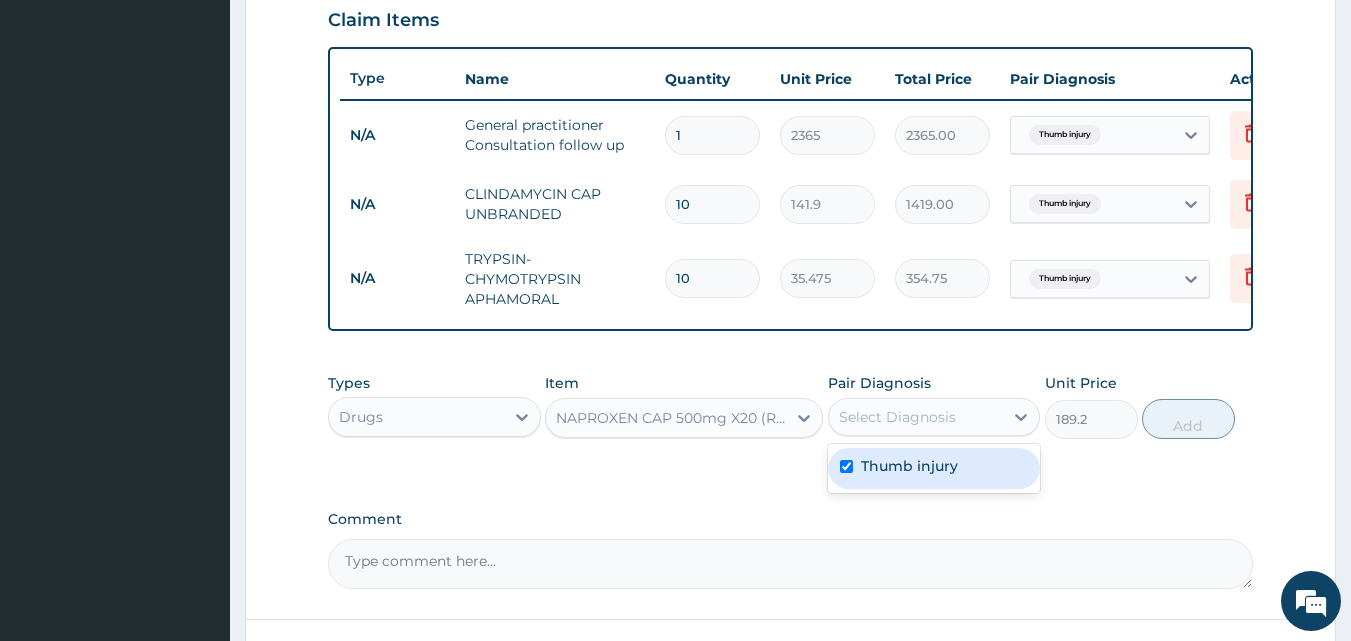 checkbox on "true" 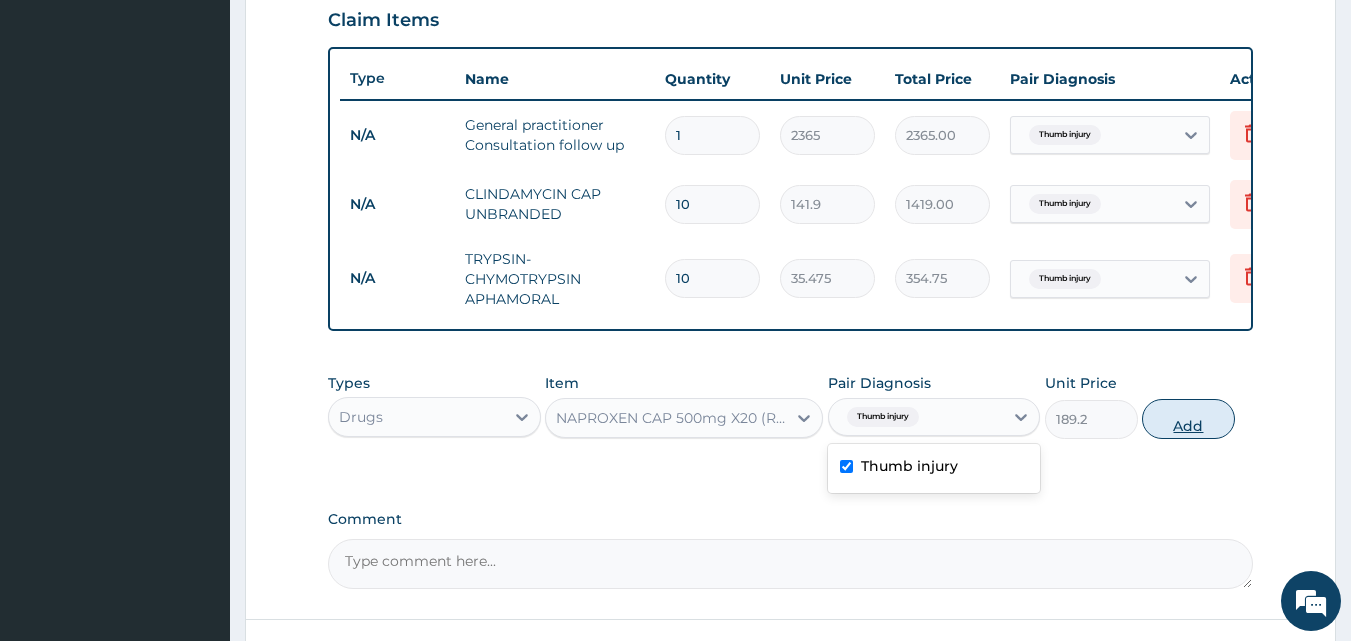 click on "Add" at bounding box center (1188, 419) 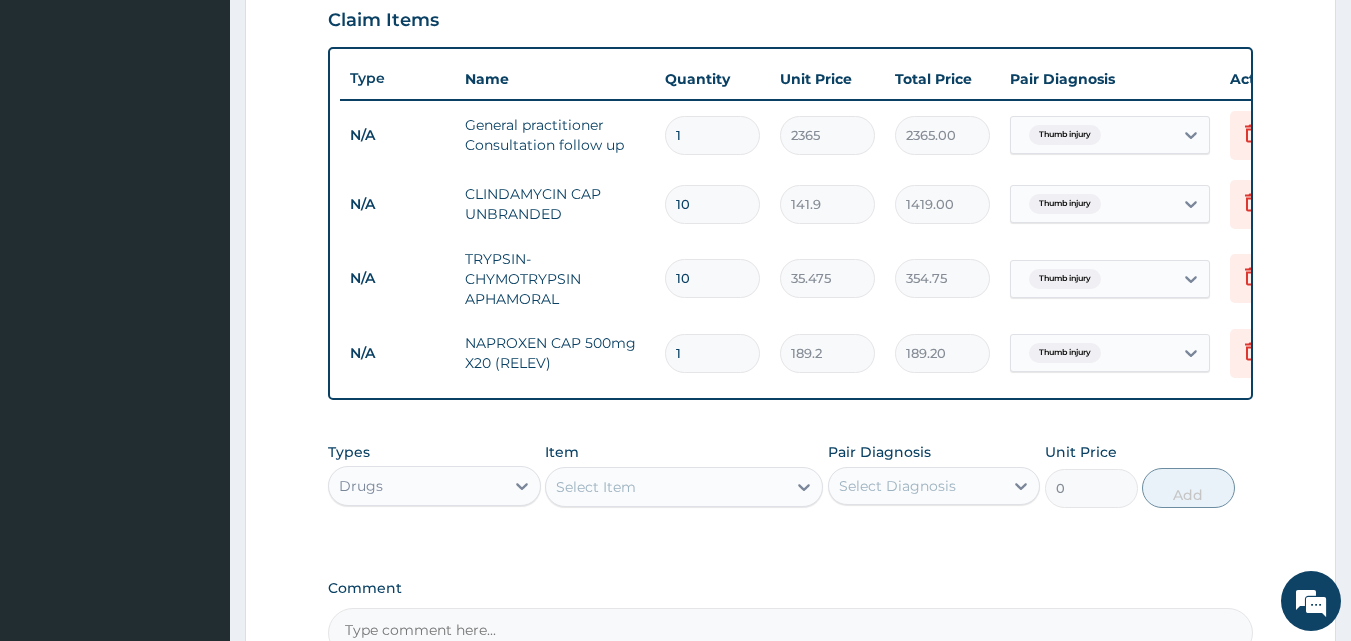 type on "10" 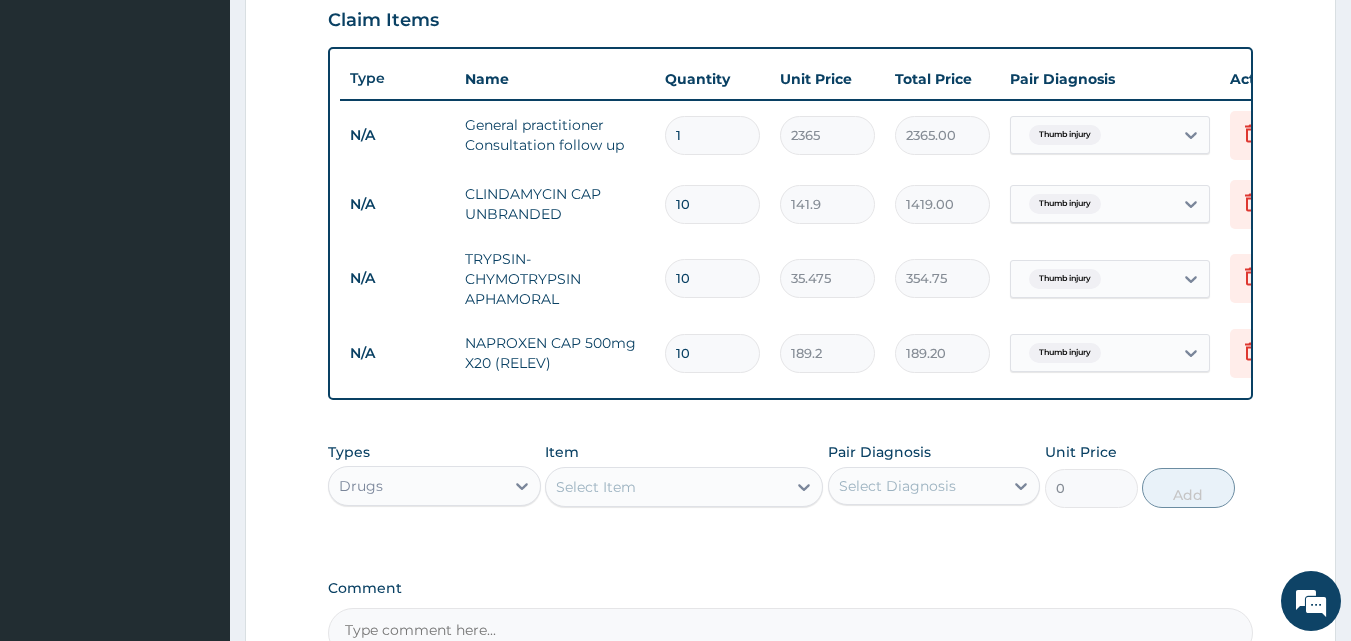 type on "1892.00" 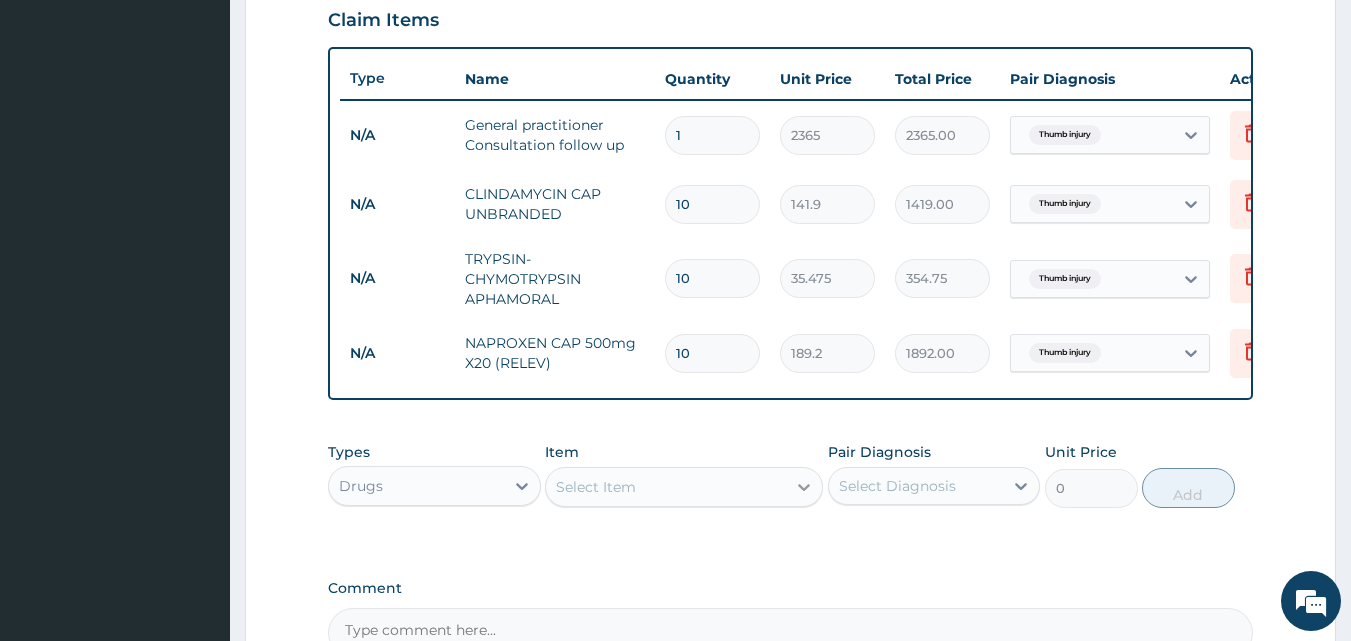 type on "10" 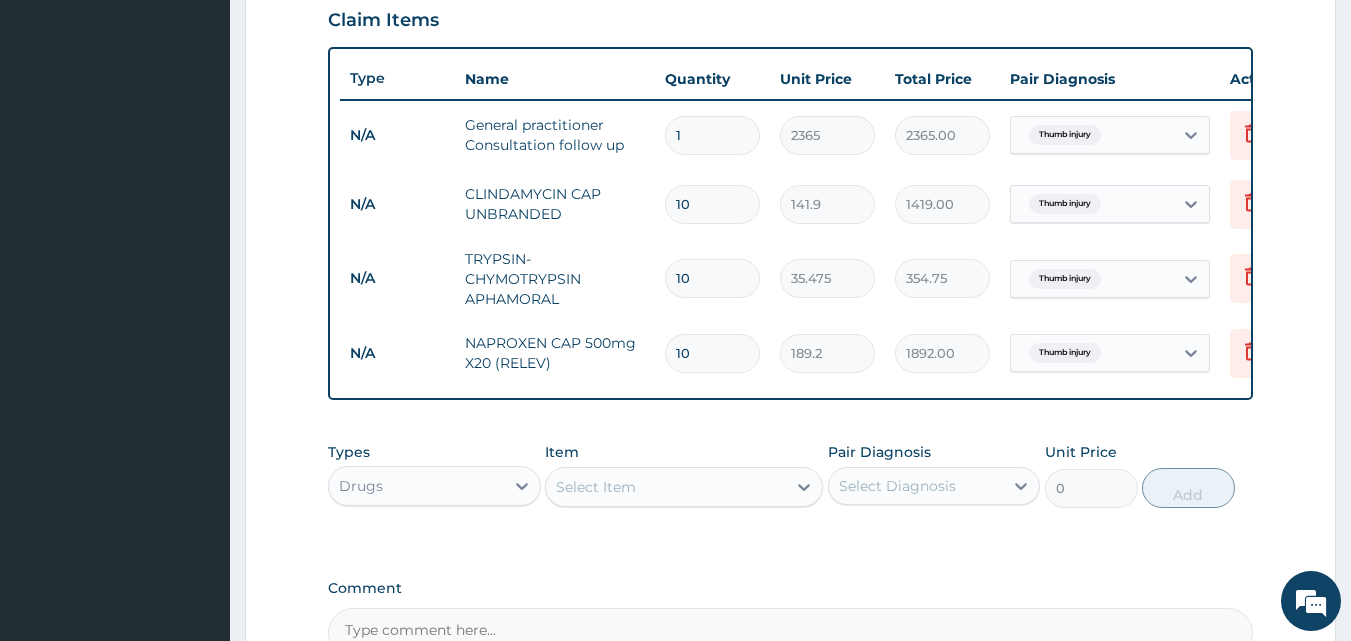 click on "Select Item" at bounding box center [596, 487] 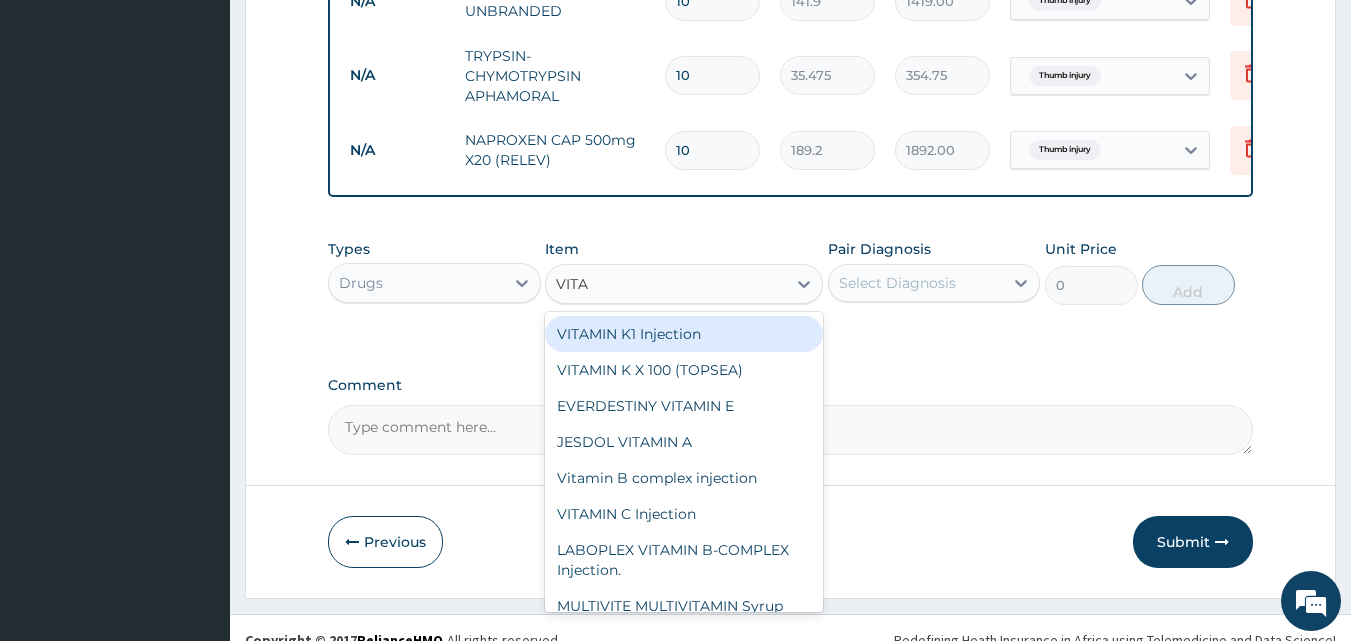 scroll, scrollTop: 908, scrollLeft: 0, axis: vertical 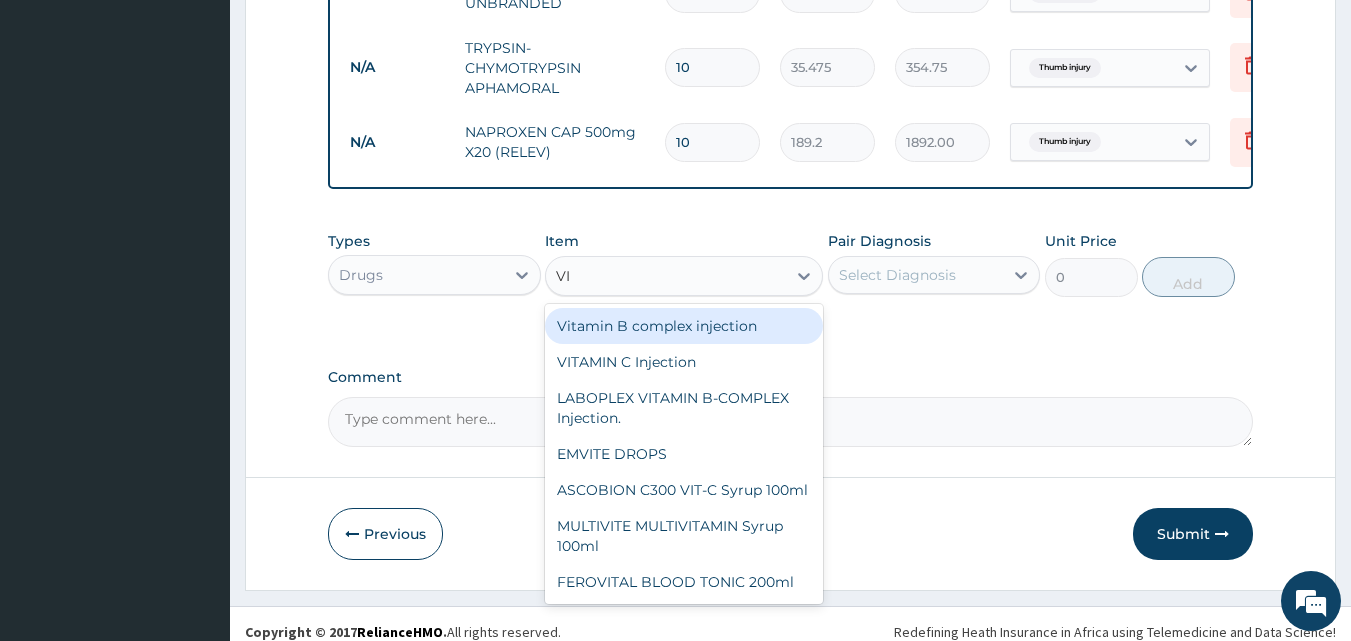 type on "V" 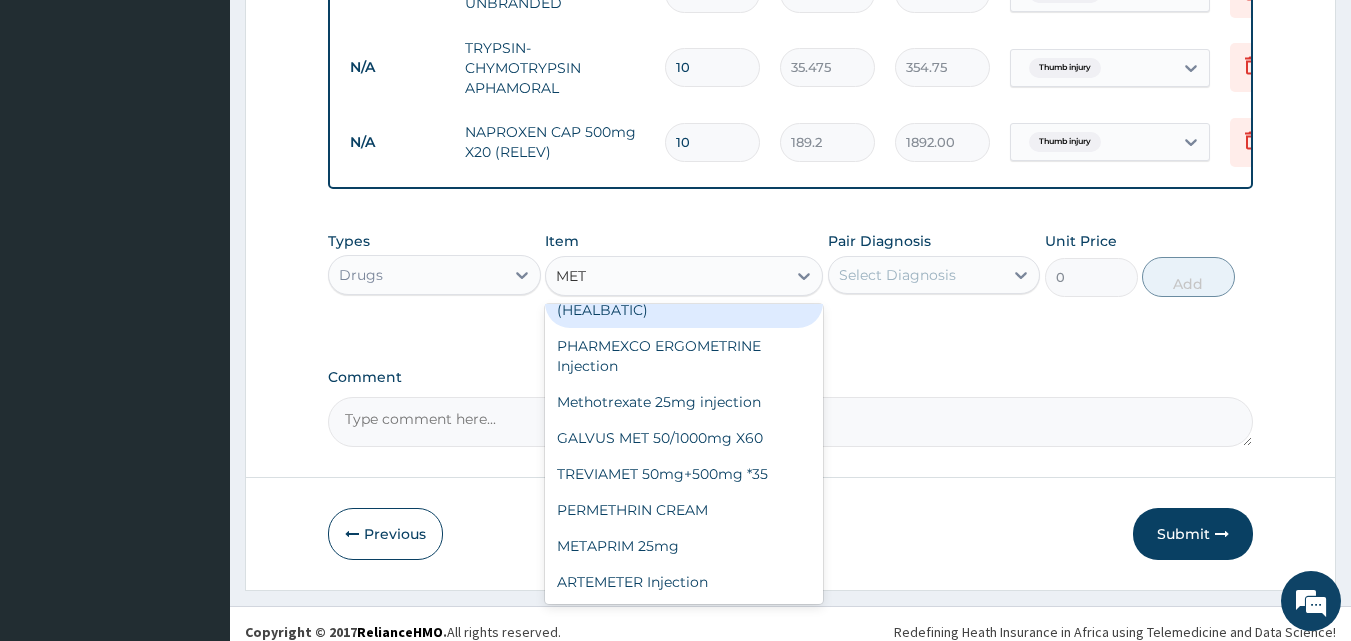 scroll, scrollTop: 0, scrollLeft: 0, axis: both 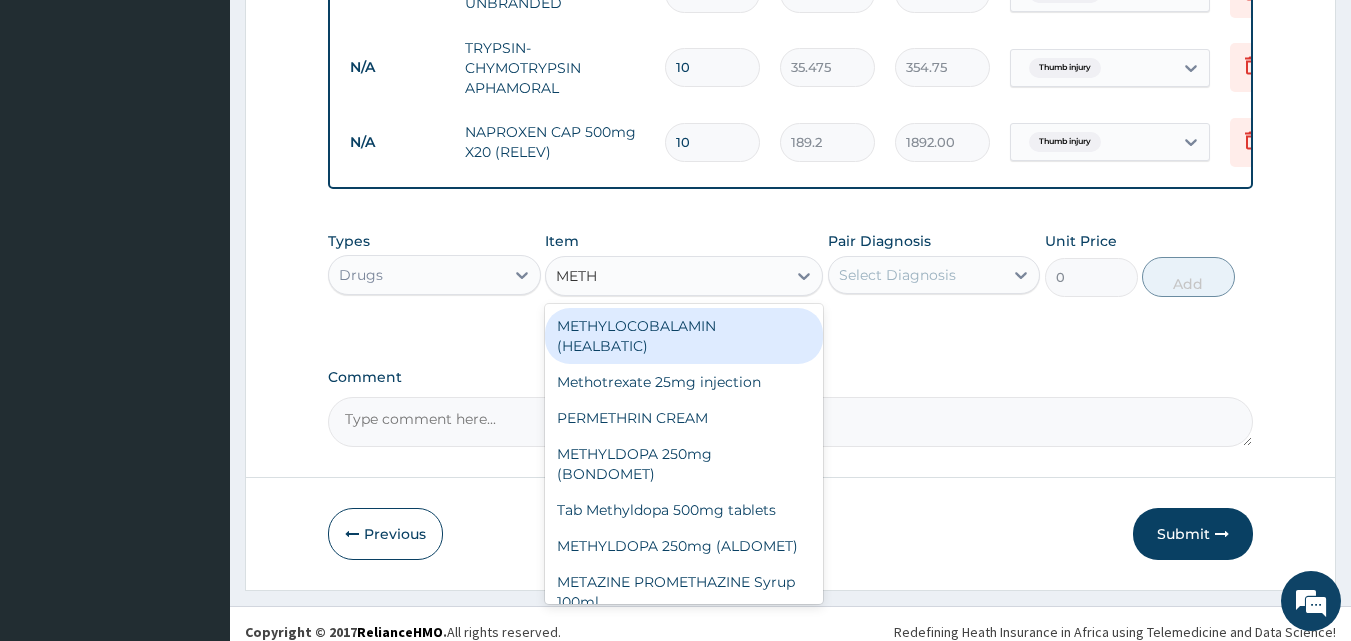 type on "METHY" 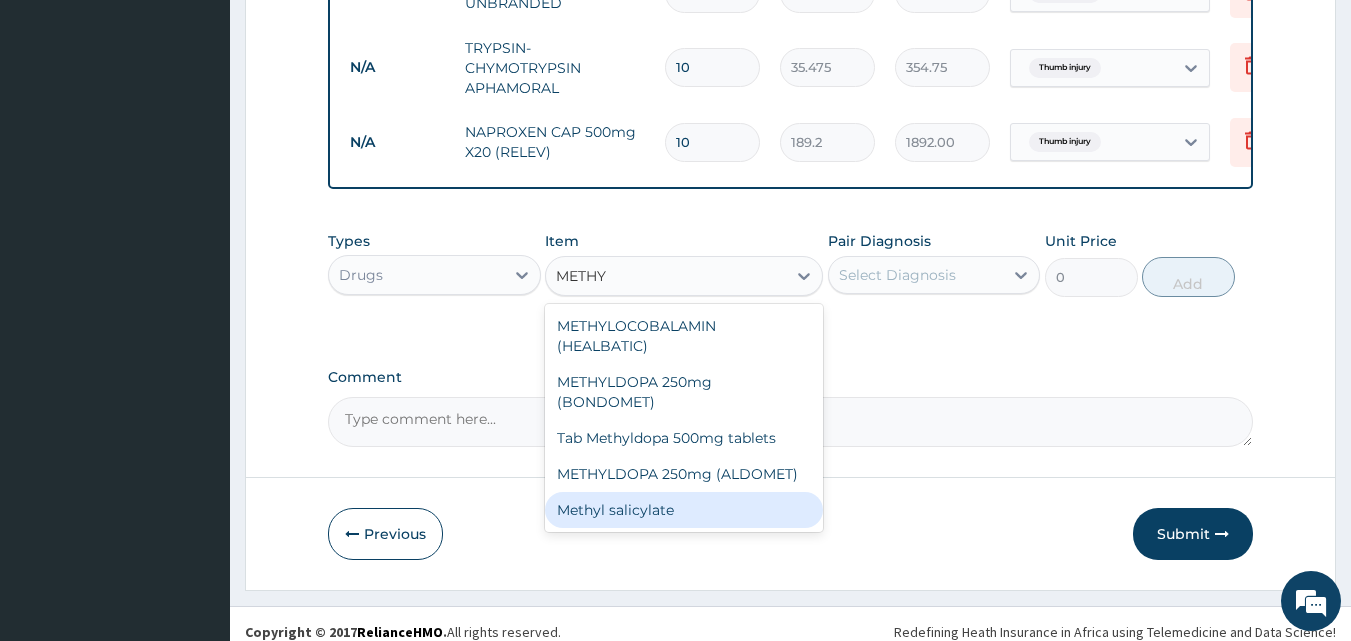 click on "Methyl salicylate" at bounding box center (684, 510) 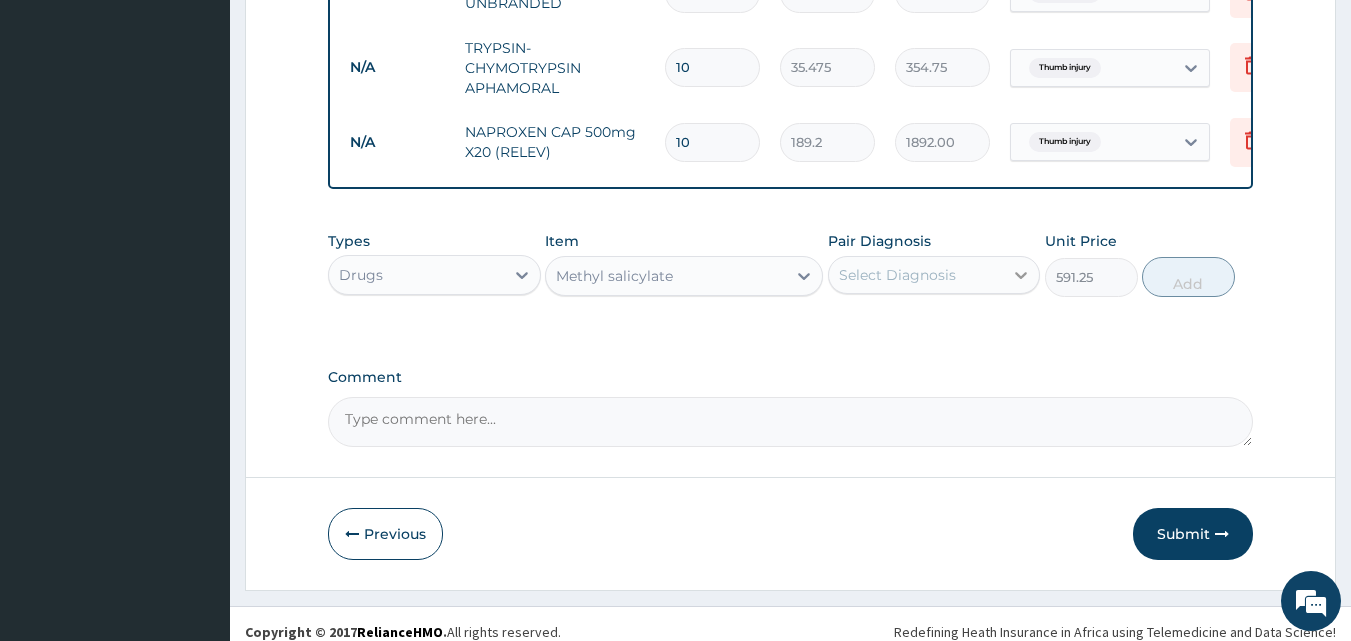 click at bounding box center (1021, 275) 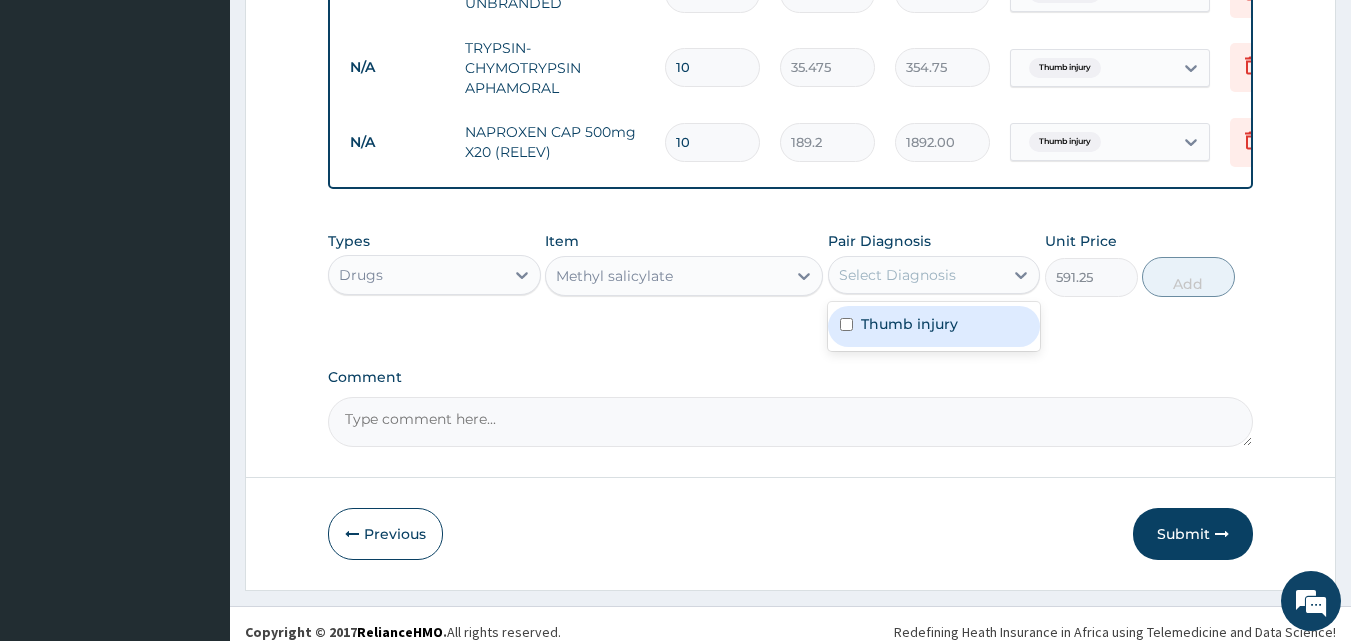 click at bounding box center (846, 324) 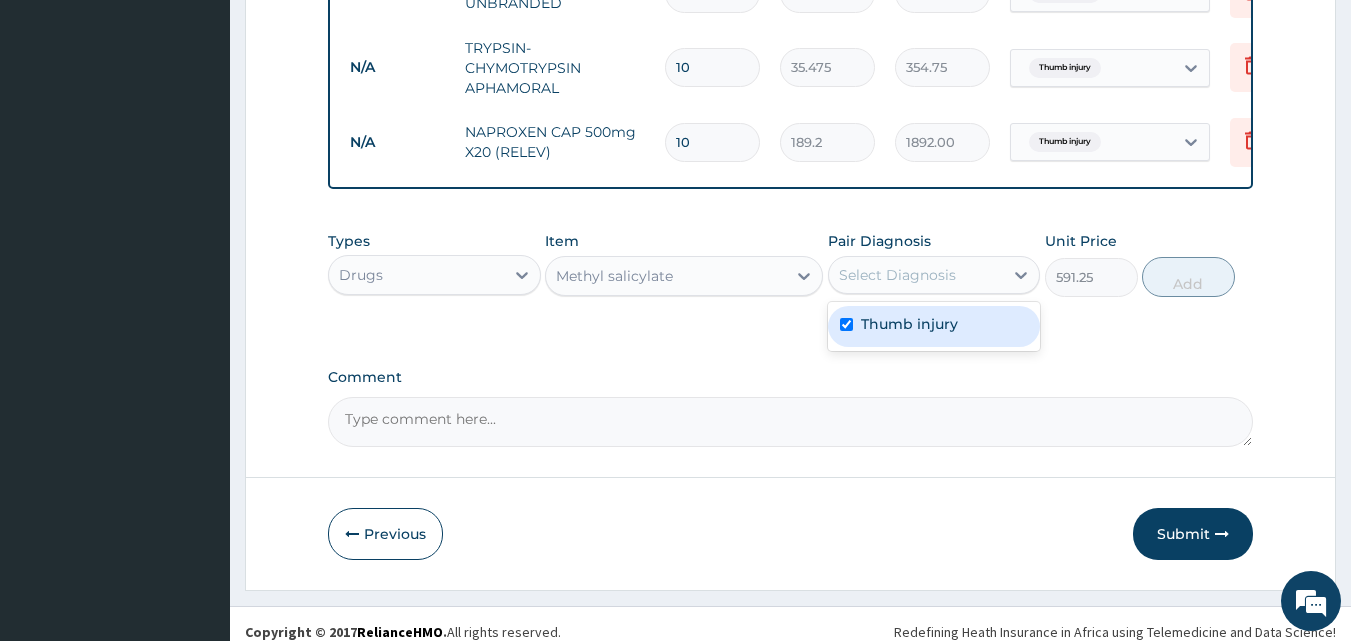 checkbox on "true" 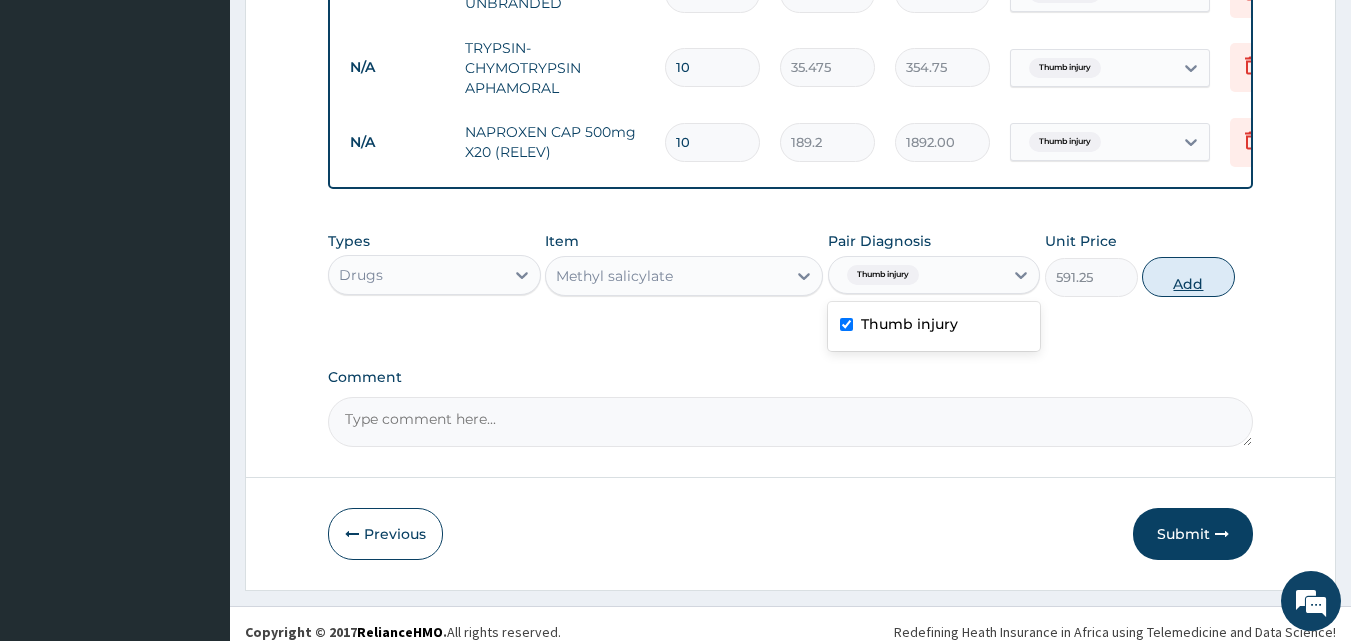 click on "Add" at bounding box center (1188, 277) 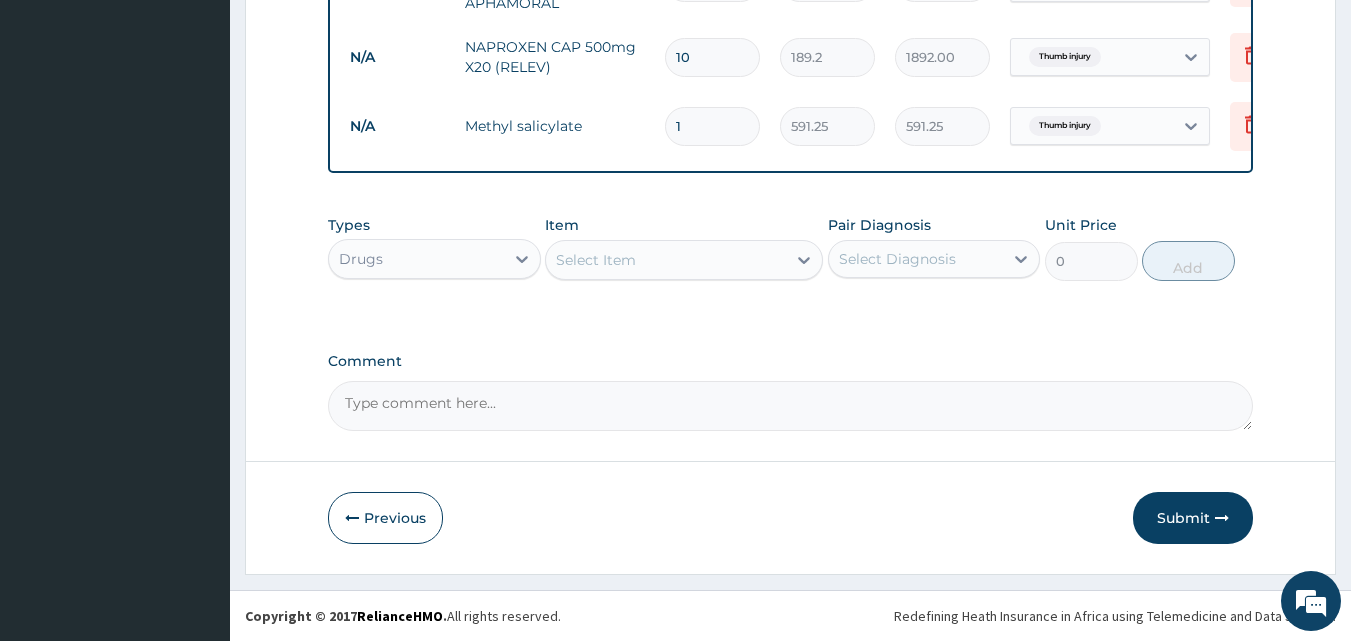 scroll, scrollTop: 1008, scrollLeft: 0, axis: vertical 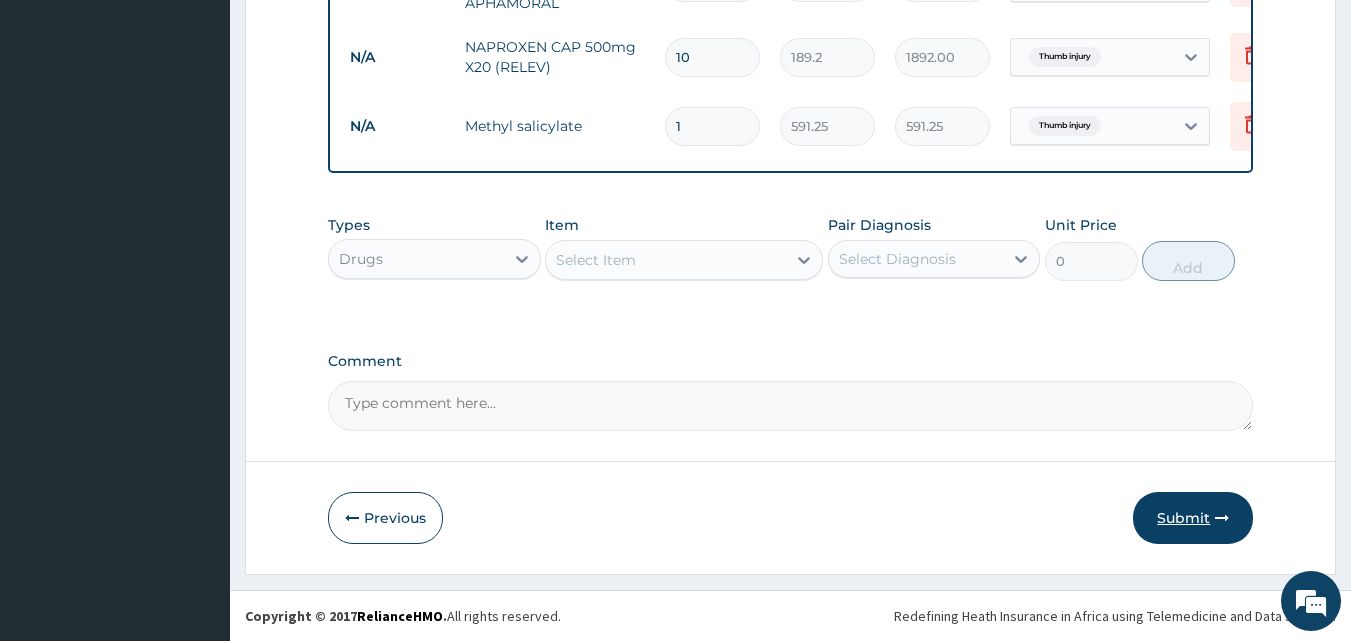 click on "Submit" at bounding box center [1193, 518] 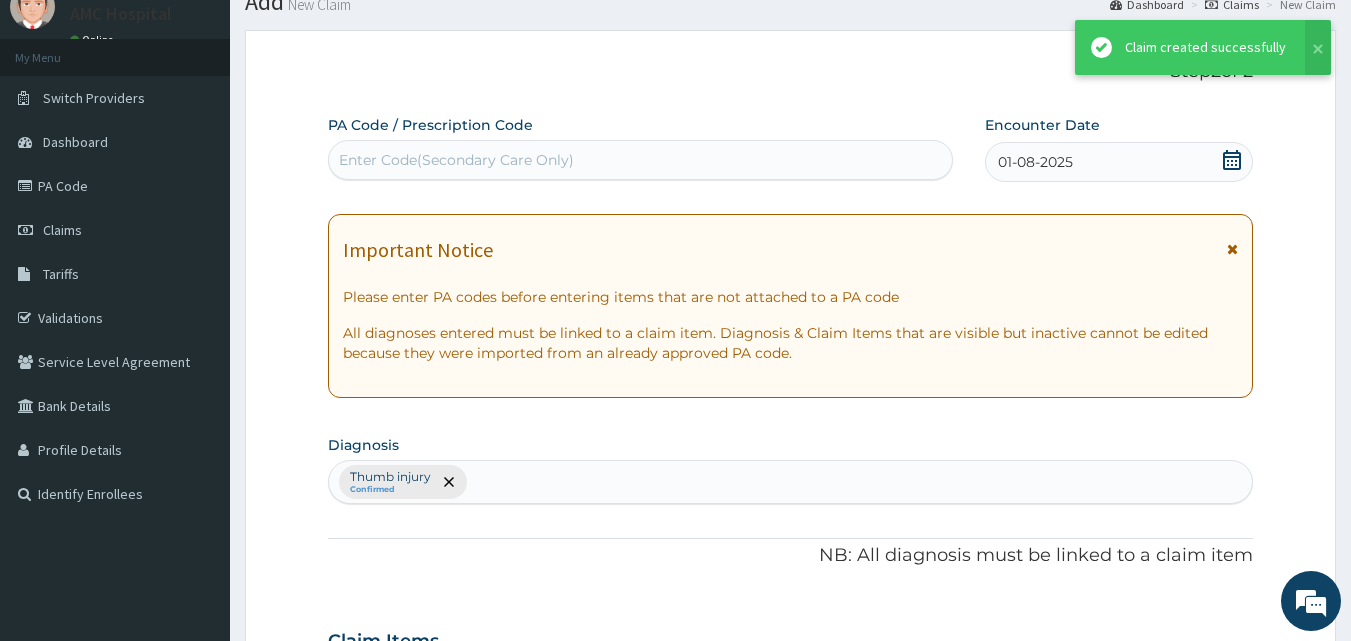 scroll, scrollTop: 1008, scrollLeft: 0, axis: vertical 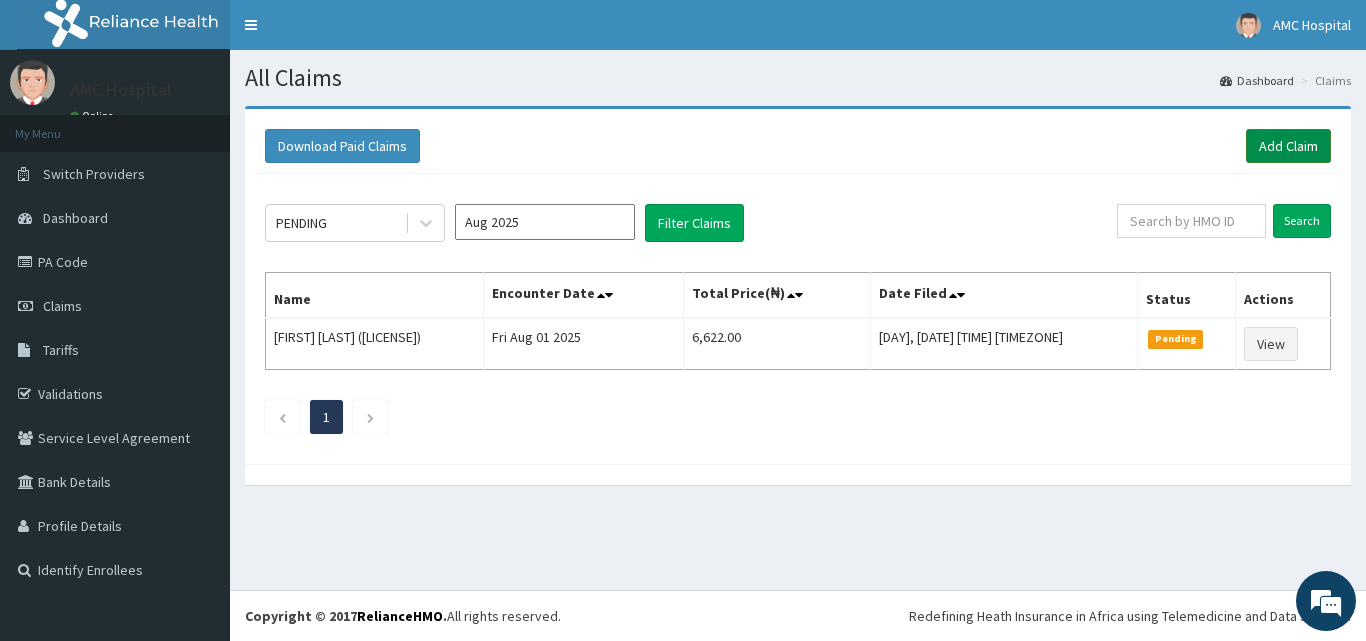 click on "Add Claim" at bounding box center (1288, 146) 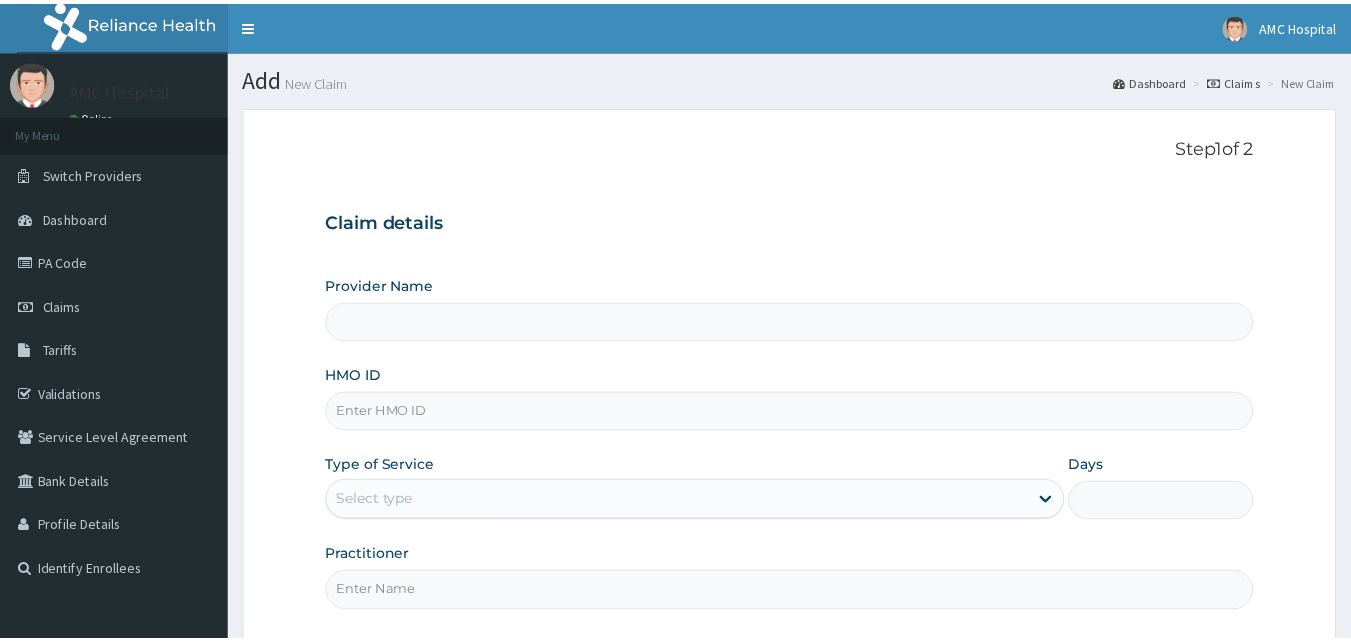 scroll, scrollTop: 0, scrollLeft: 0, axis: both 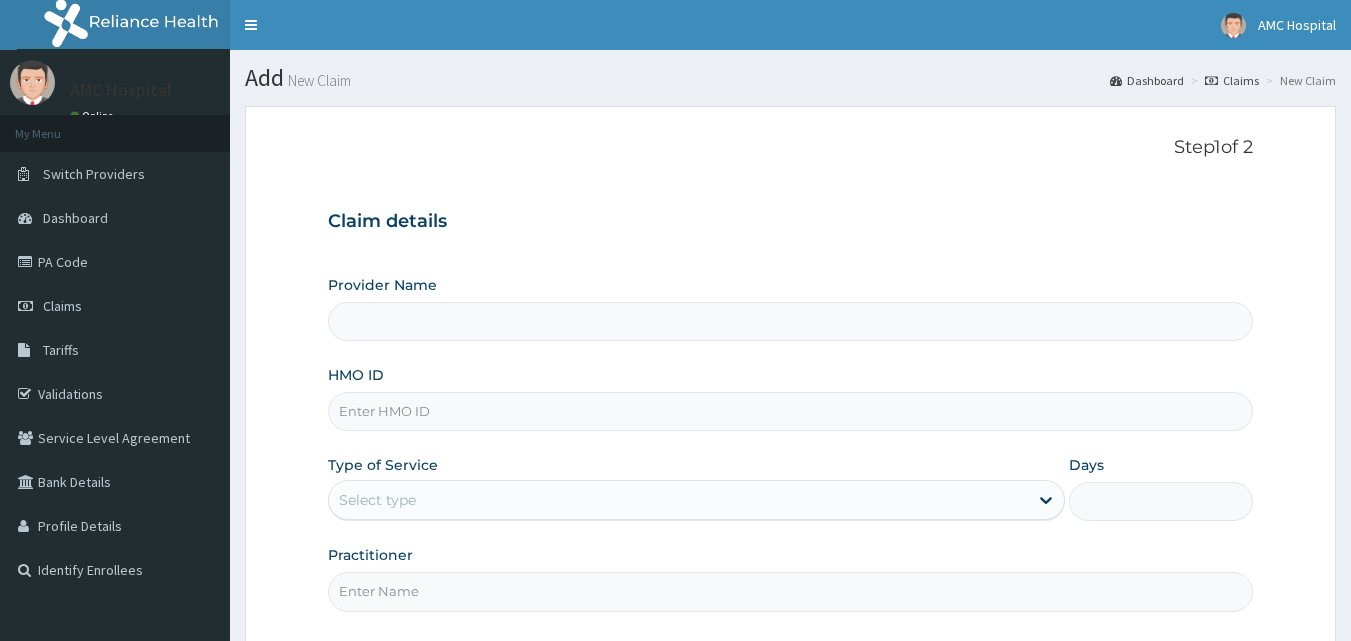 type on "Amuwo Medical Centre (AMC Hospital)" 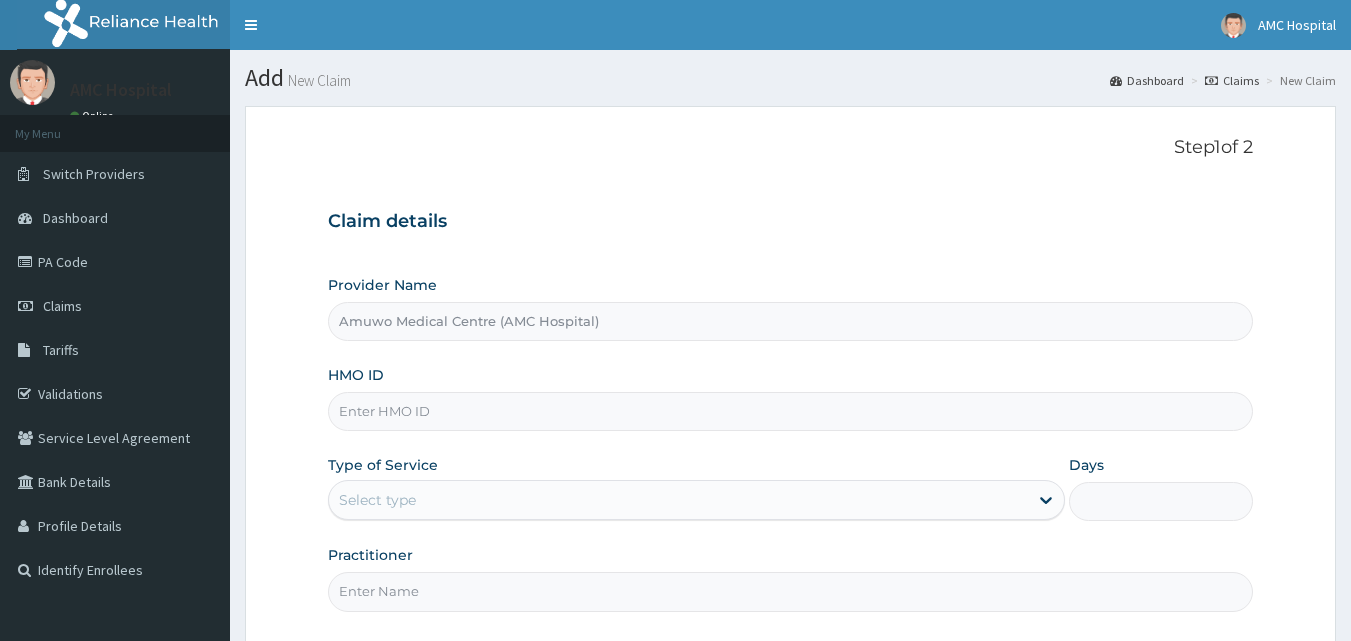 scroll, scrollTop: 0, scrollLeft: 0, axis: both 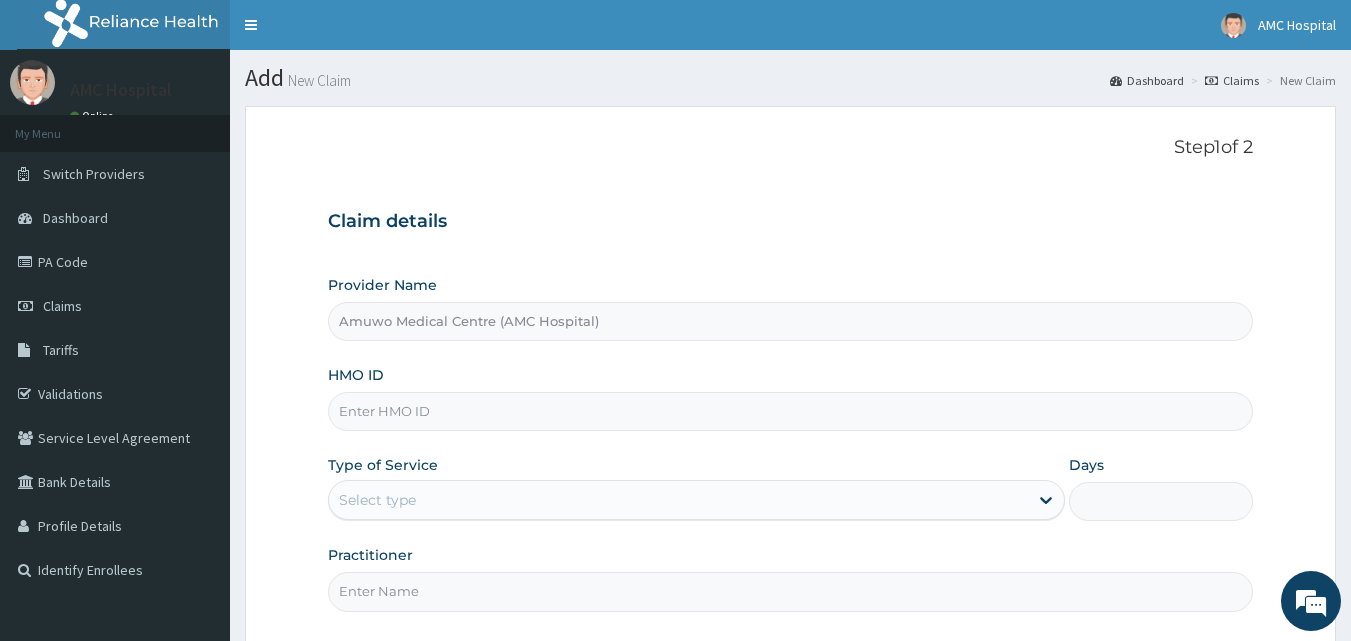 click on "HMO ID" at bounding box center (791, 411) 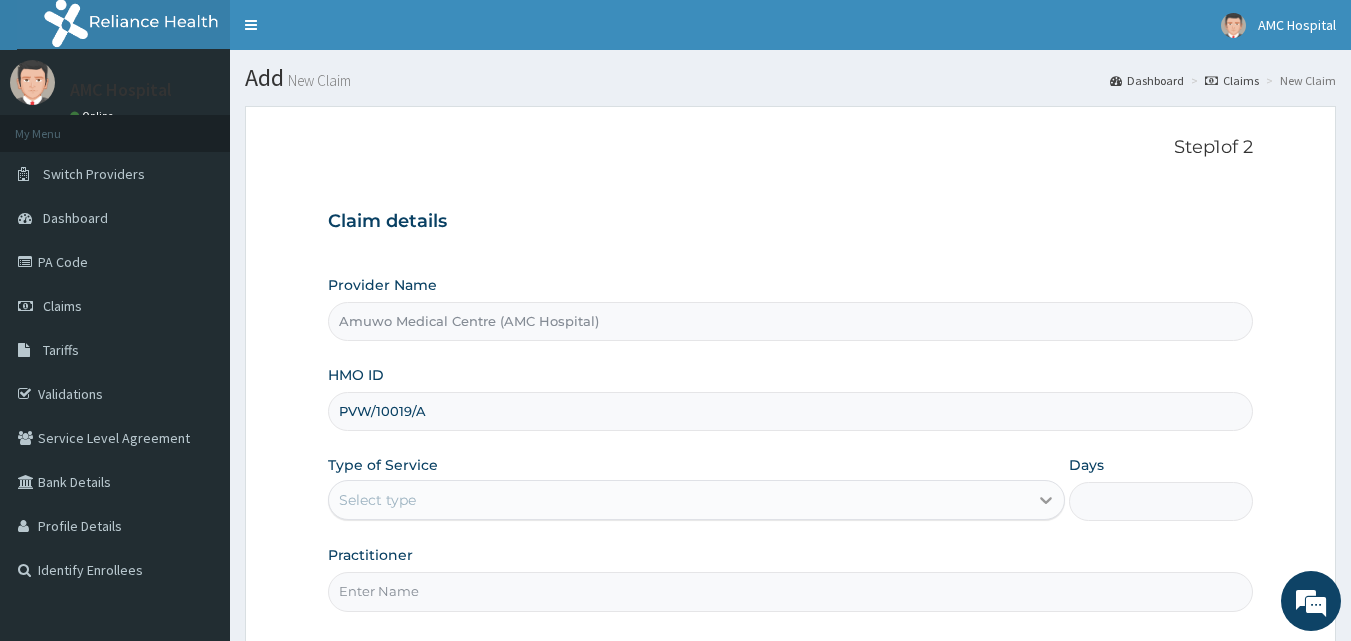 type on "PVW/10019/A" 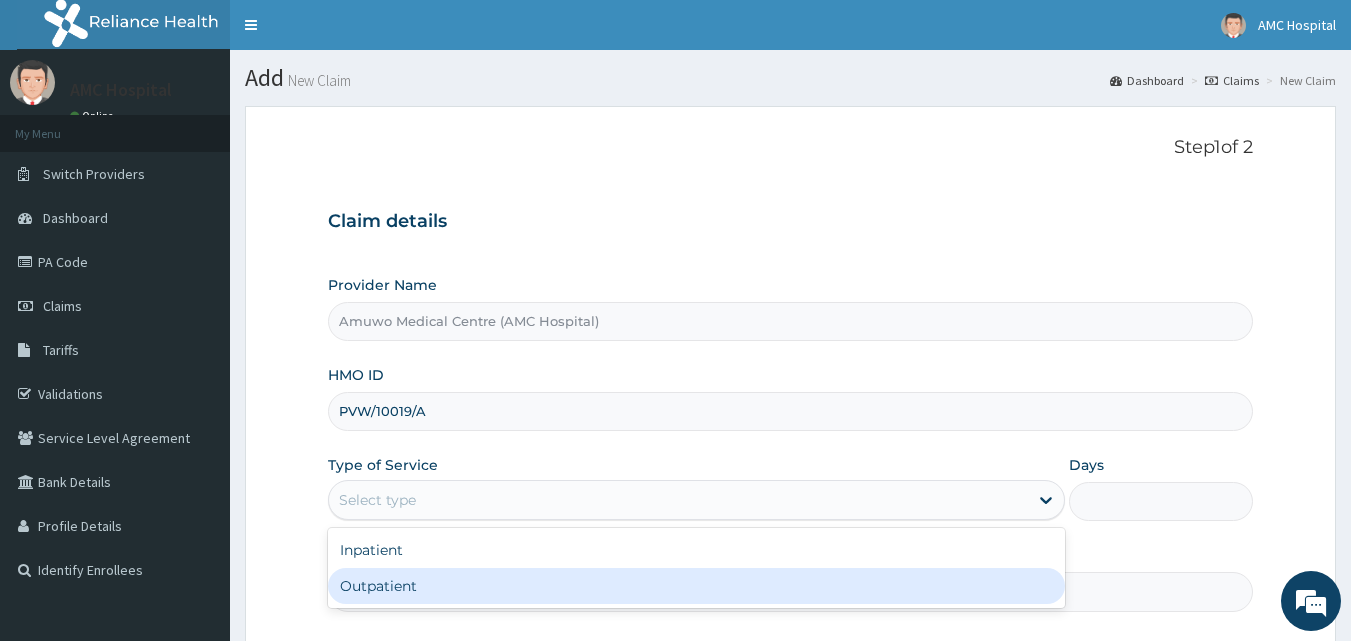 click on "Outpatient" at bounding box center (696, 586) 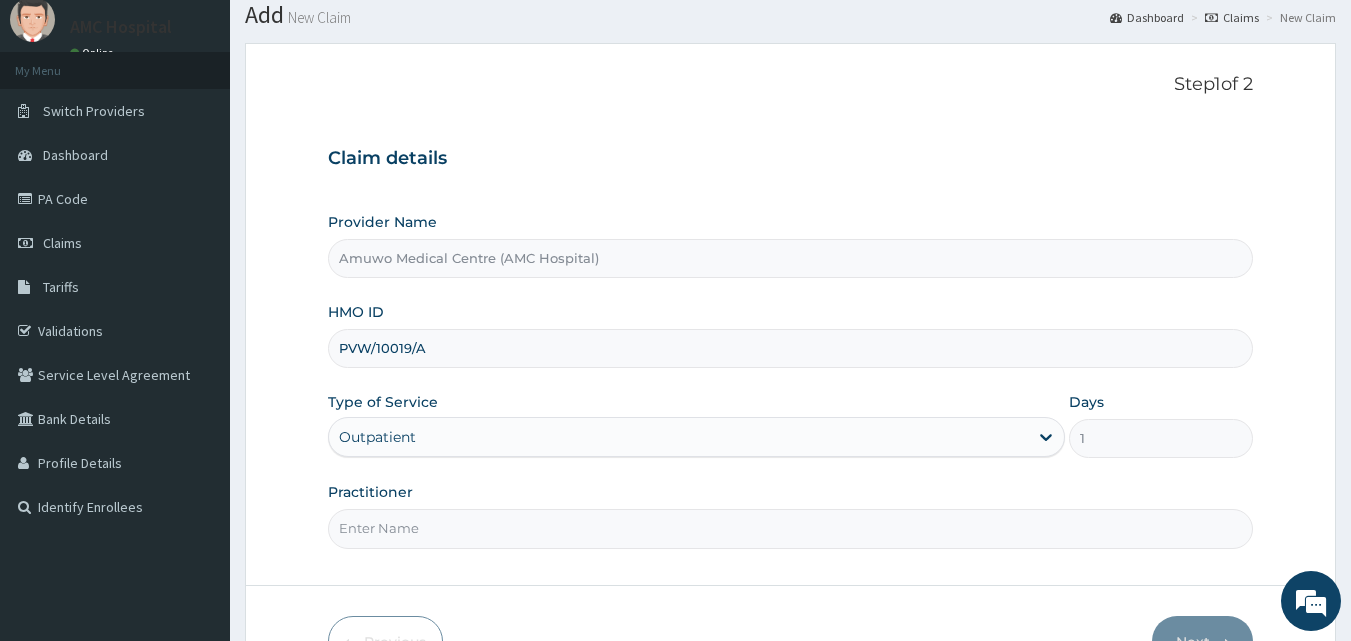 scroll, scrollTop: 71, scrollLeft: 0, axis: vertical 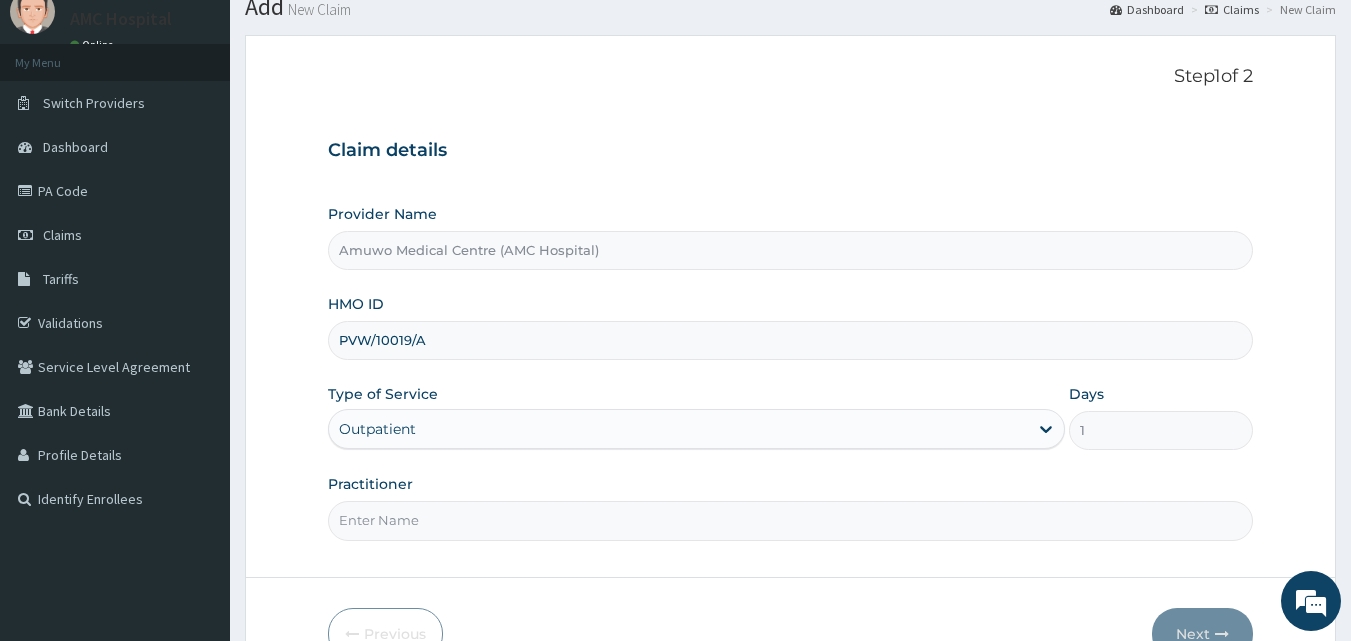 click on "Practitioner" at bounding box center (791, 520) 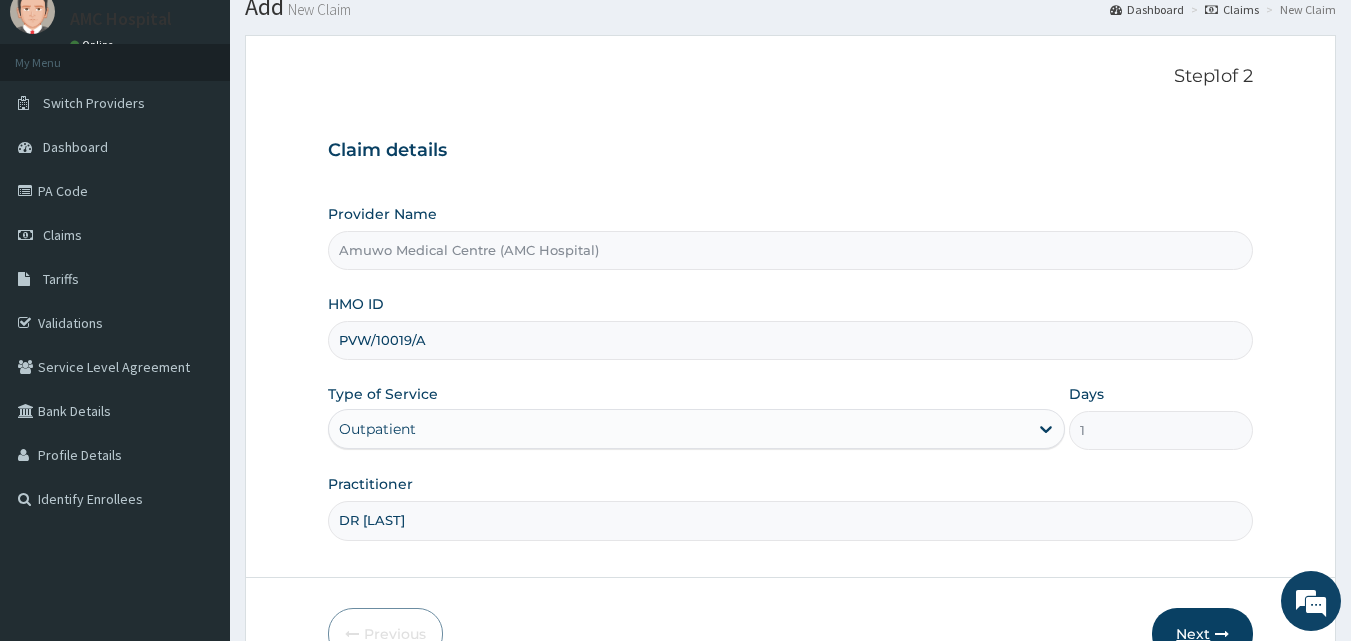 type on "DR [LAST]" 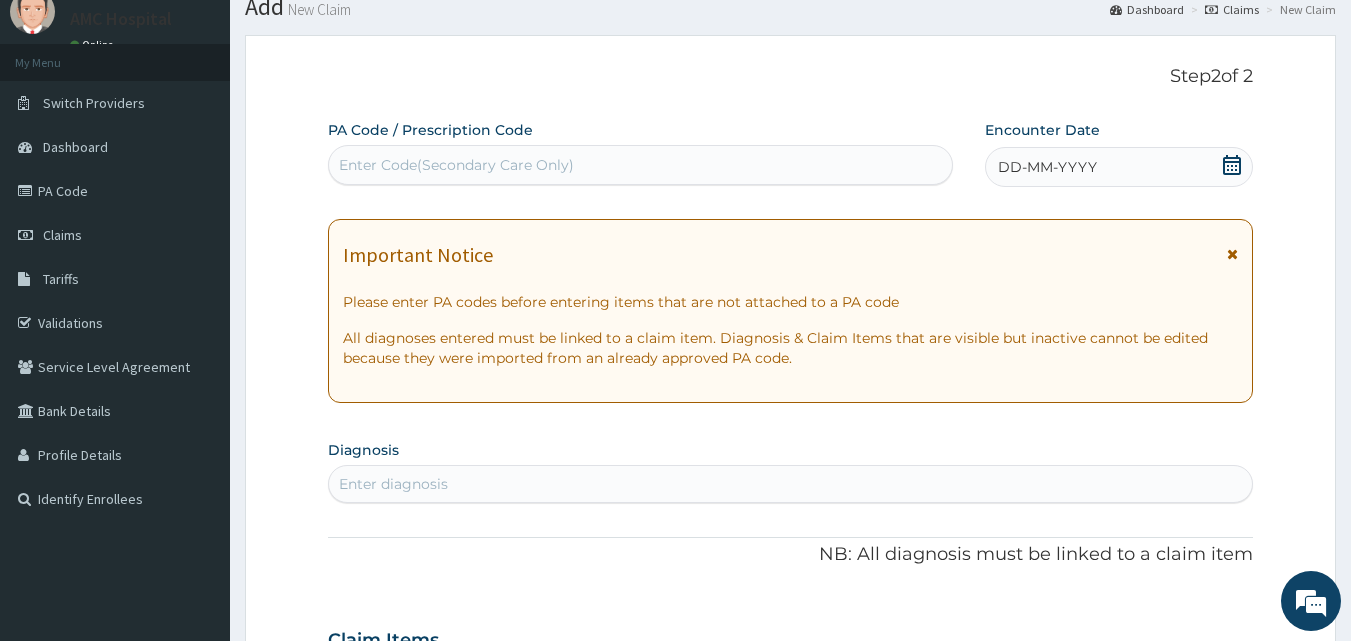 click 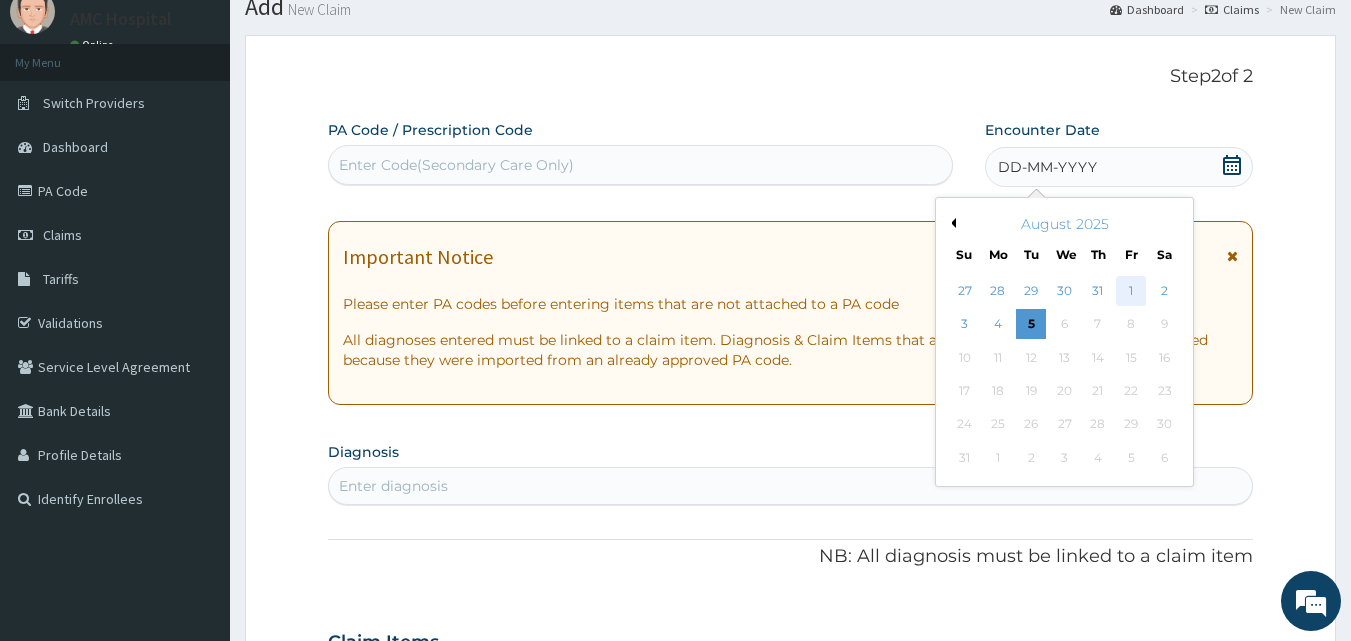 click on "1" at bounding box center [1131, 291] 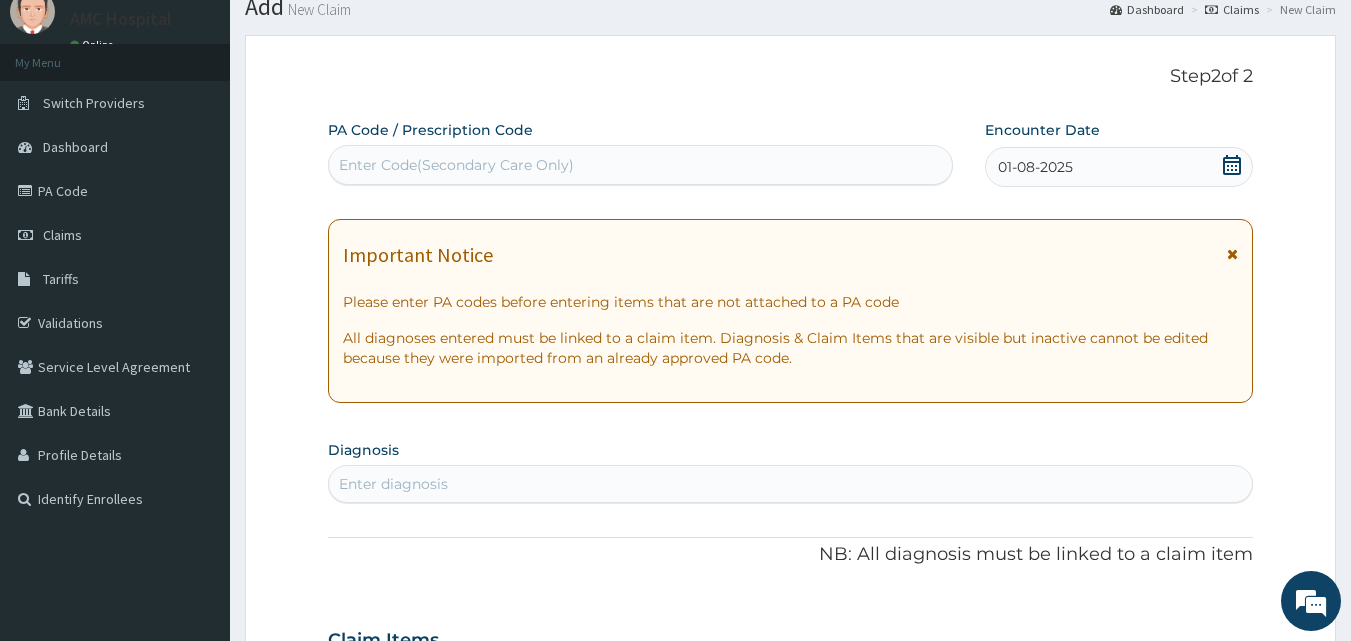 click on "Enter diagnosis" at bounding box center (393, 484) 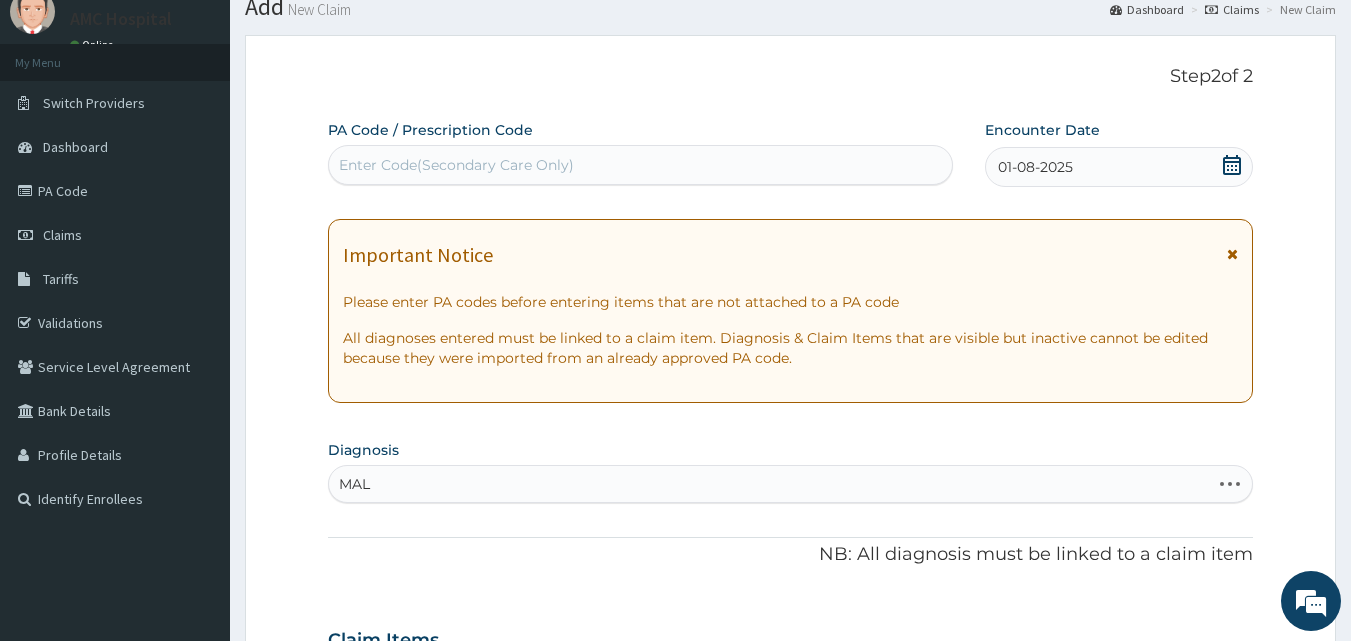 type on "MALA" 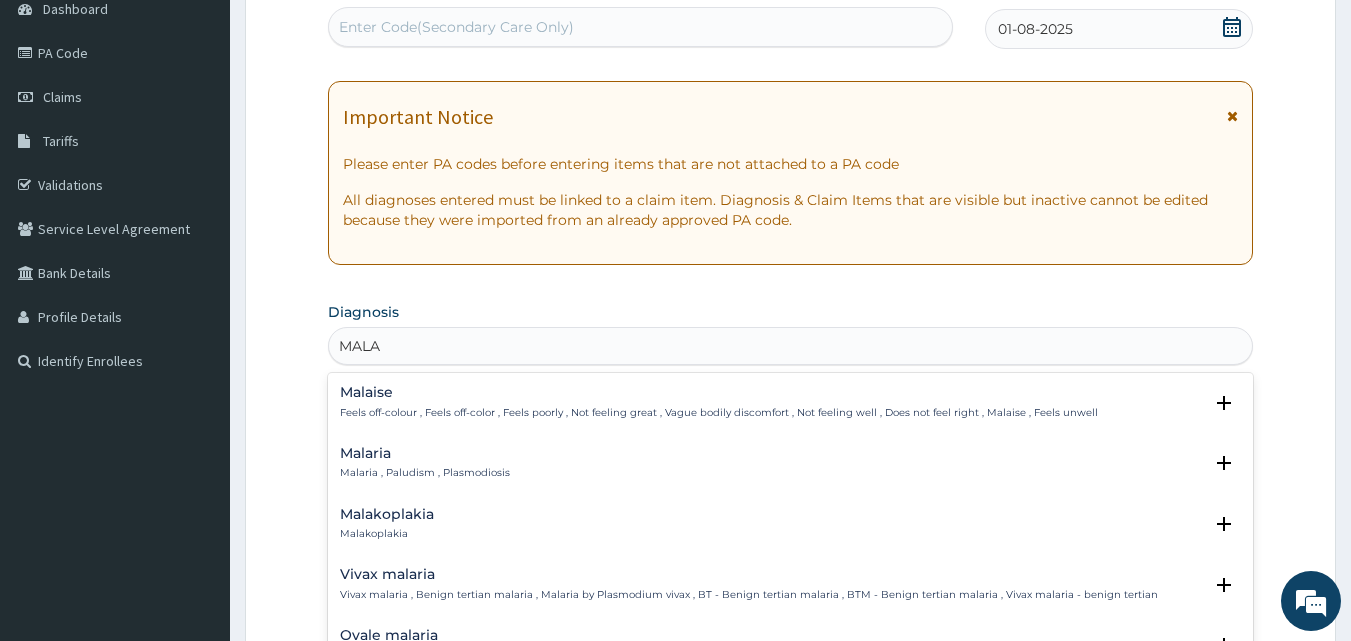 scroll, scrollTop: 216, scrollLeft: 0, axis: vertical 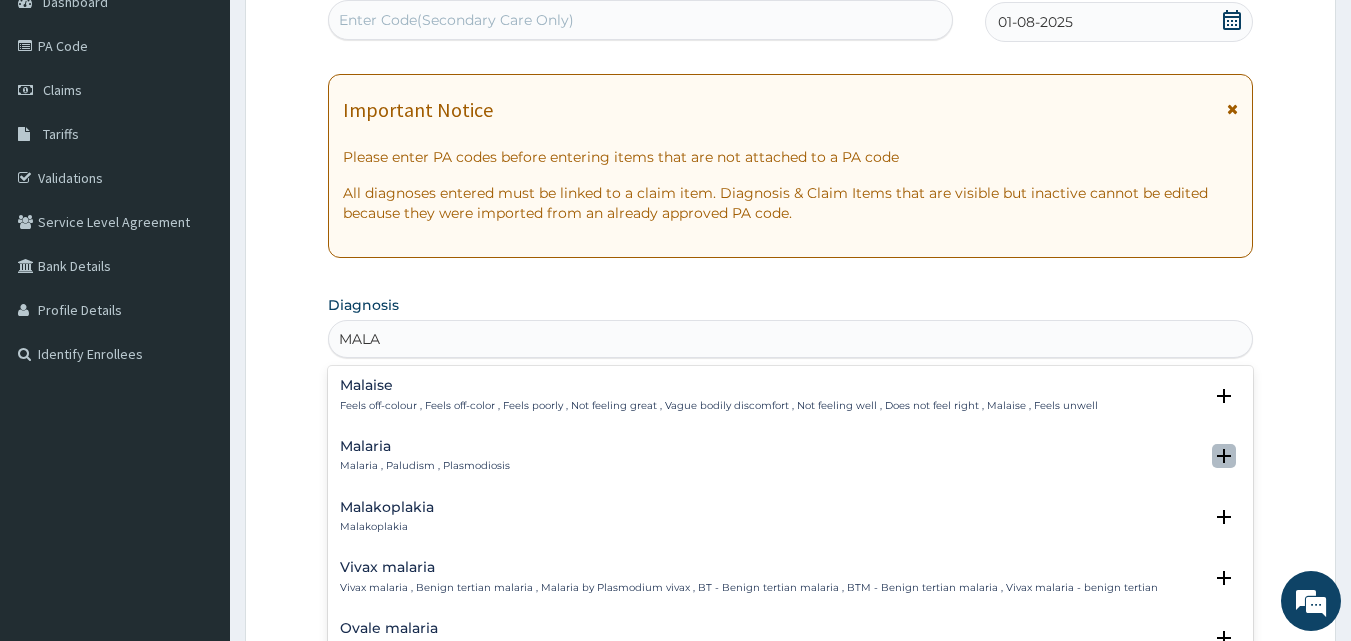 click 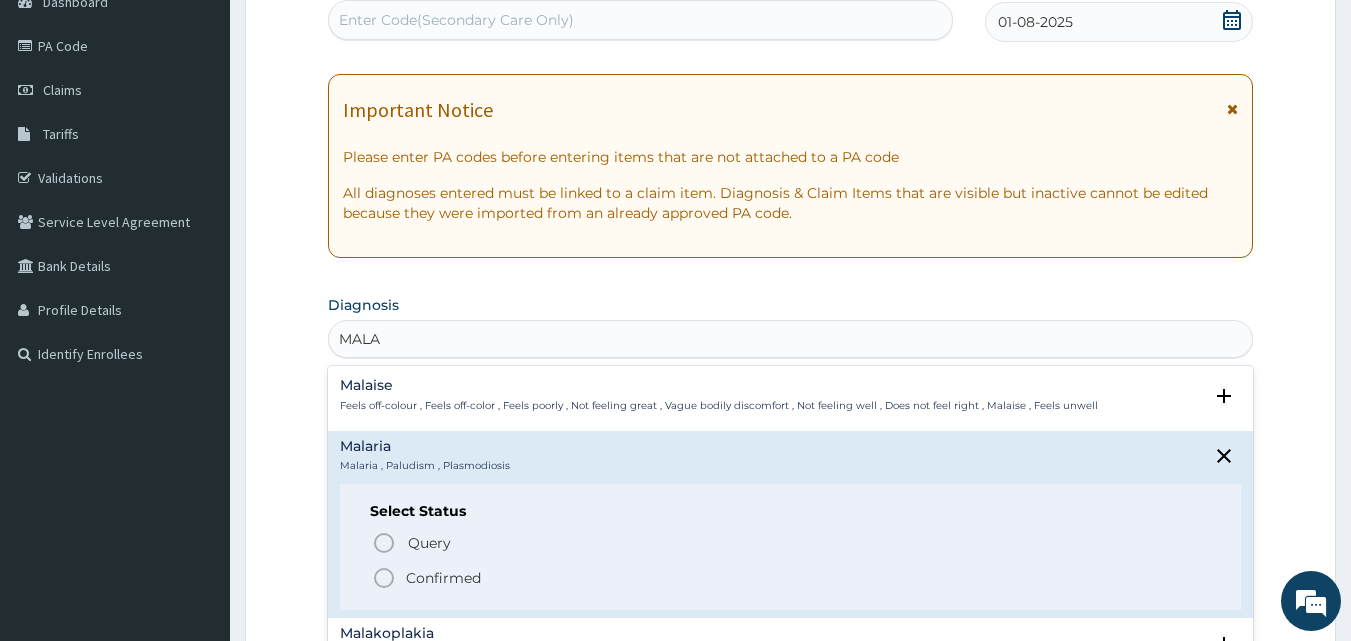click 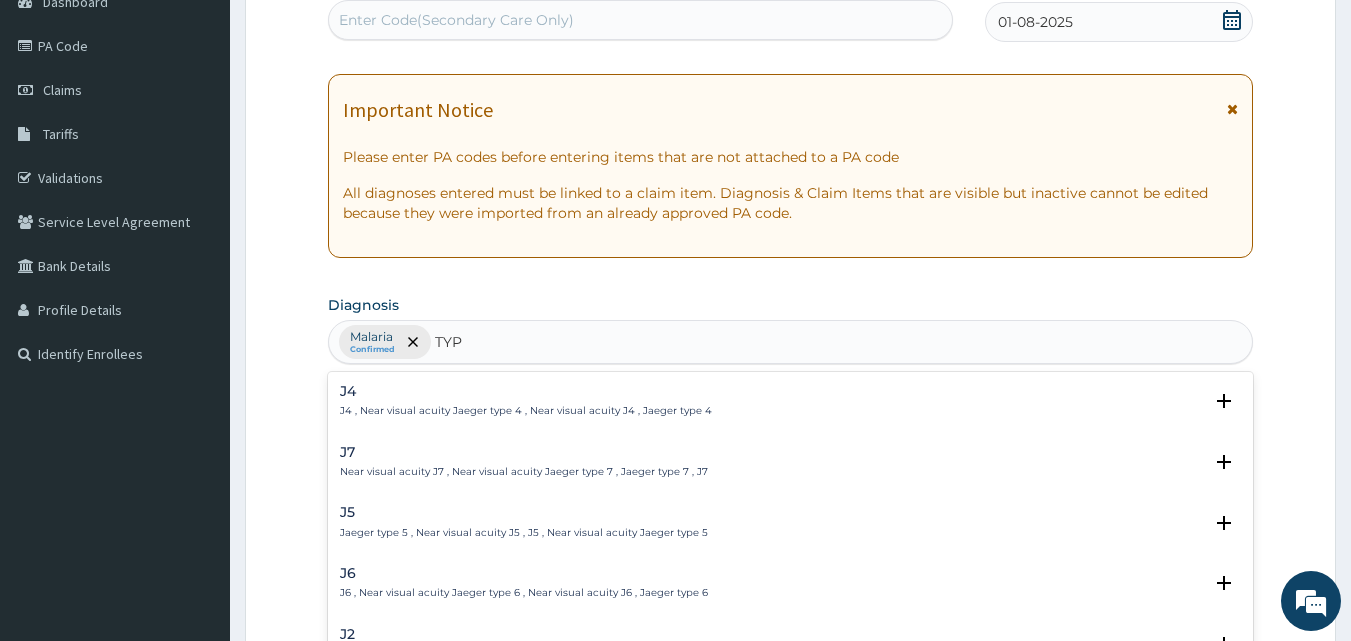 type on "TYPH" 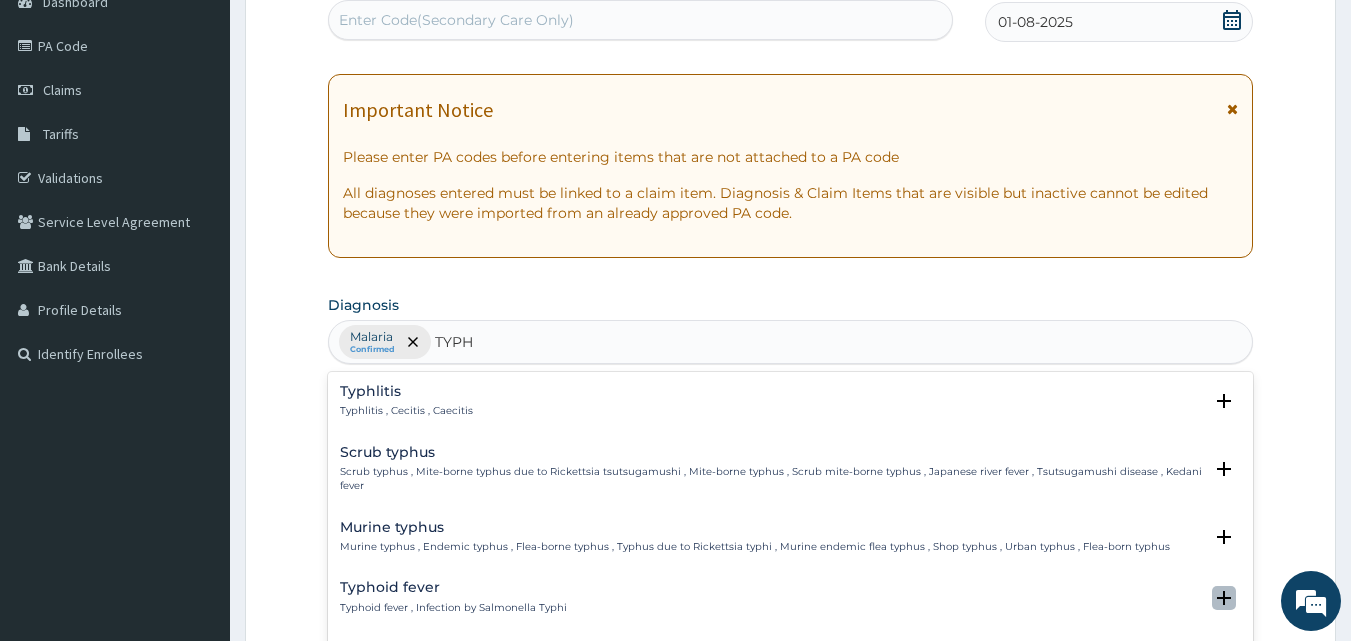 click 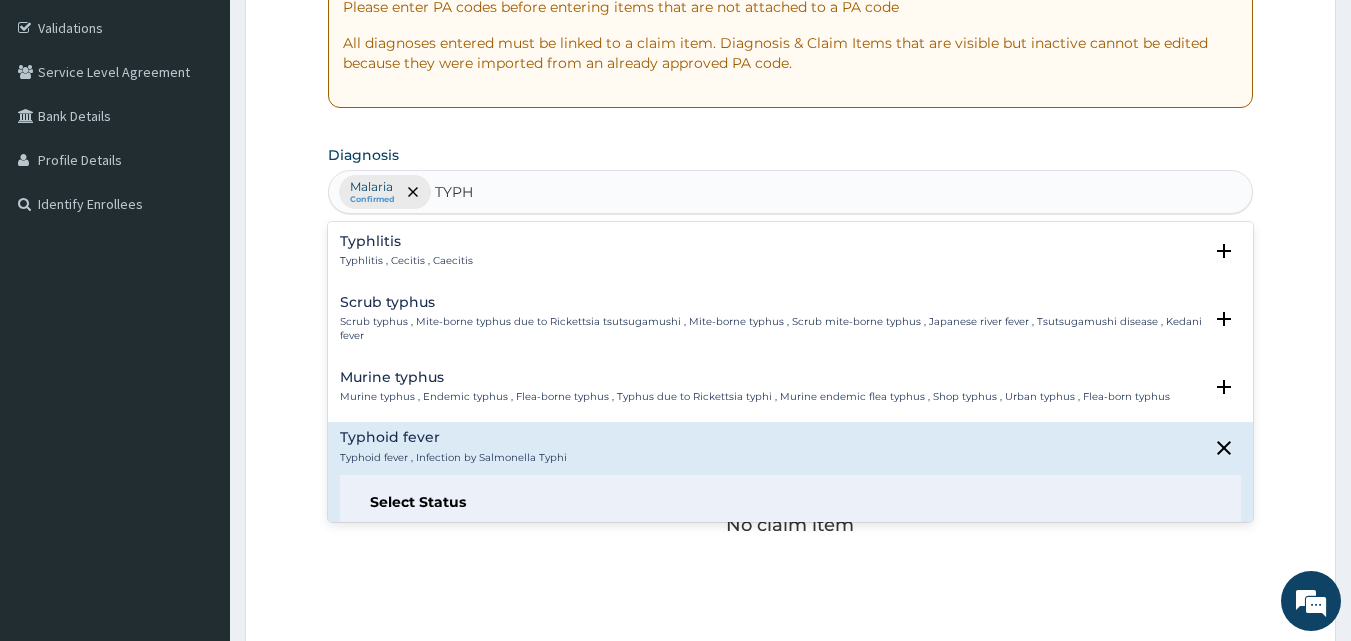 scroll, scrollTop: 371, scrollLeft: 0, axis: vertical 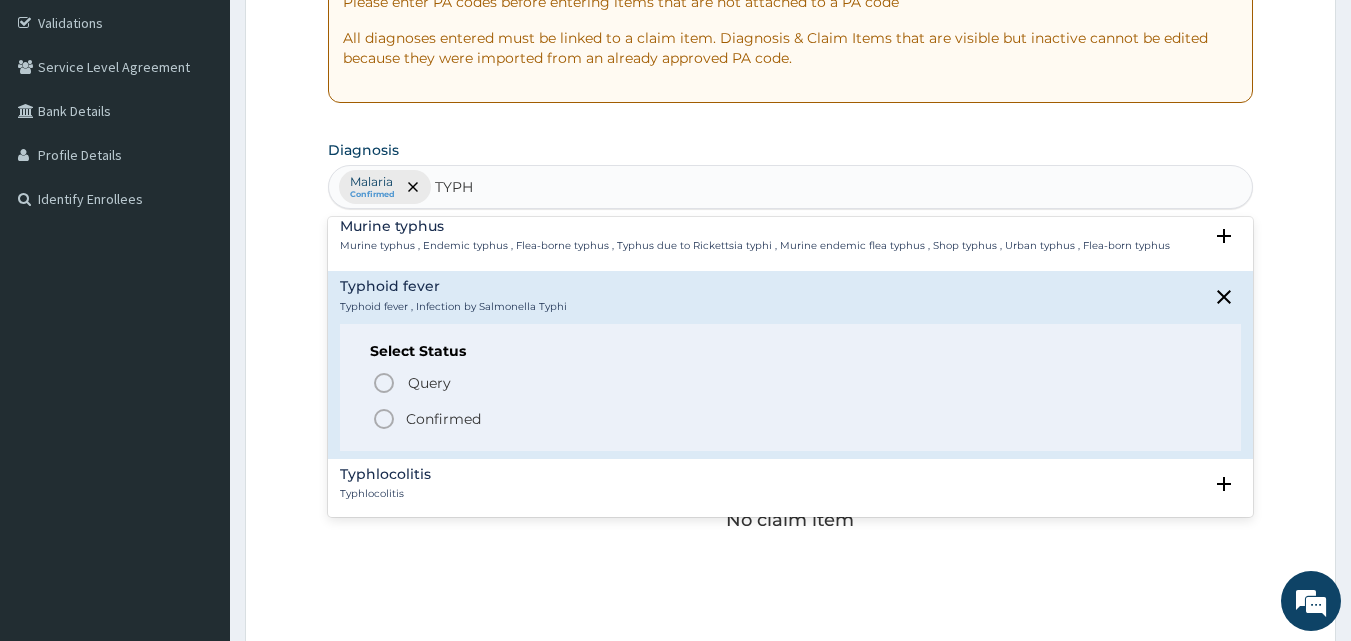 click 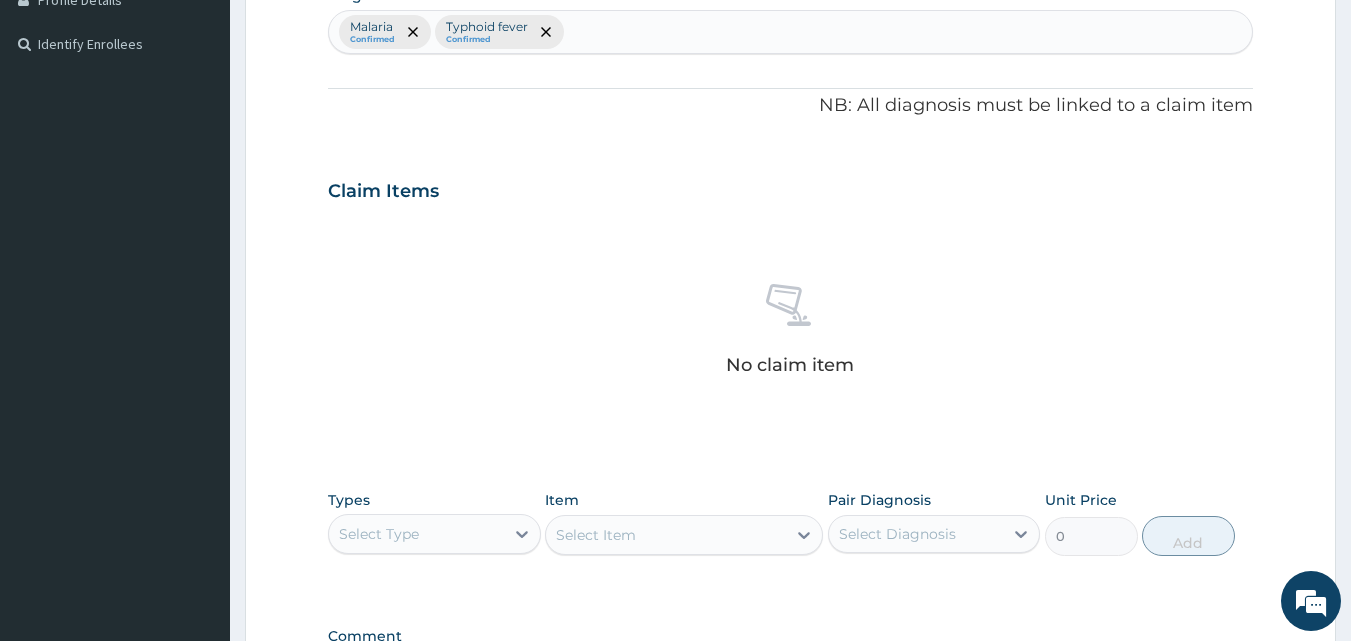 scroll, scrollTop: 552, scrollLeft: 0, axis: vertical 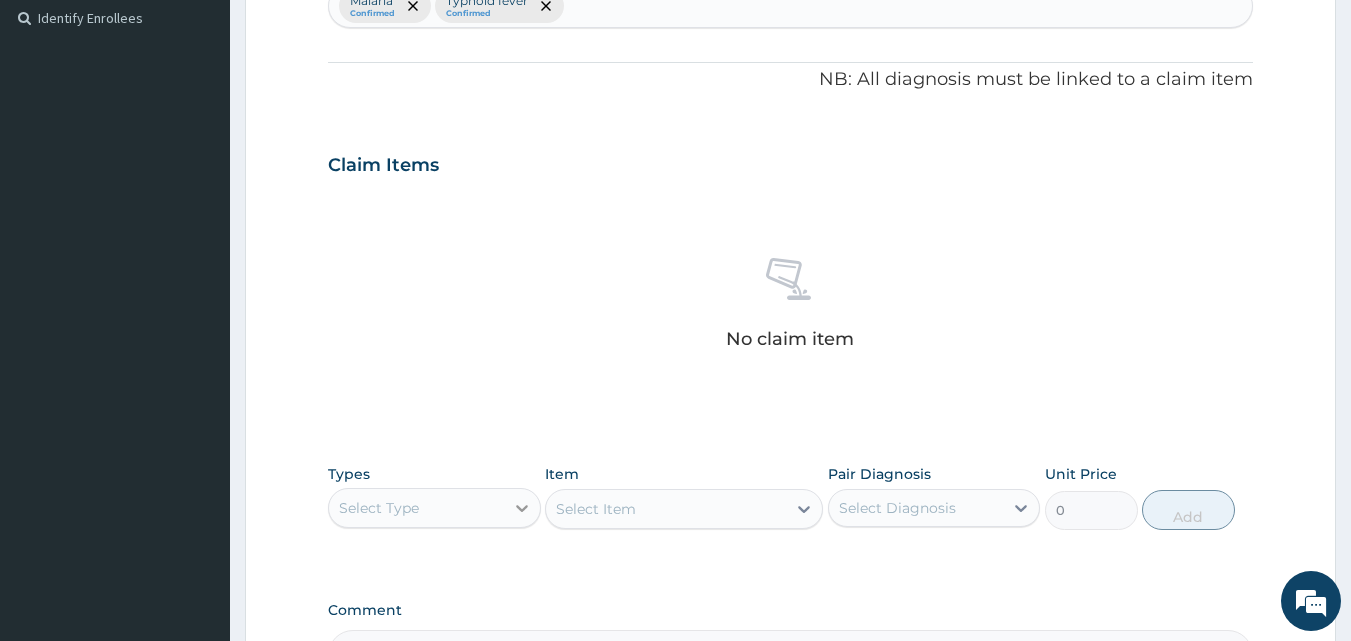 click 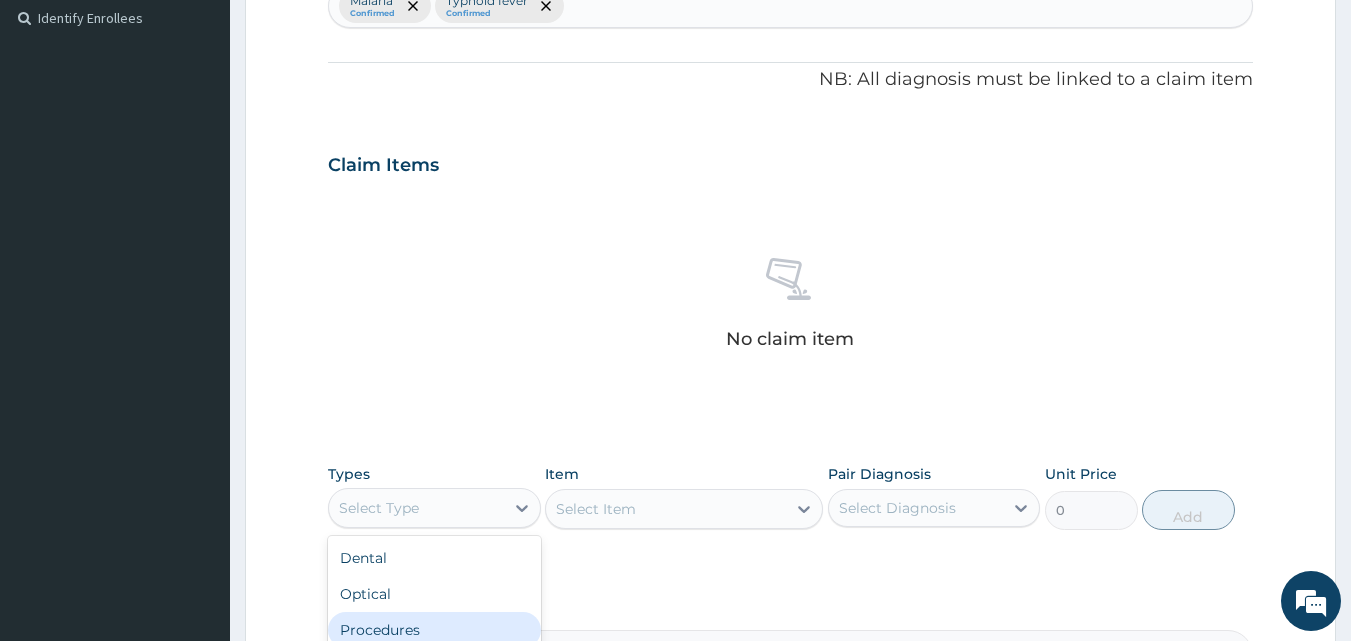 click on "Procedures" at bounding box center [434, 630] 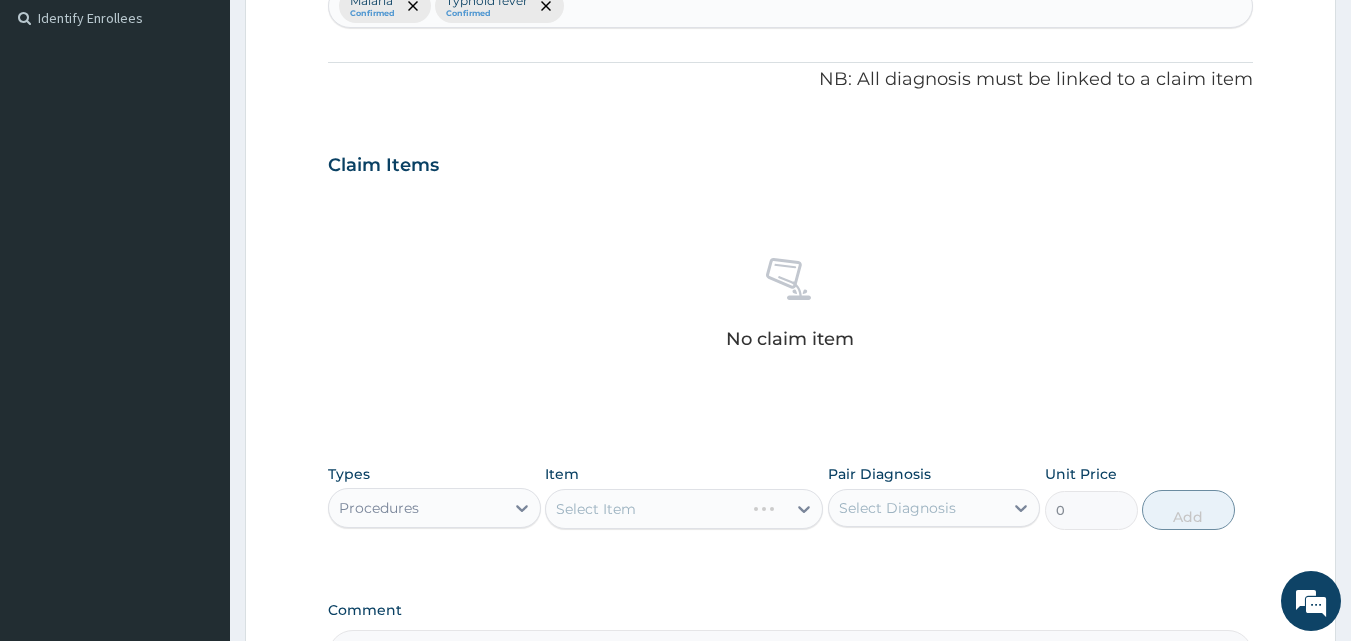 click on "Select Item" at bounding box center [684, 509] 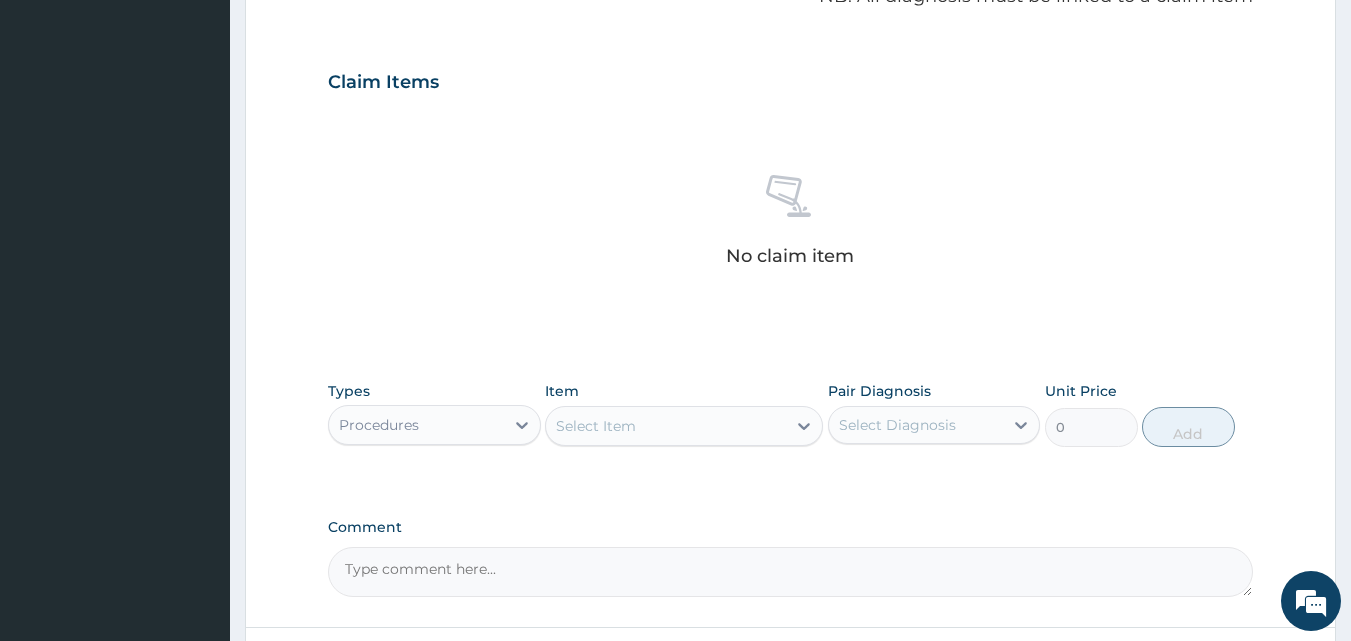 scroll, scrollTop: 647, scrollLeft: 0, axis: vertical 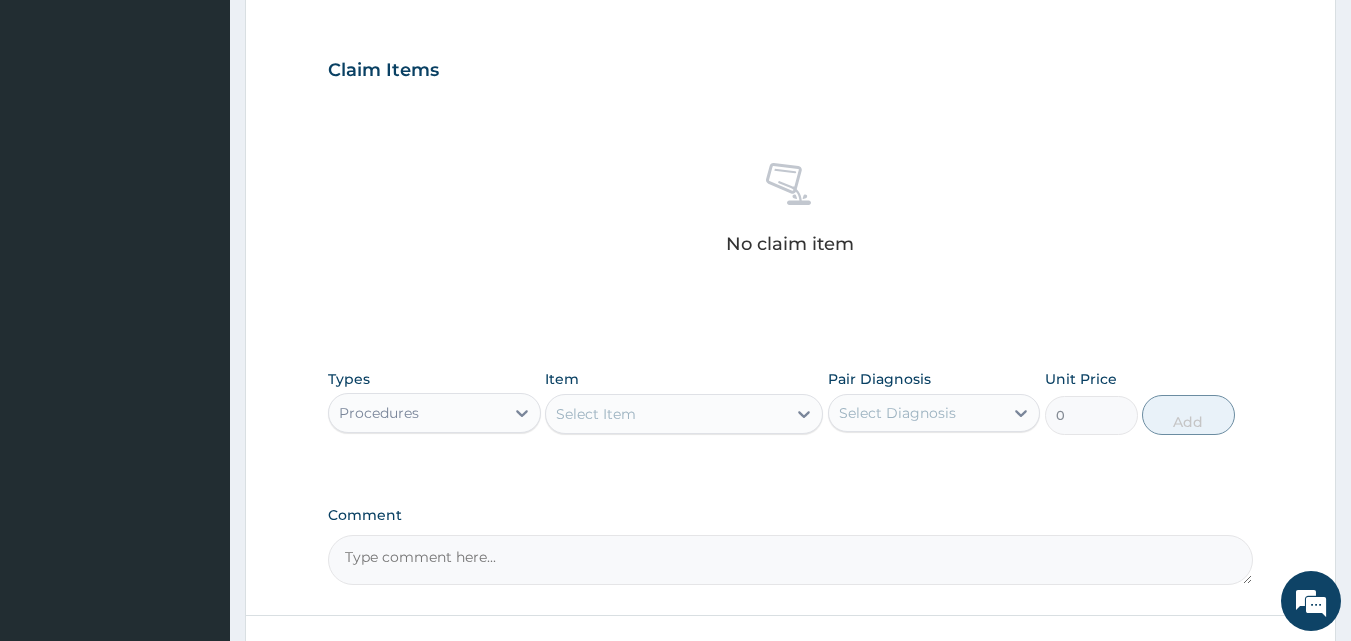 click on "Select Item" at bounding box center [666, 414] 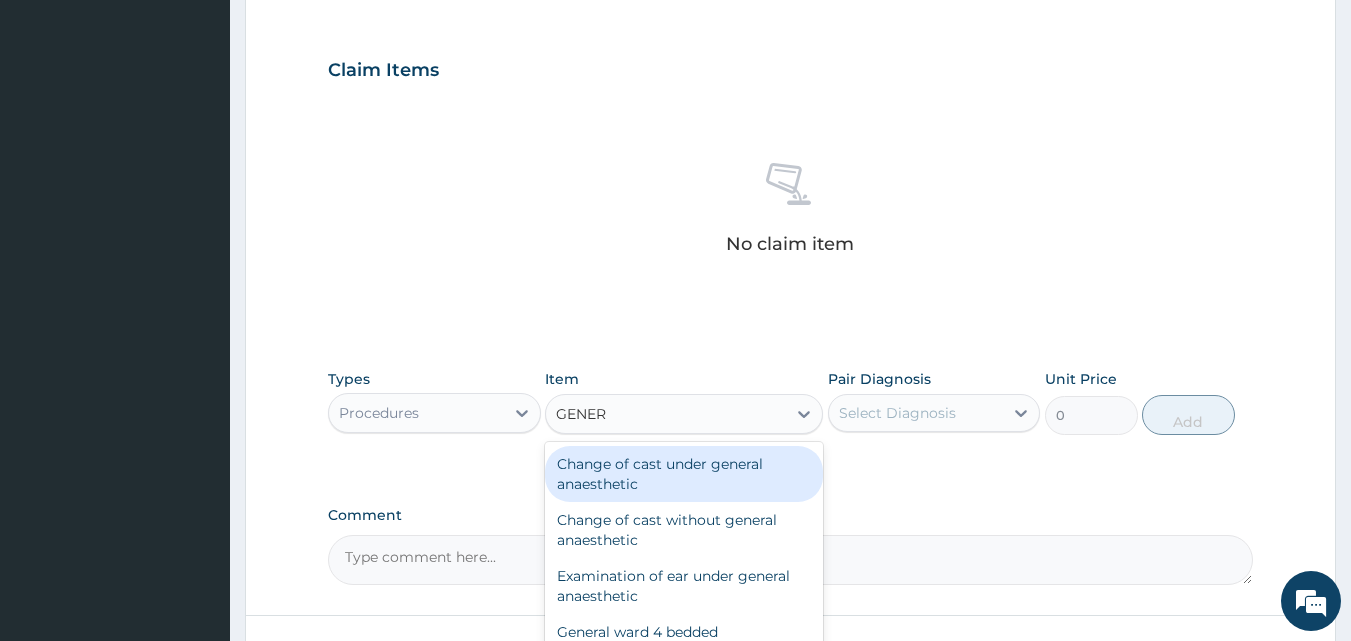 type on "GENERA" 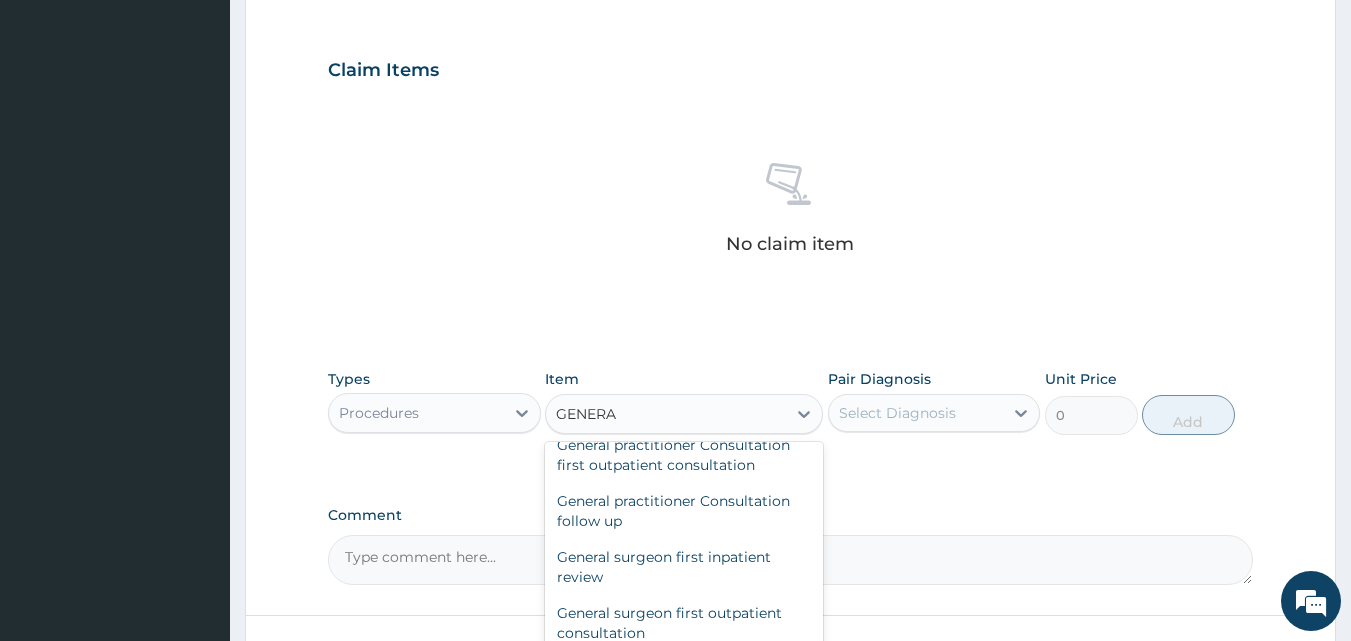 scroll, scrollTop: 235, scrollLeft: 0, axis: vertical 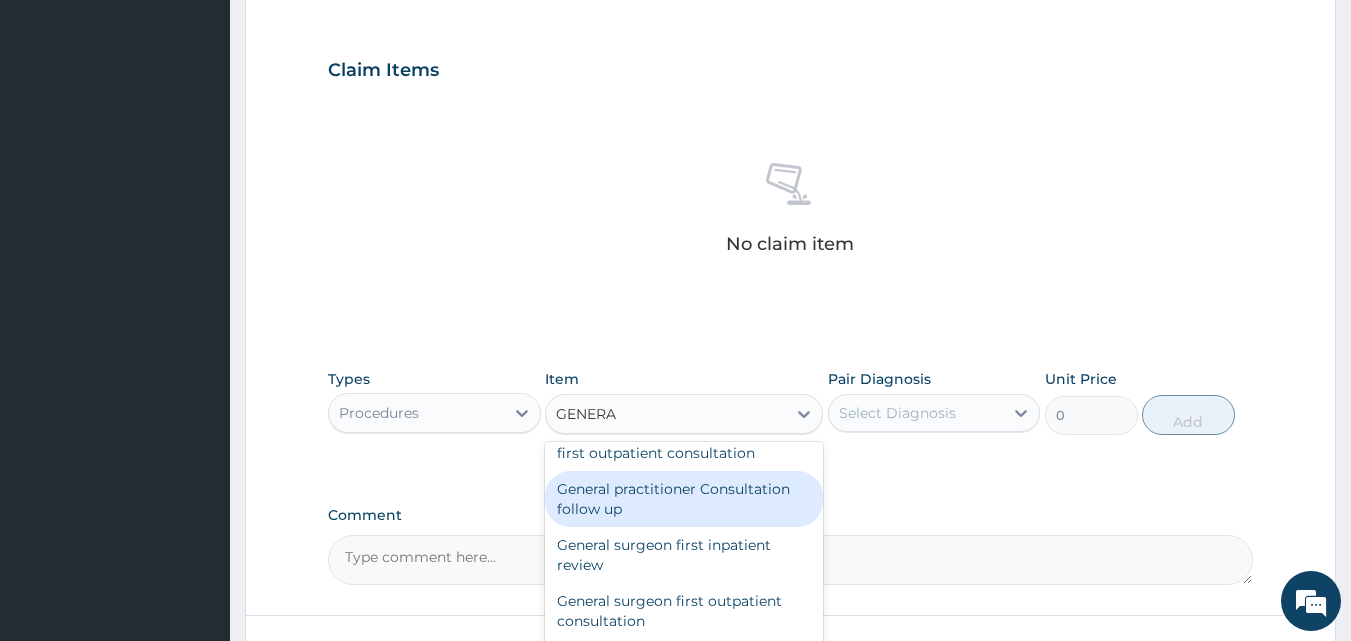 click on "General practitioner Consultation follow up" at bounding box center (684, 499) 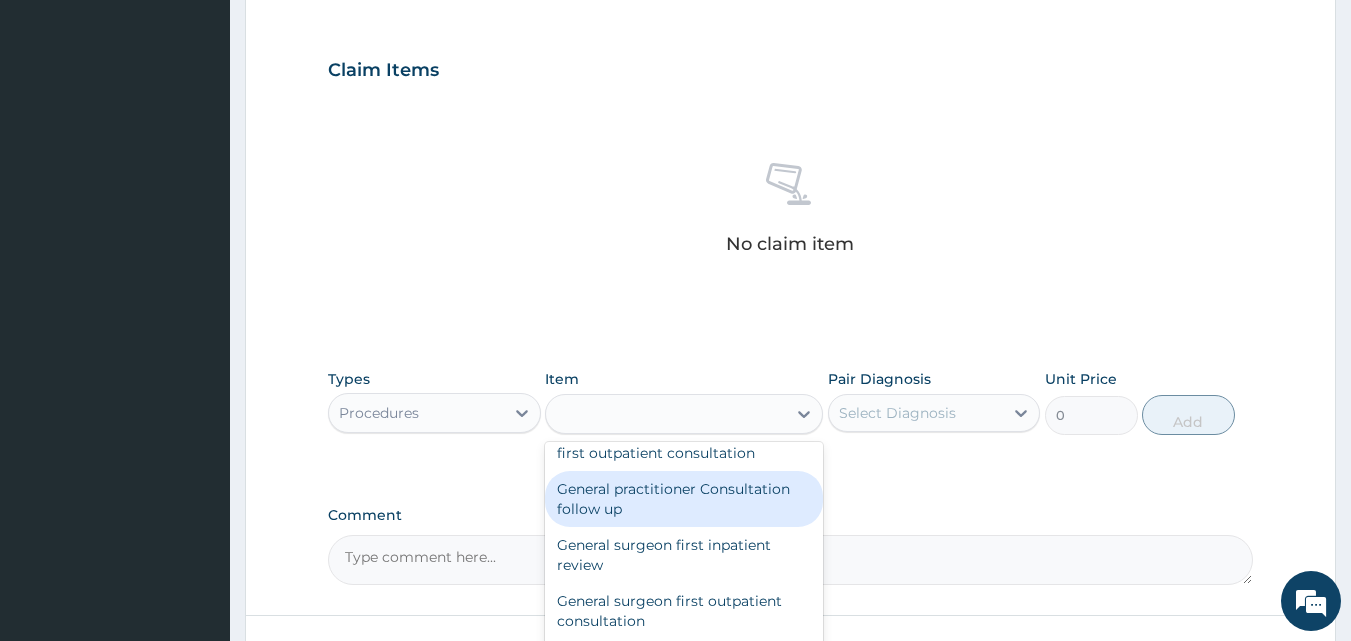 type on "2365" 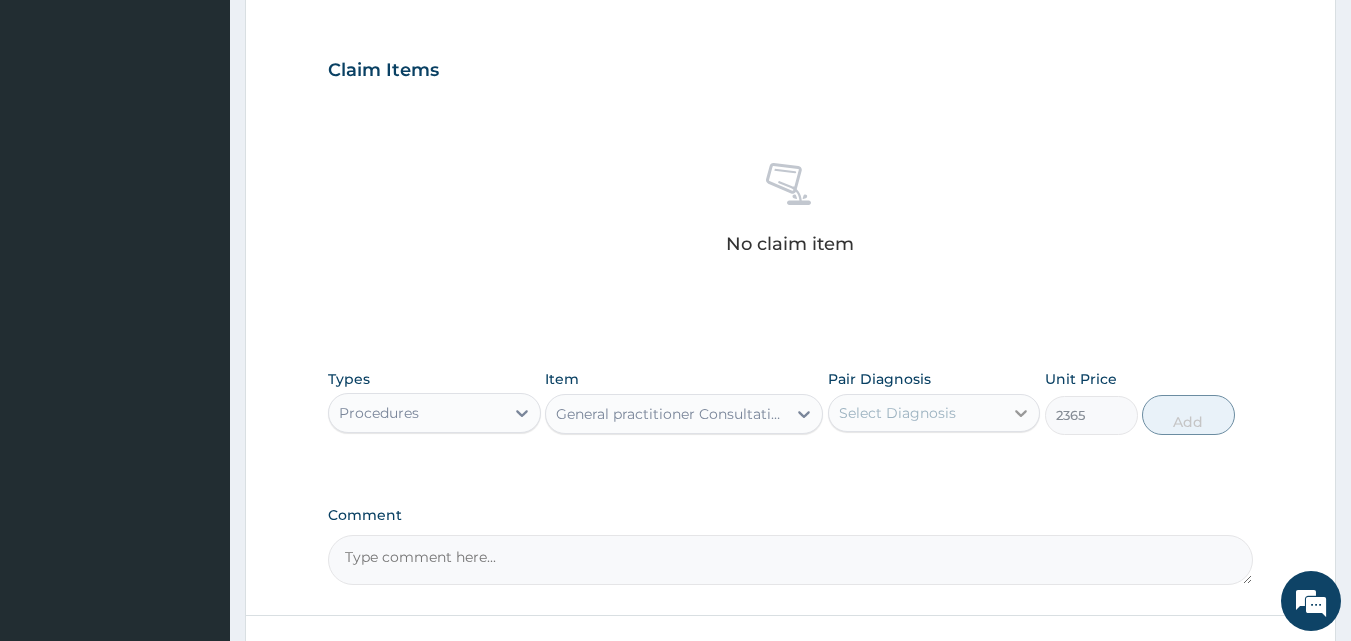 click 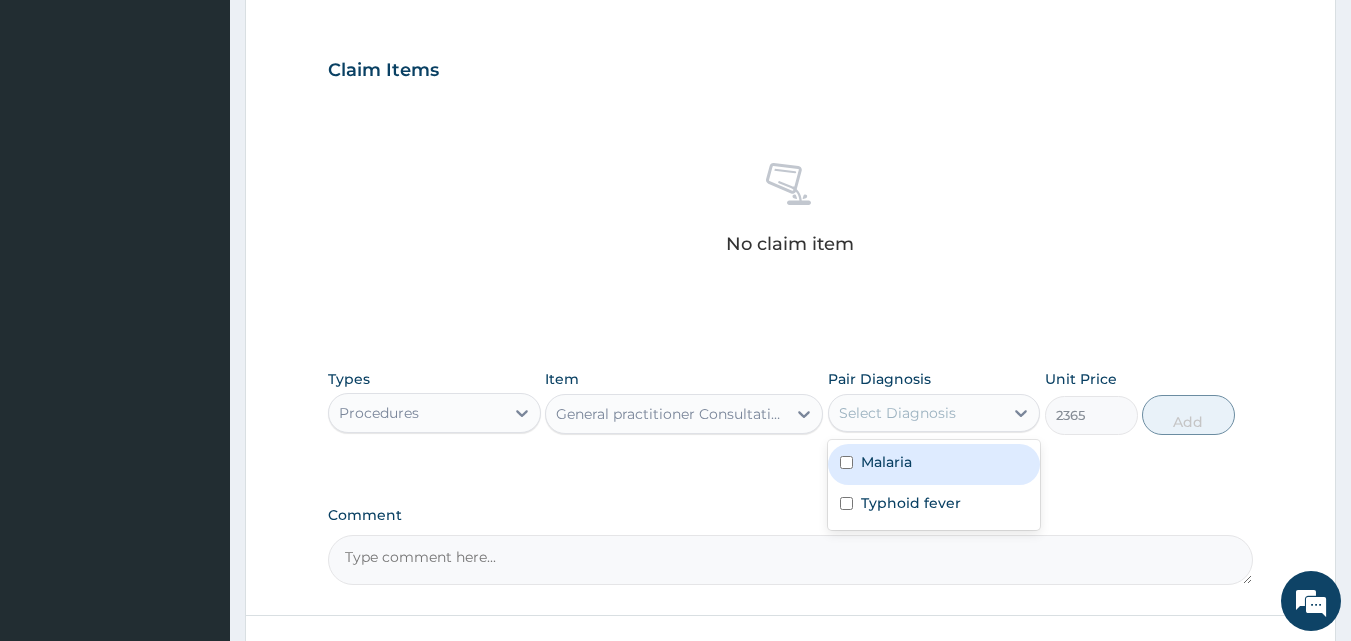 click at bounding box center (846, 462) 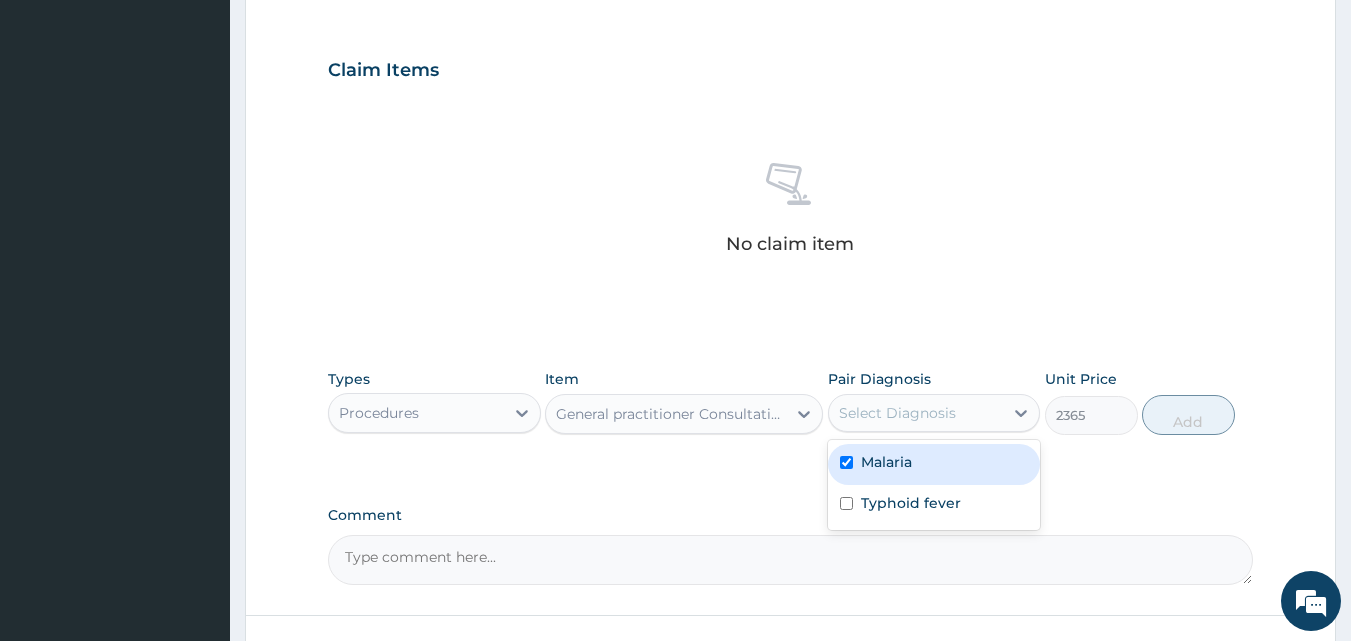 checkbox on "true" 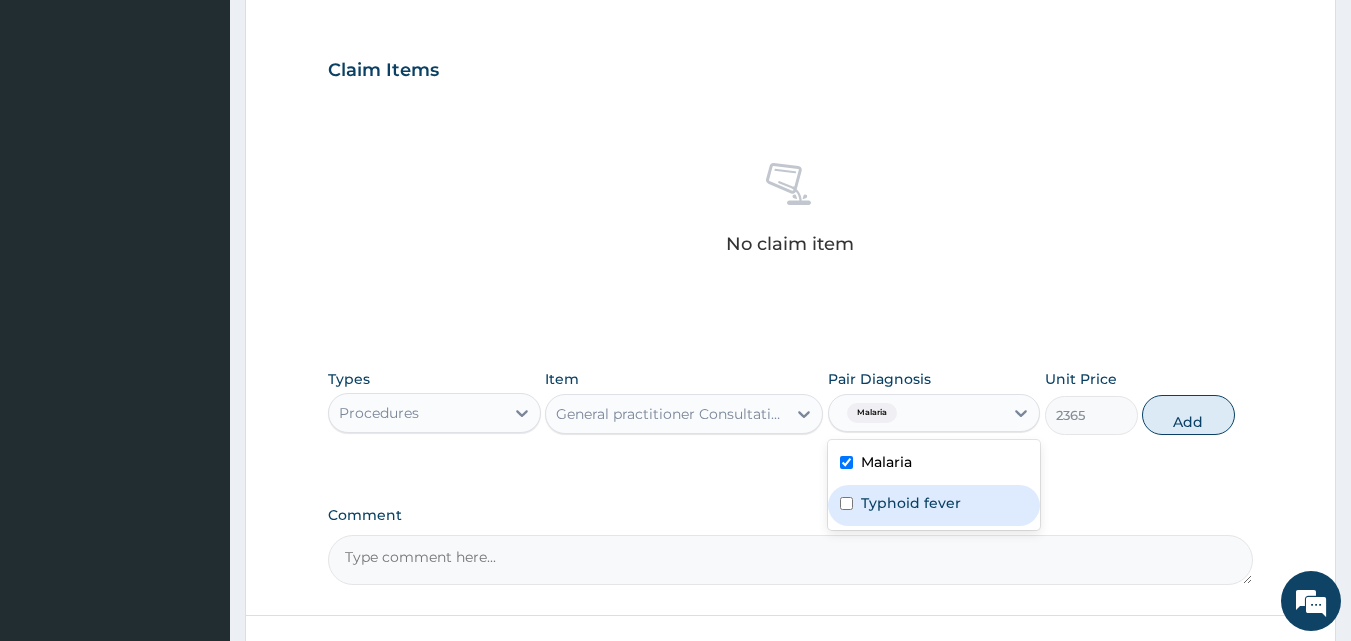 click at bounding box center [846, 503] 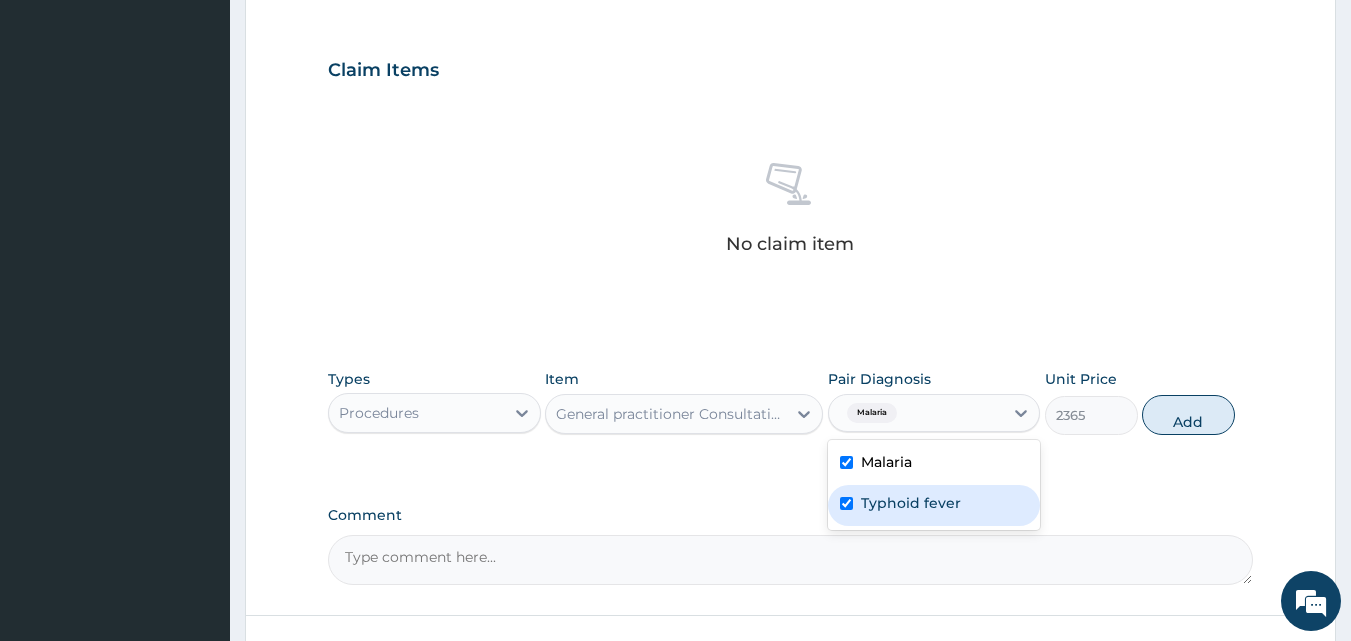 checkbox on "true" 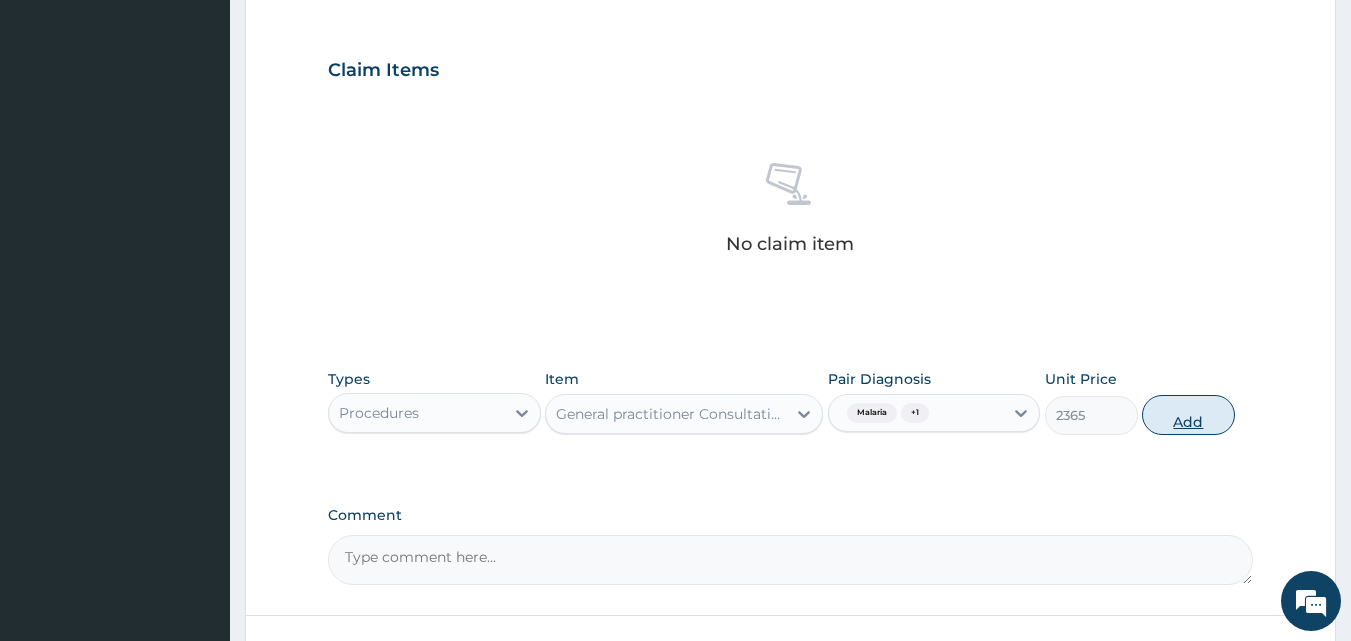 click on "Add" at bounding box center (1188, 415) 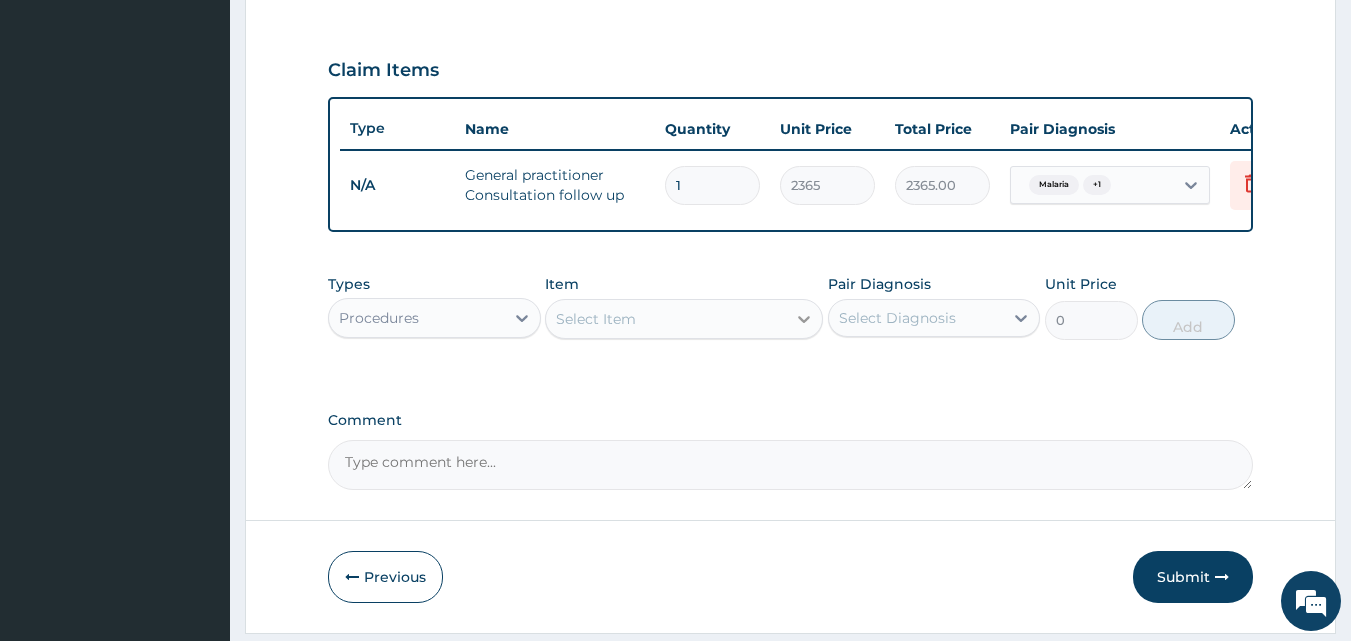 click 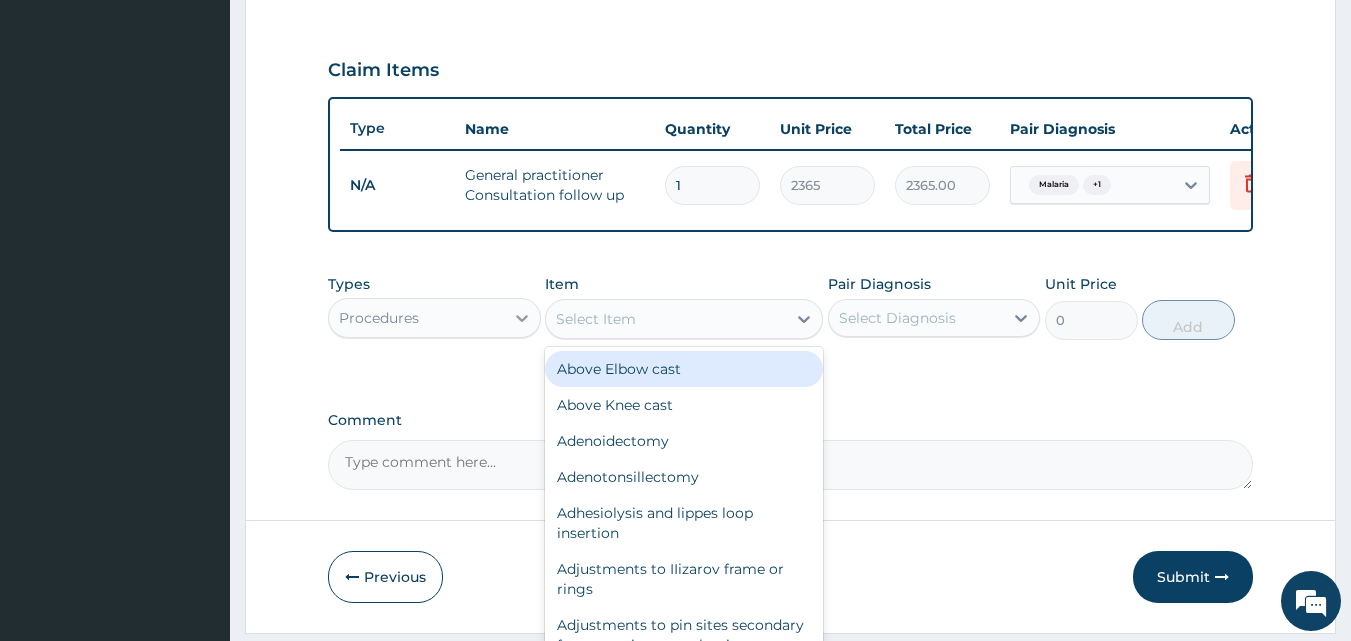 click 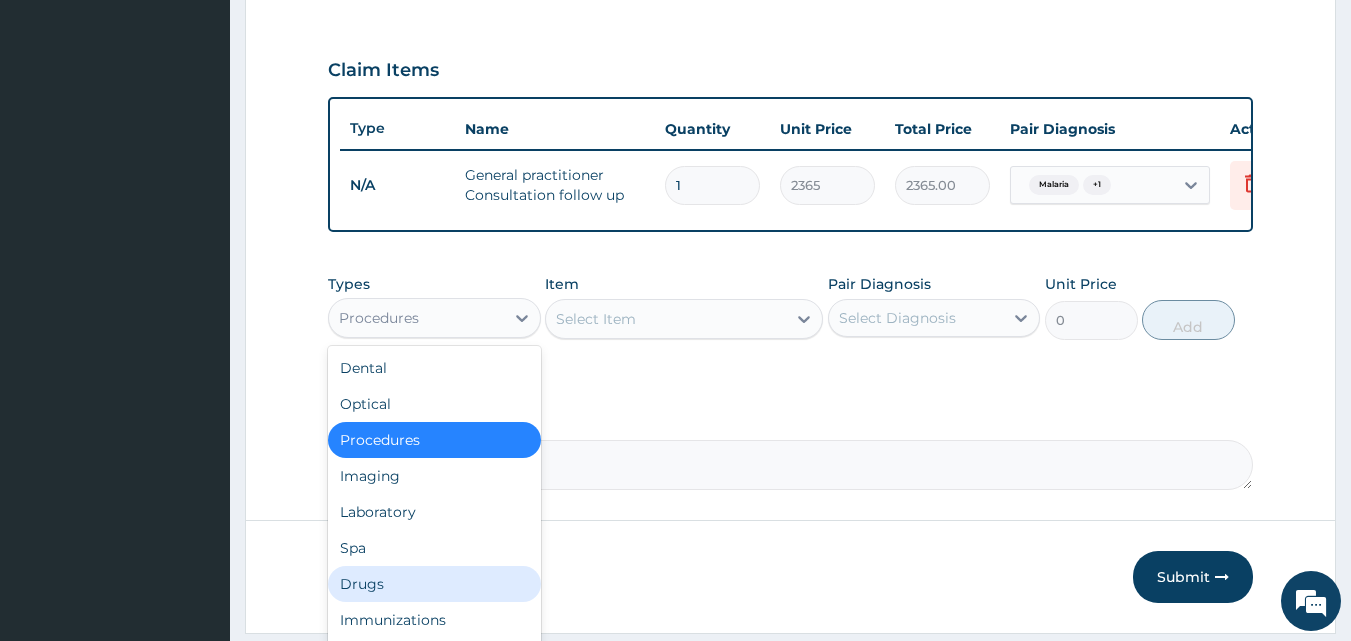 click on "Drugs" at bounding box center [434, 584] 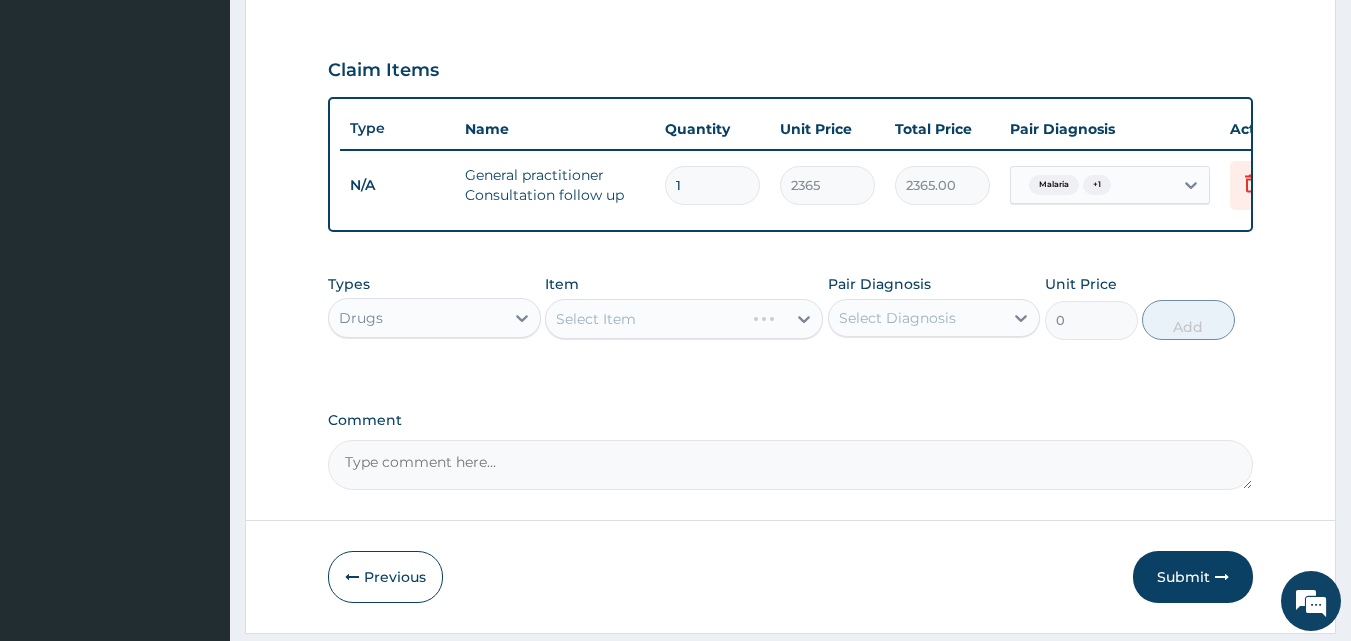 click on "Select Item" at bounding box center (684, 319) 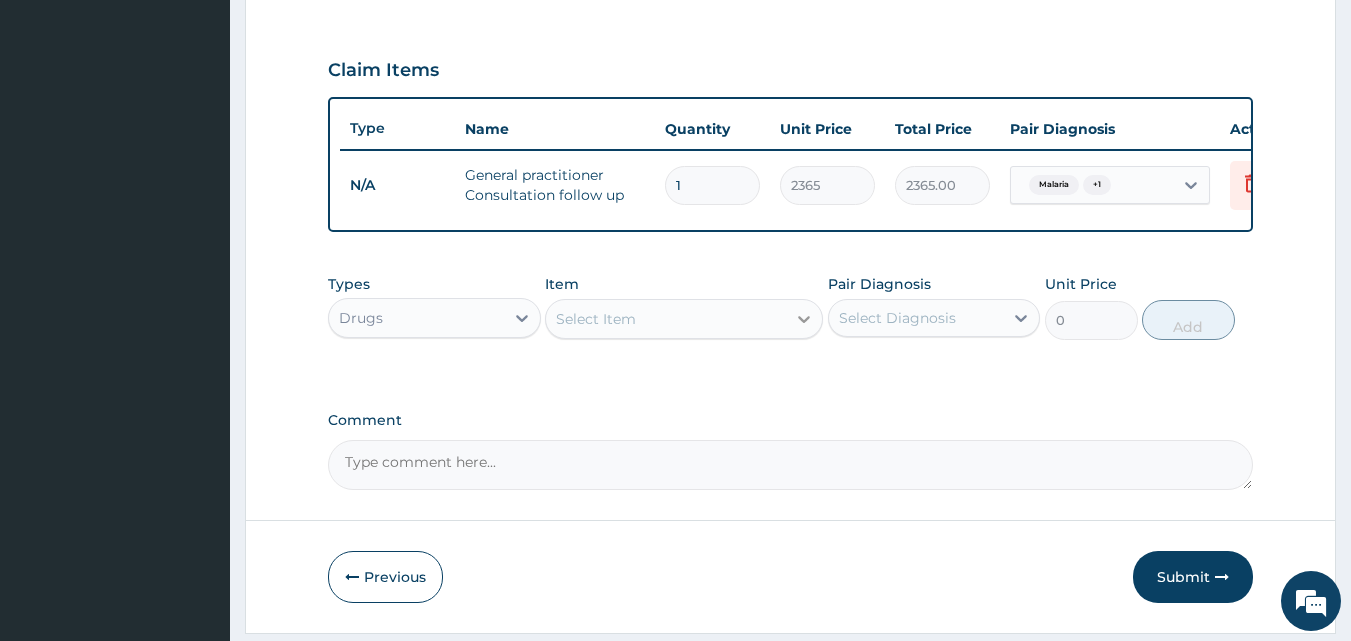 click 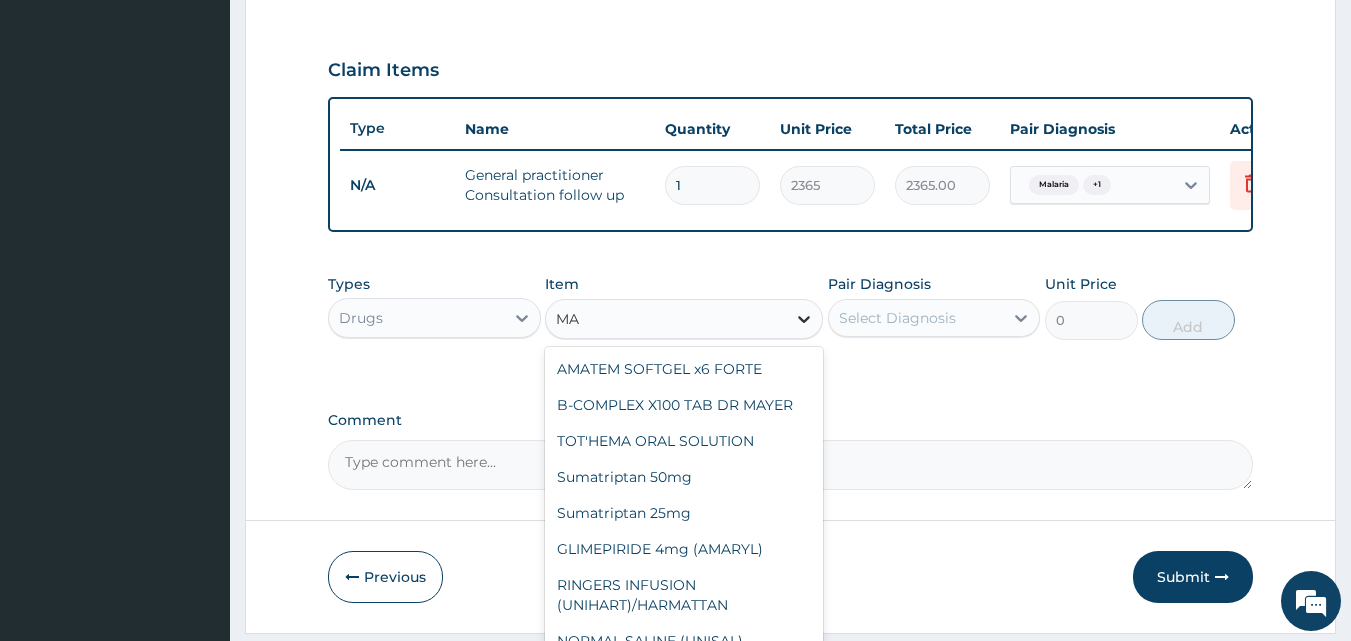 type on "M" 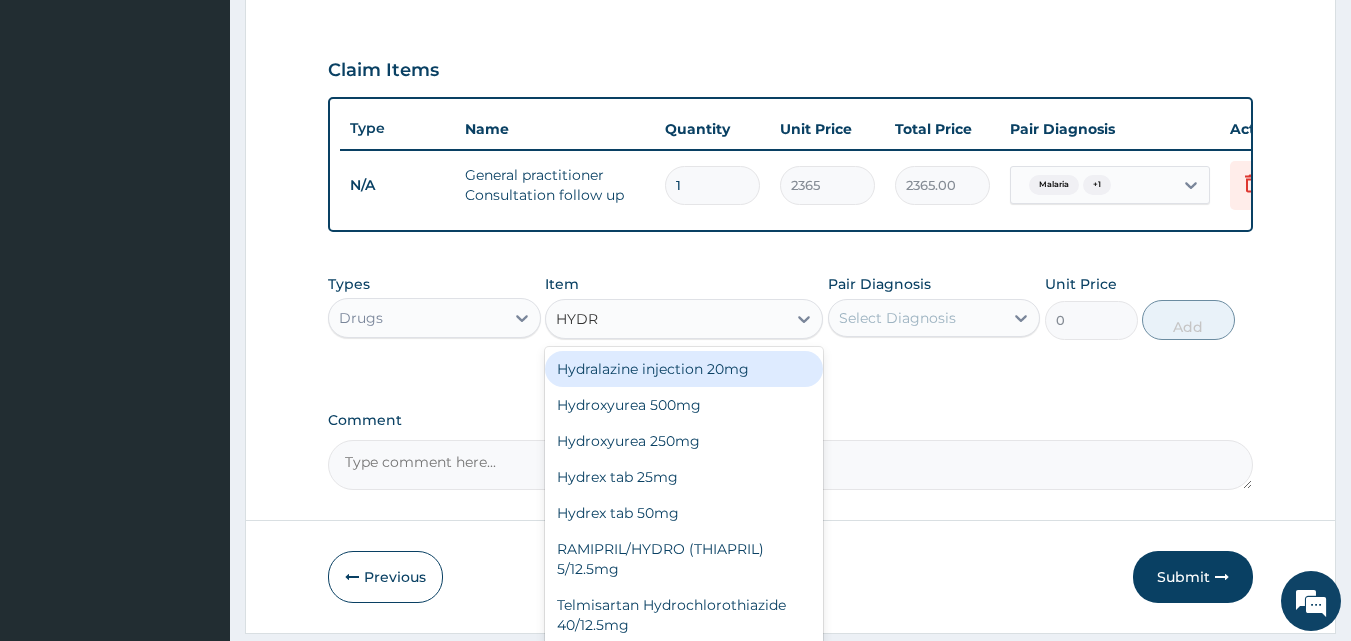 type on "HYDRO" 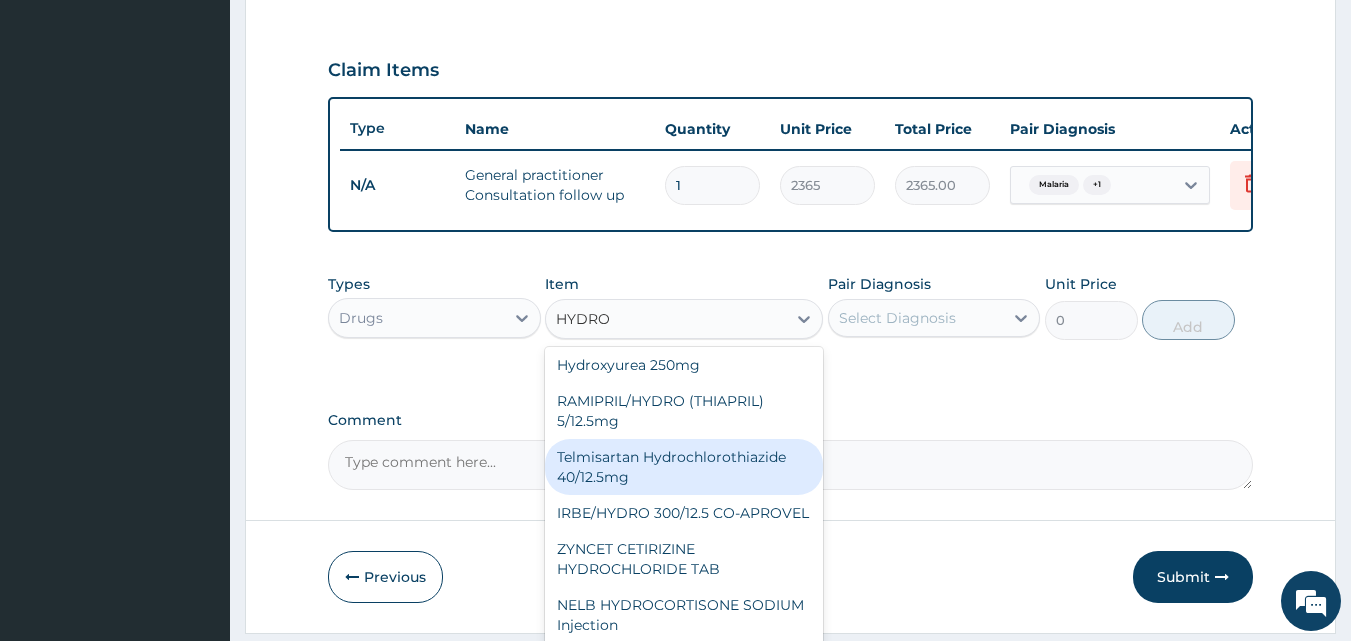 scroll, scrollTop: 60, scrollLeft: 0, axis: vertical 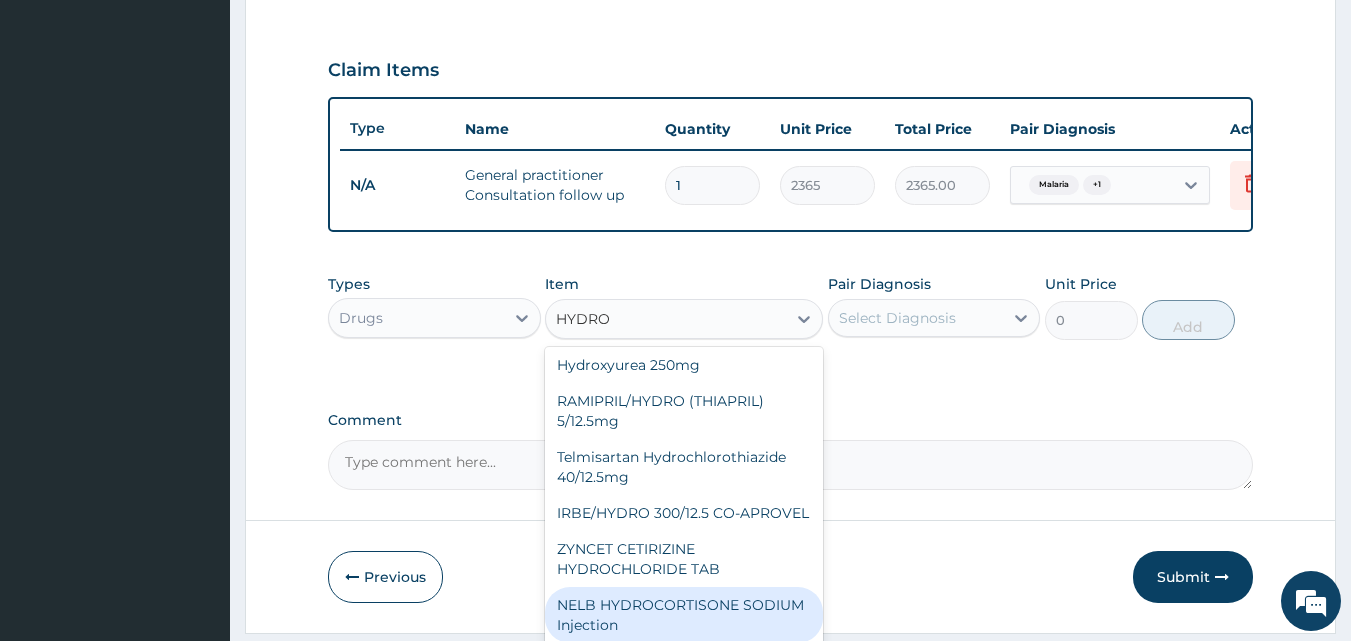 click on "NELB HYDROCORTISONE SODIUM Injection" at bounding box center [684, 615] 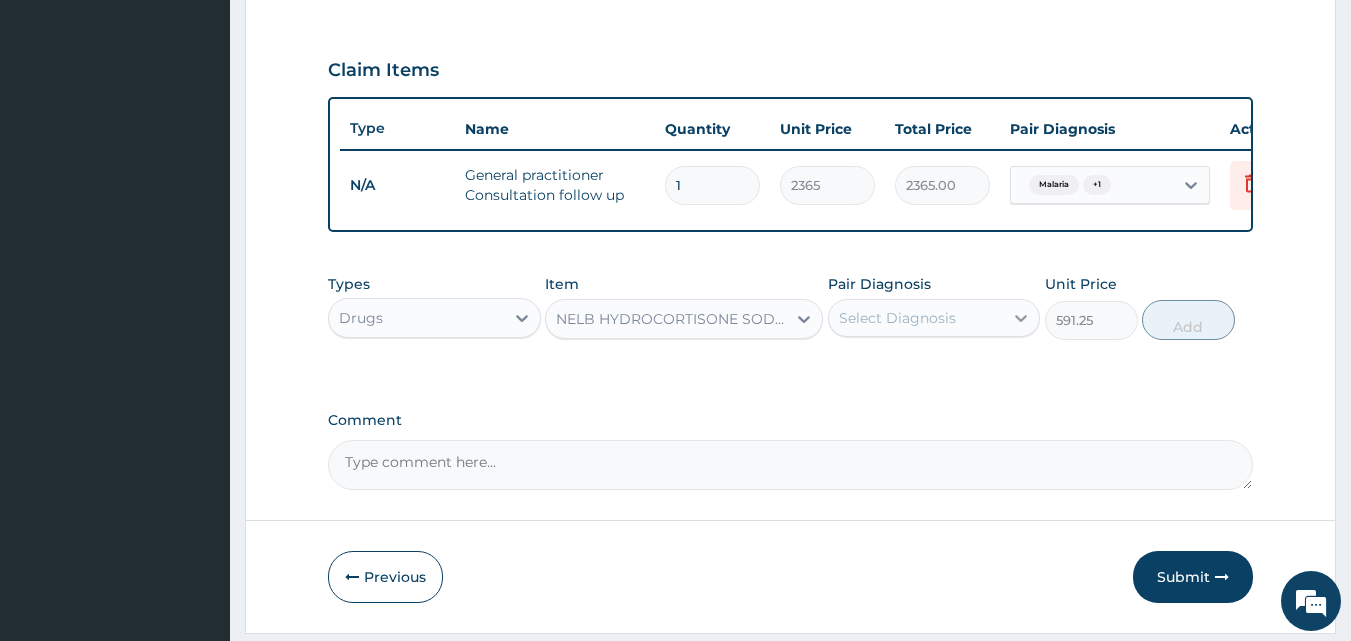 click 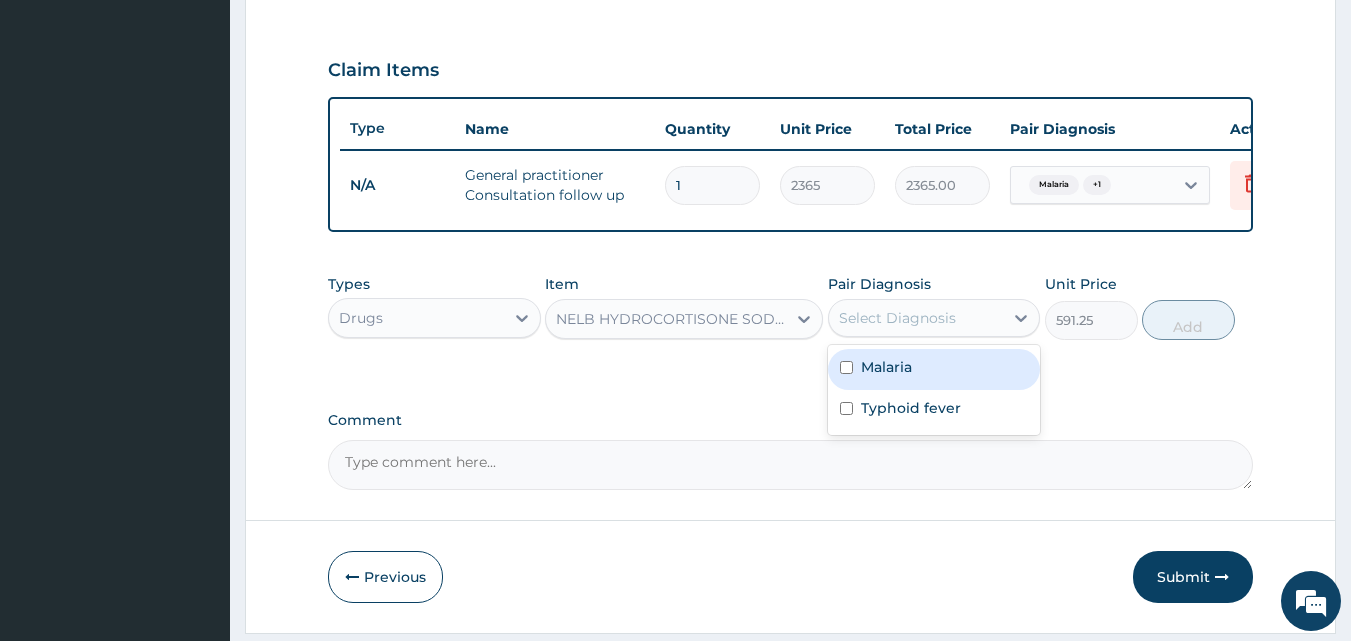 click at bounding box center (846, 367) 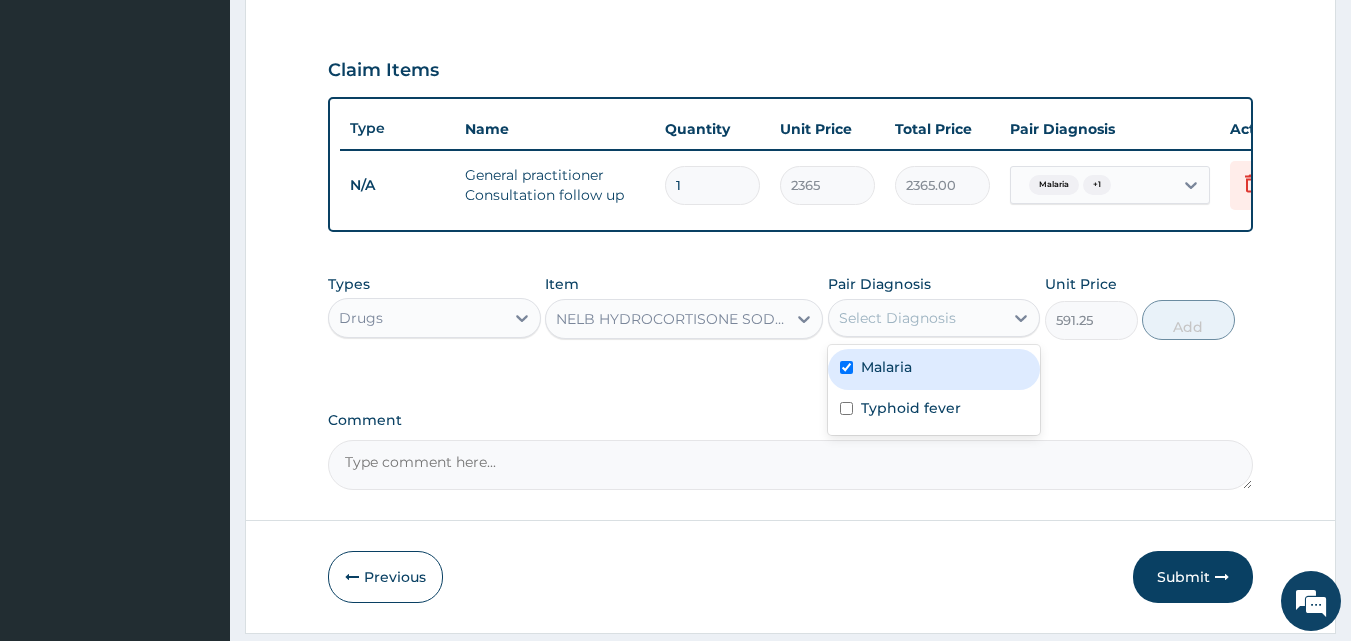 checkbox on "true" 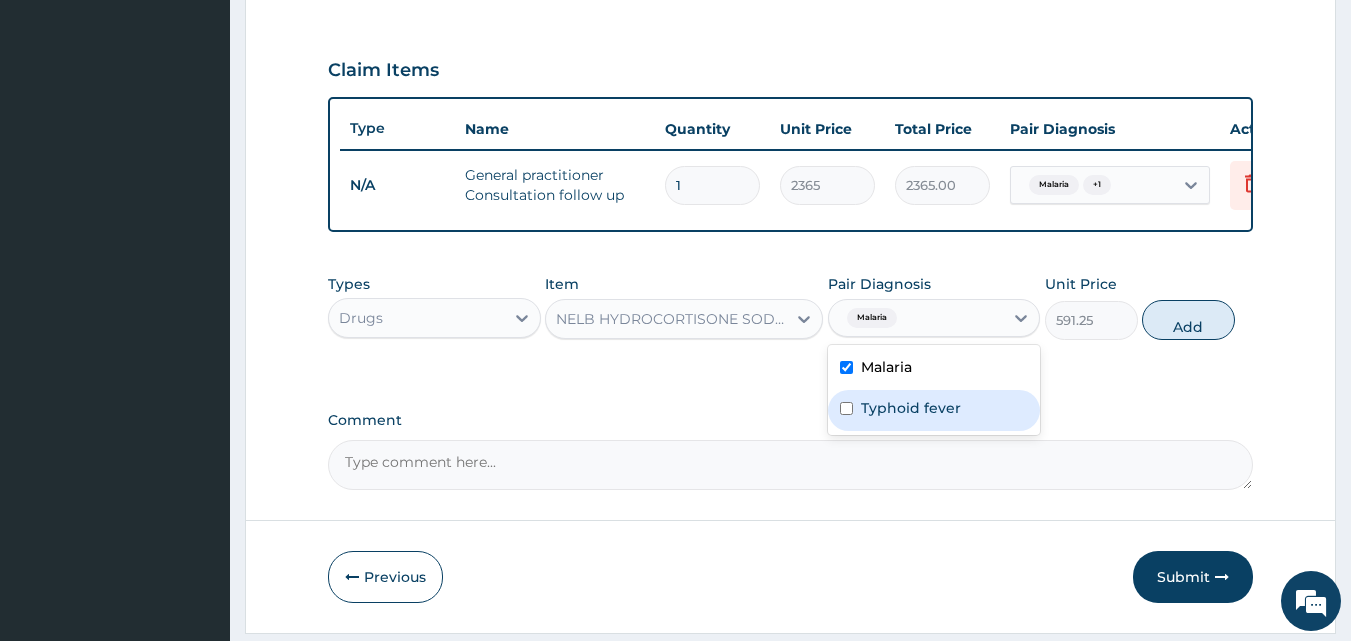 click at bounding box center (846, 408) 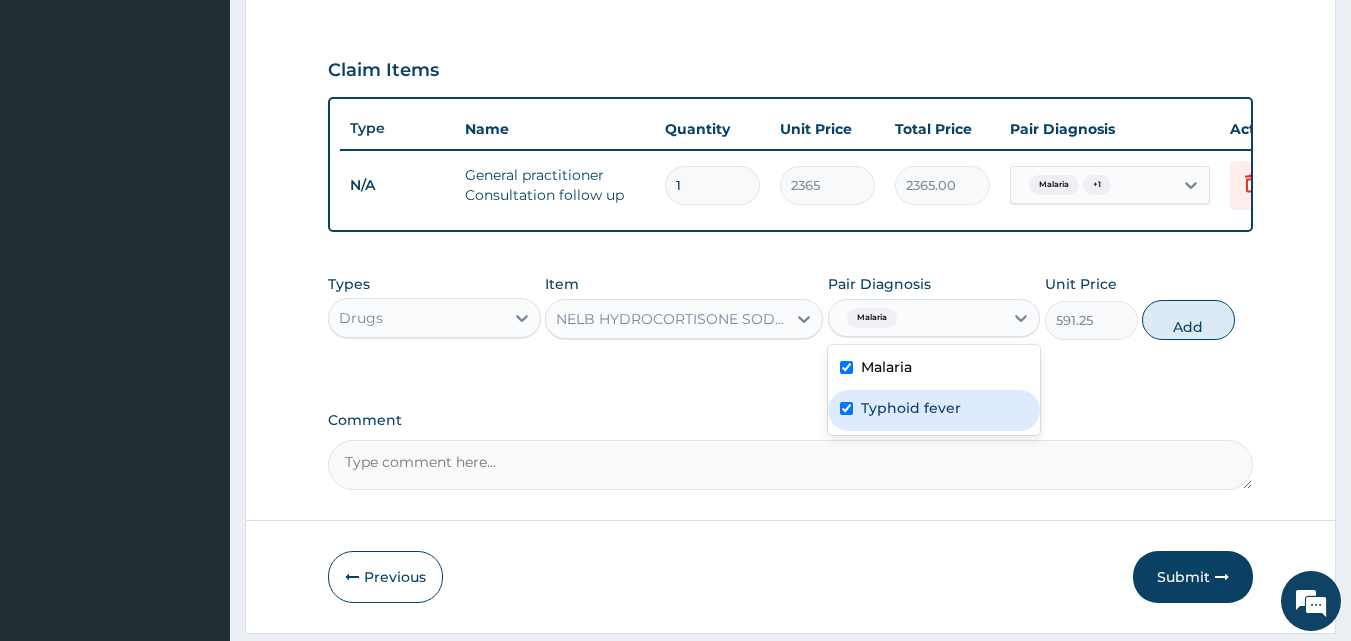 checkbox on "true" 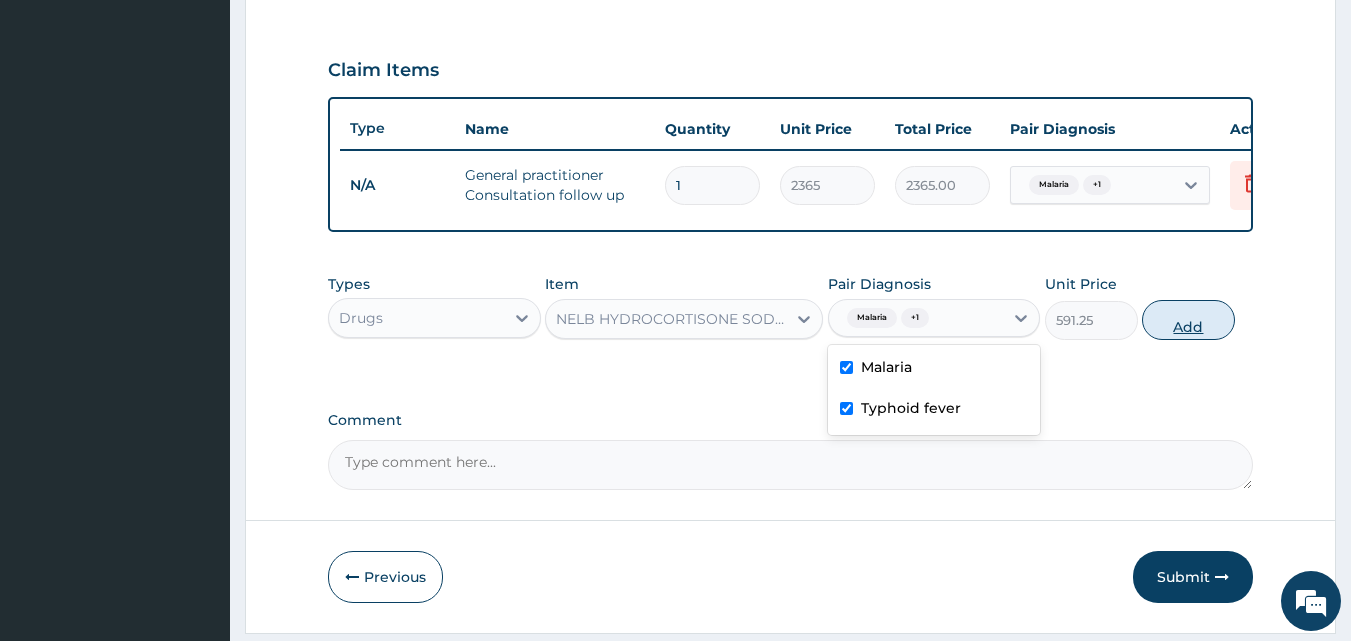 click on "Add" at bounding box center (1188, 320) 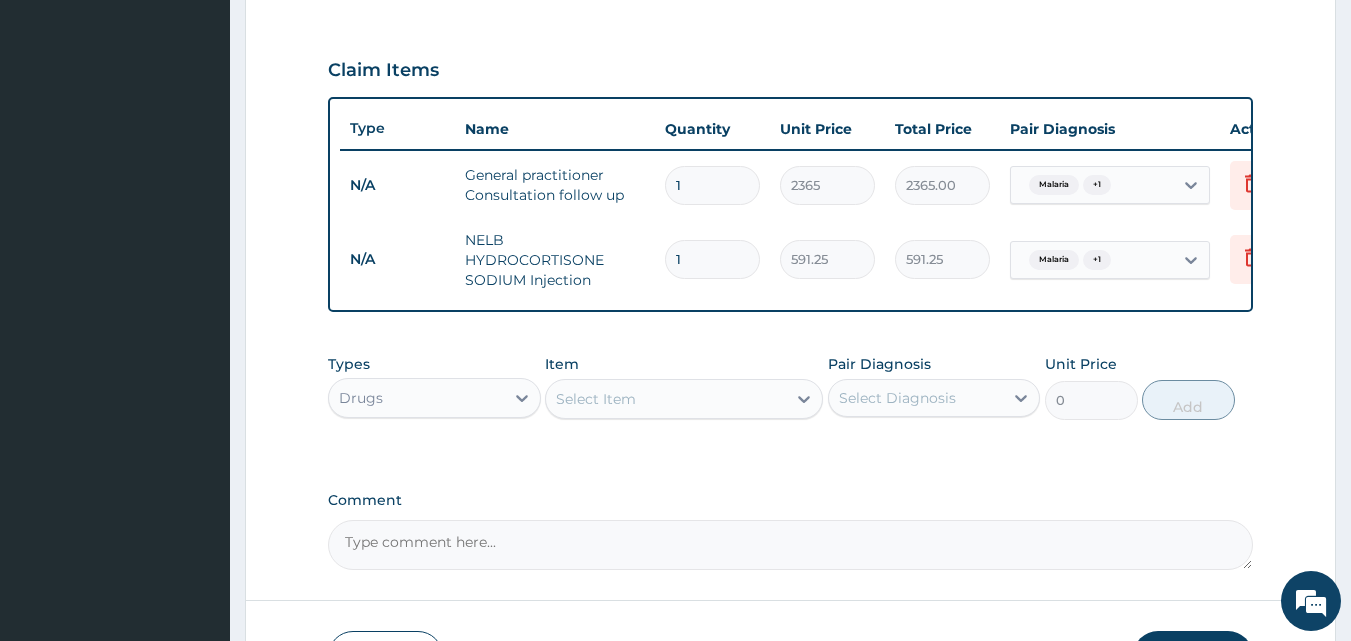 click on "Pair Diagnosis Select Diagnosis" at bounding box center (934, 387) 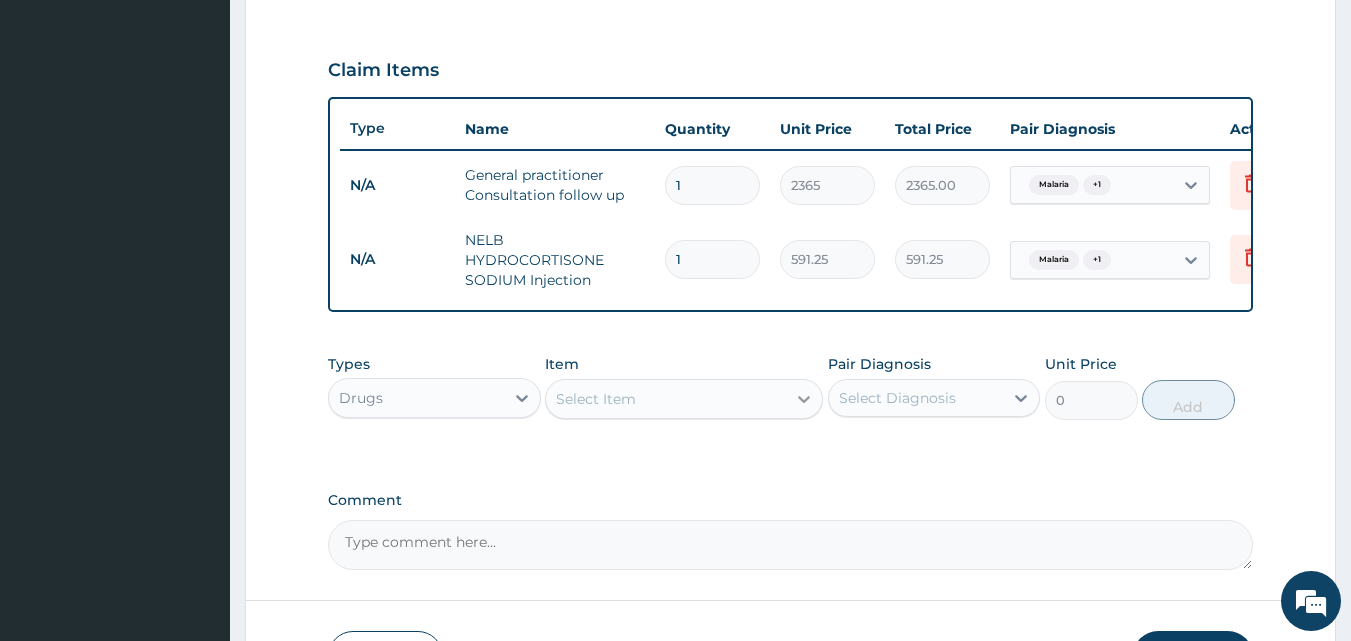 click 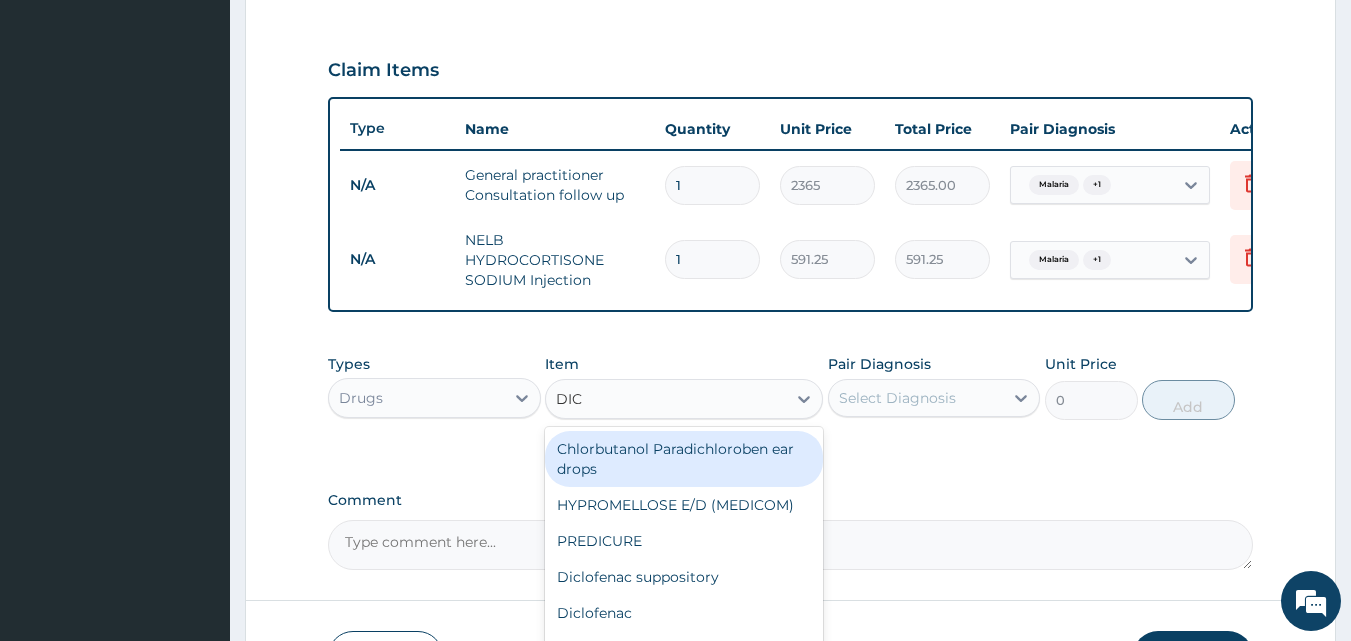 type on "DICL" 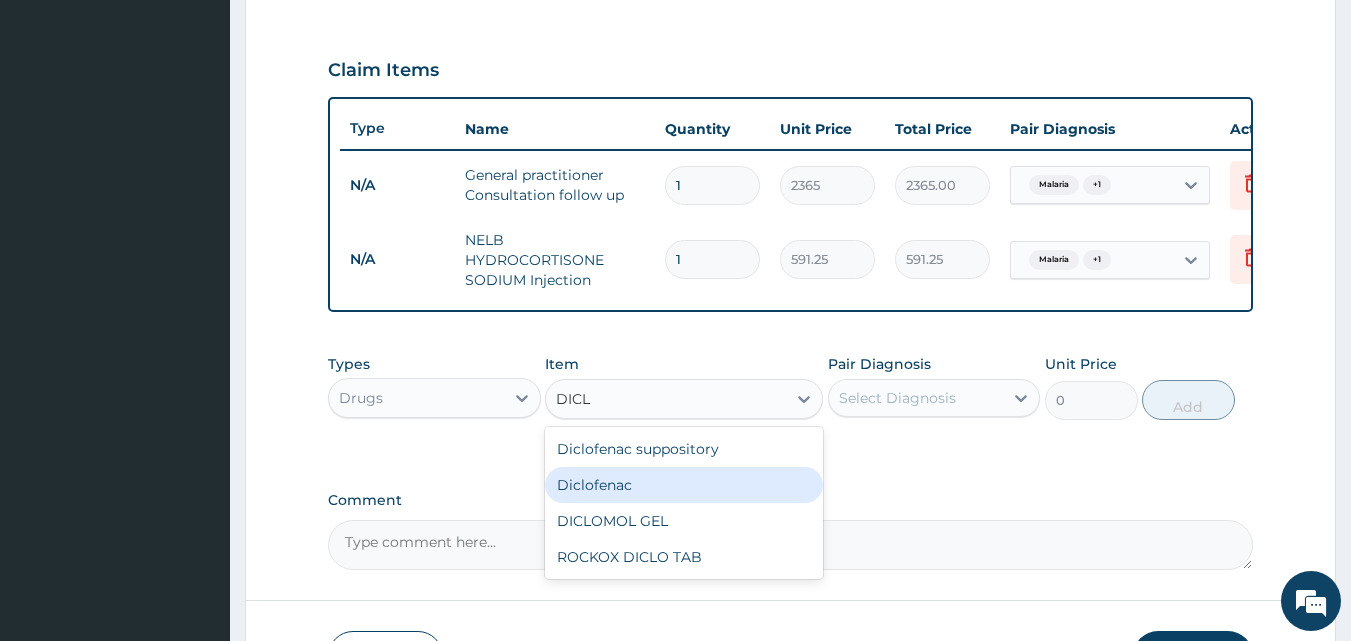 click on "Diclofenac" at bounding box center [684, 485] 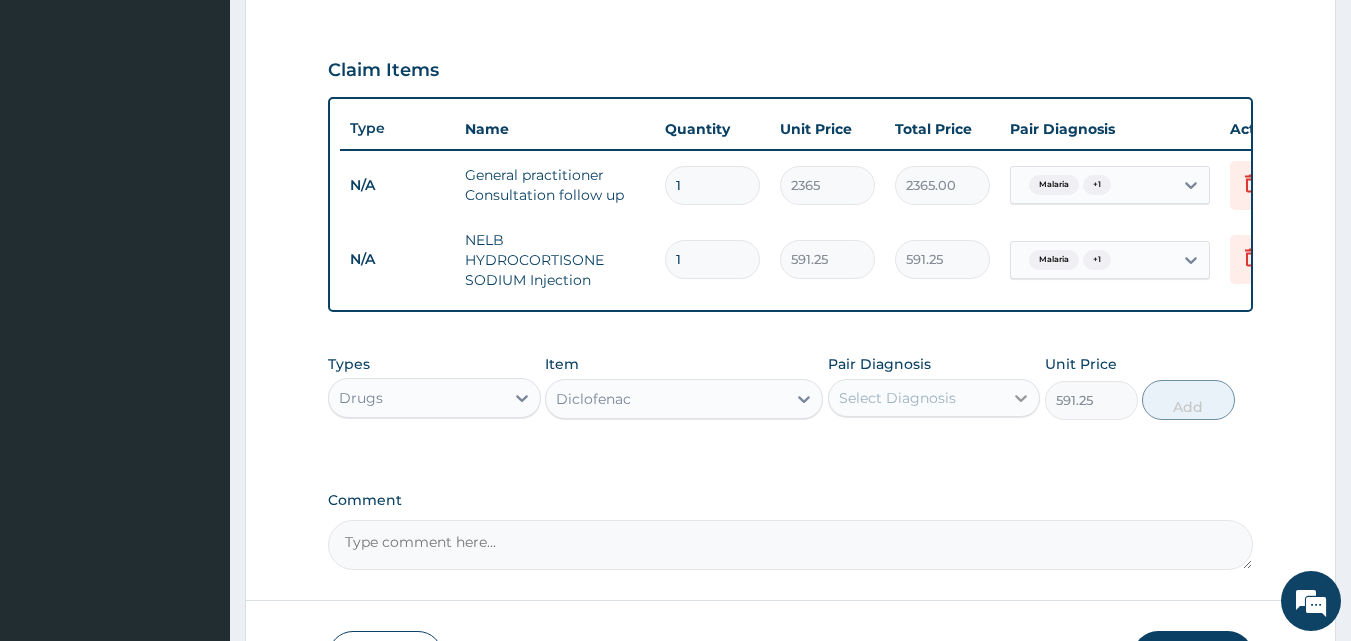 click at bounding box center [1021, 398] 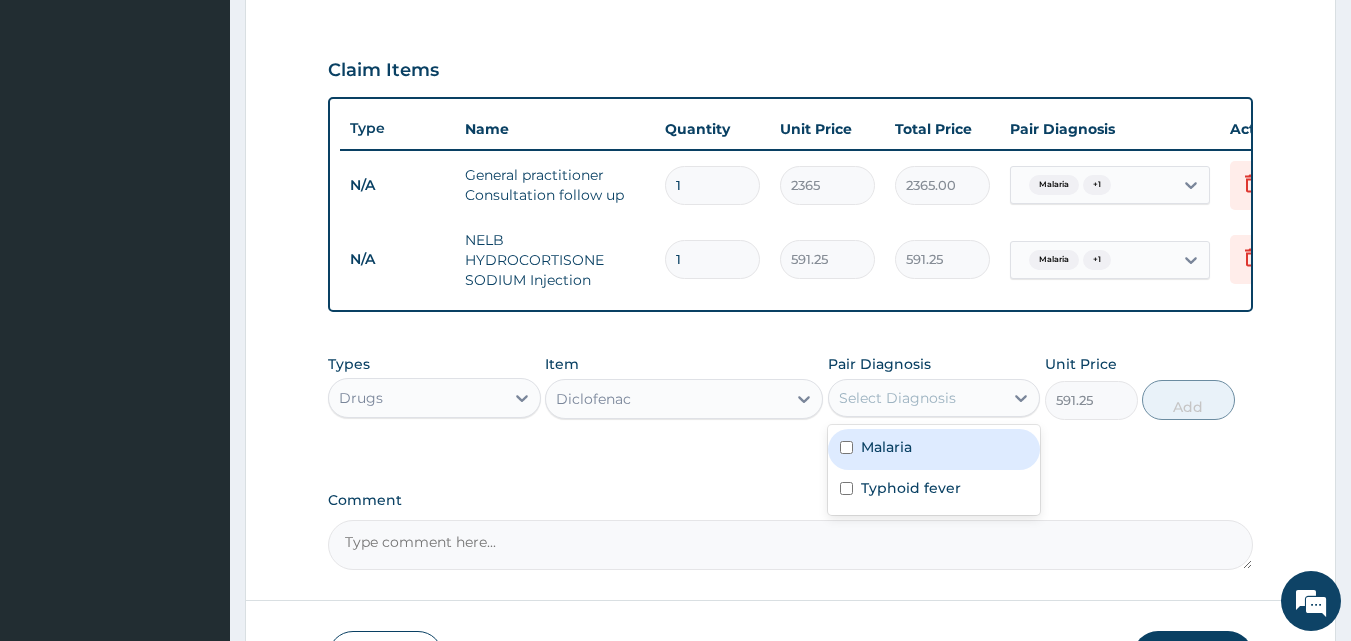 click at bounding box center [846, 447] 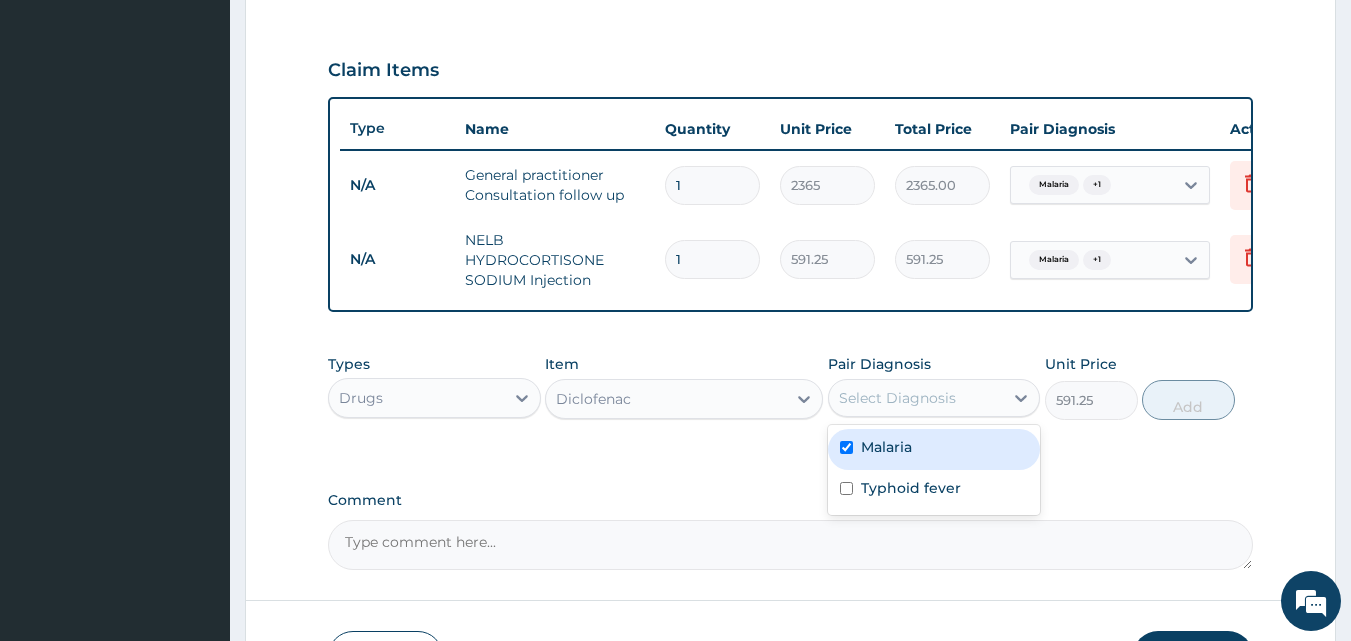 checkbox on "true" 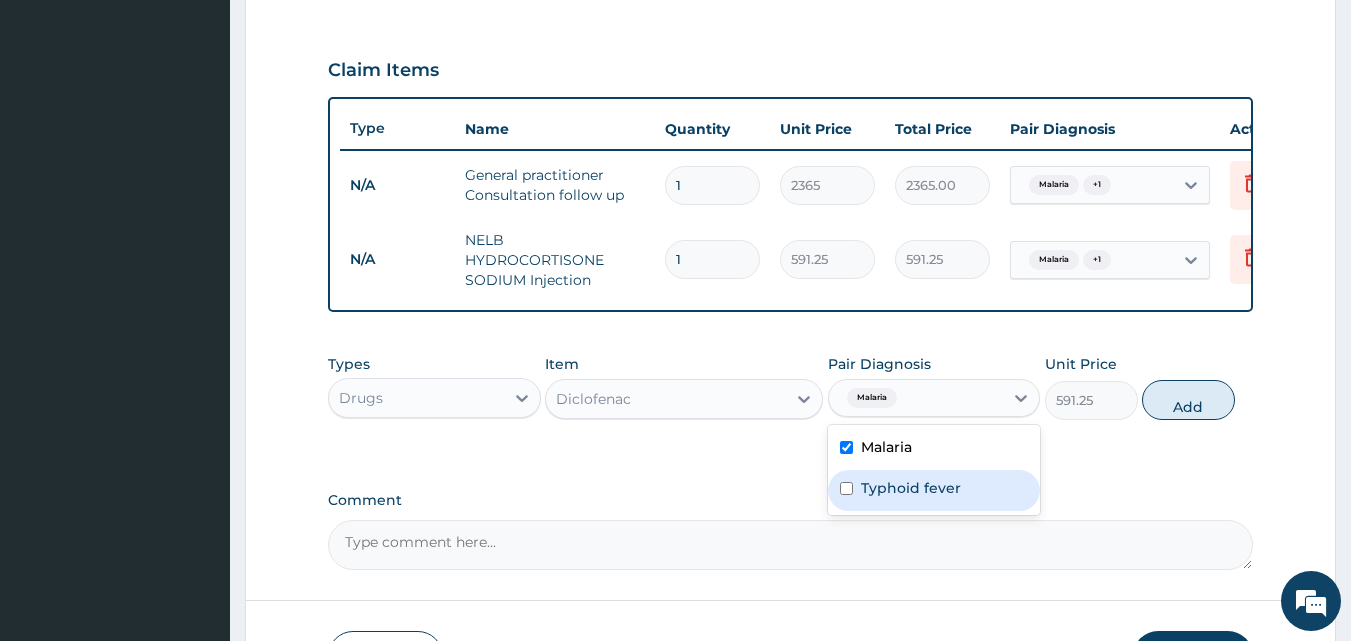 click at bounding box center (846, 488) 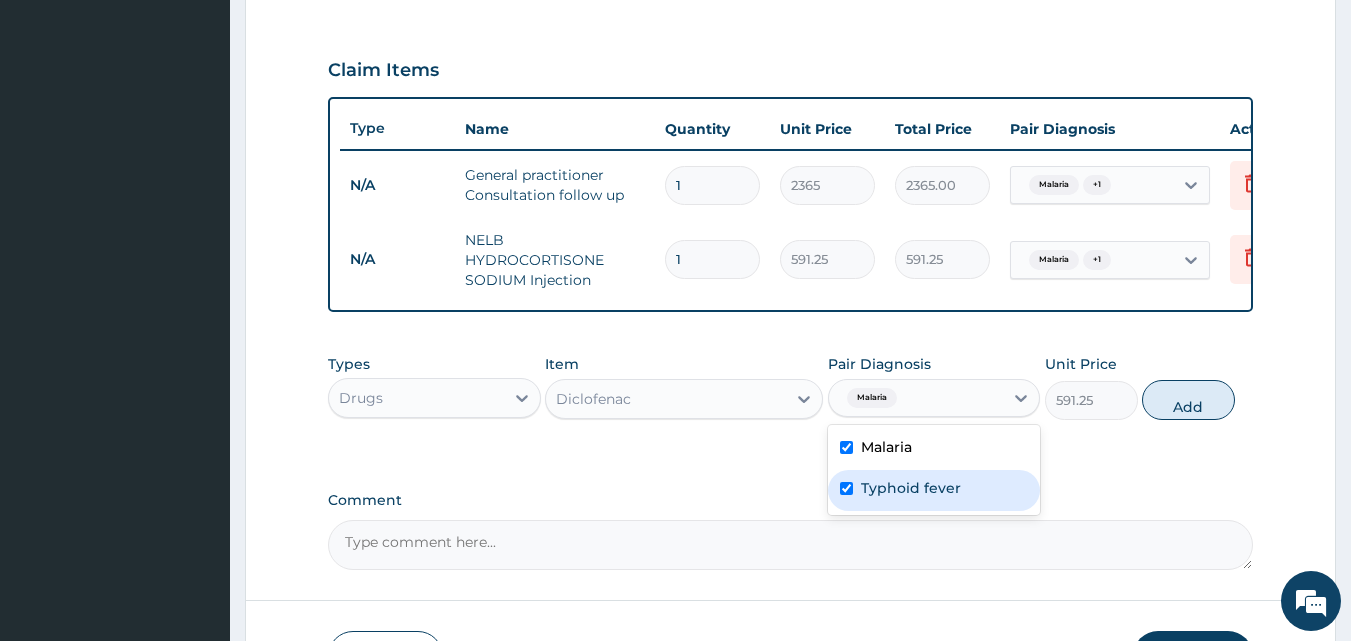 checkbox on "true" 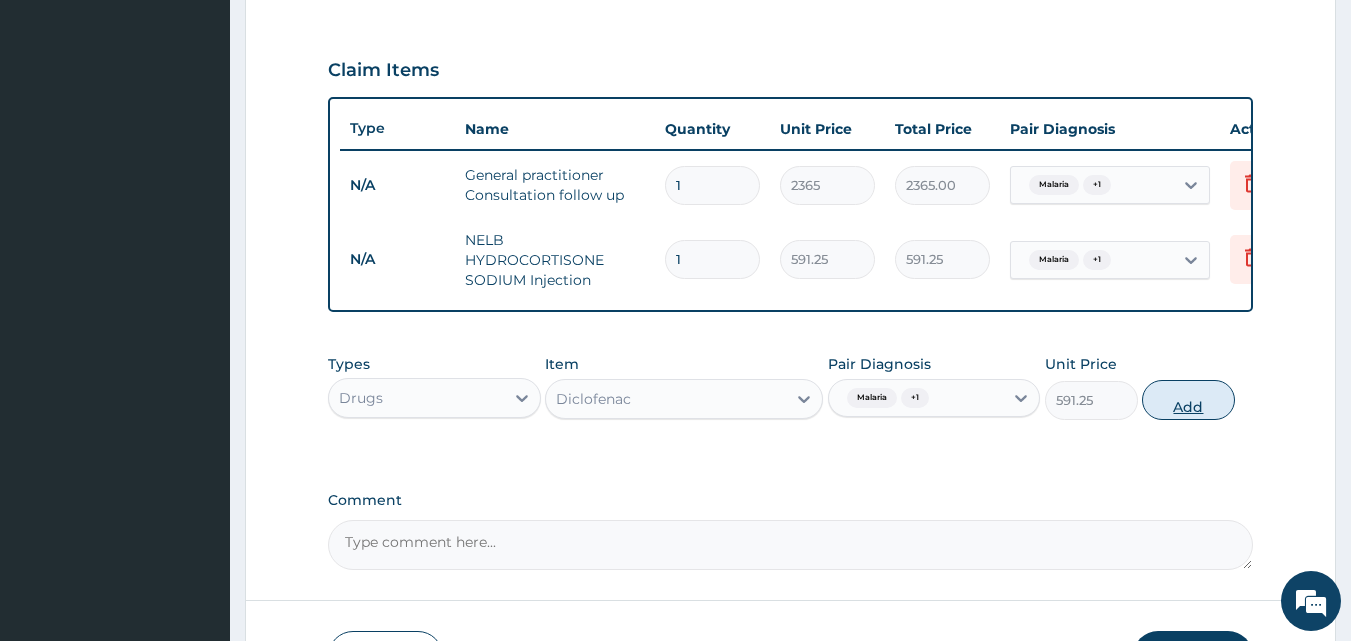 click on "Add" at bounding box center [1188, 400] 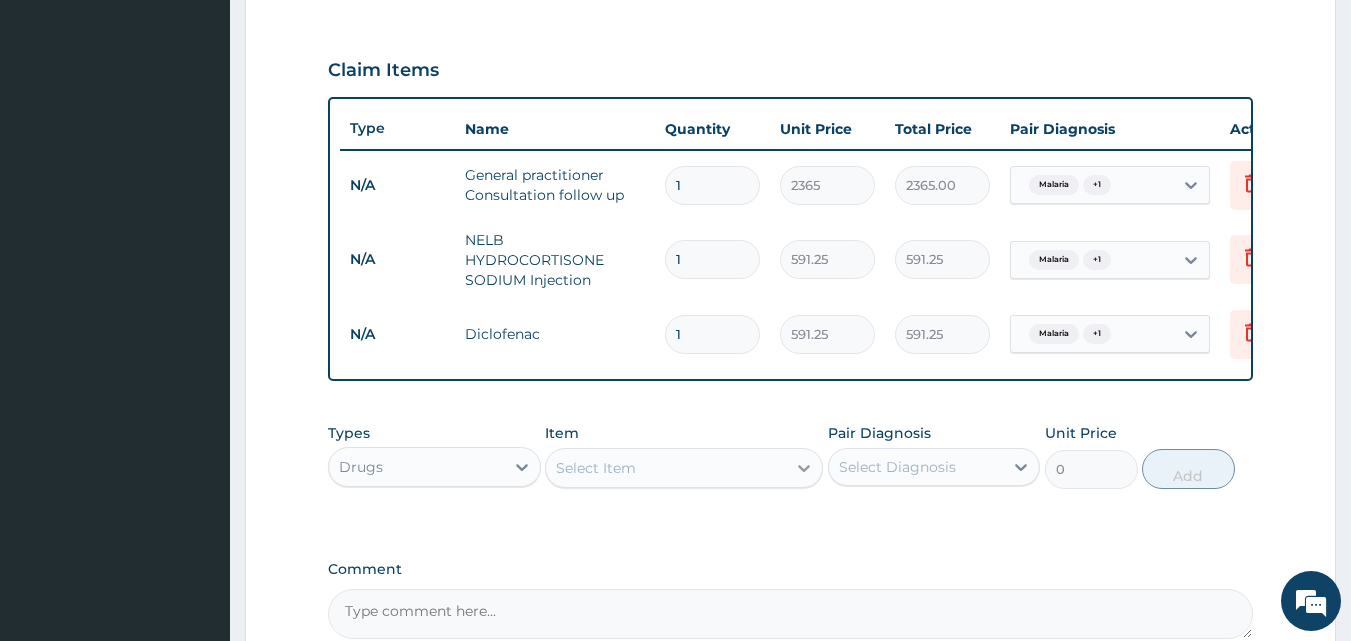 click 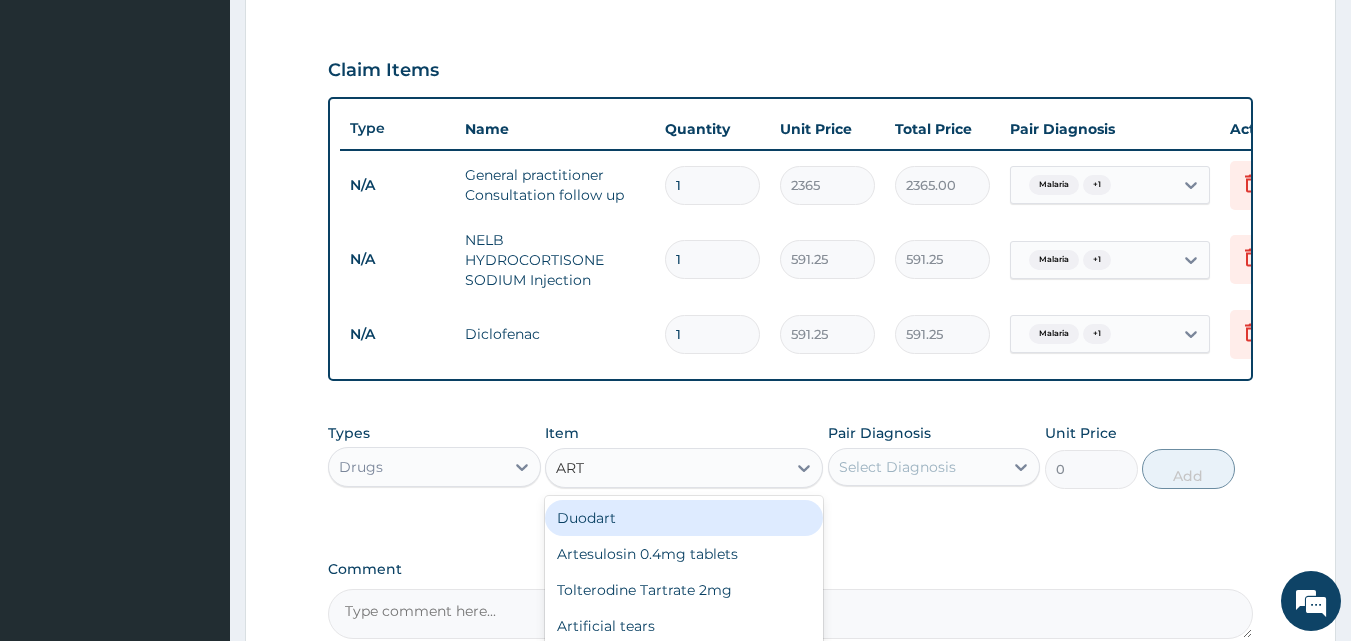 type on "ARTE" 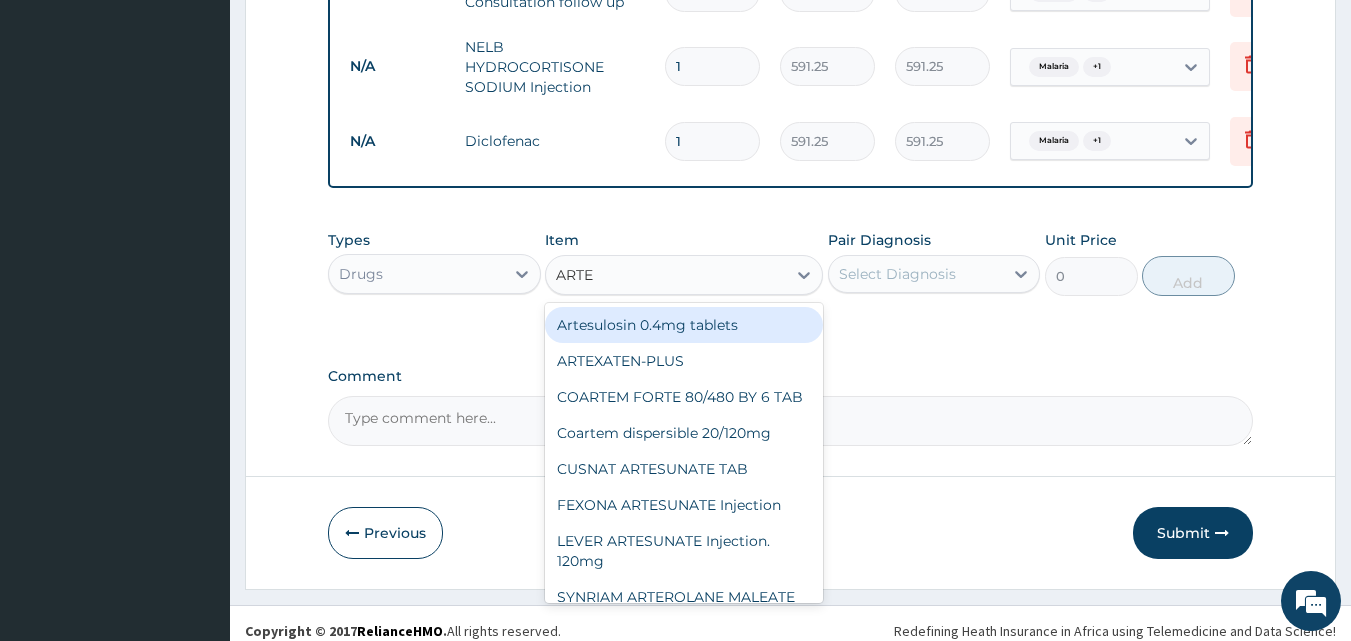 scroll, scrollTop: 857, scrollLeft: 0, axis: vertical 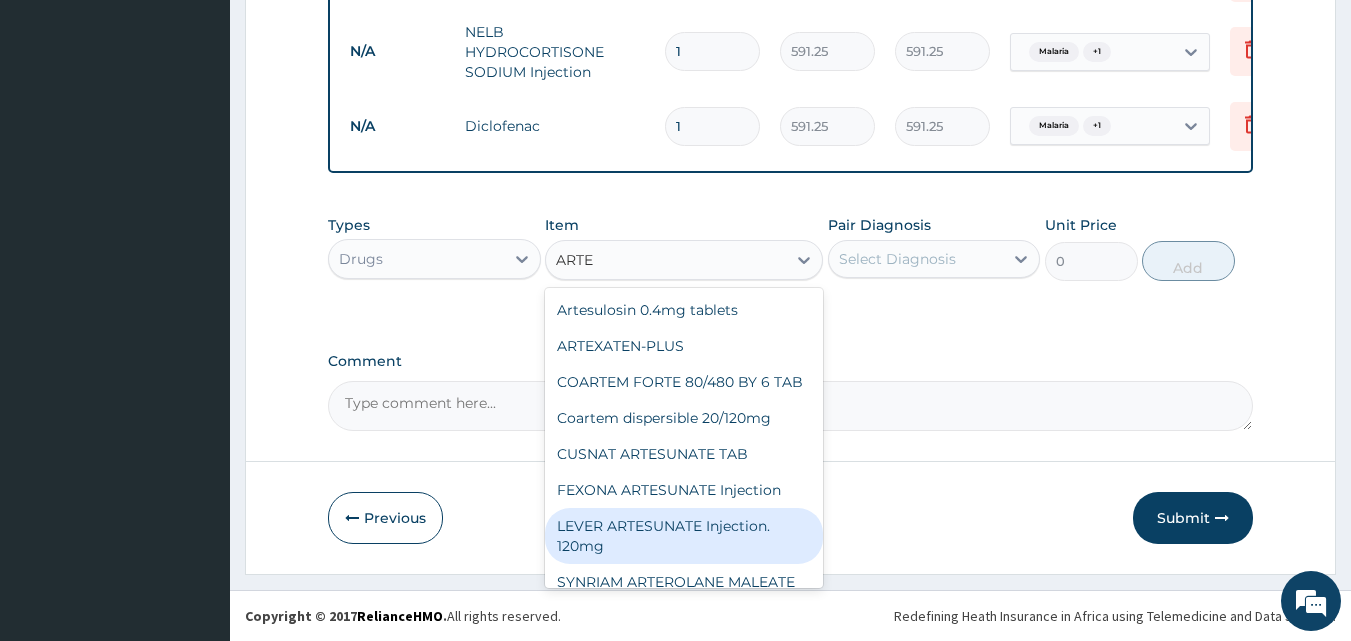 click on "LEVER ARTESUNATE Injection. 120mg" at bounding box center (684, 536) 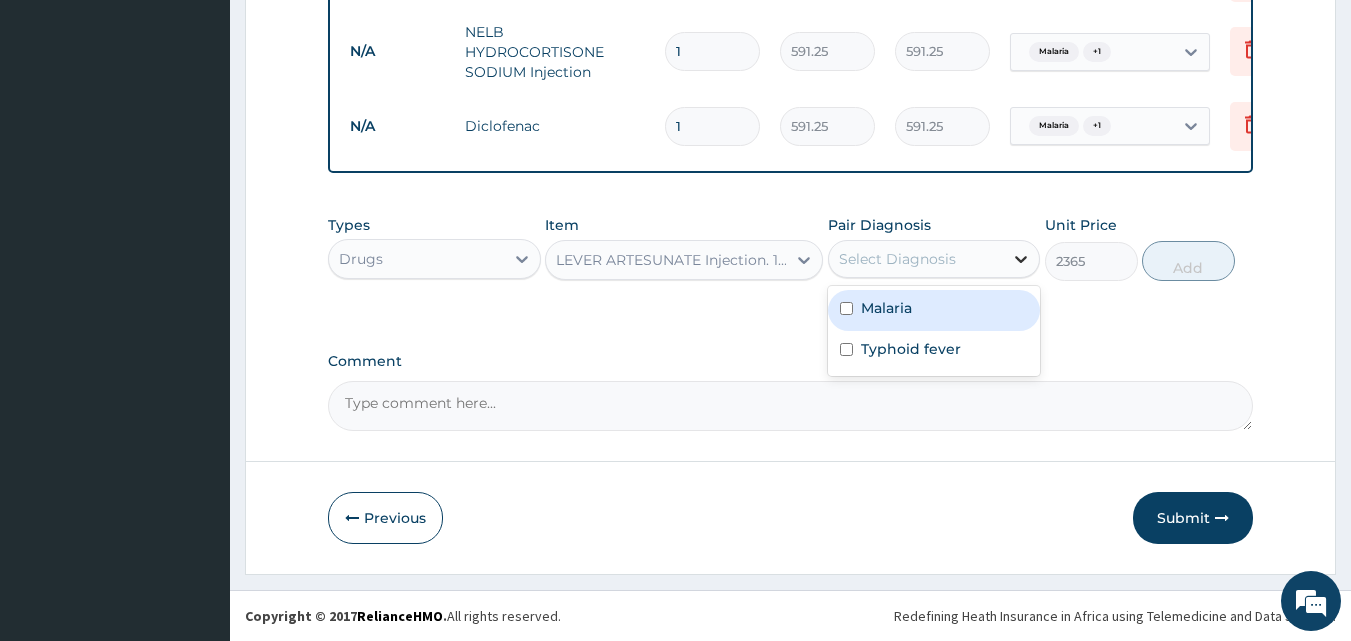 click 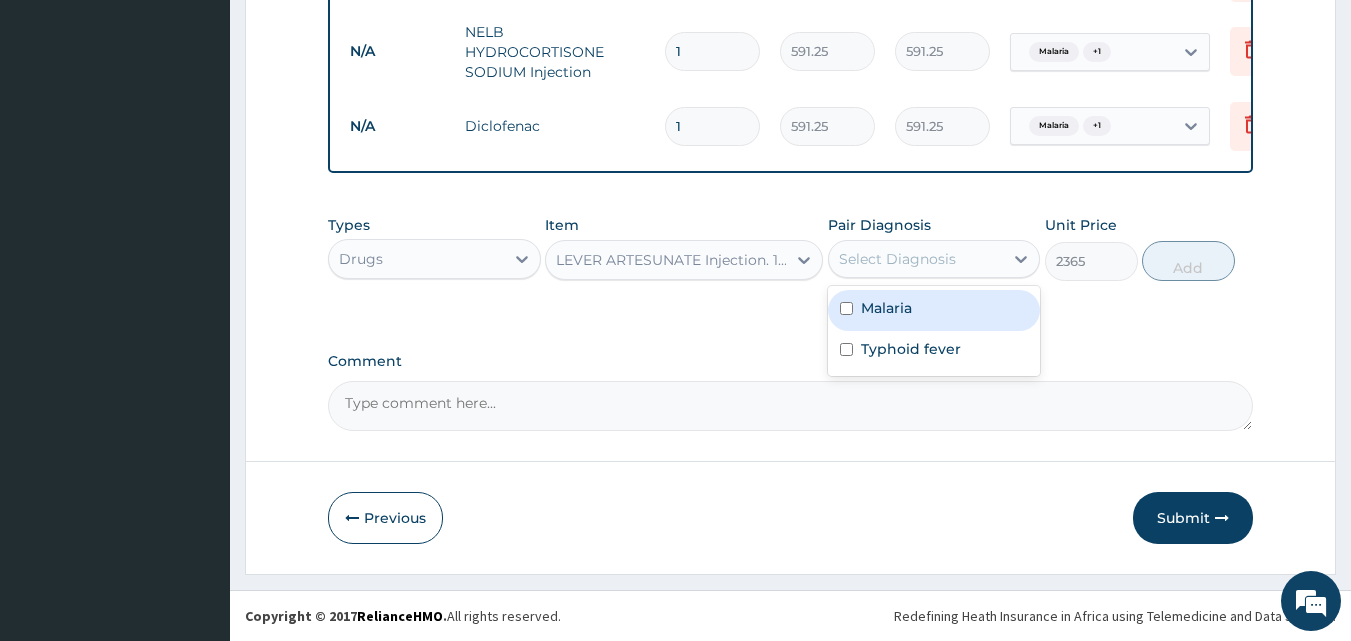 click at bounding box center [846, 308] 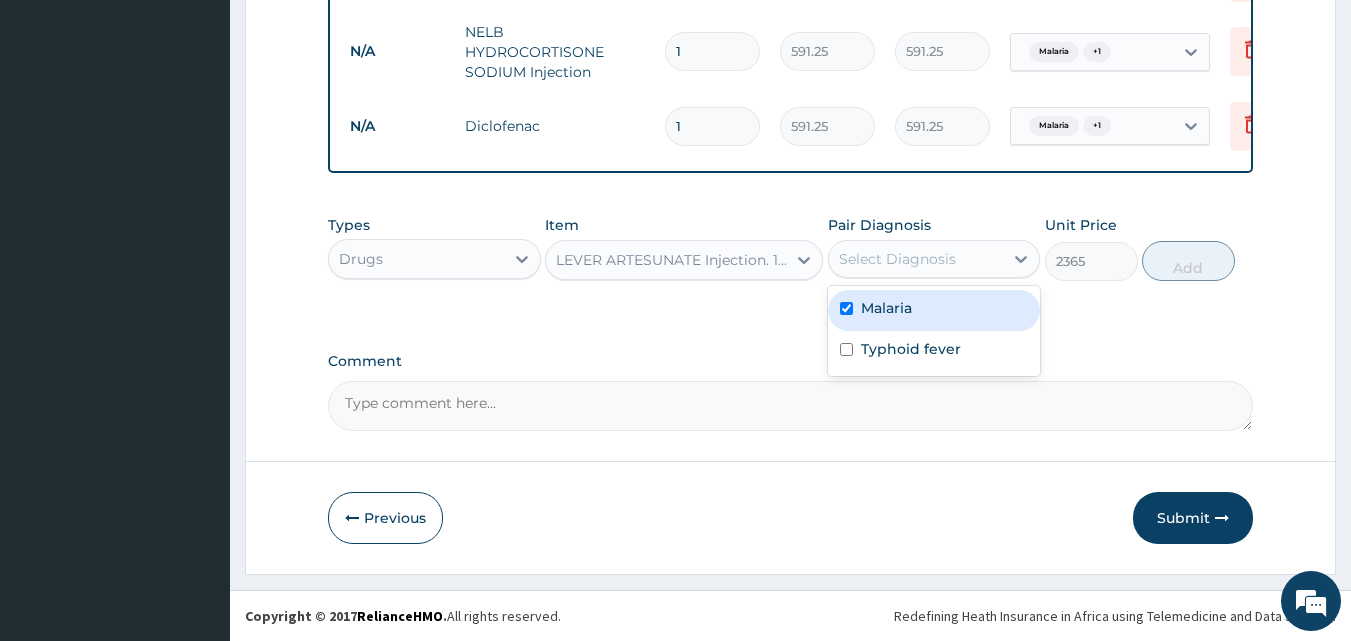 checkbox on "true" 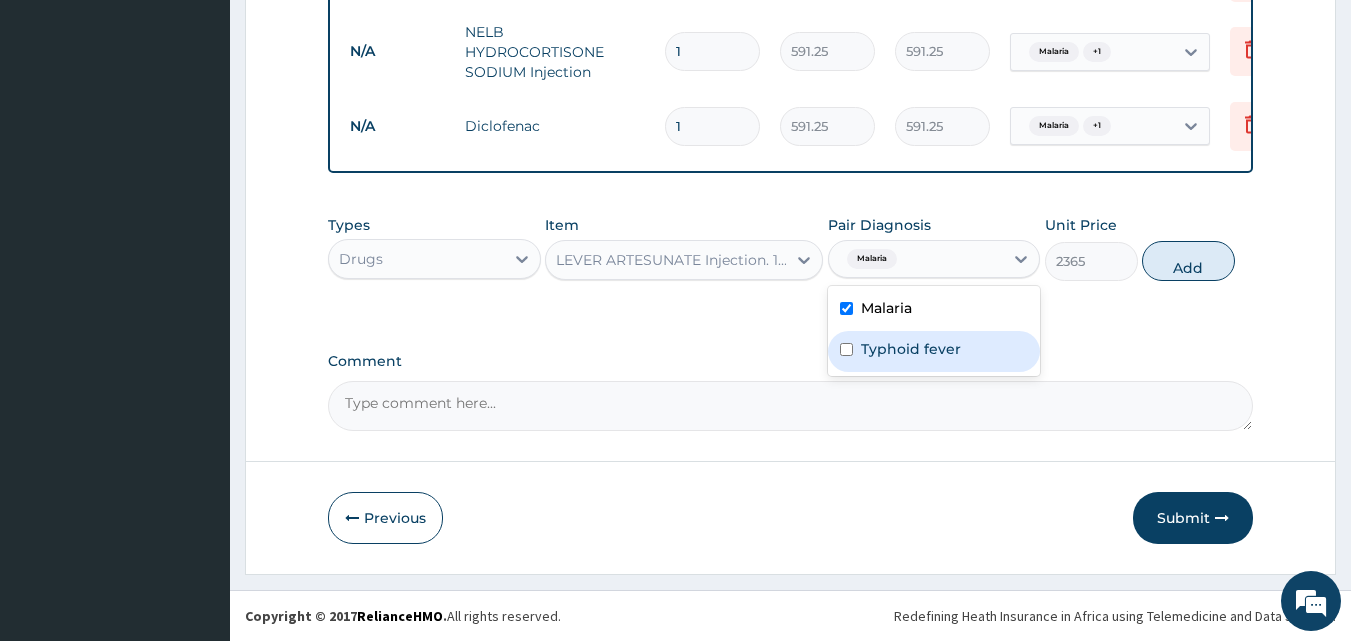 click on "Typhoid fever" at bounding box center [934, 351] 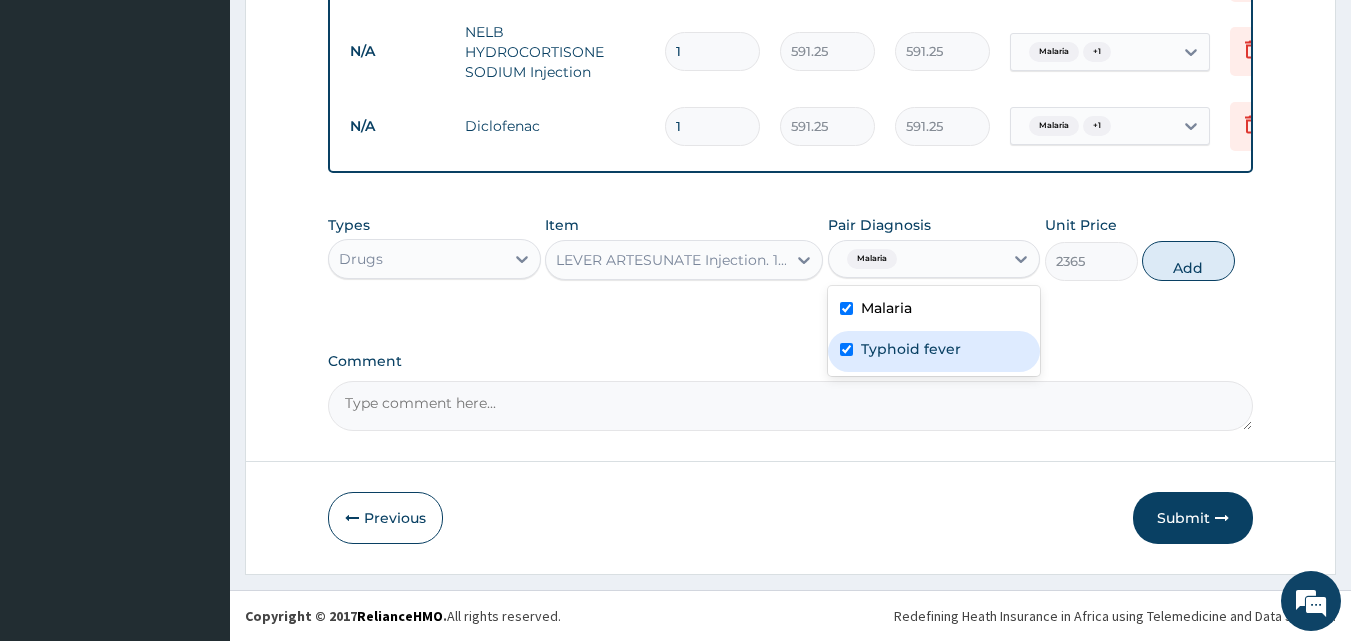 checkbox on "true" 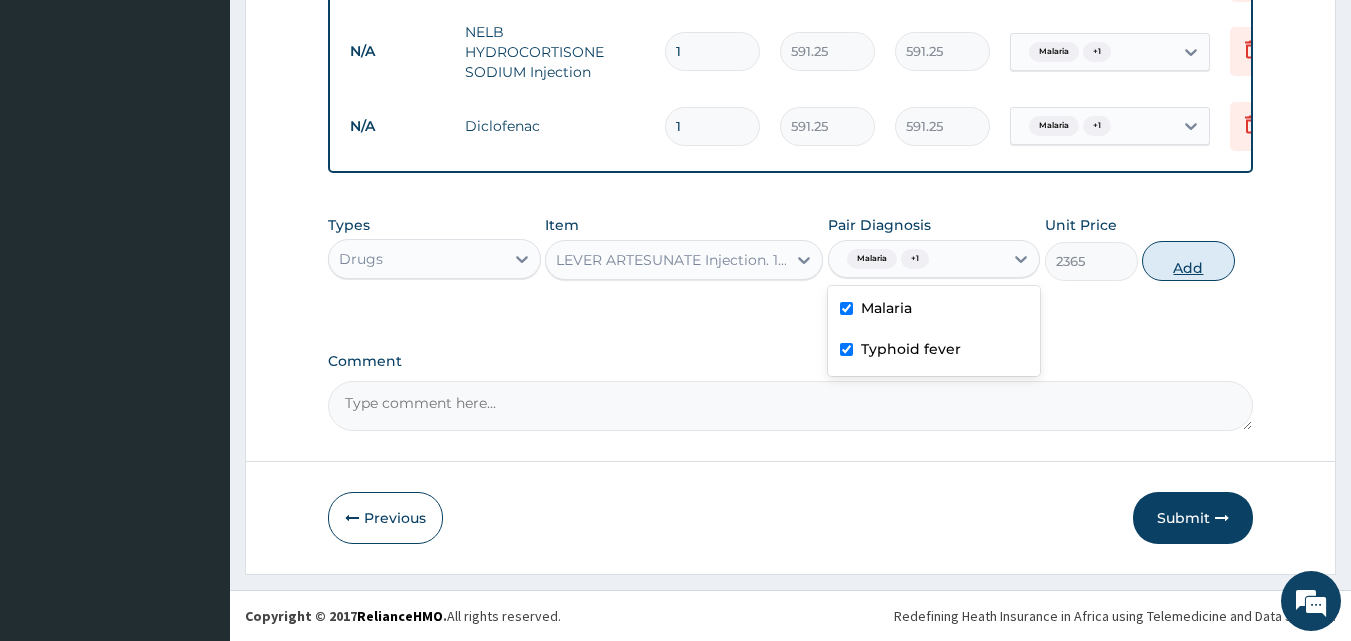 click on "Add" at bounding box center [1188, 261] 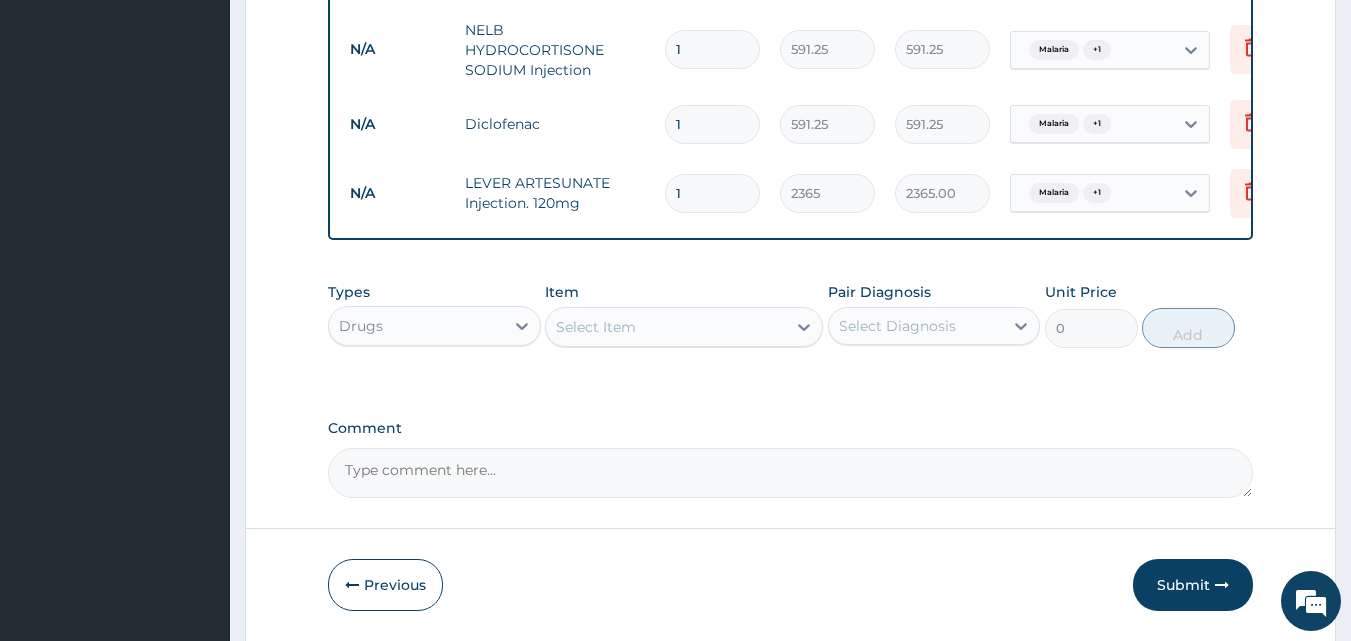 type 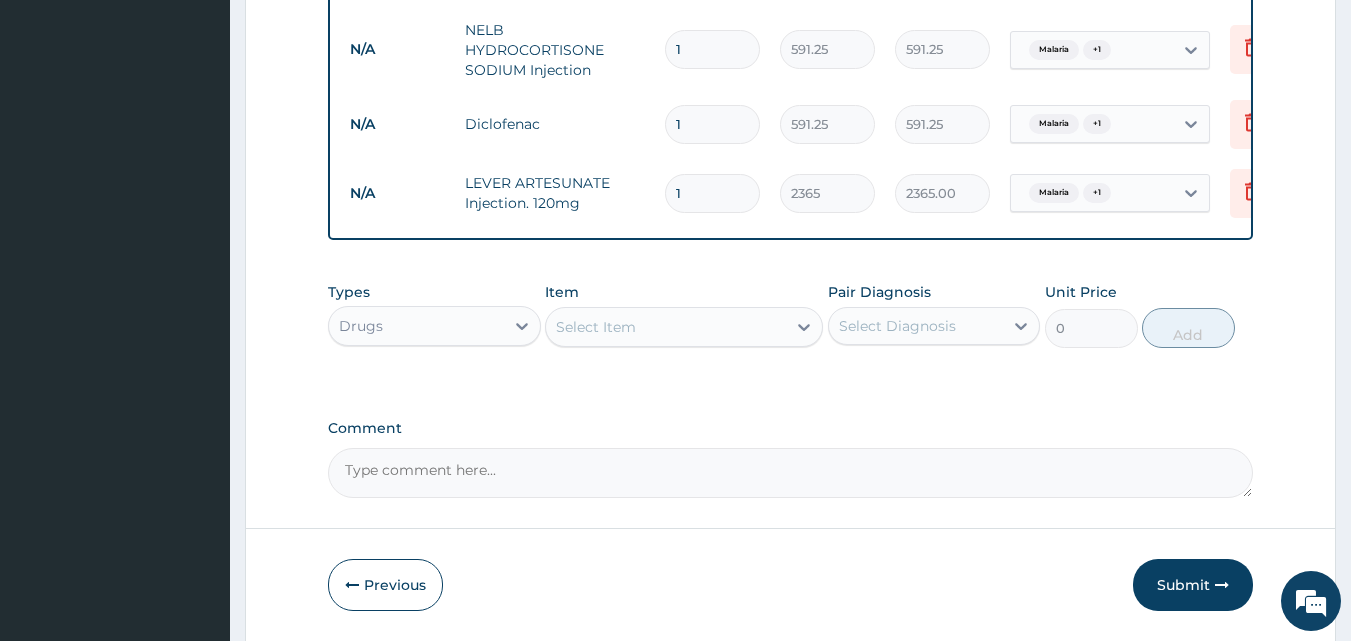 type on "0.00" 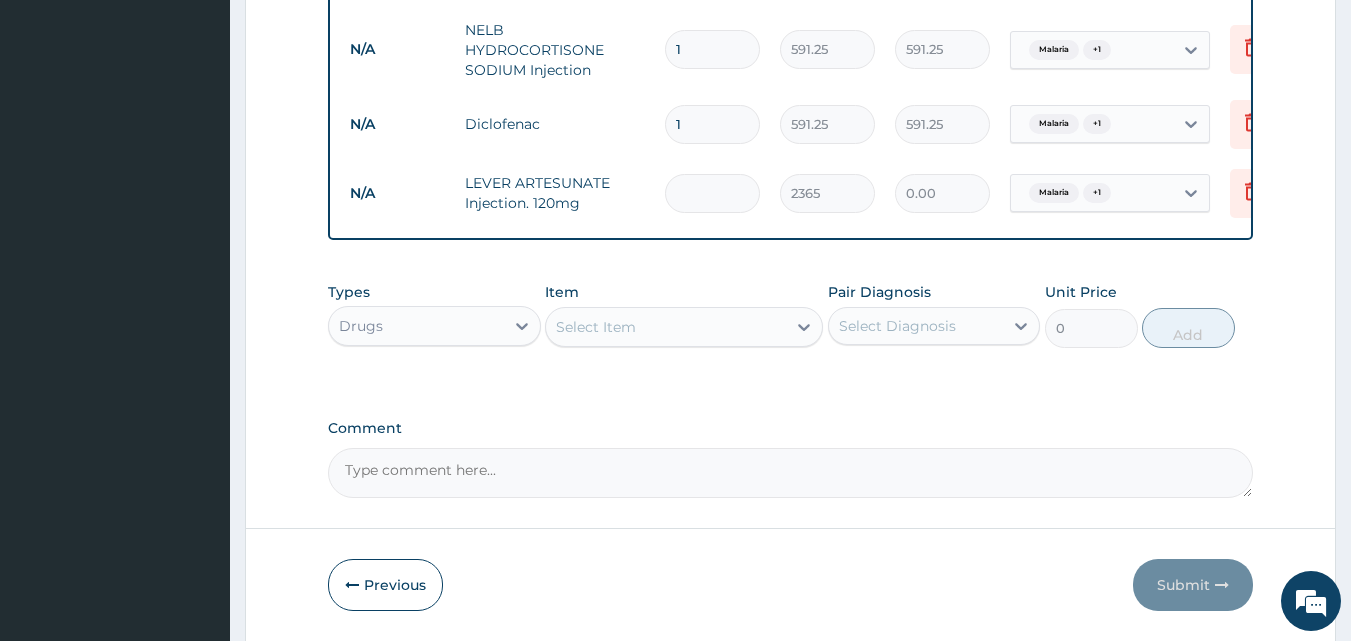 type on "3" 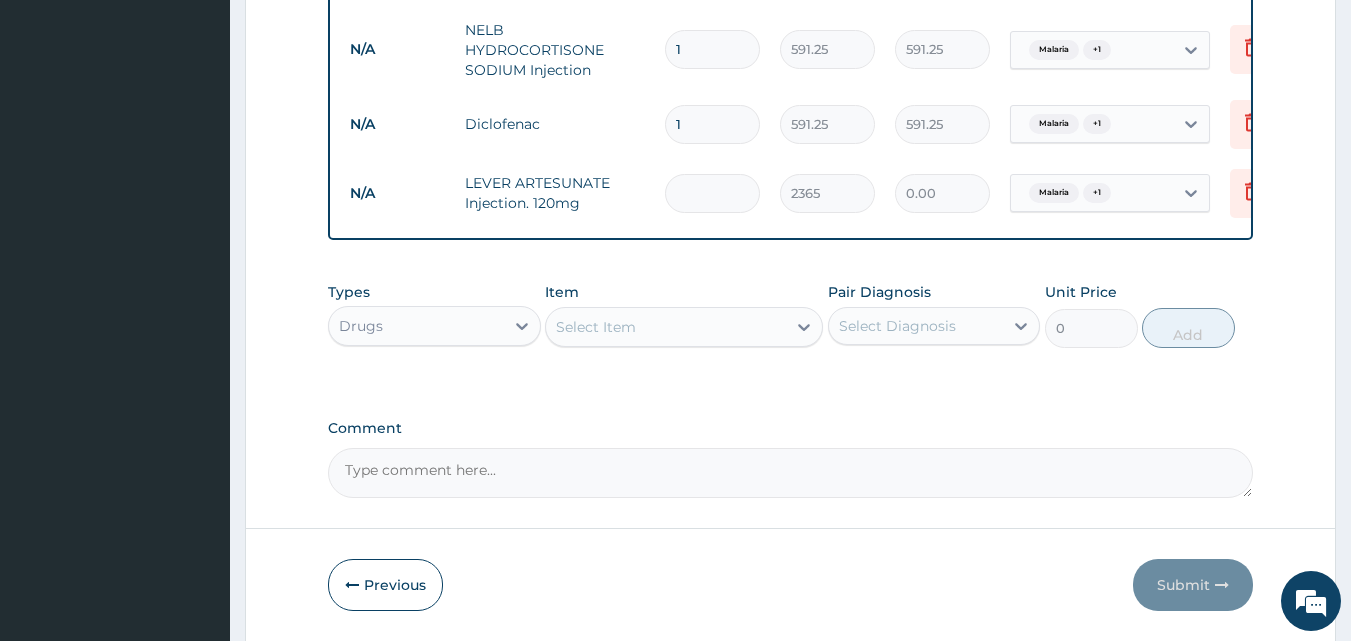 type on "7095.00" 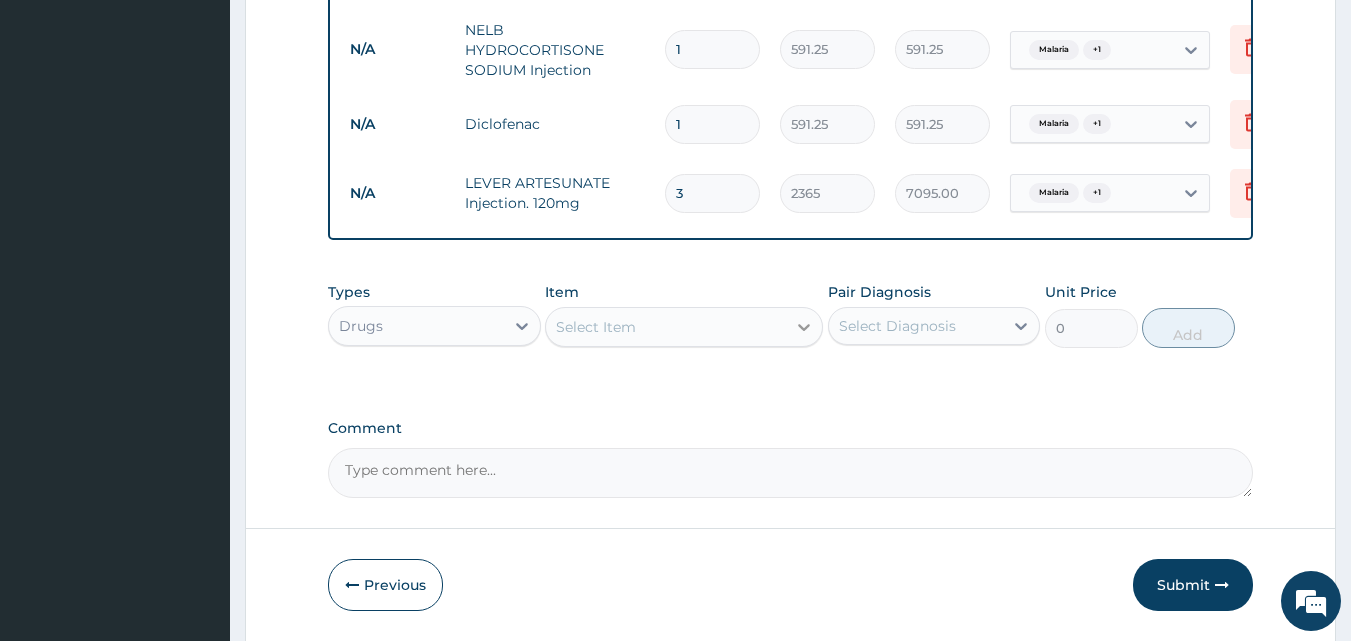 type on "3" 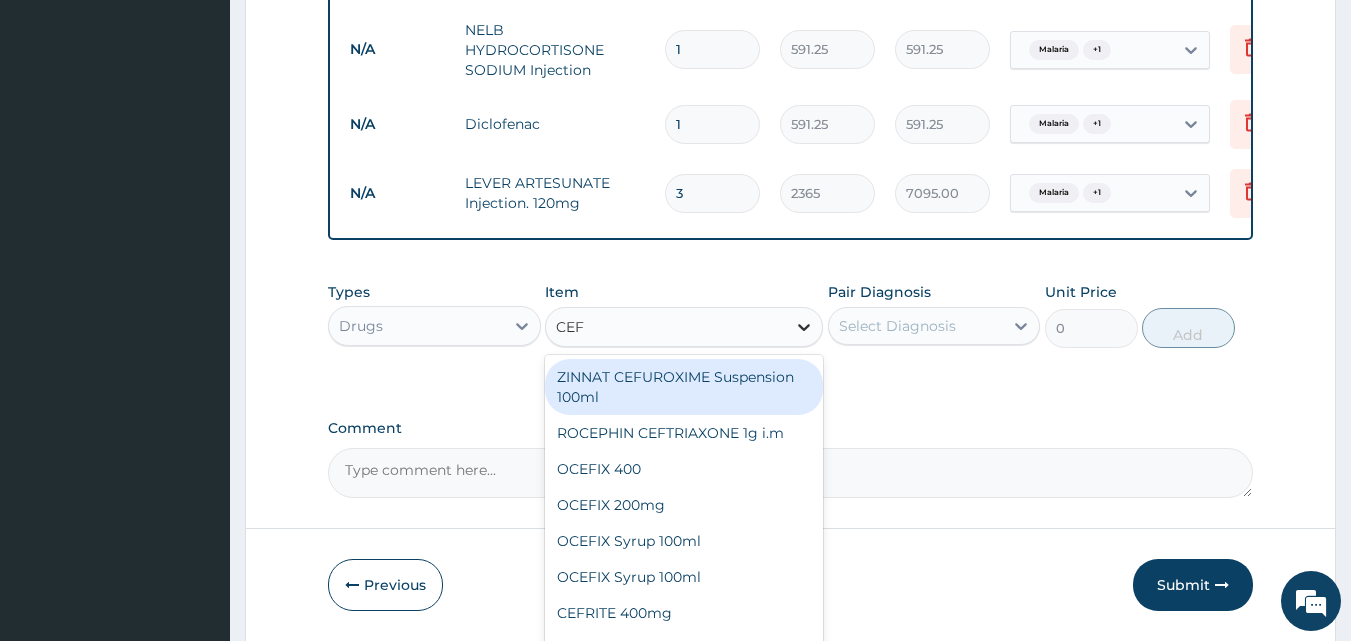 type on "CEFT" 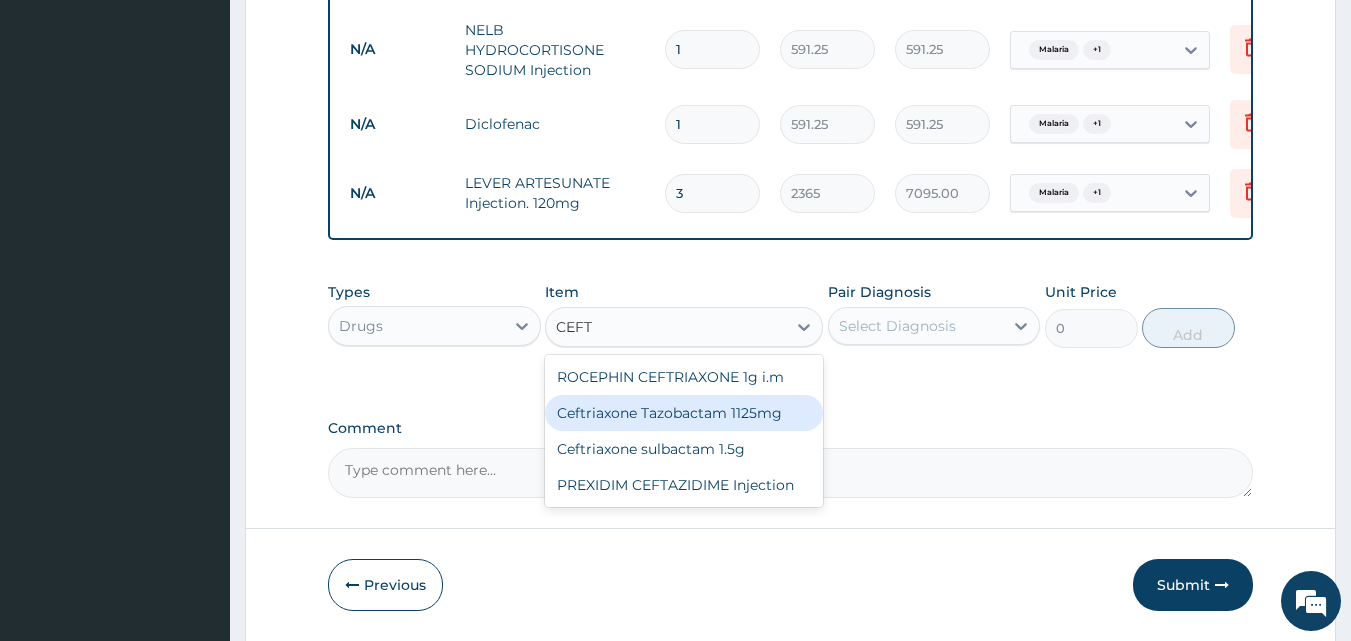 click on "Ceftriaxone Tazobactam 1125mg" at bounding box center (684, 413) 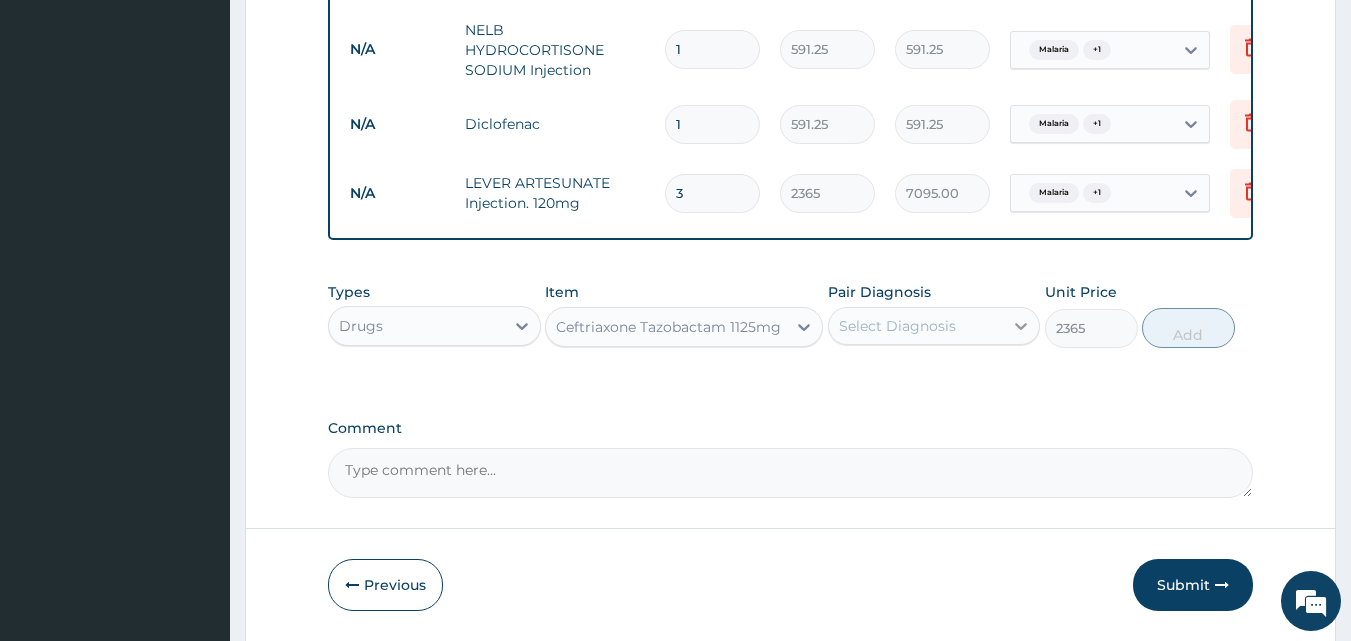 click 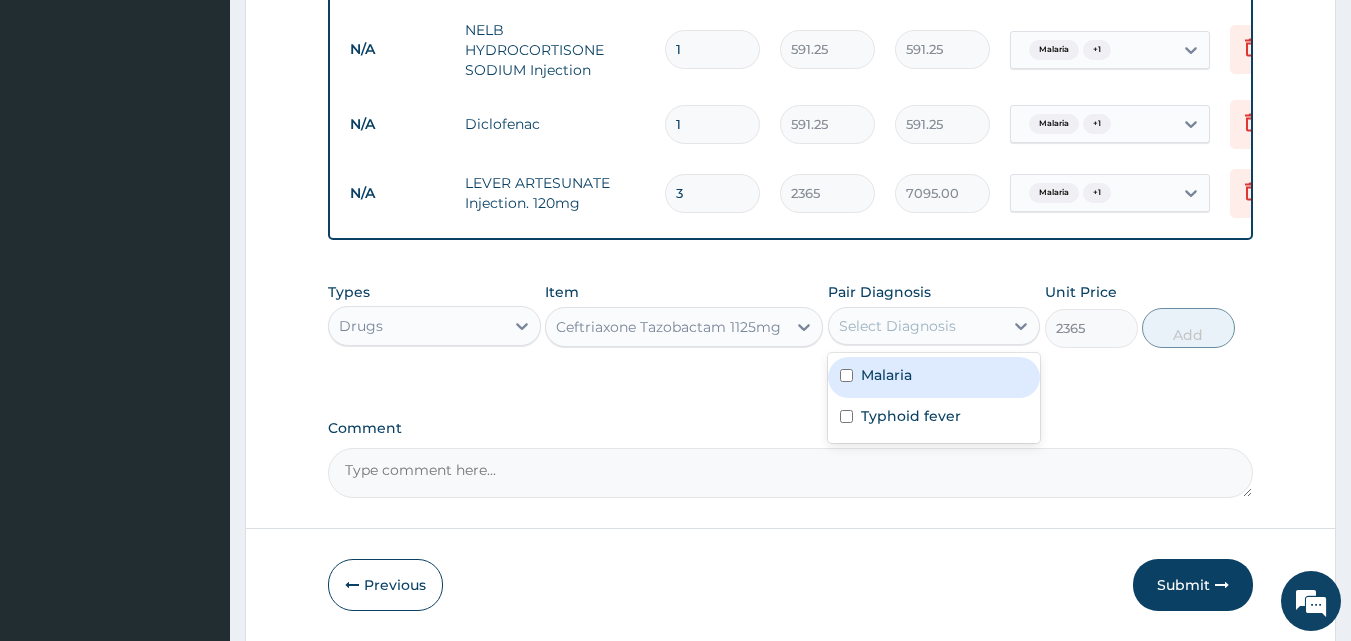 click at bounding box center (846, 375) 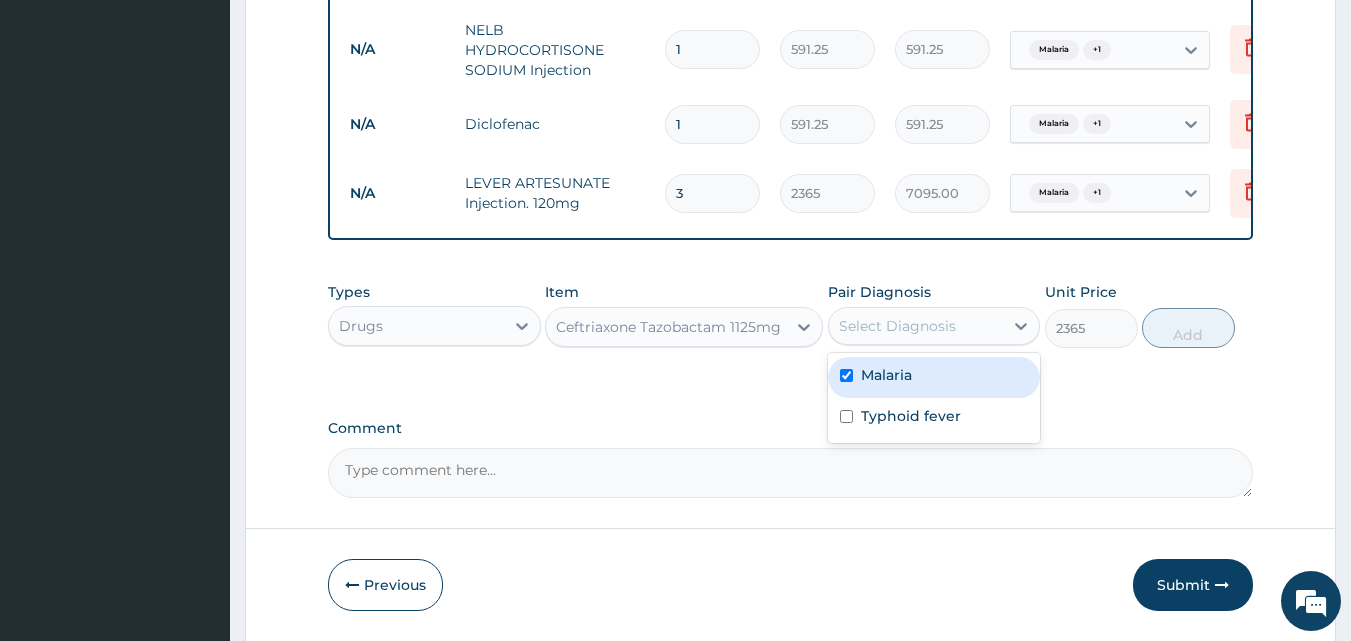 checkbox on "true" 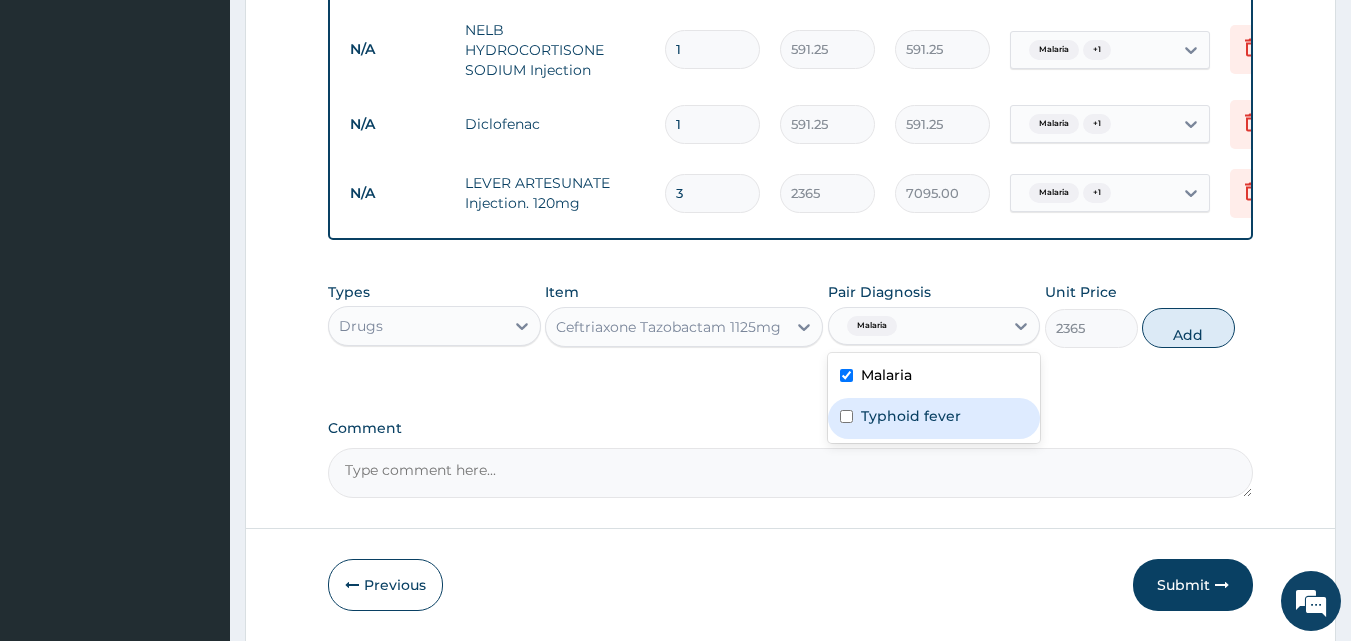click at bounding box center (846, 416) 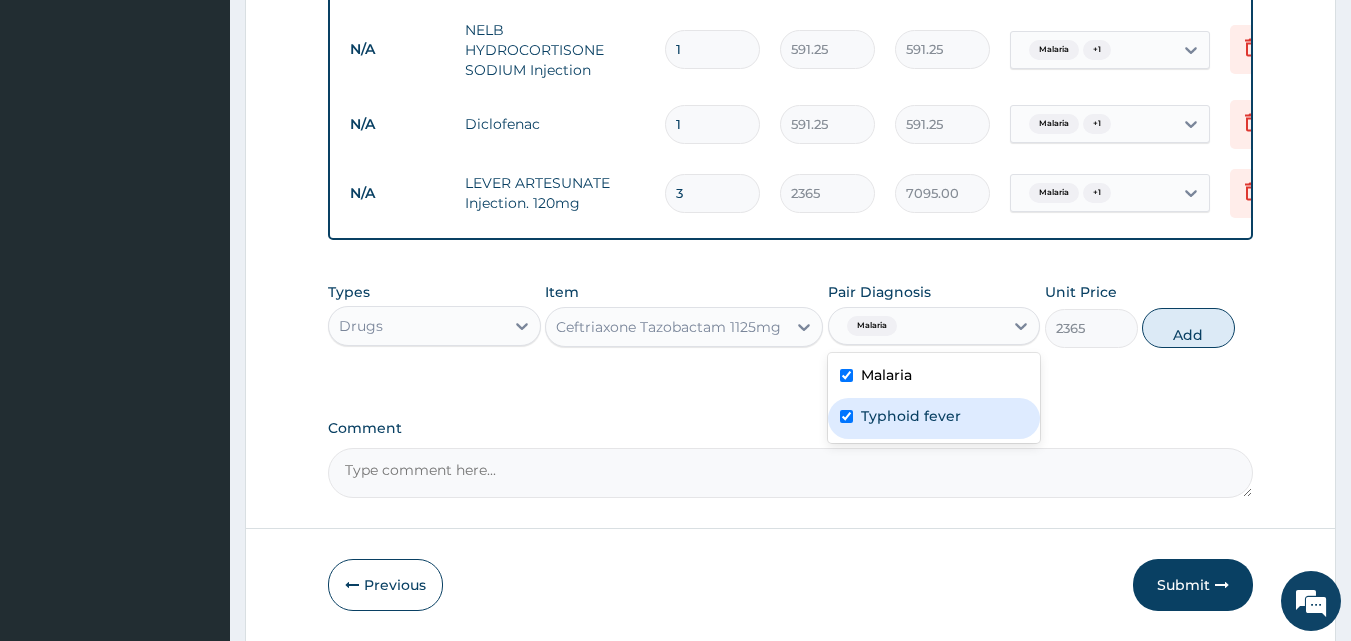 checkbox on "true" 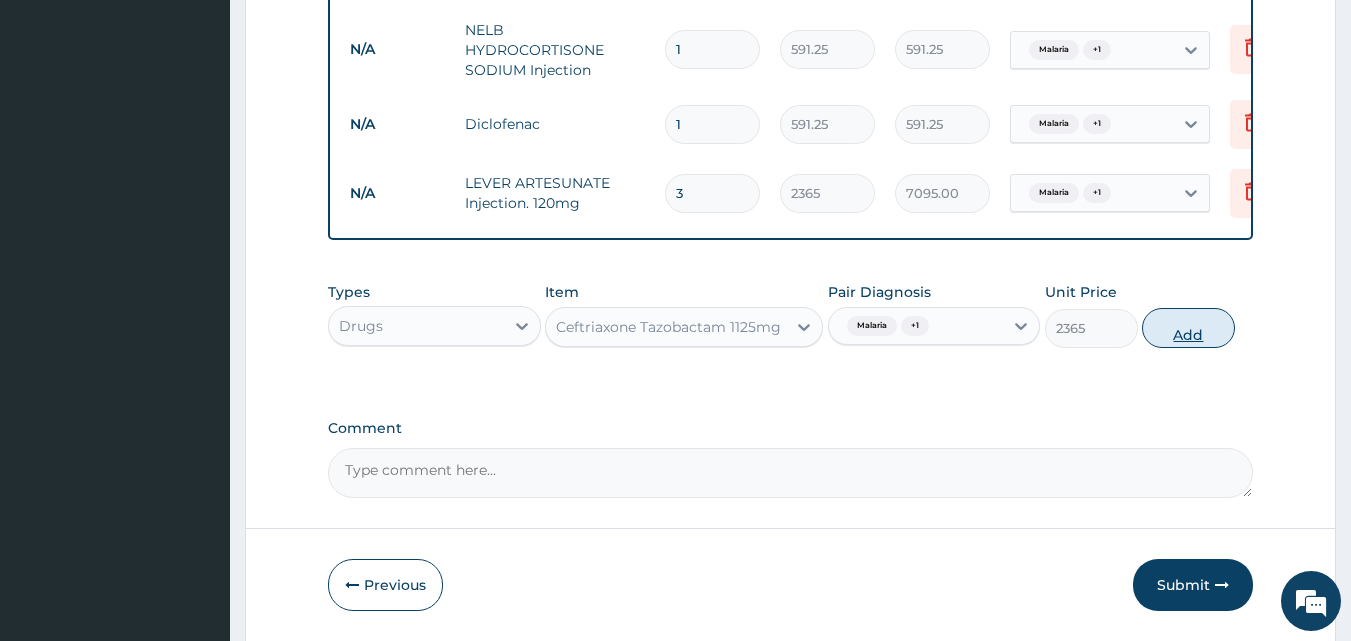 click on "Add" at bounding box center [1188, 328] 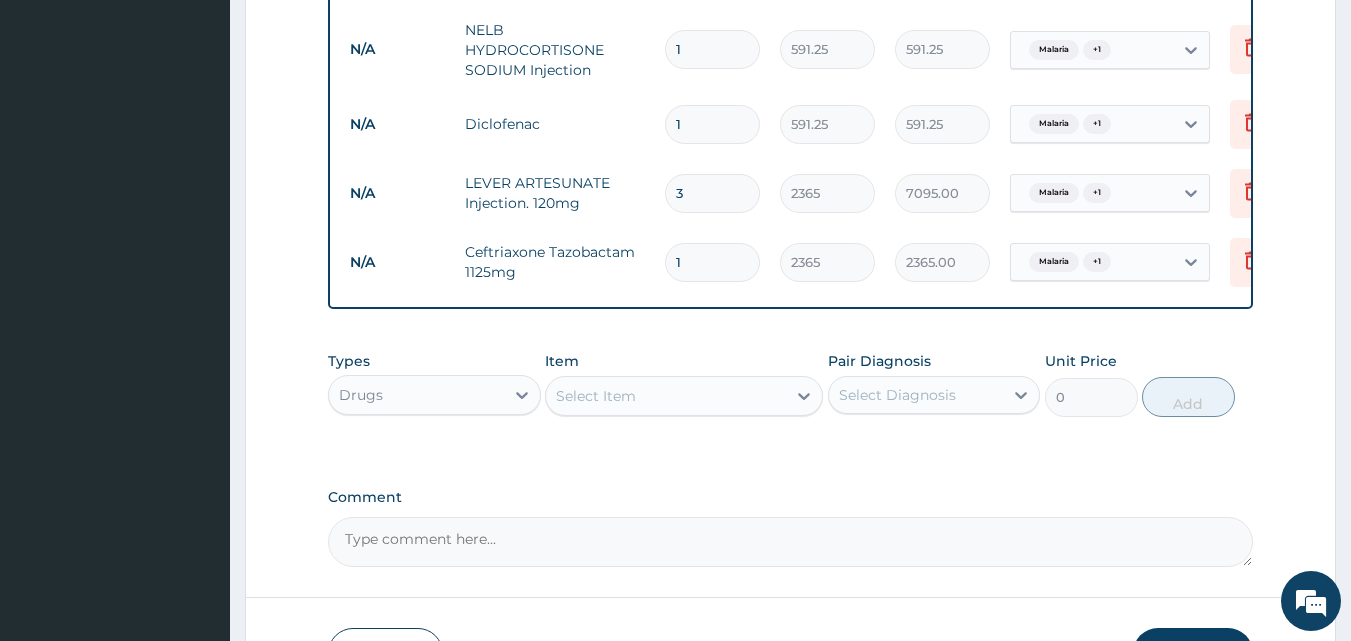 click on "1" at bounding box center [712, 262] 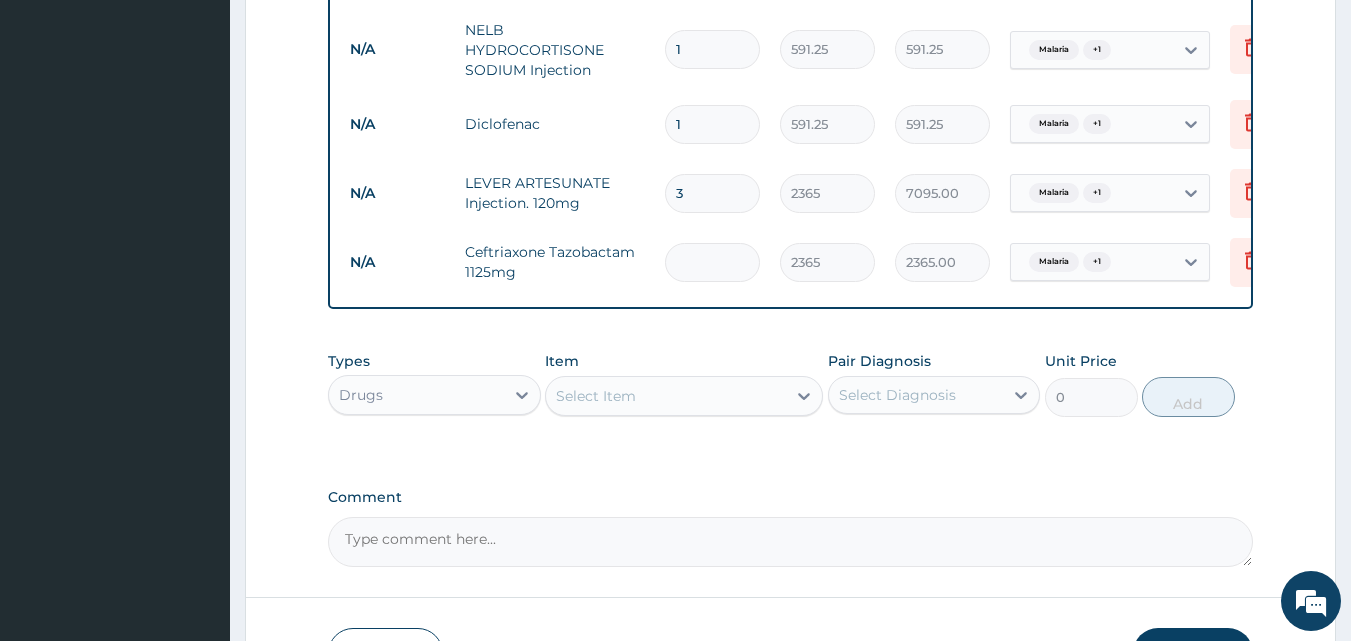 type on "0.00" 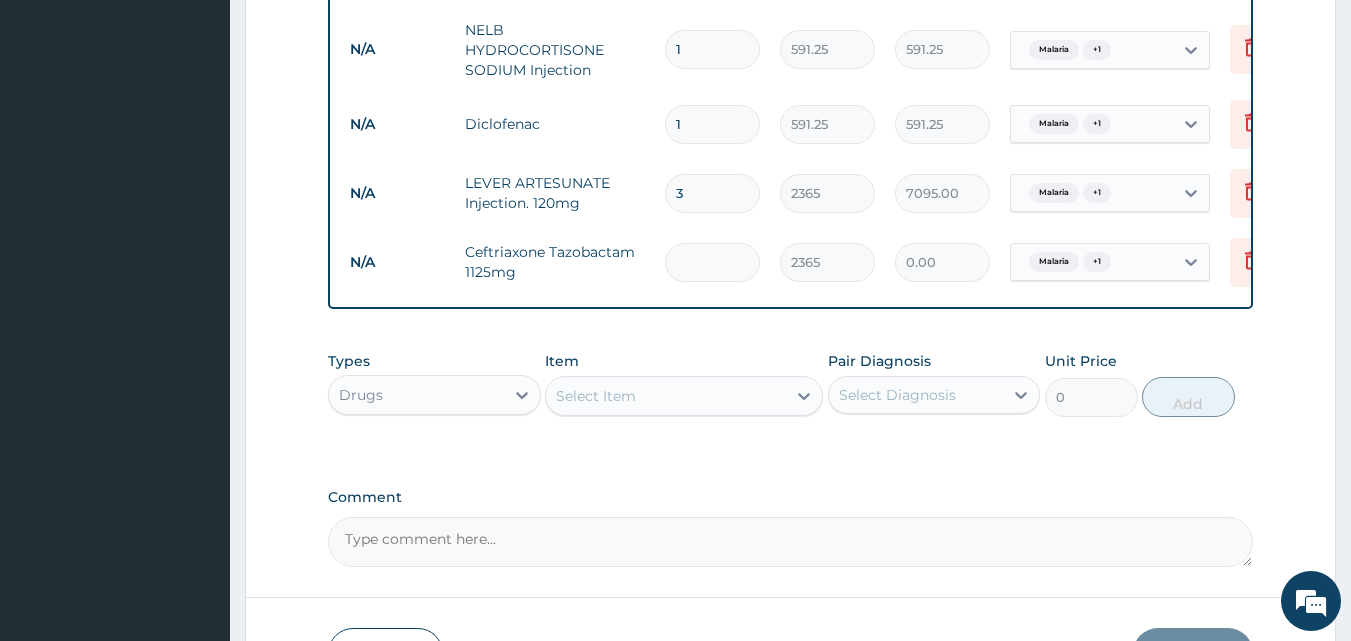 type on "3" 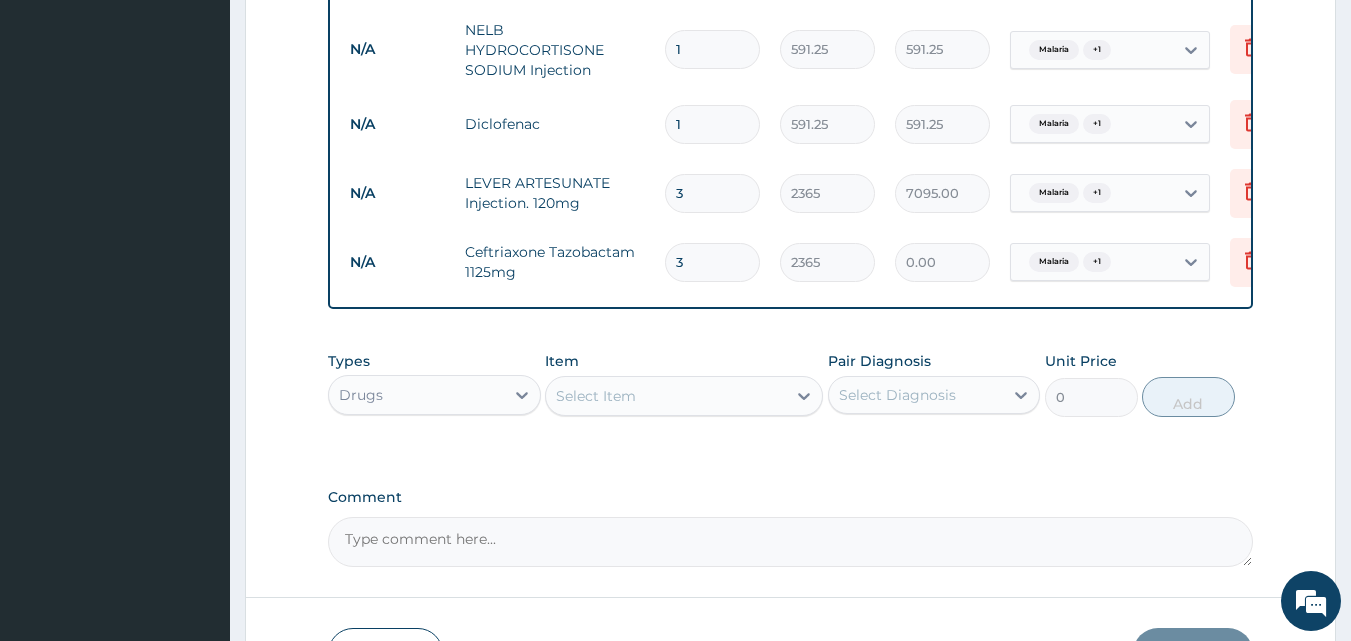 type on "7095.00" 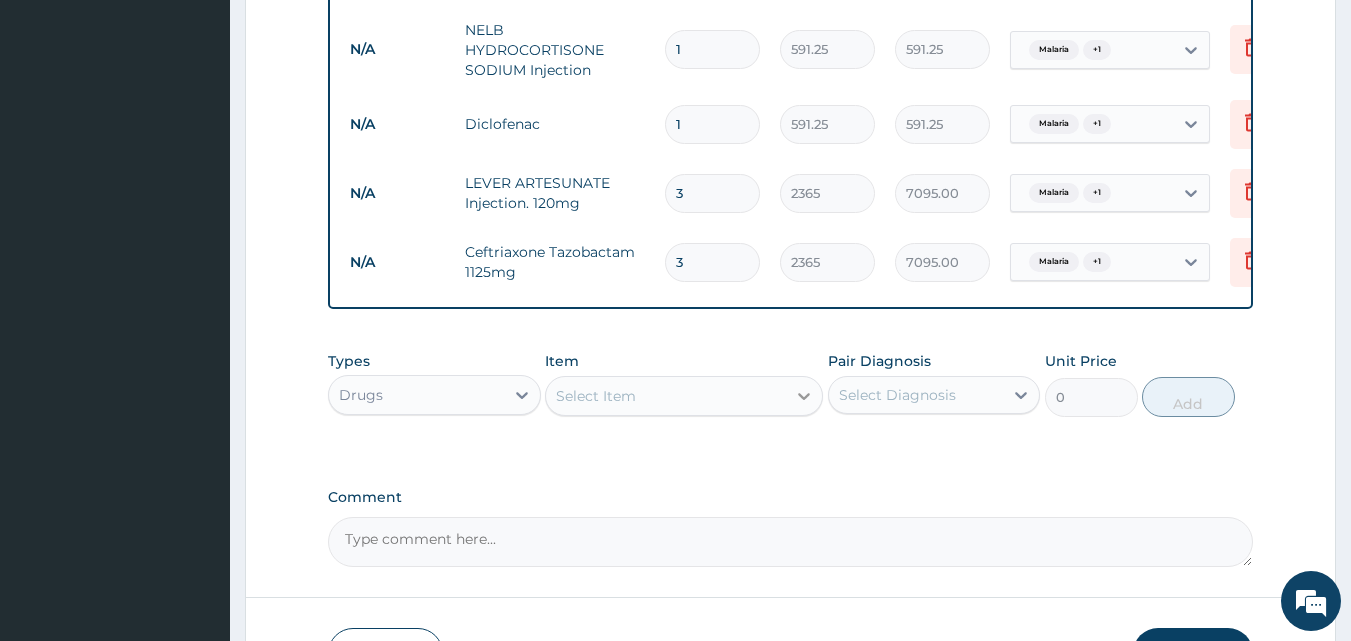 type on "3" 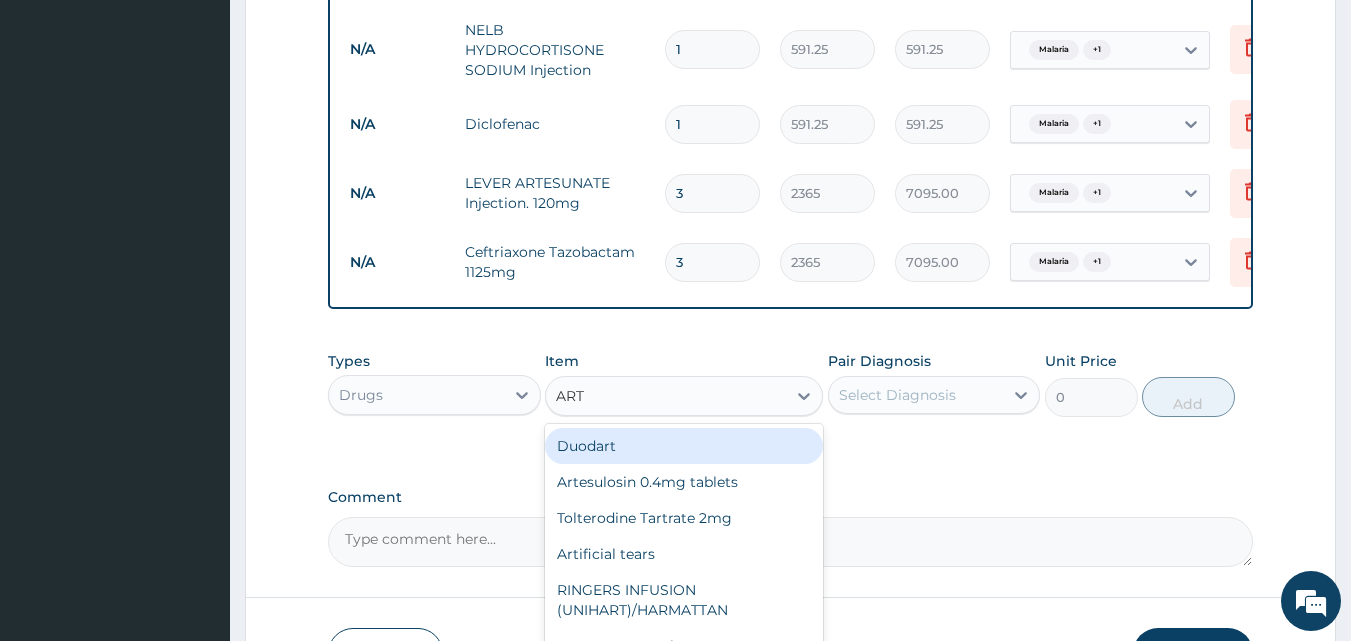 type on "ARTE" 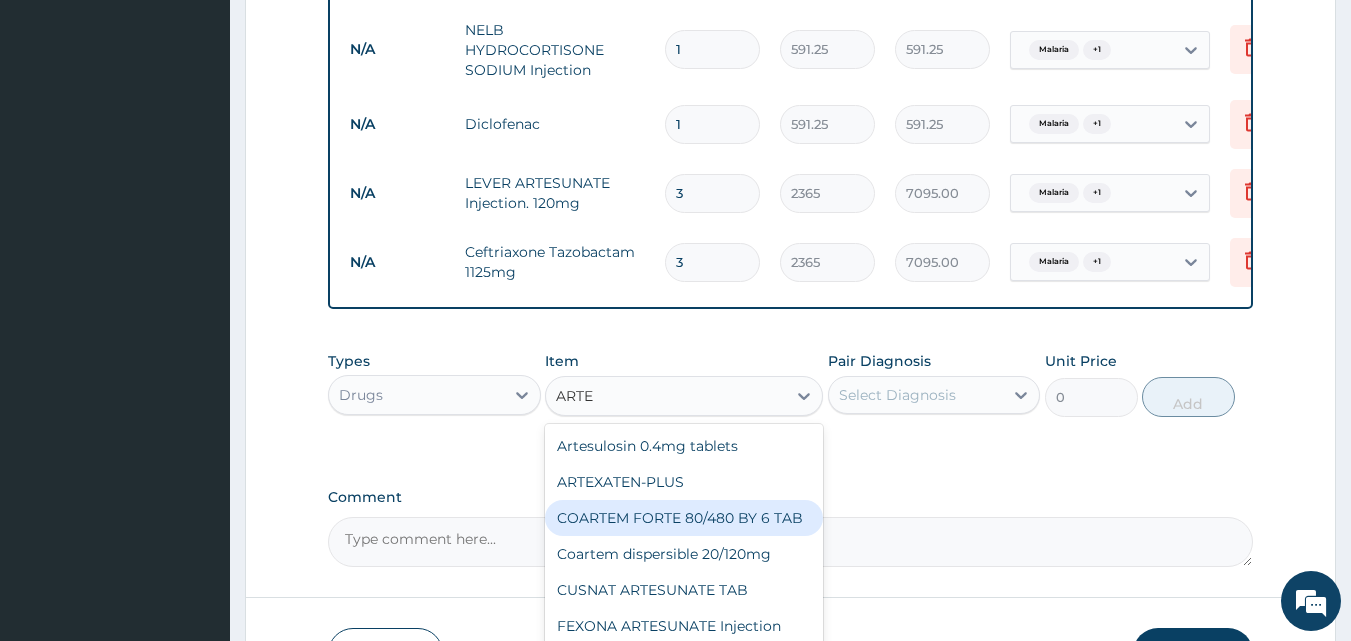 click on "COARTEM FORTE 80/480 BY 6 TAB" at bounding box center [684, 518] 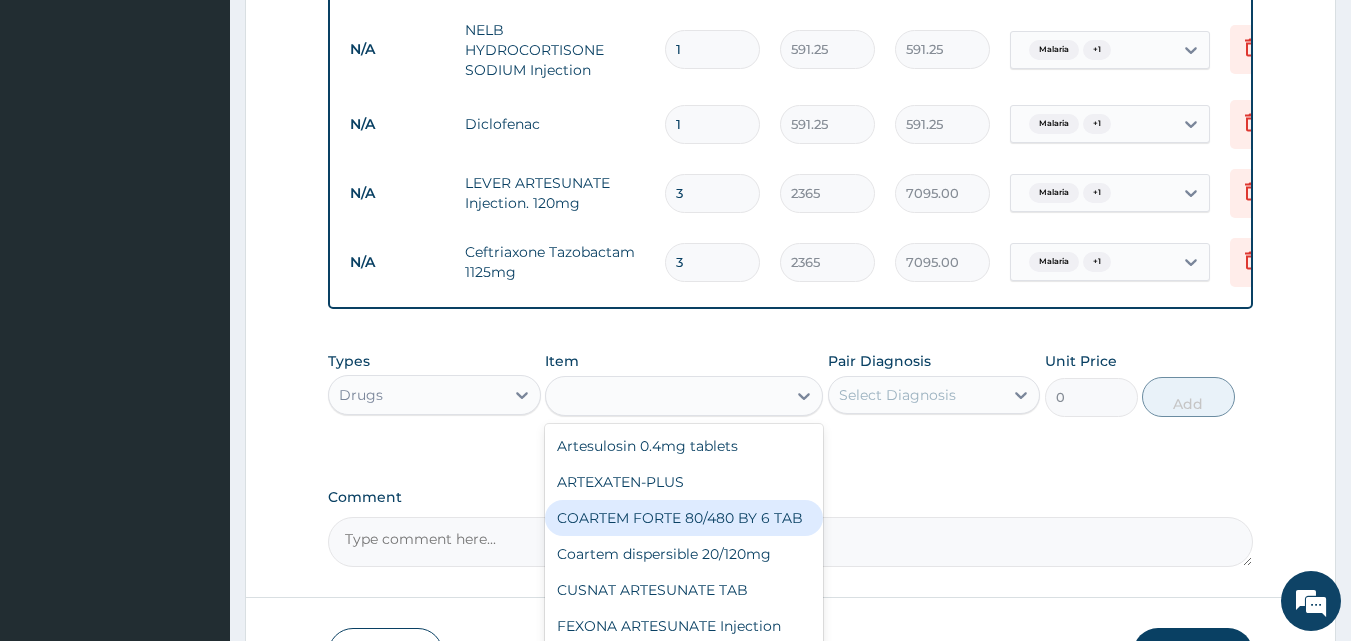 type on "449.35" 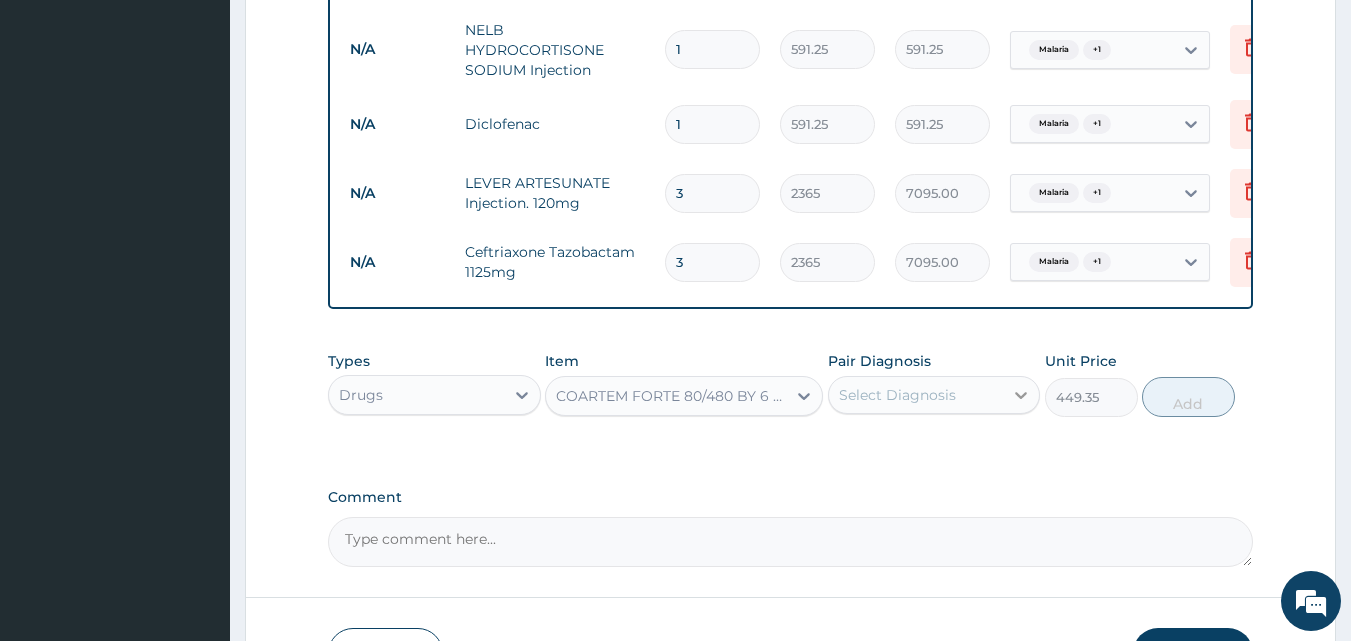 click 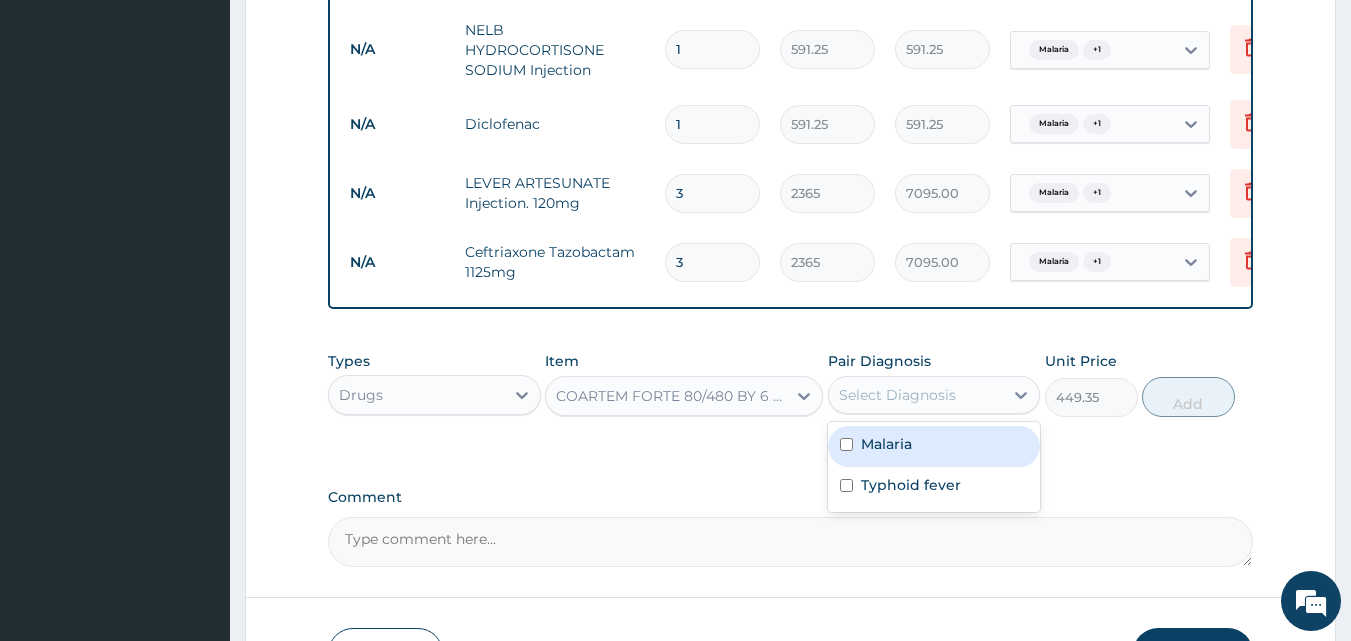 click at bounding box center (846, 444) 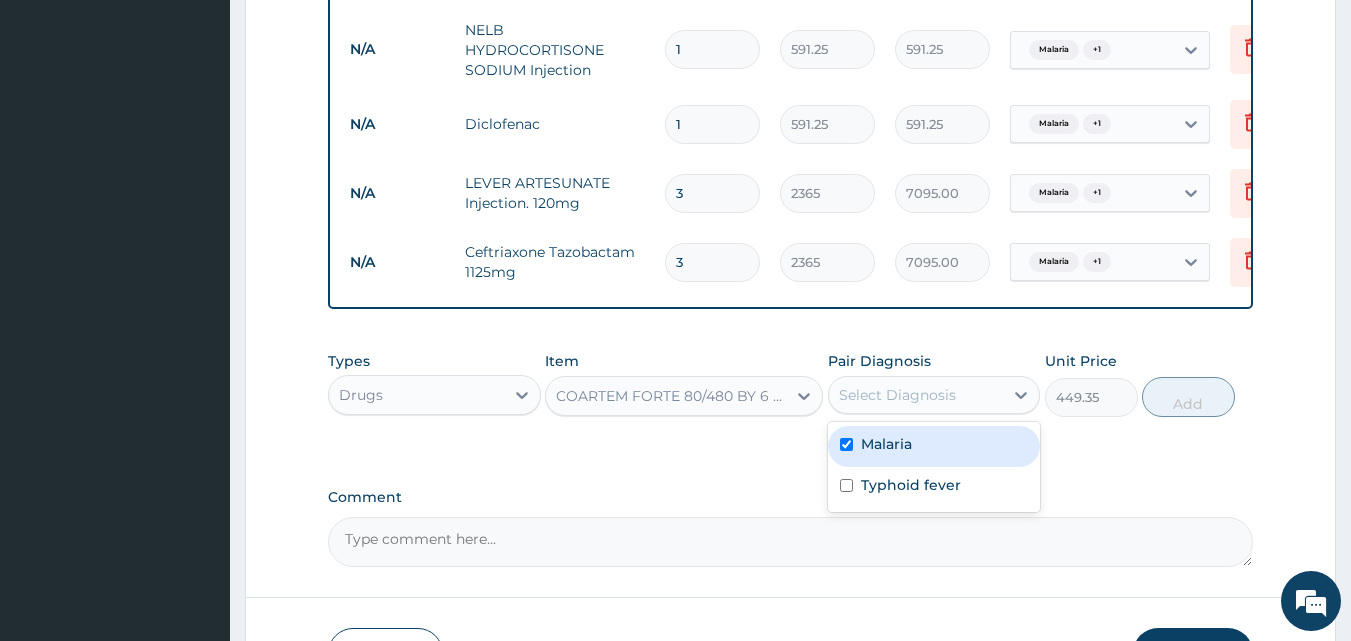 checkbox on "true" 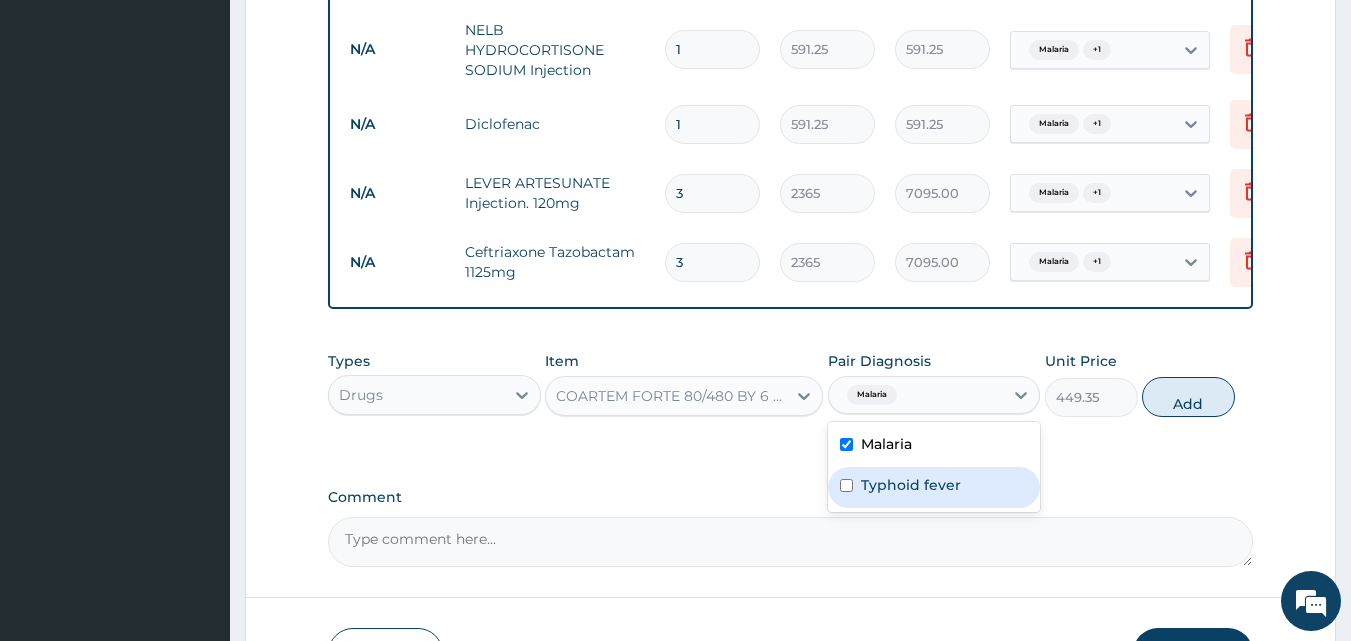click at bounding box center [846, 485] 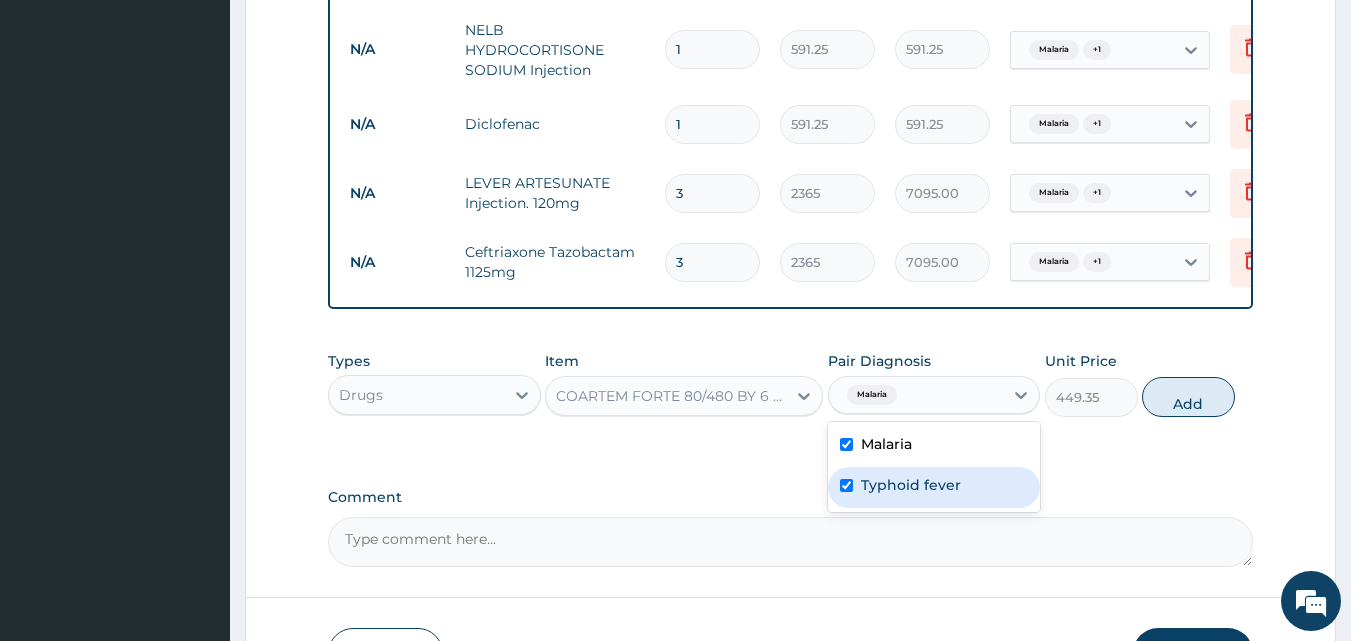 checkbox on "true" 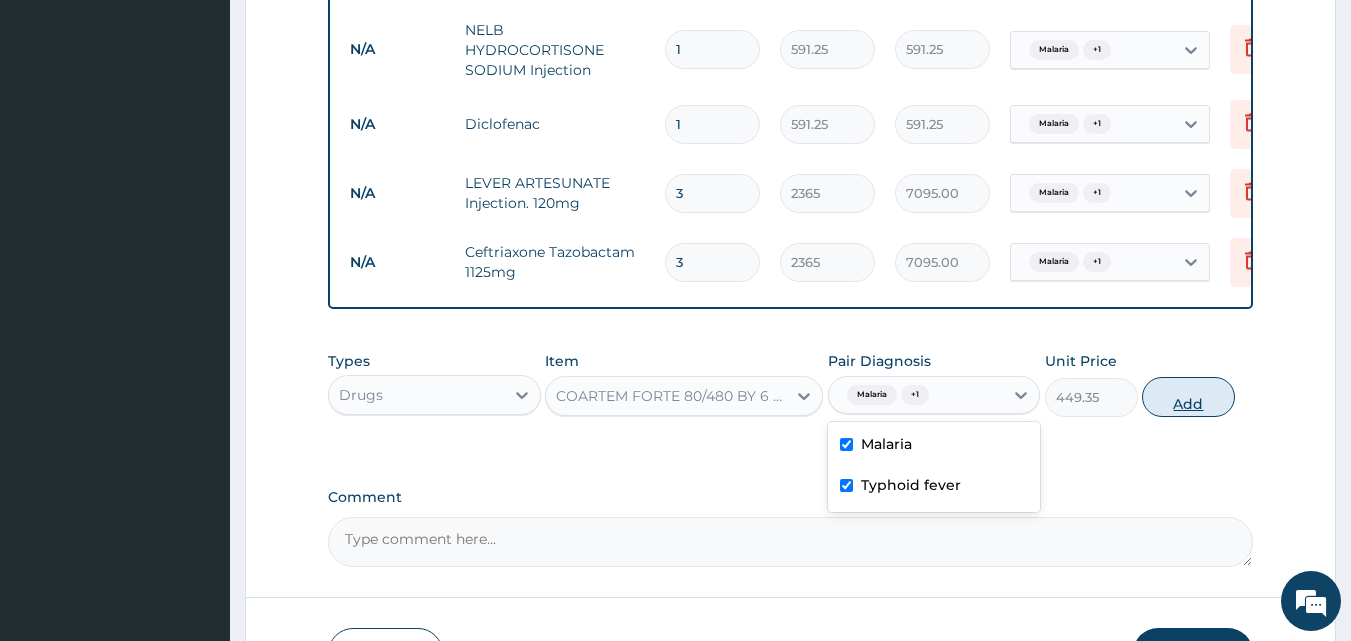 click on "Add" at bounding box center (1188, 397) 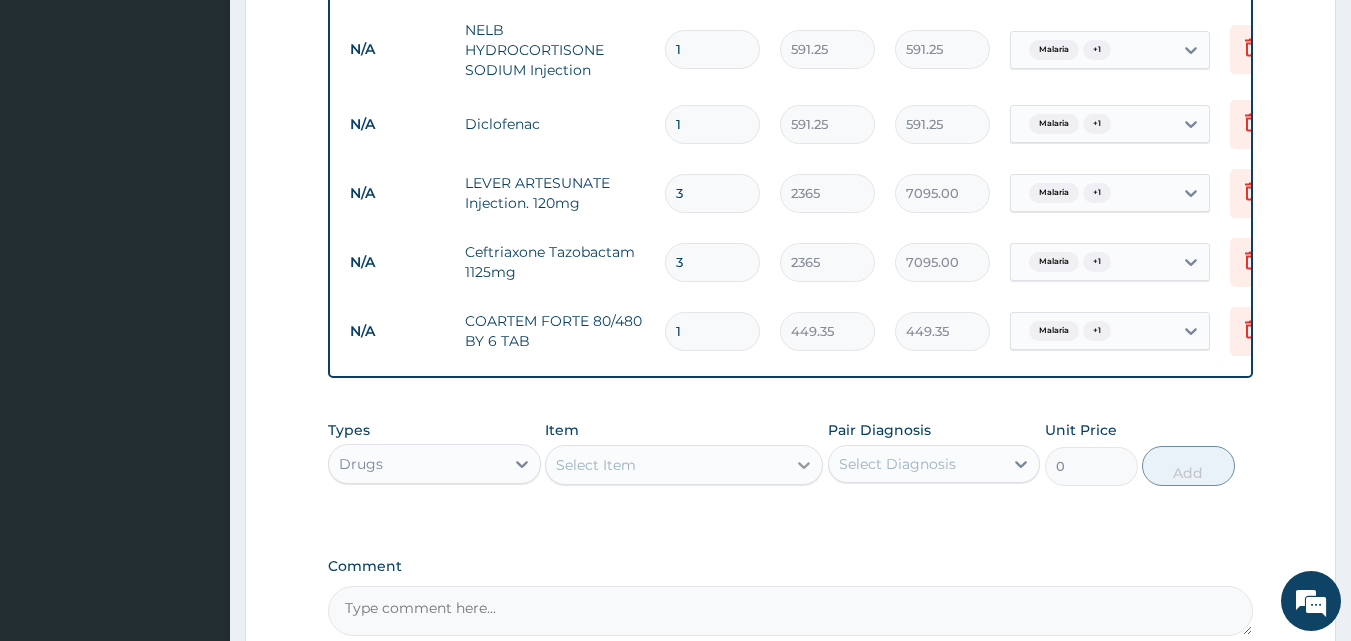 click 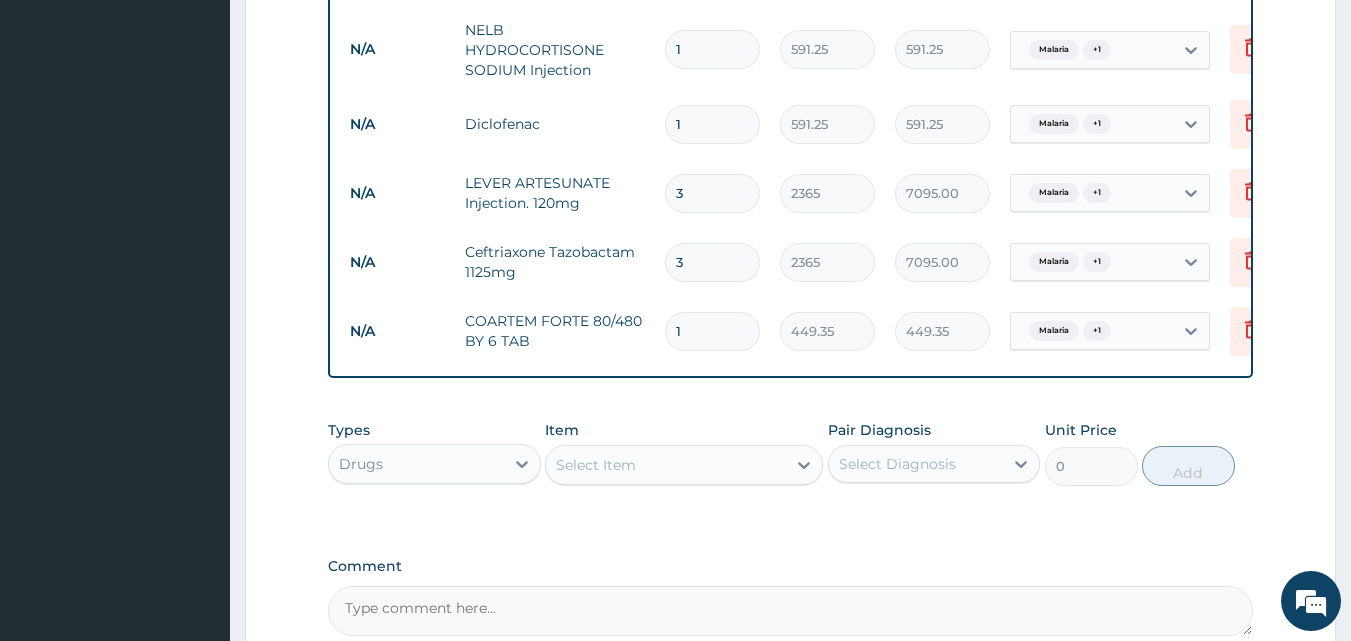 click on "Select Item" at bounding box center (596, 465) 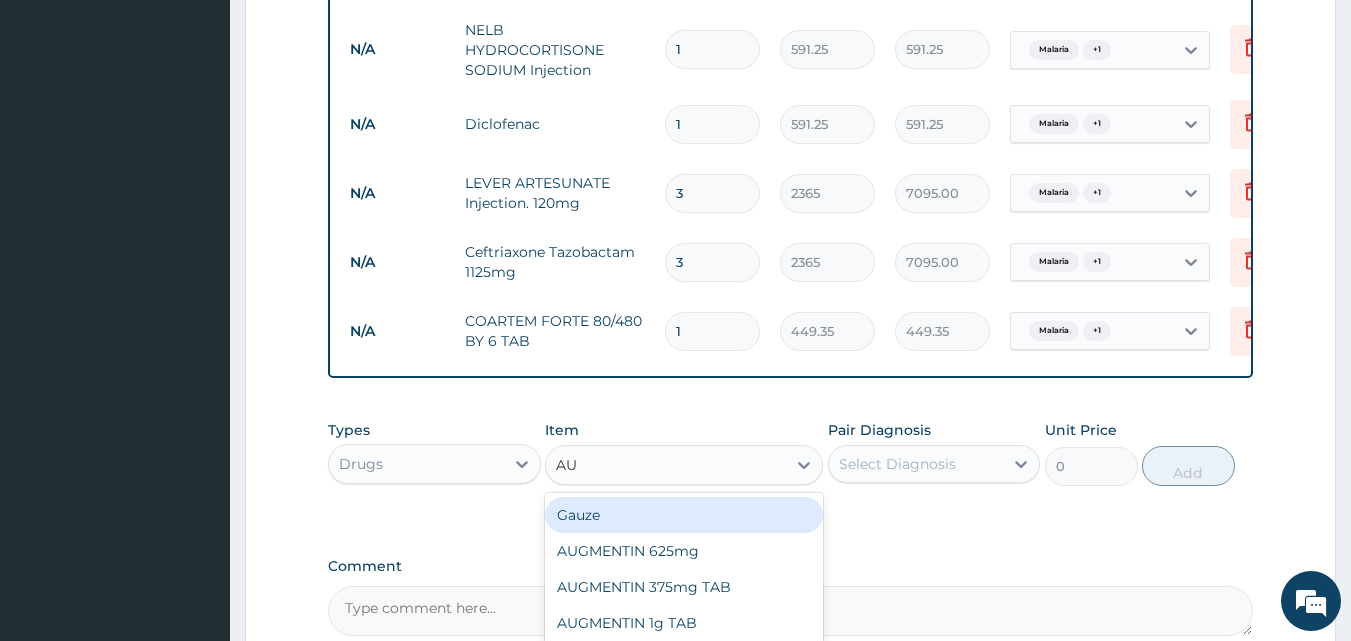 type on "AUG" 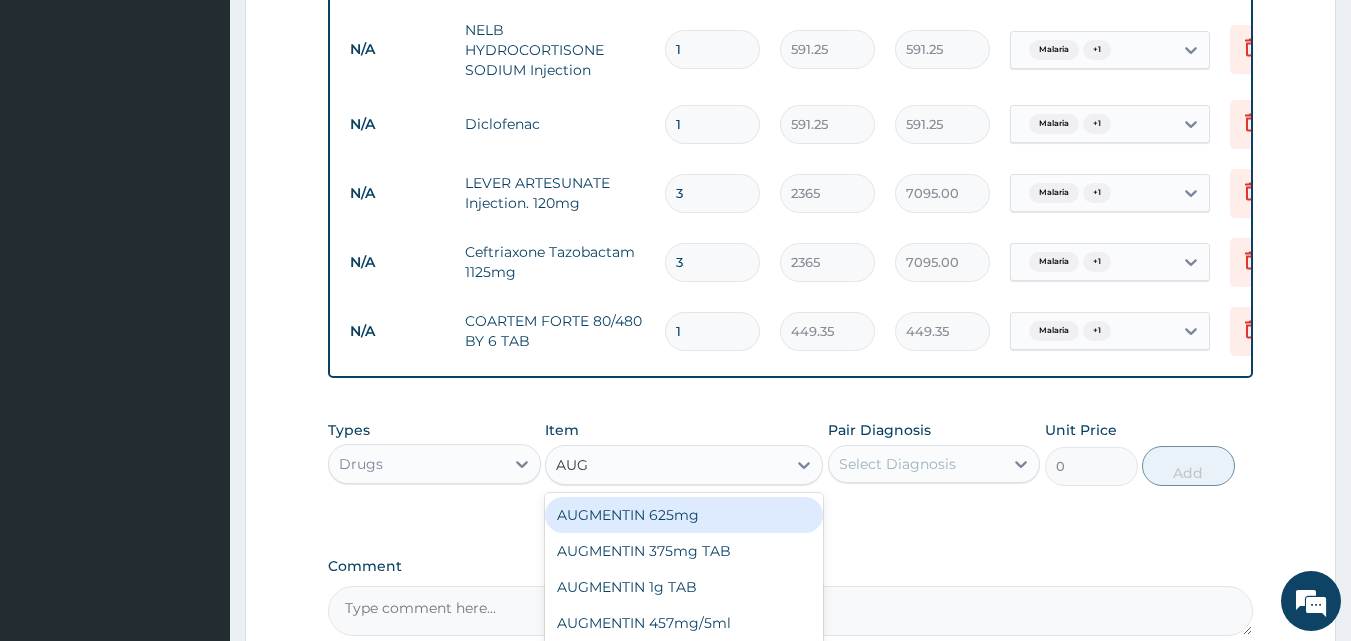 click on "AUGMENTIN 625mg" at bounding box center [684, 515] 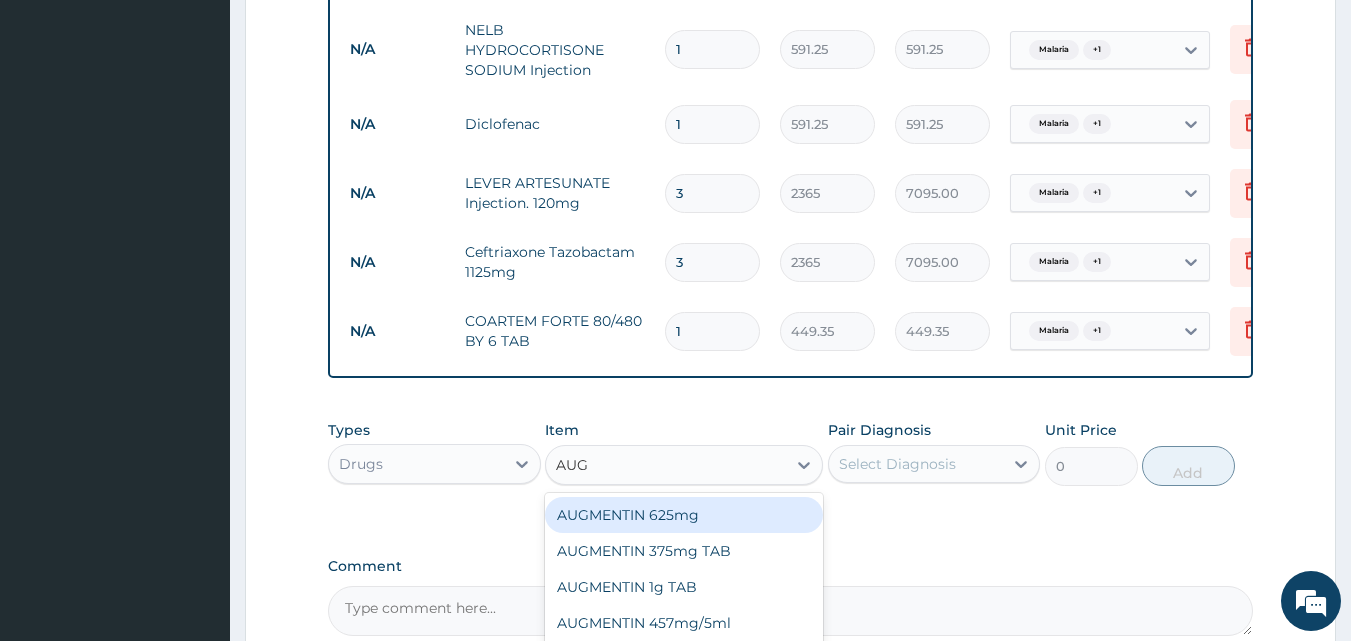 type 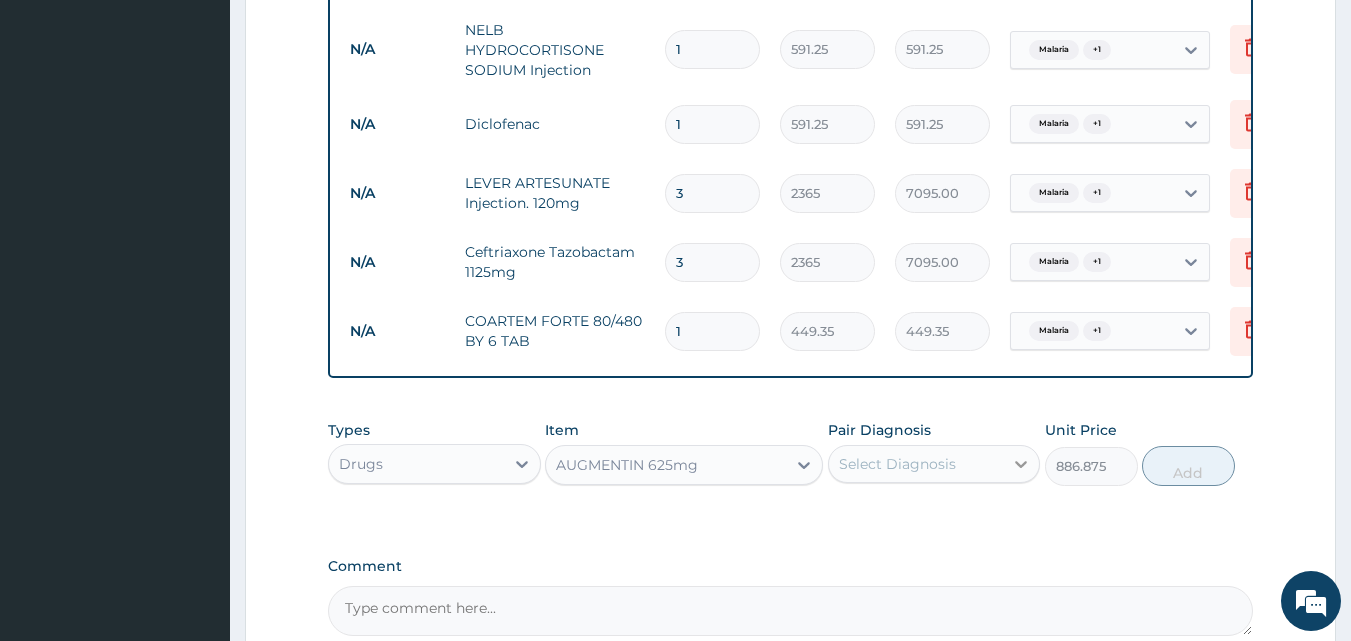 click at bounding box center (1021, 464) 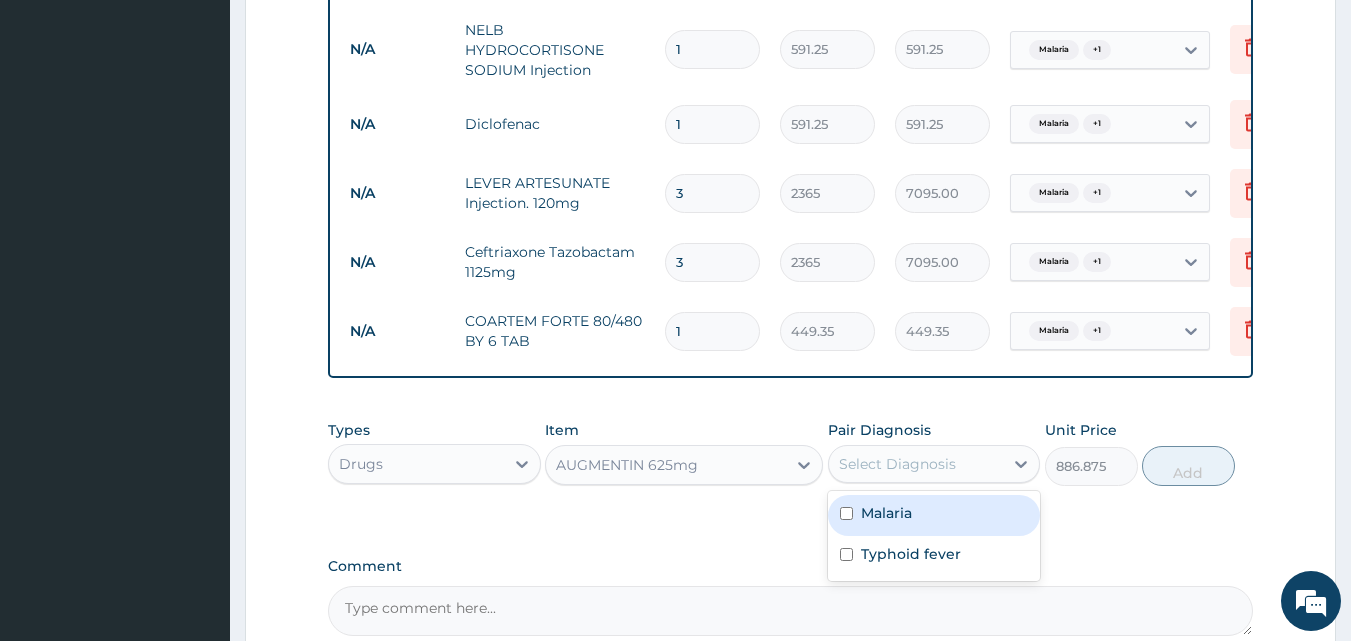 click at bounding box center [846, 513] 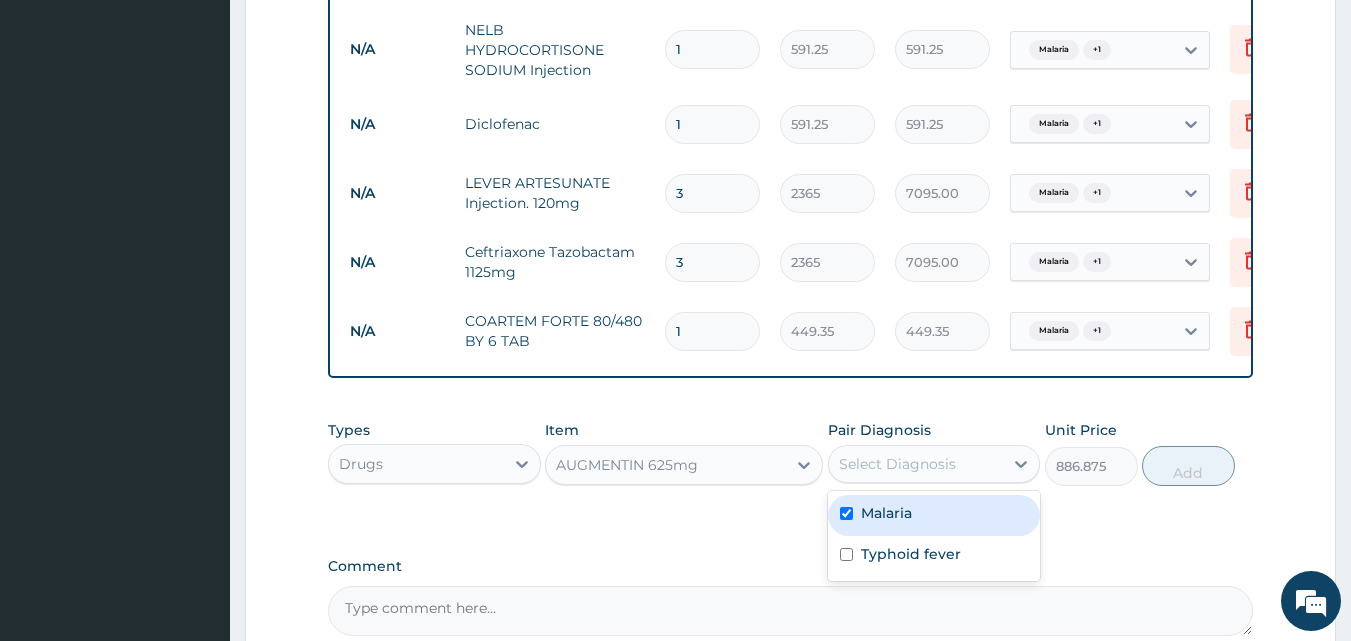 checkbox on "true" 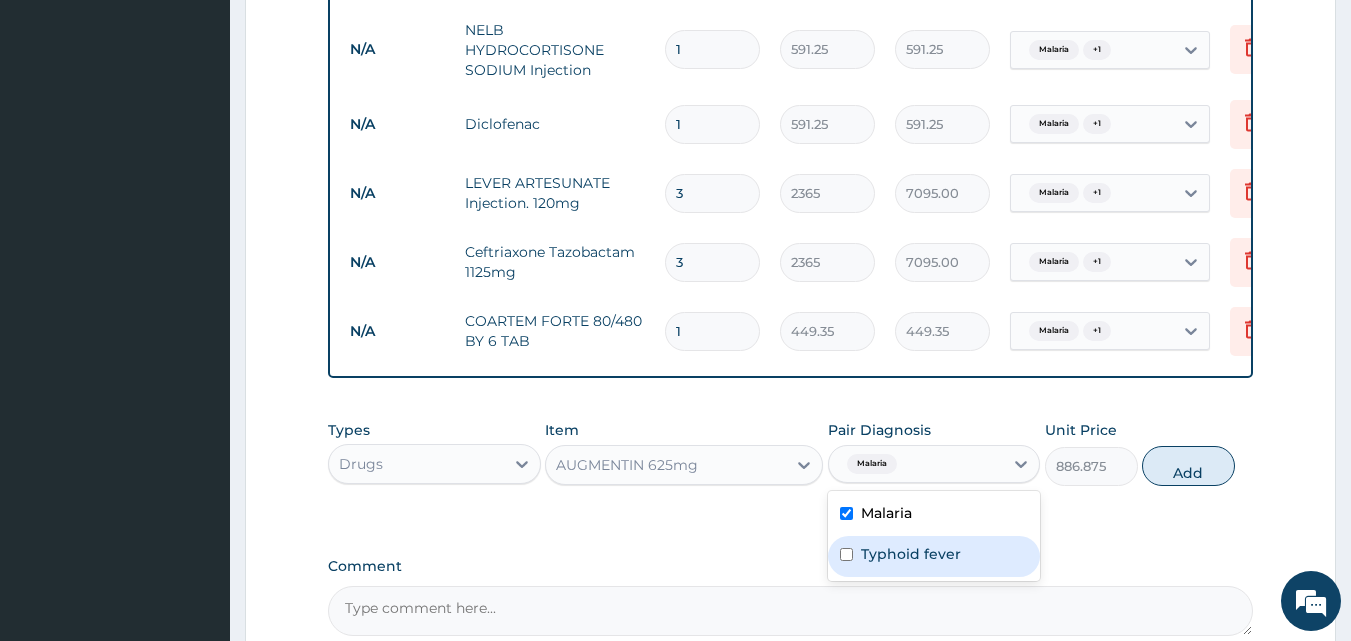 click on "Typhoid fever" at bounding box center (934, 556) 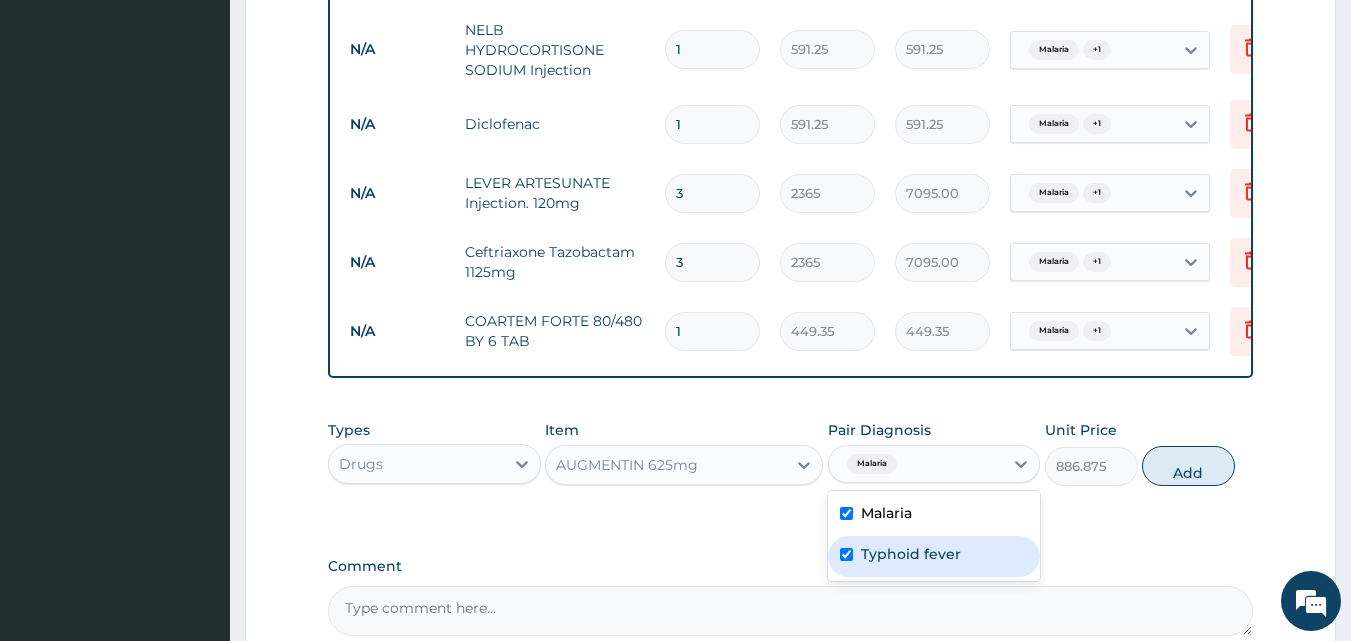 checkbox on "true" 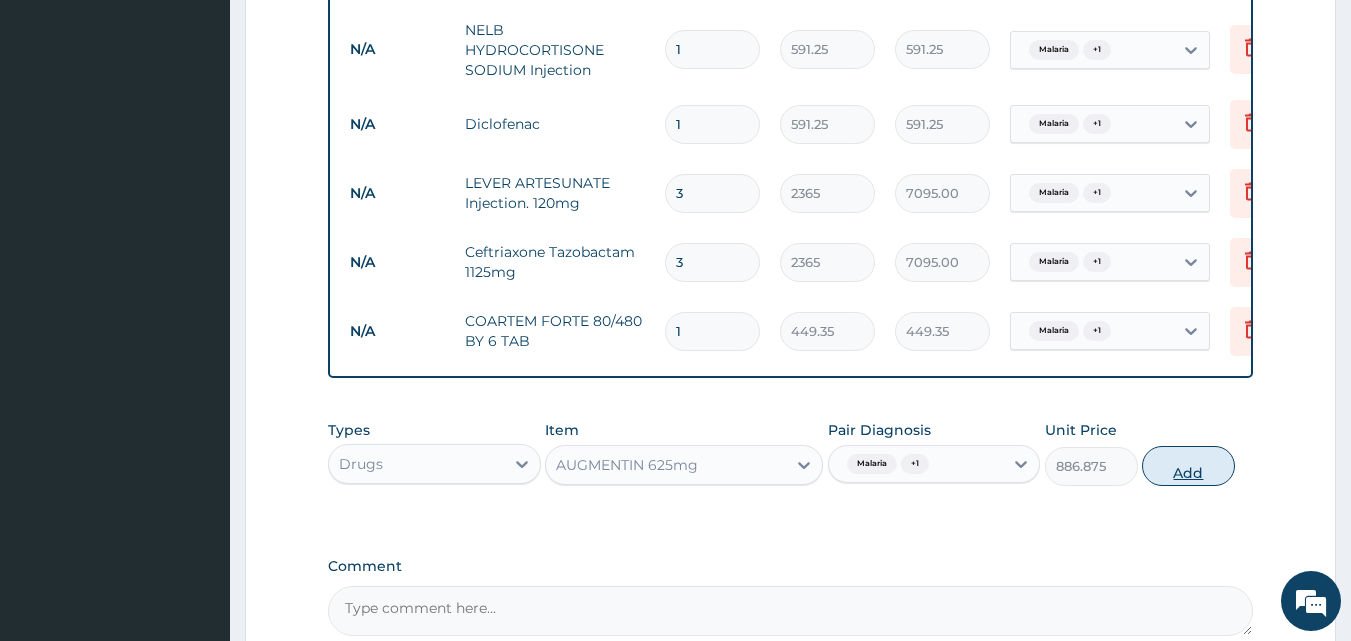 click on "Add" at bounding box center [1188, 466] 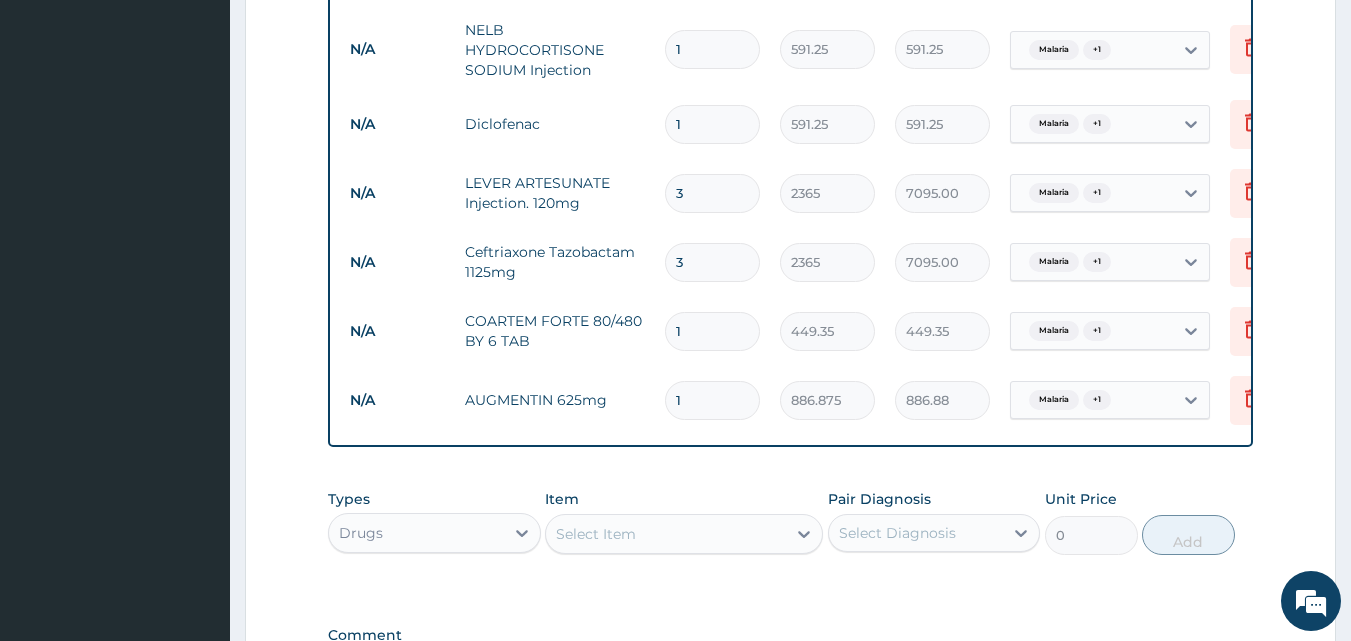 type on "14" 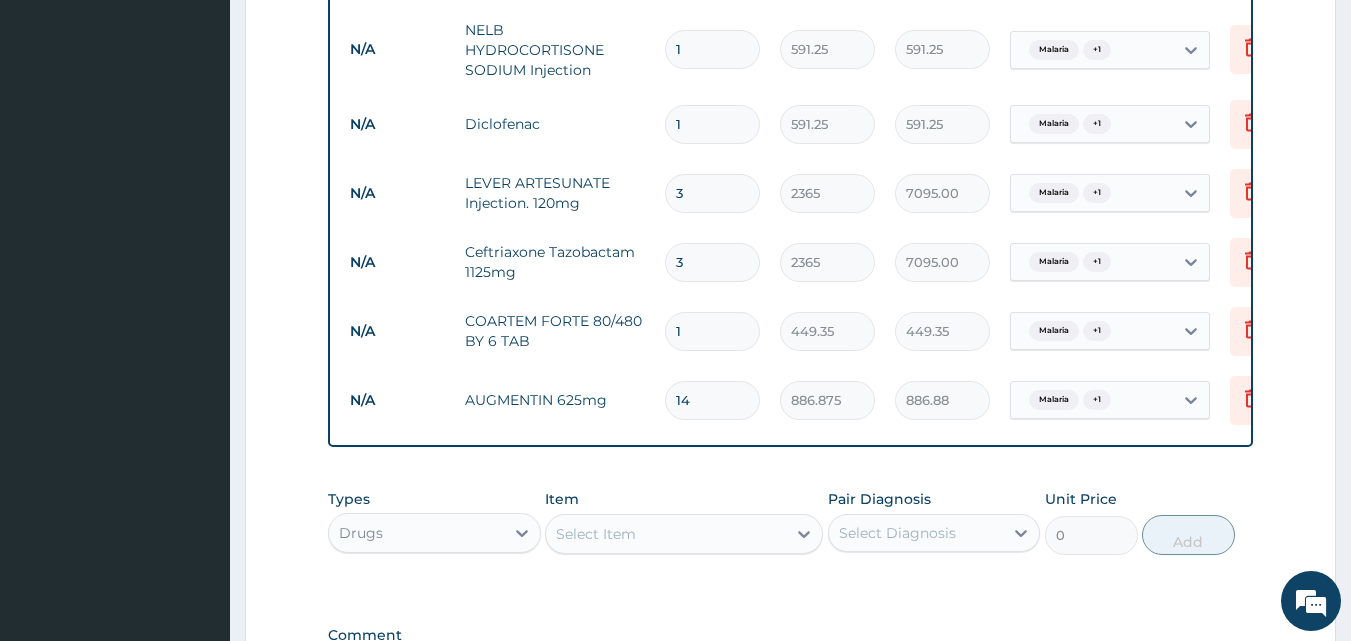 type on "12416.25" 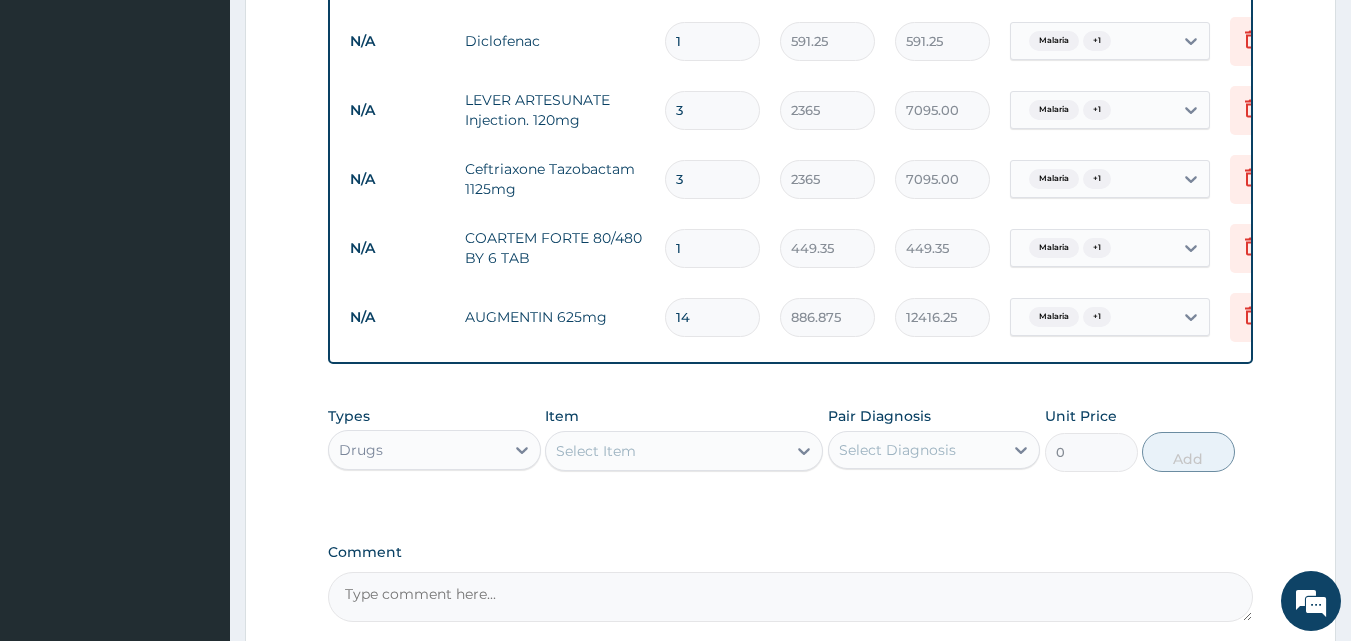 scroll, scrollTop: 981, scrollLeft: 0, axis: vertical 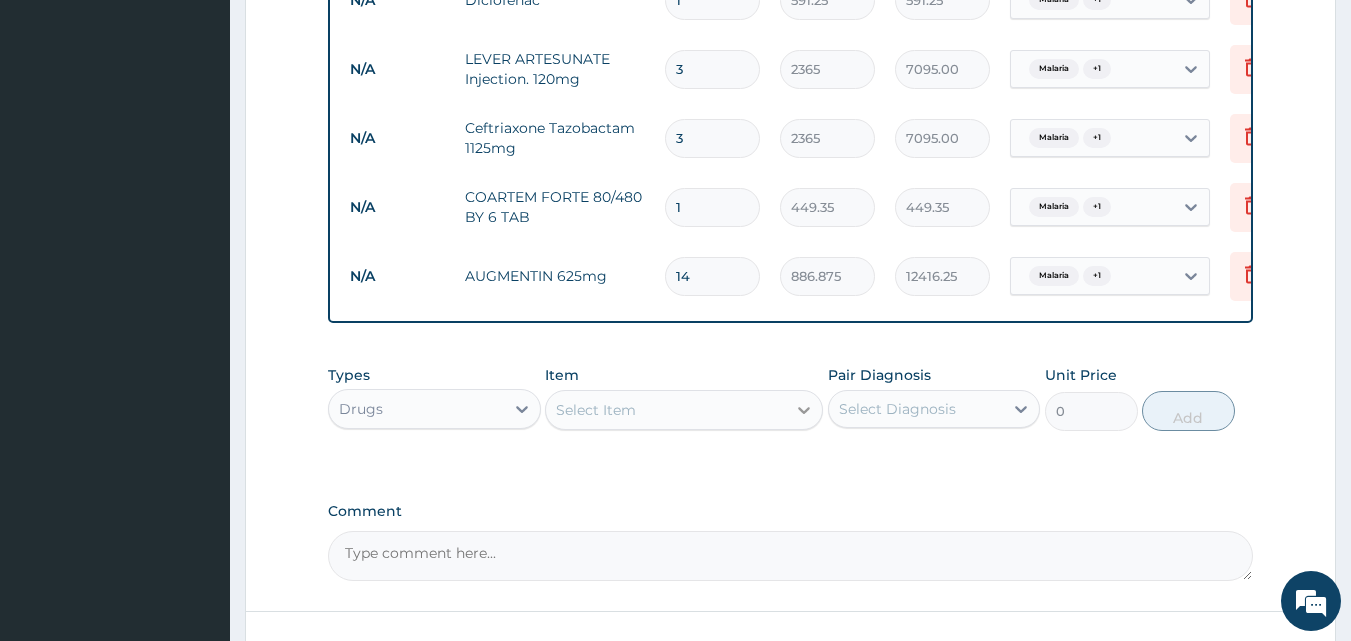 type on "14" 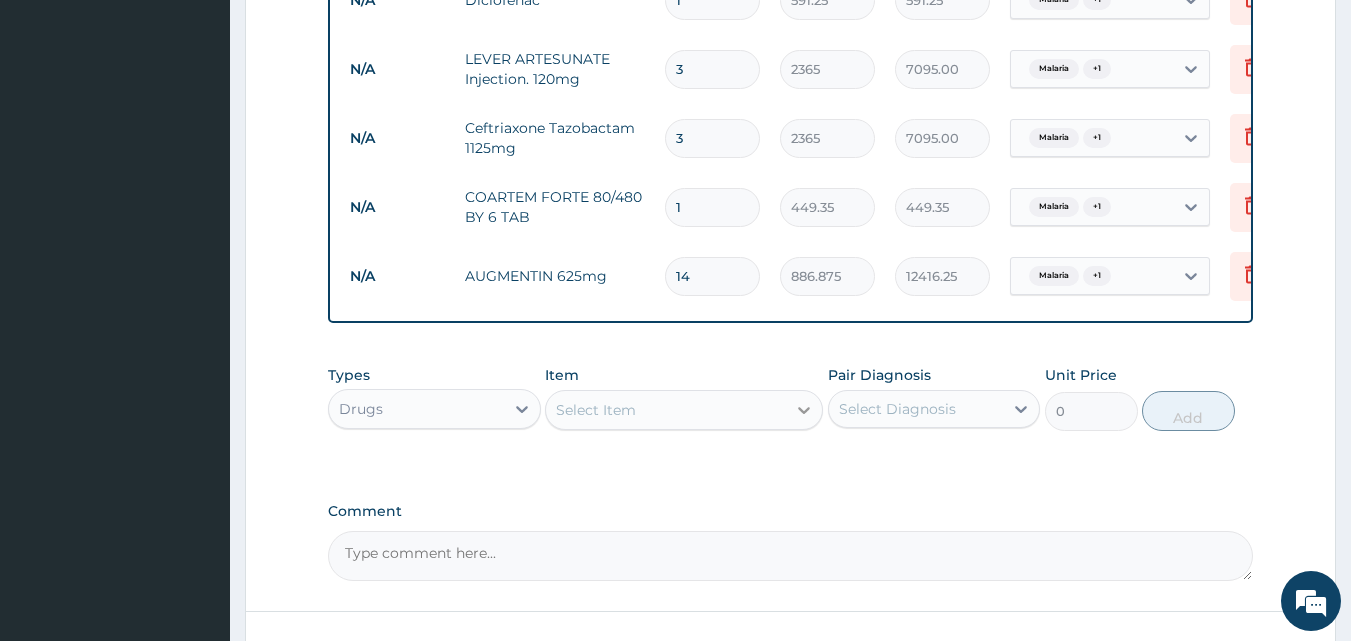 click 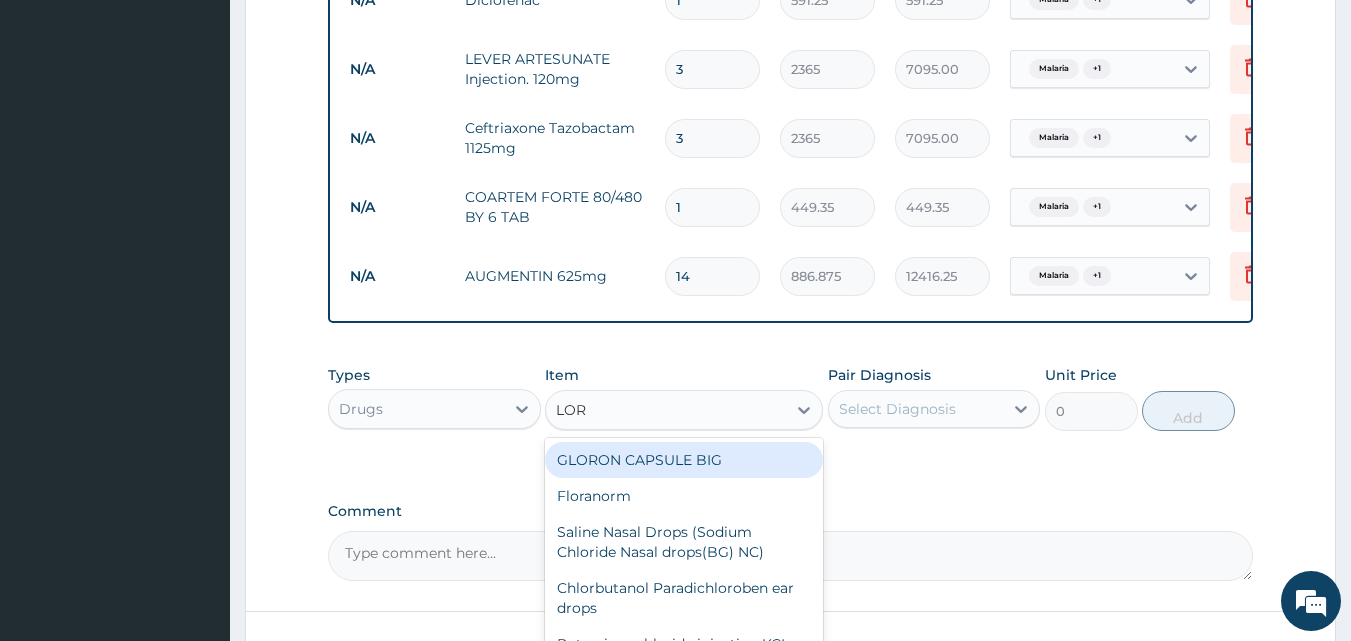 type on "LORA" 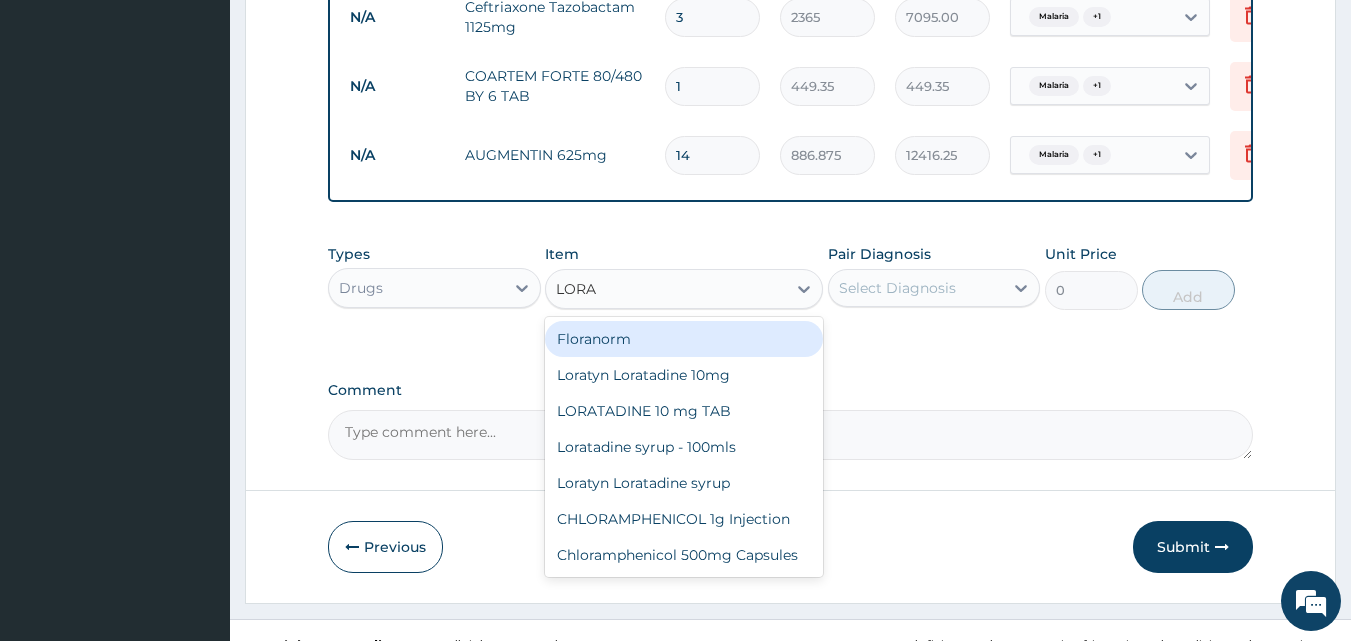 scroll, scrollTop: 1108, scrollLeft: 0, axis: vertical 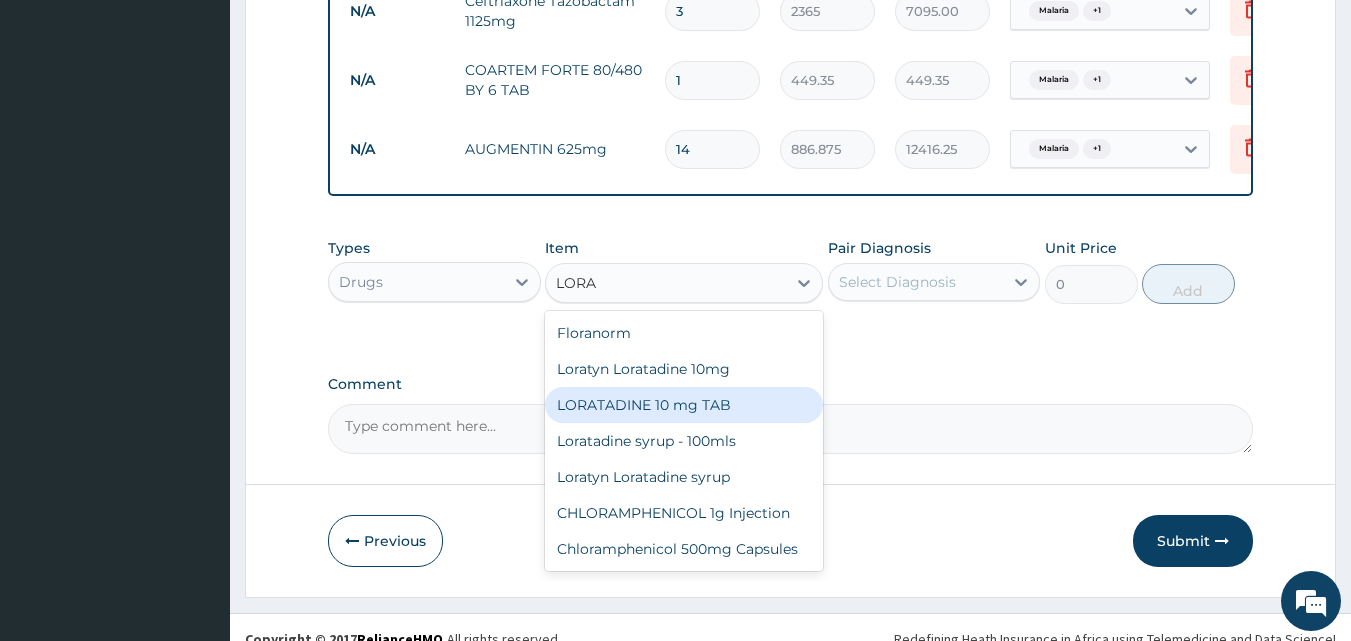 click on "LORATADINE 10 mg TAB" at bounding box center [684, 405] 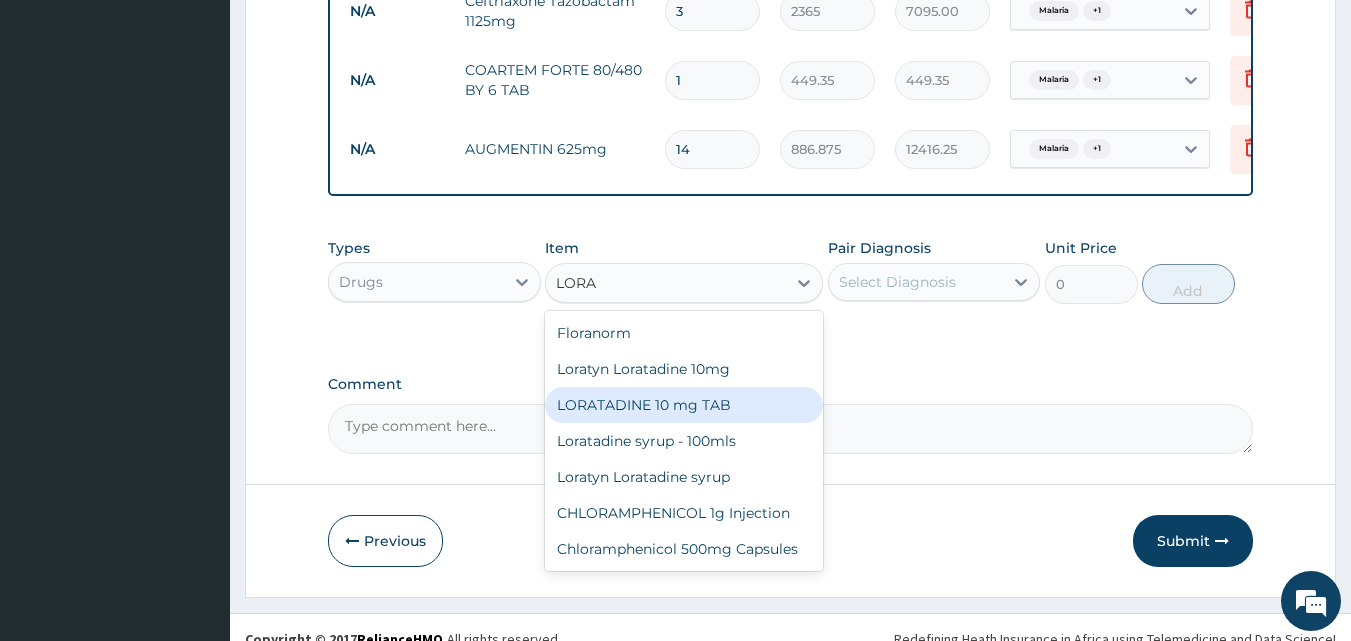 type 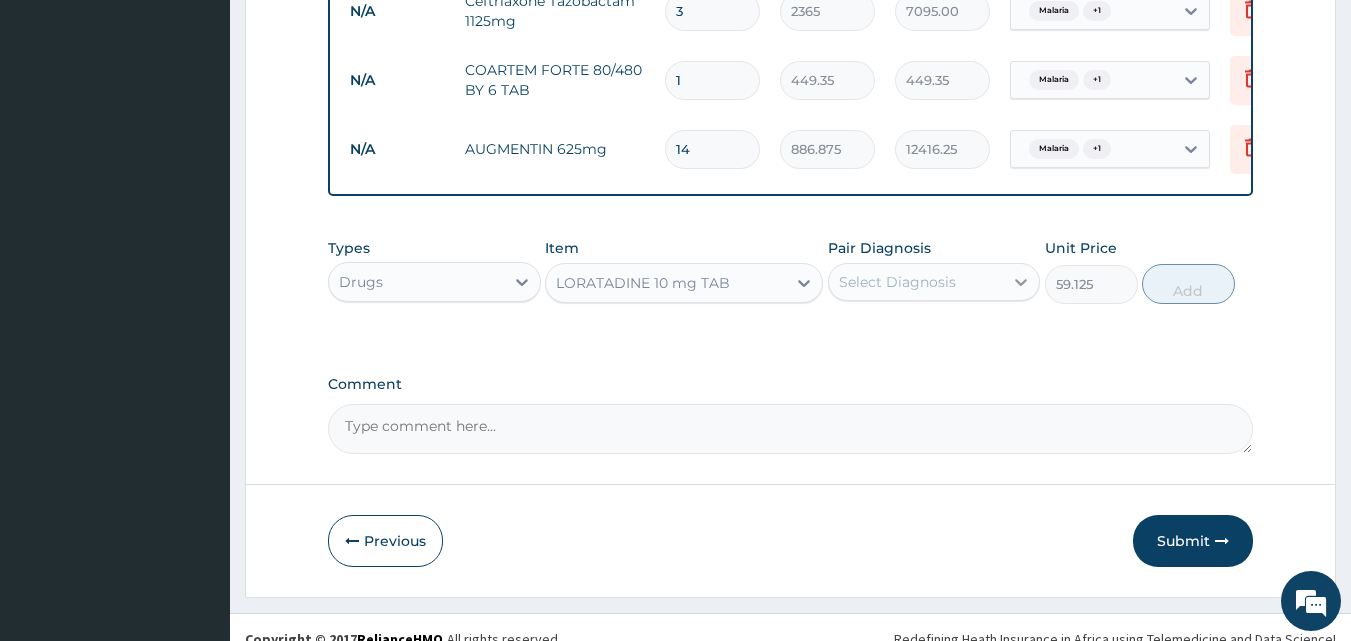 click at bounding box center [1021, 282] 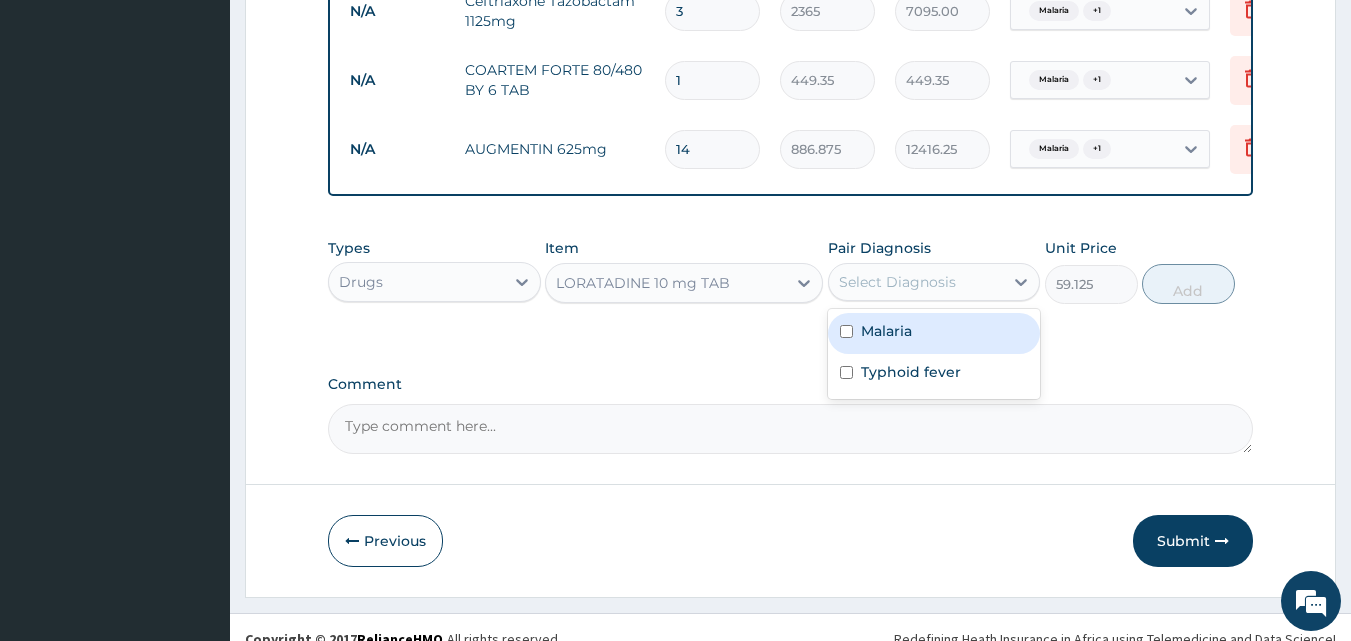 click on "Malaria" at bounding box center (934, 333) 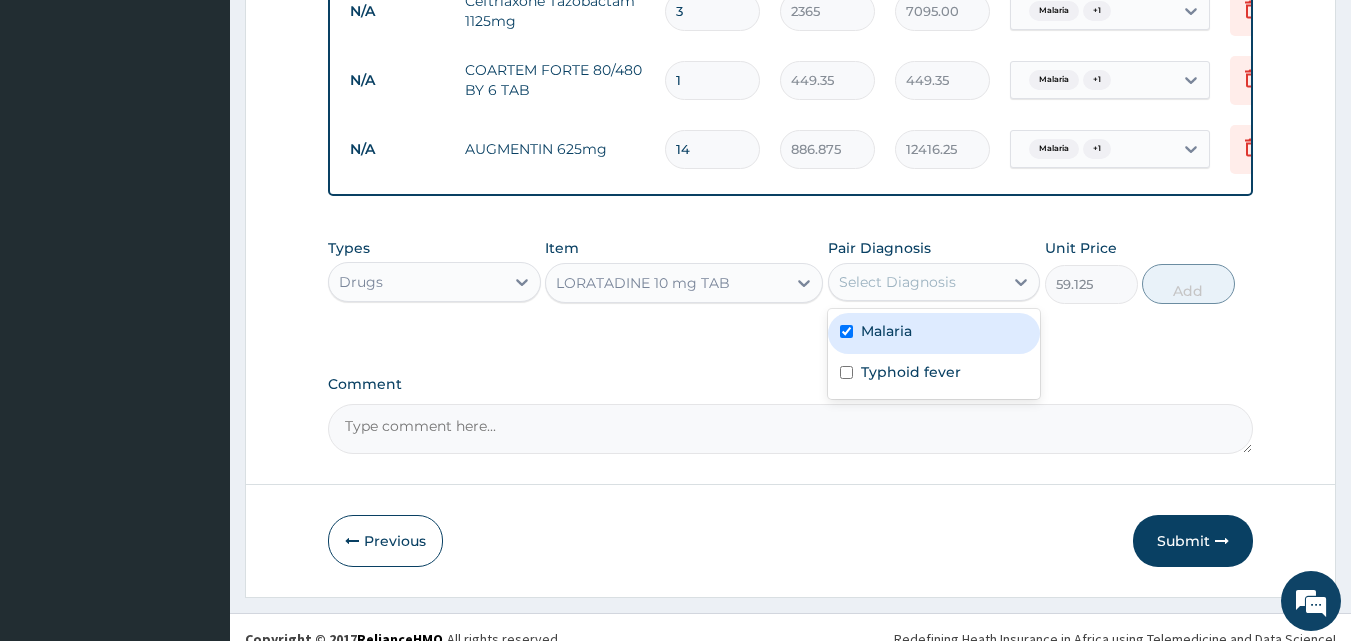 checkbox on "true" 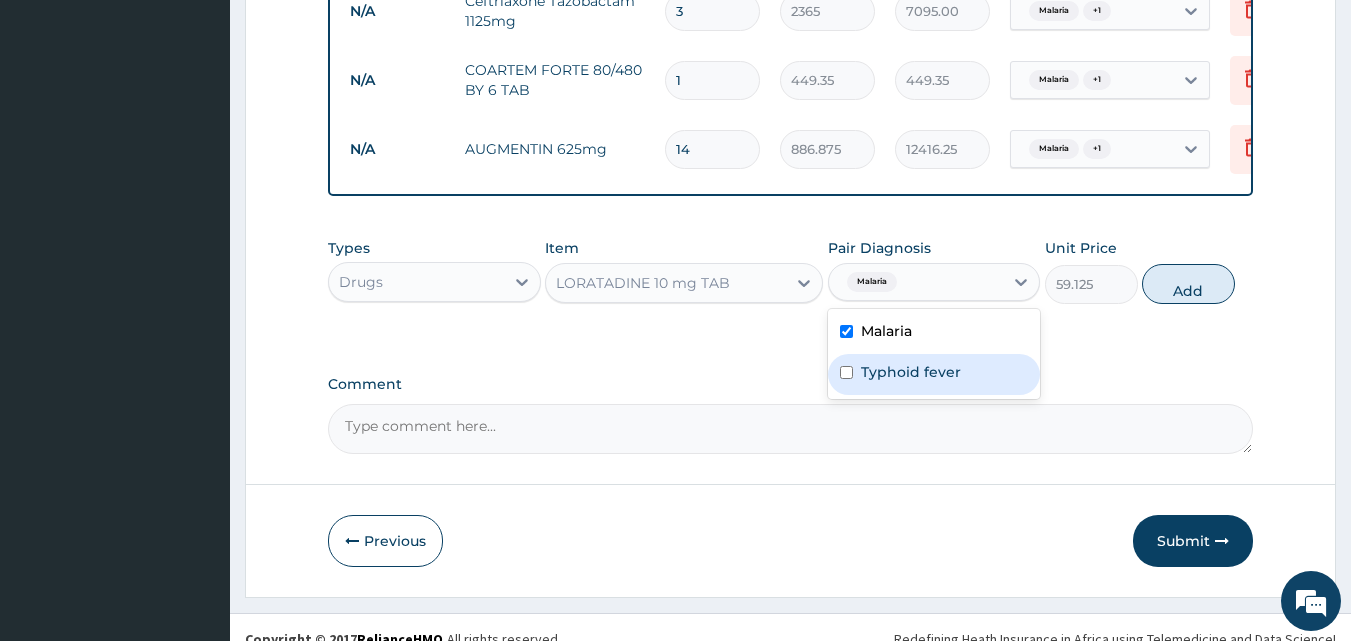 click at bounding box center [846, 372] 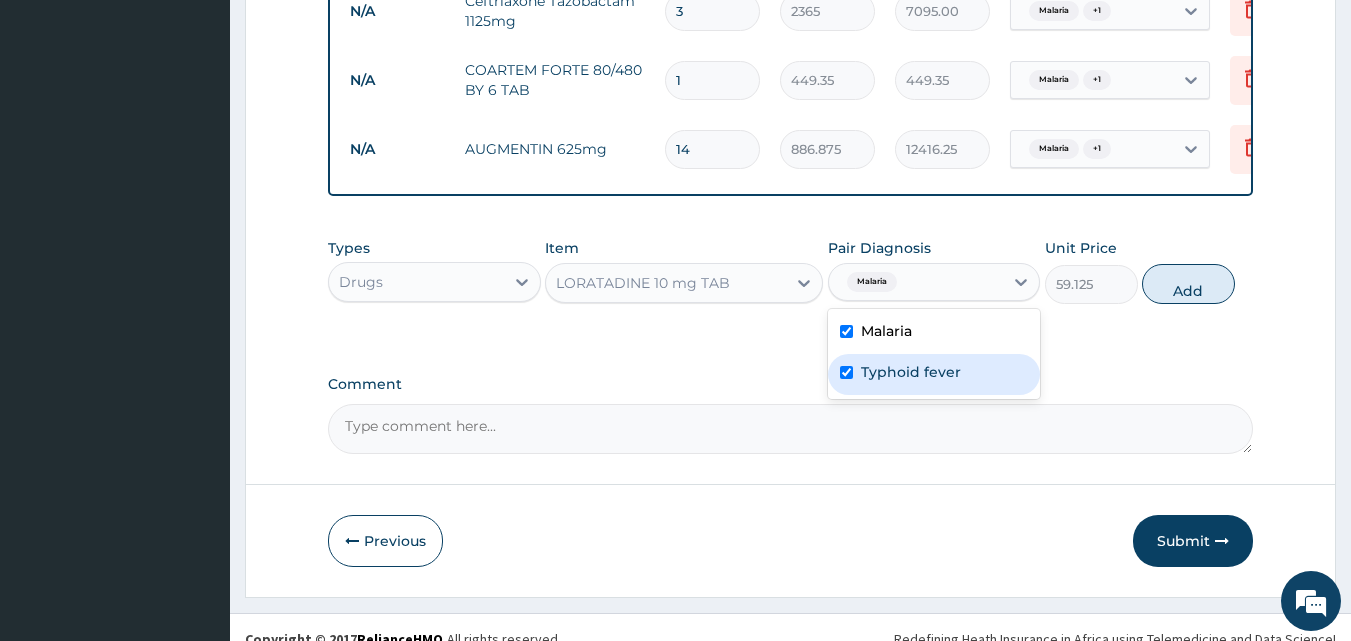 checkbox on "true" 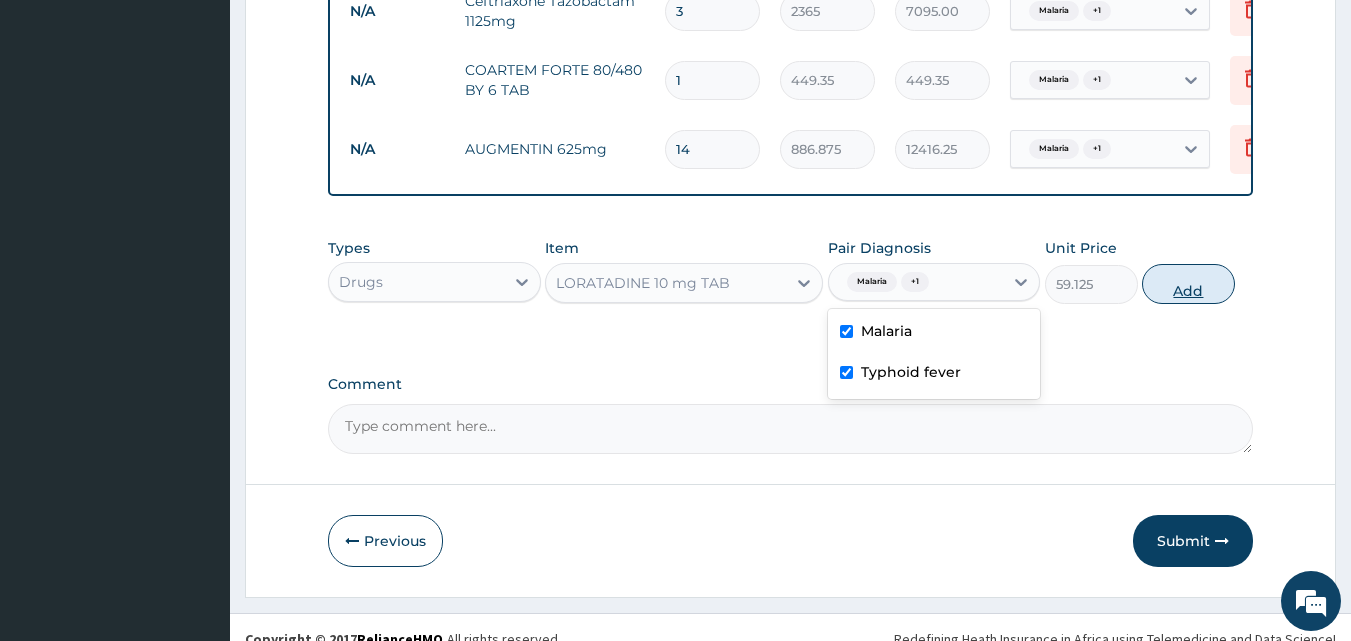 click on "Add" at bounding box center [1188, 284] 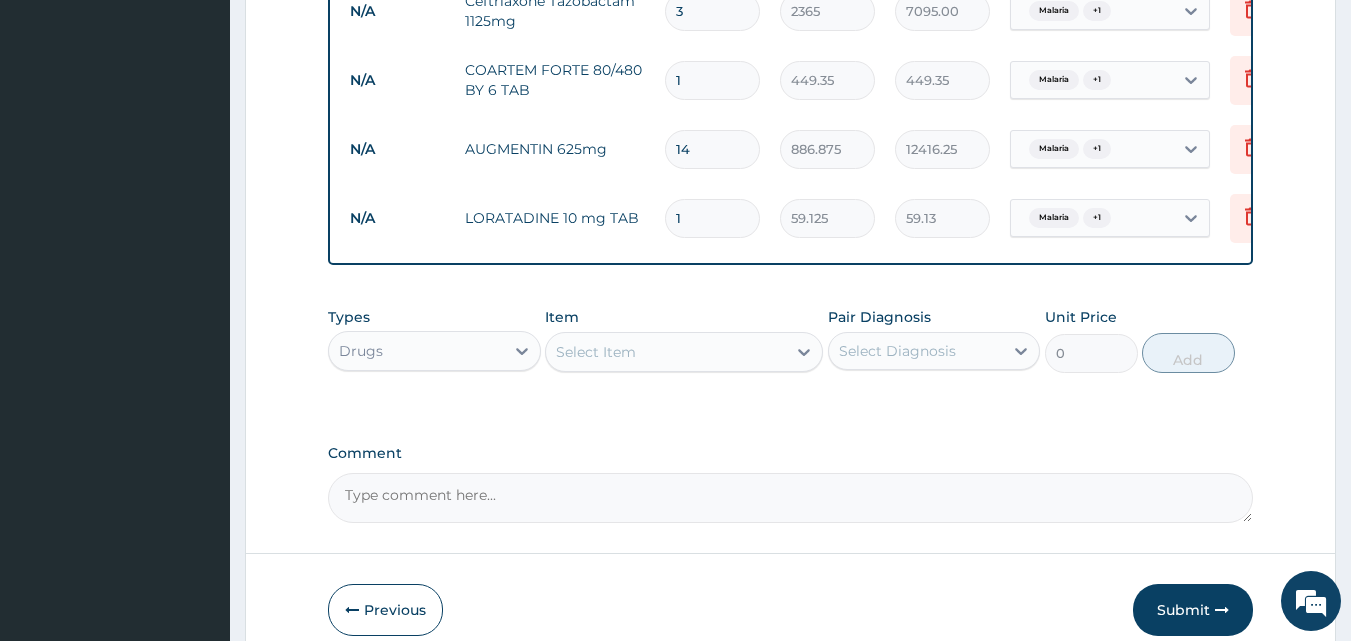 type on "10" 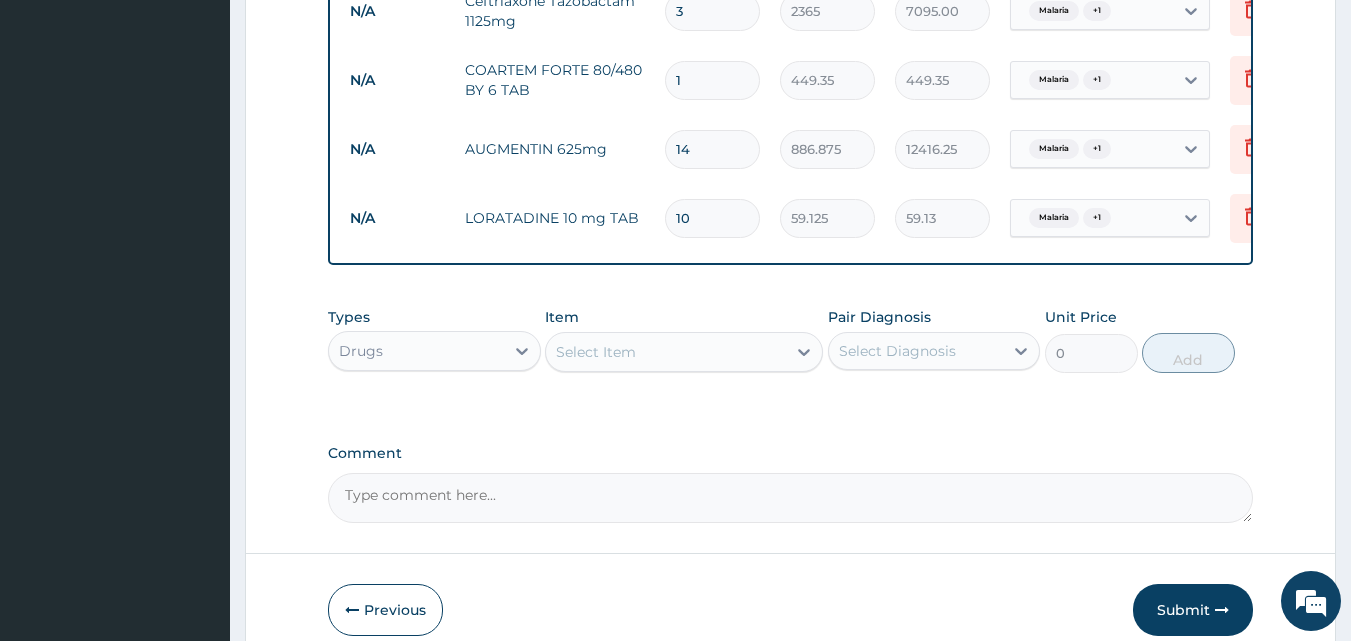 type on "591.25" 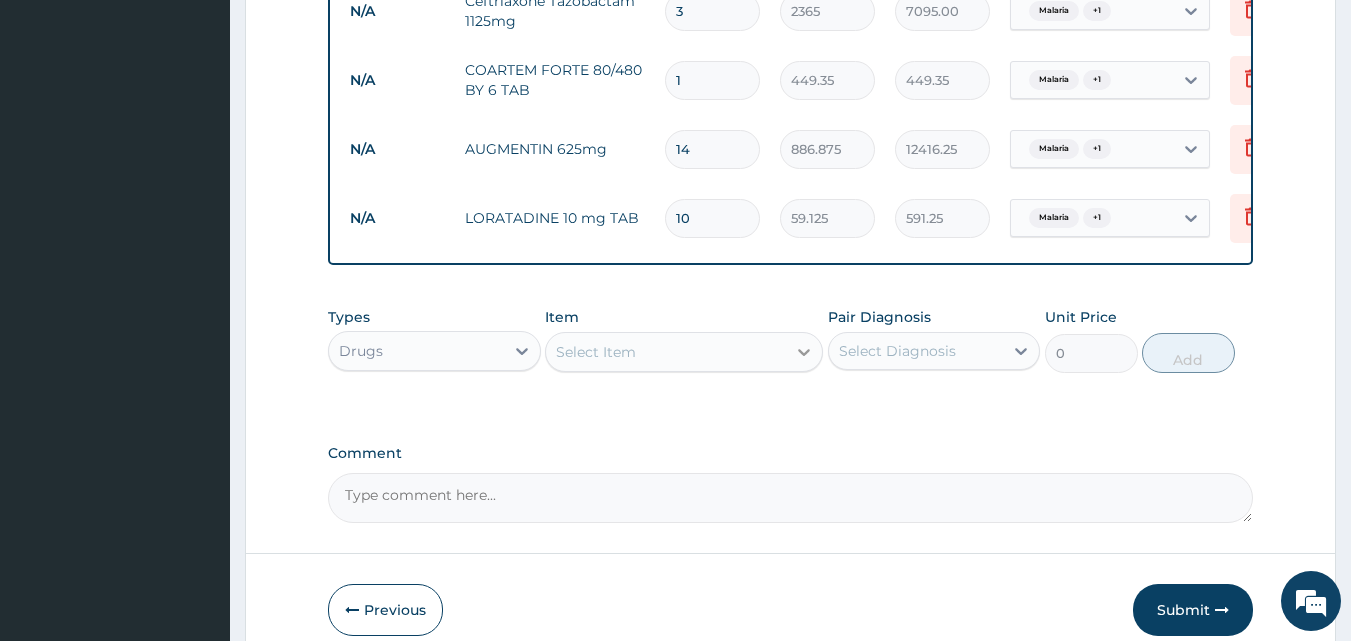 type on "10" 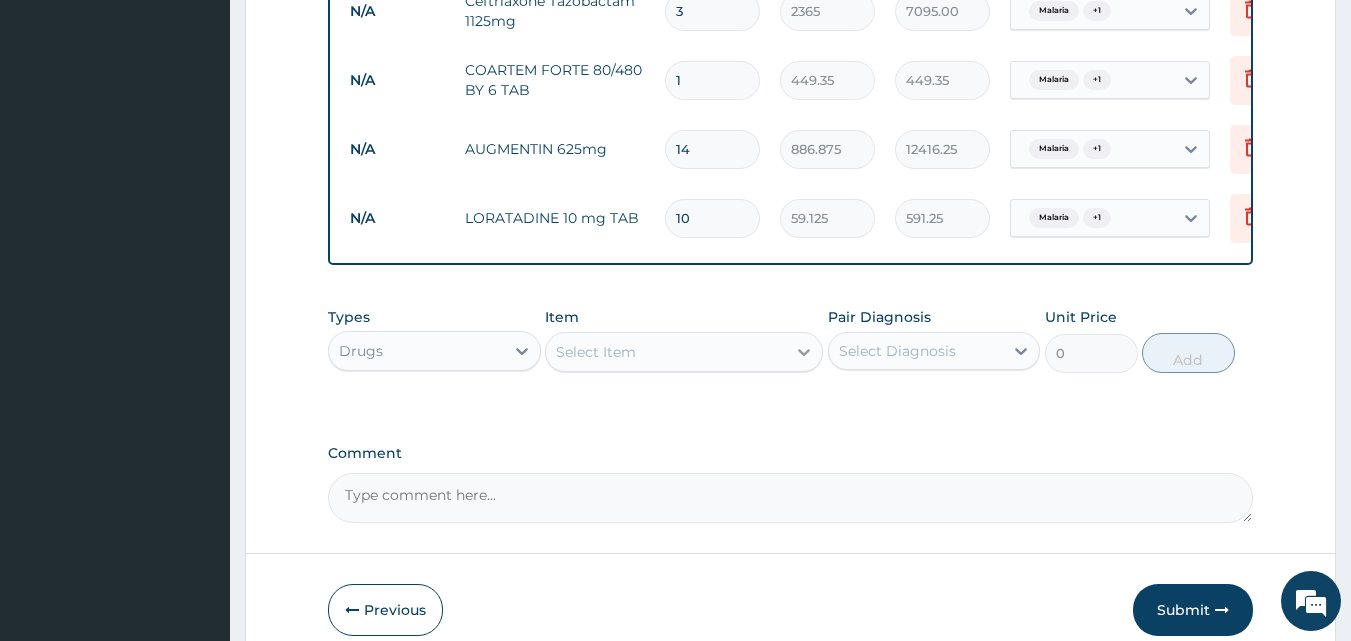 click 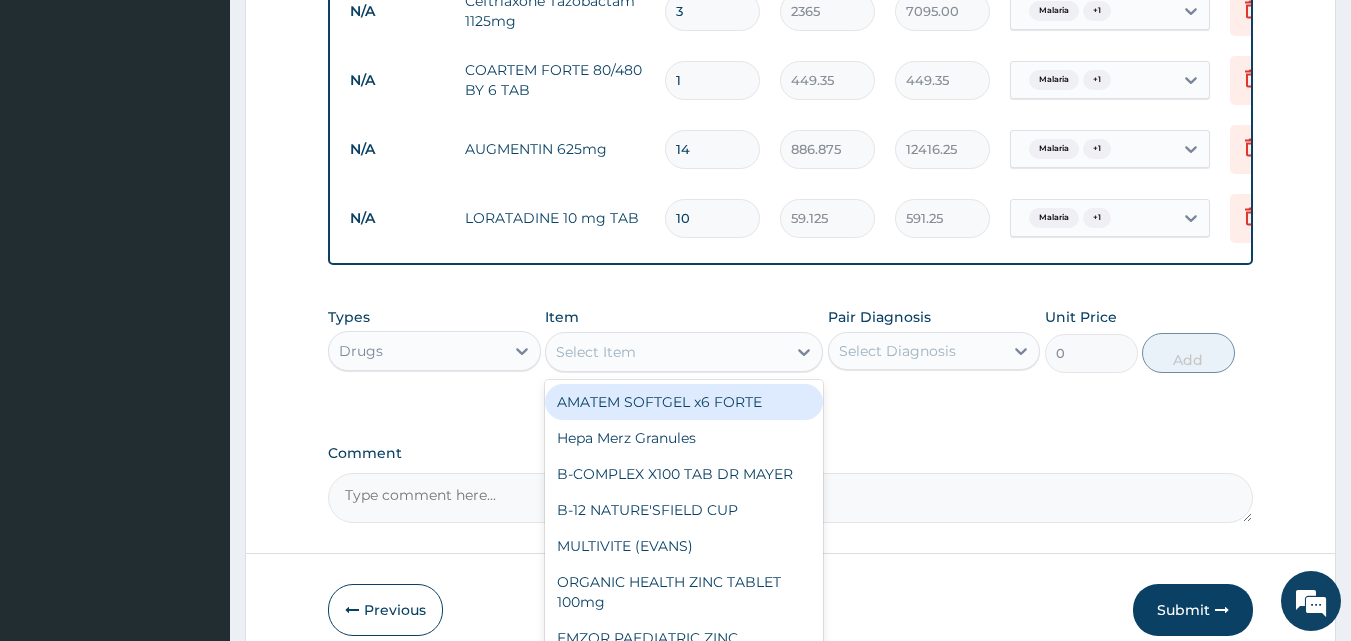 click on "Select Item" at bounding box center (596, 352) 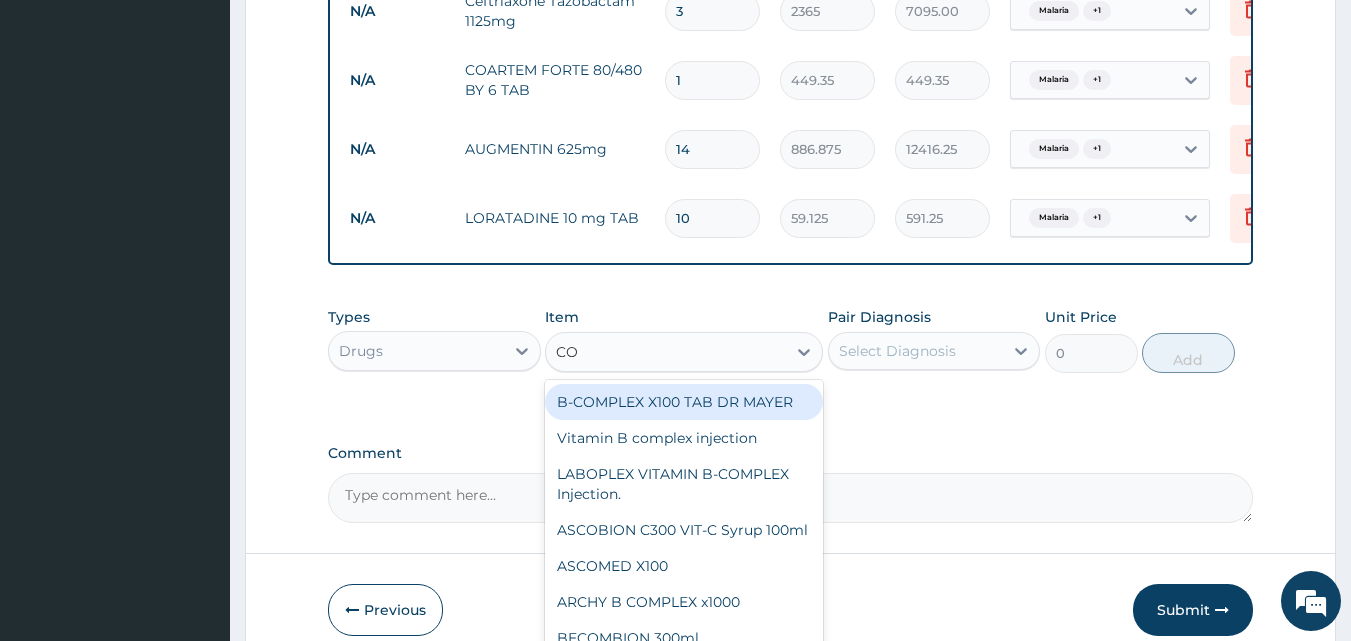type on "COU" 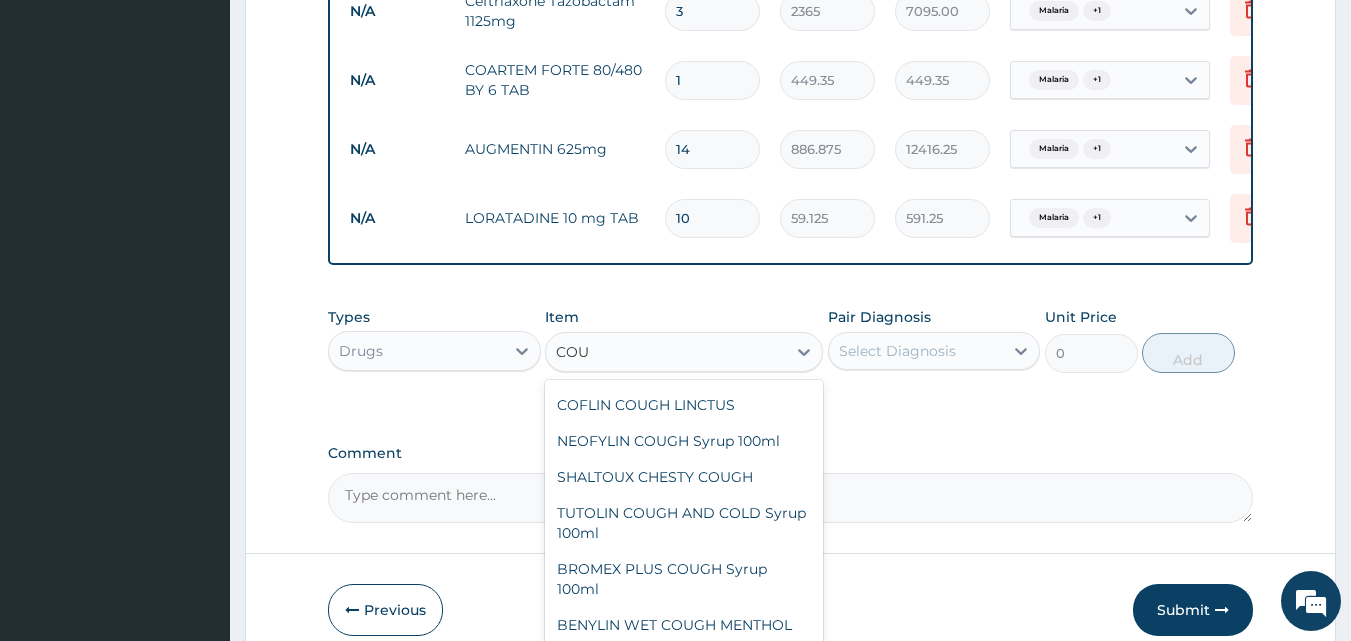scroll, scrollTop: 149, scrollLeft: 0, axis: vertical 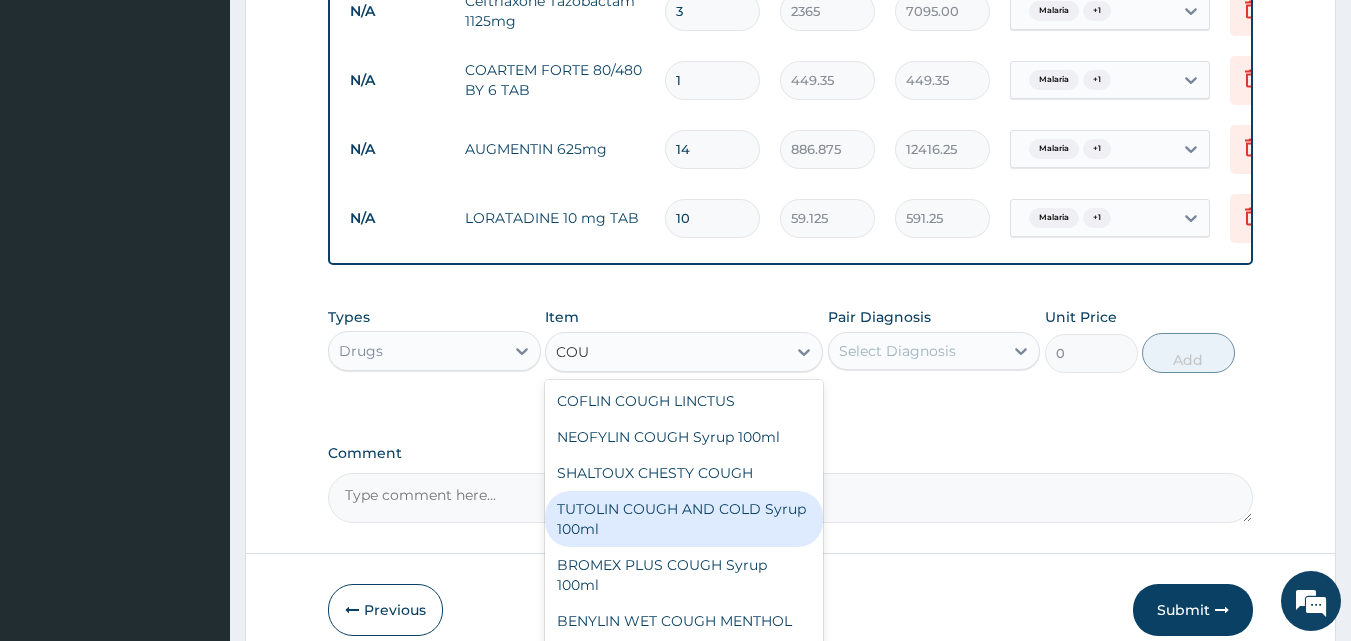 click on "TUTOLIN COUGH AND COLD Syrup 100ml" at bounding box center (684, 519) 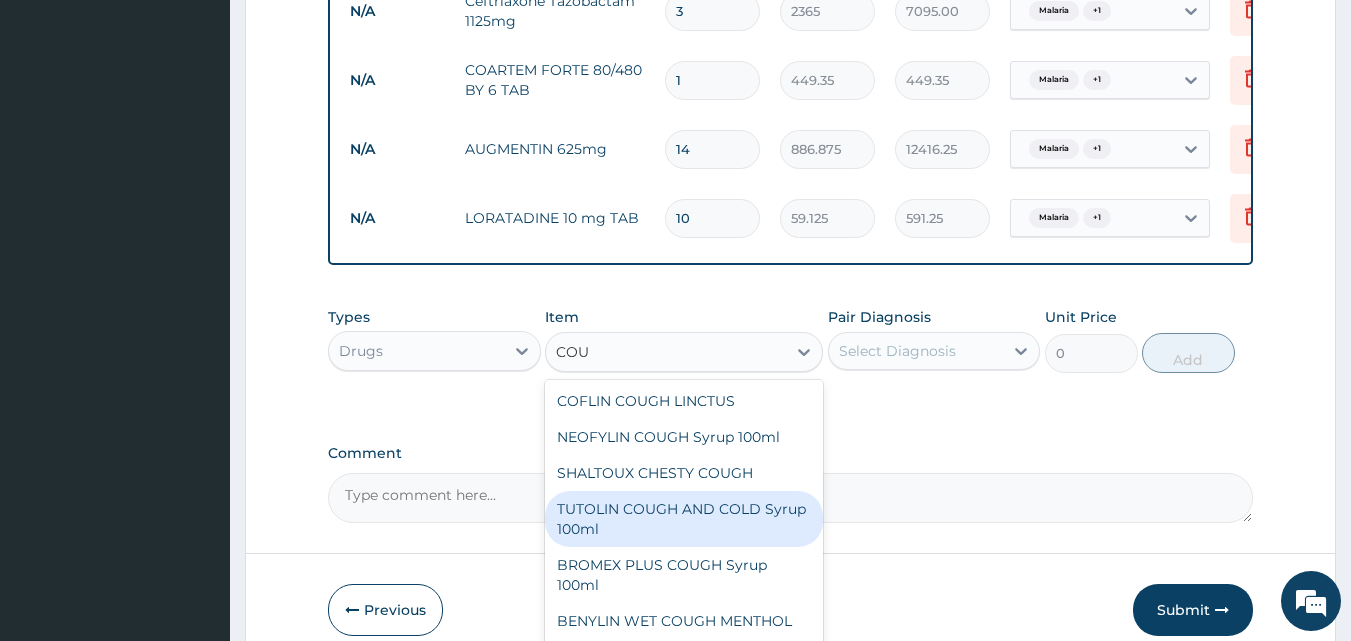 type 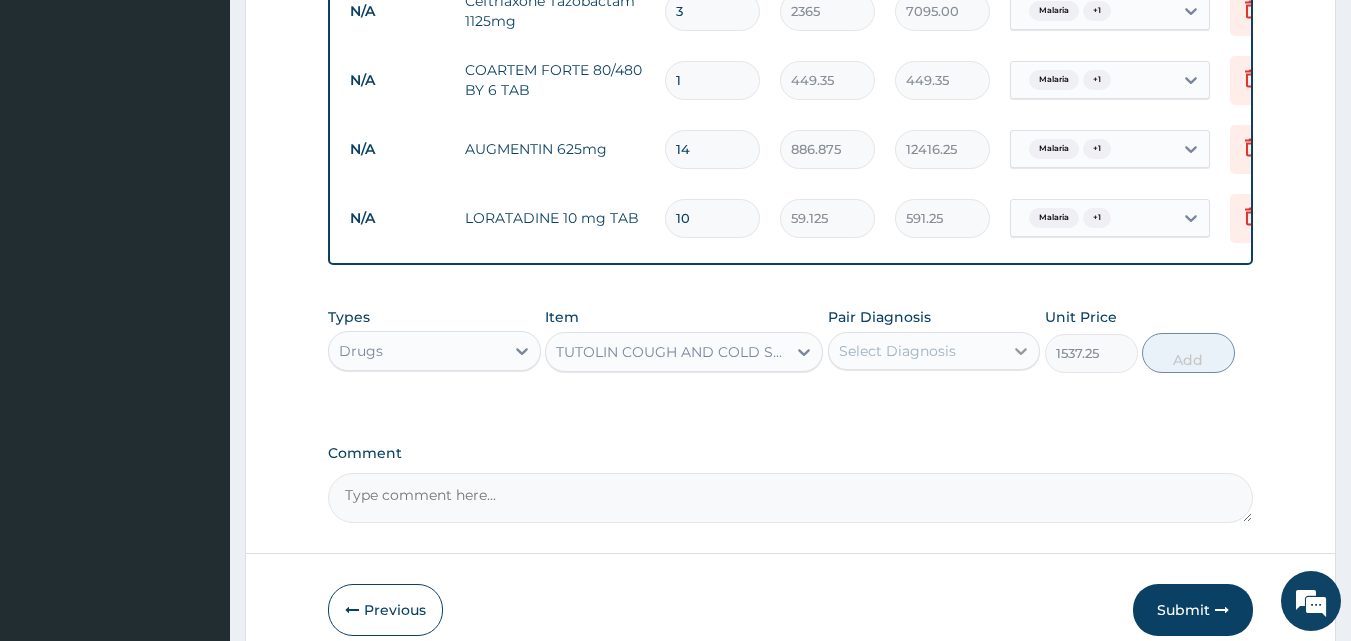 click 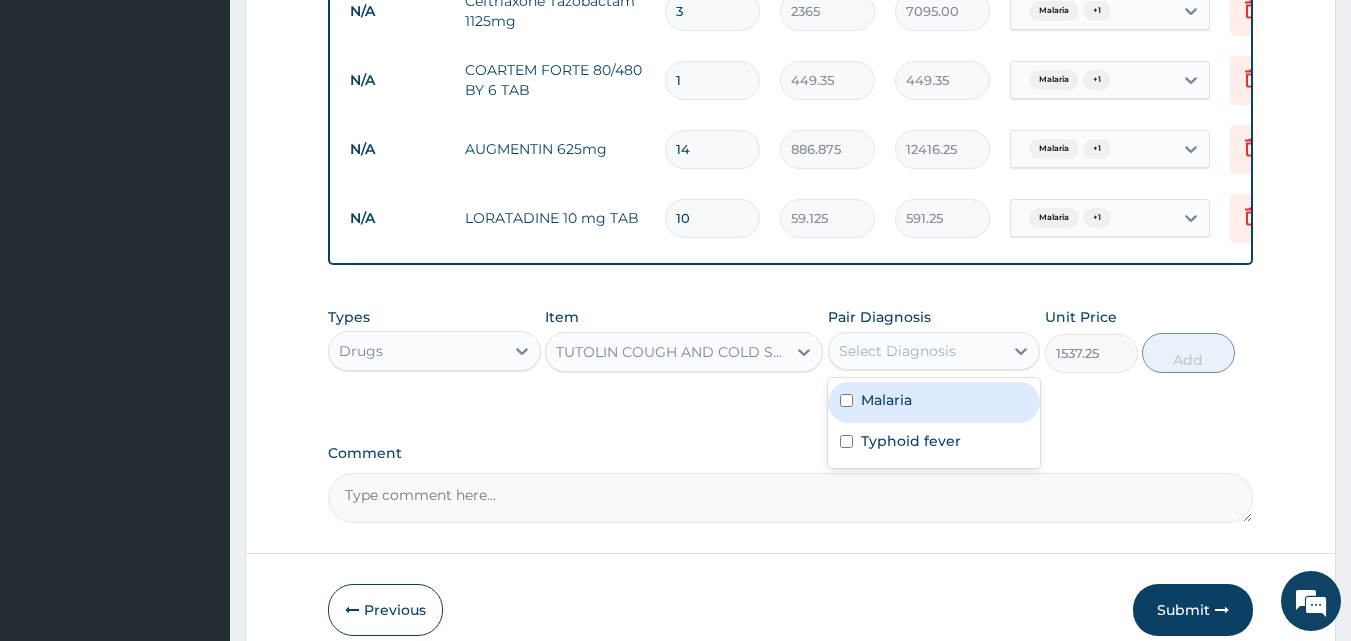 click at bounding box center [846, 400] 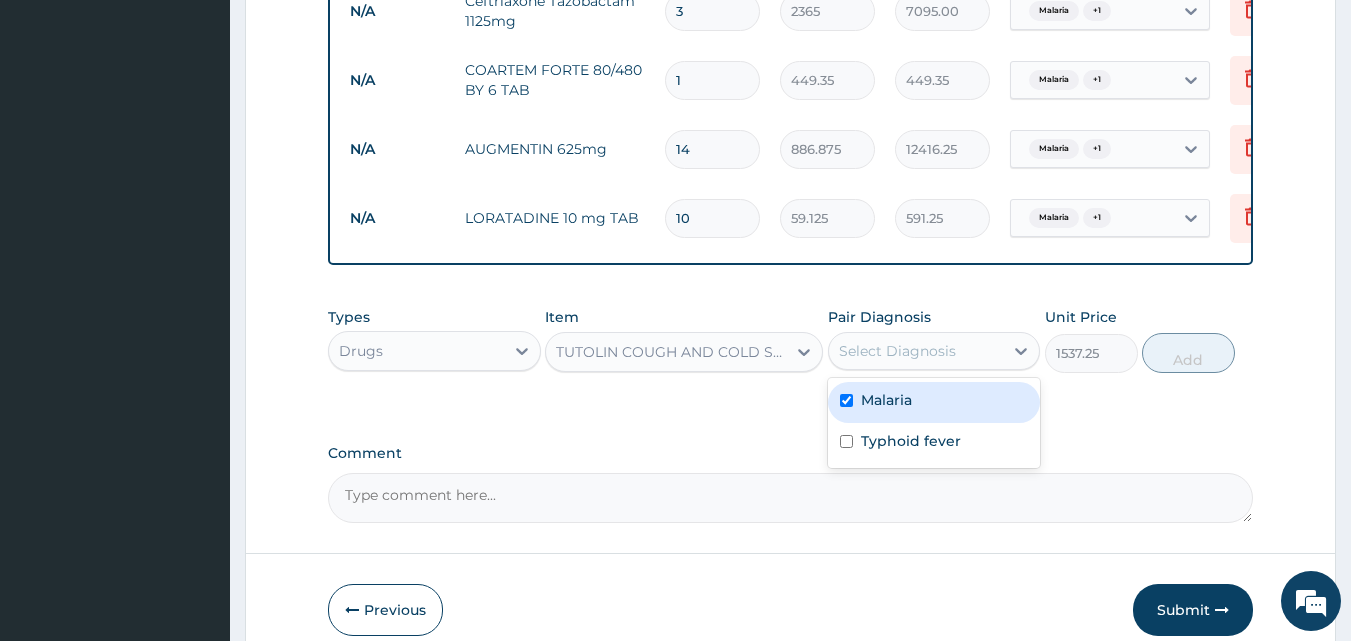 checkbox on "true" 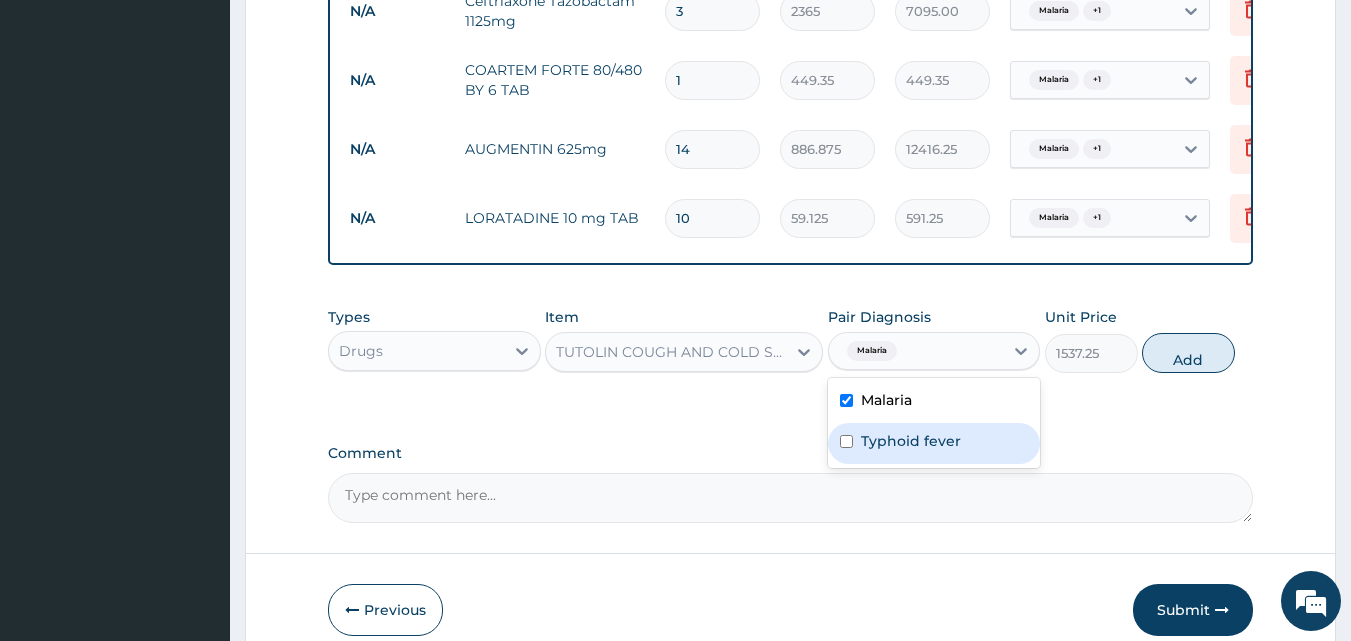 click at bounding box center (846, 441) 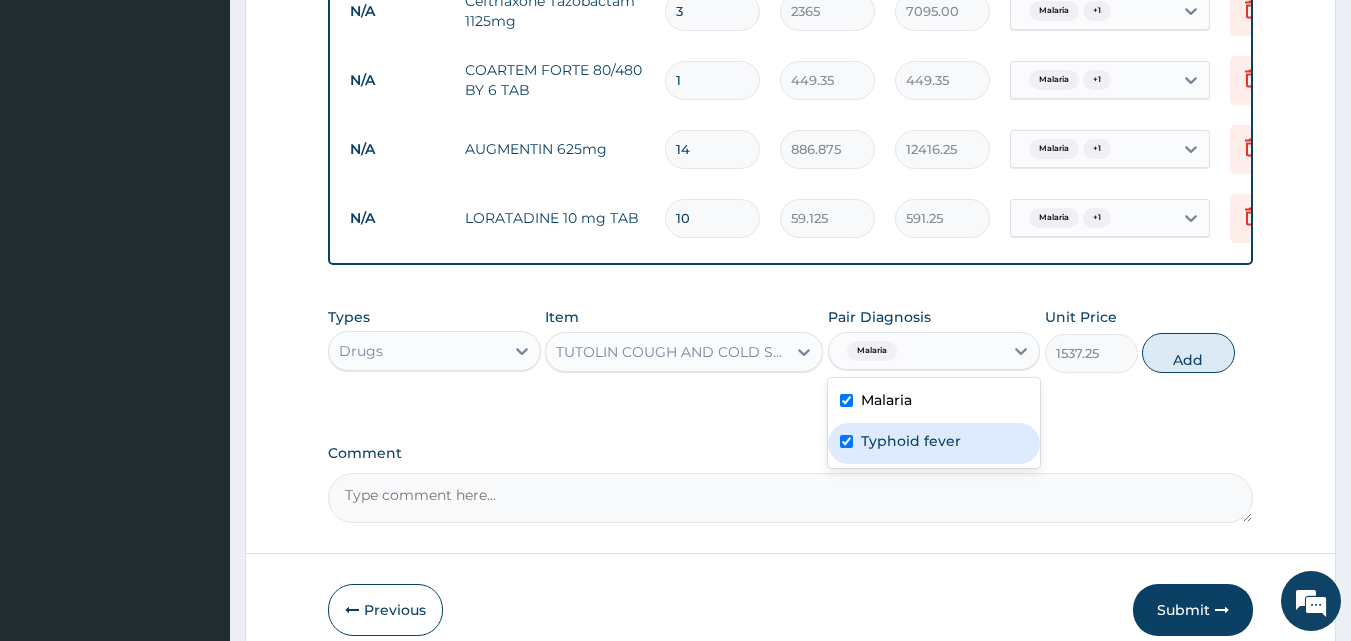 checkbox on "true" 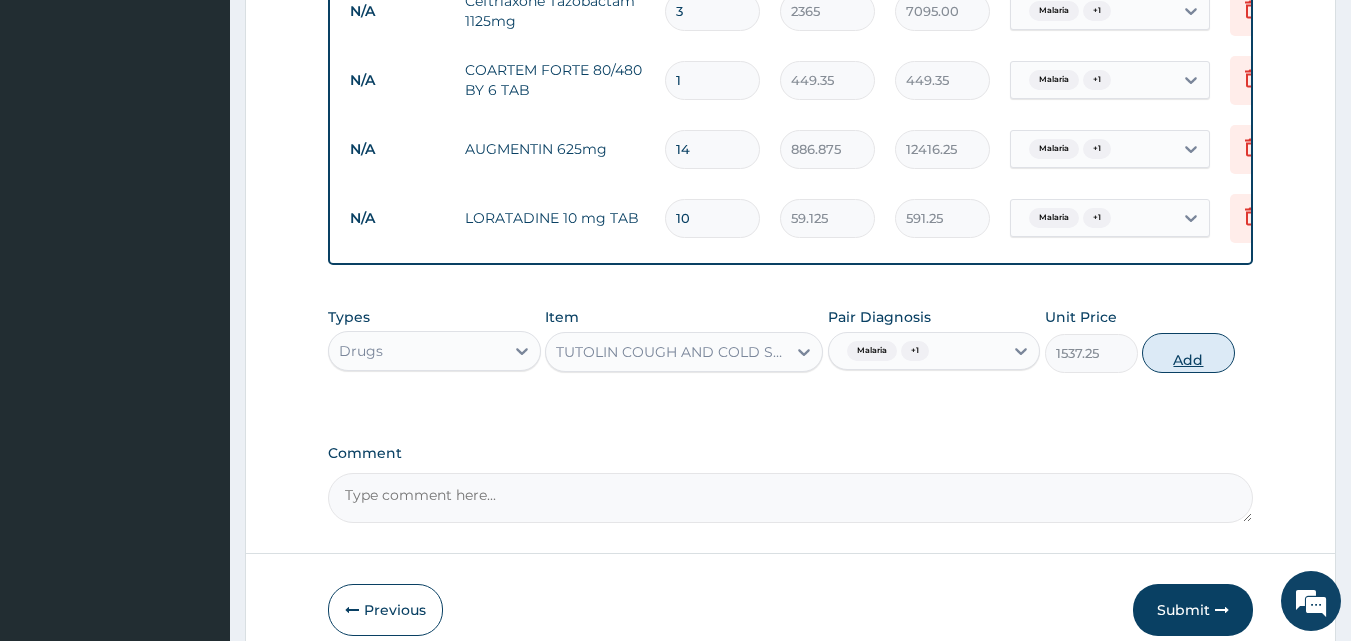 click on "Add" at bounding box center (1188, 353) 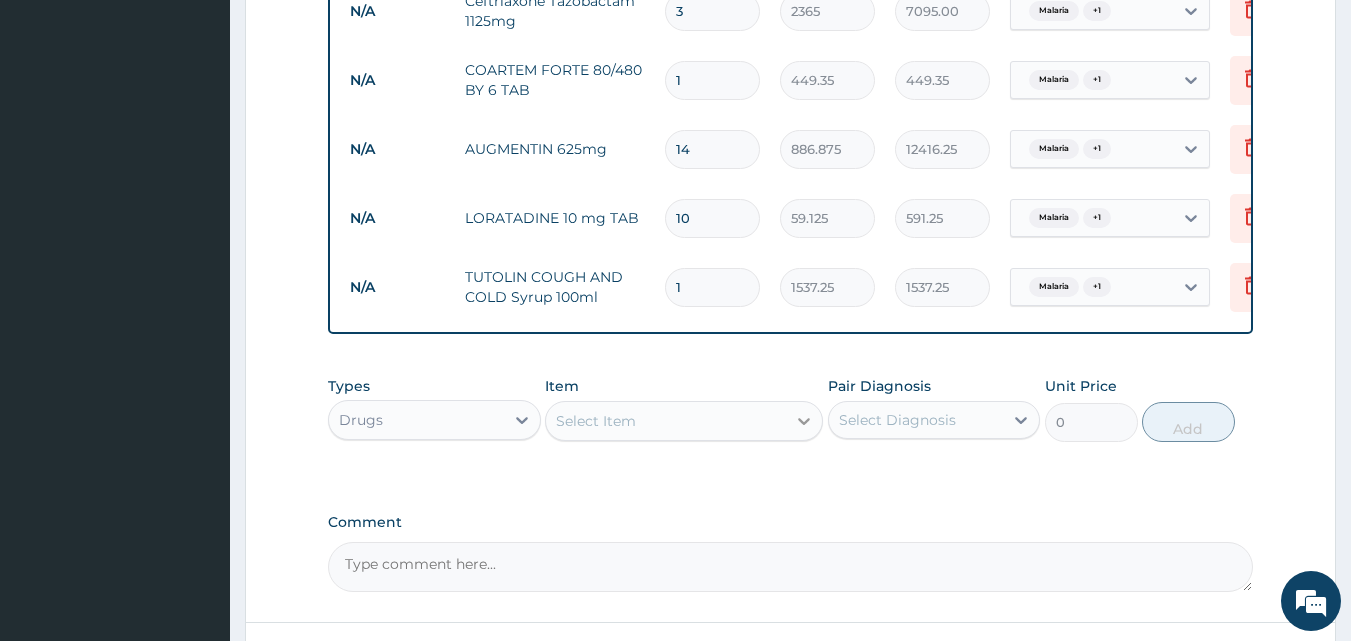 click 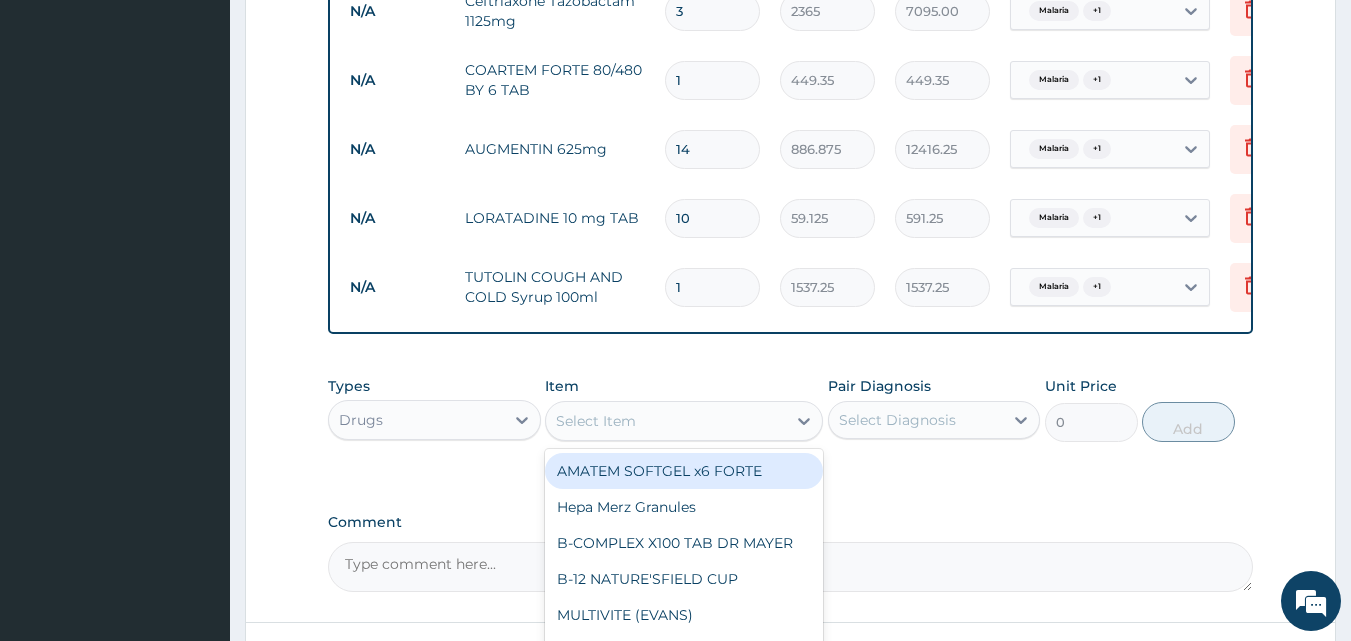 click on "Select Item" at bounding box center [596, 421] 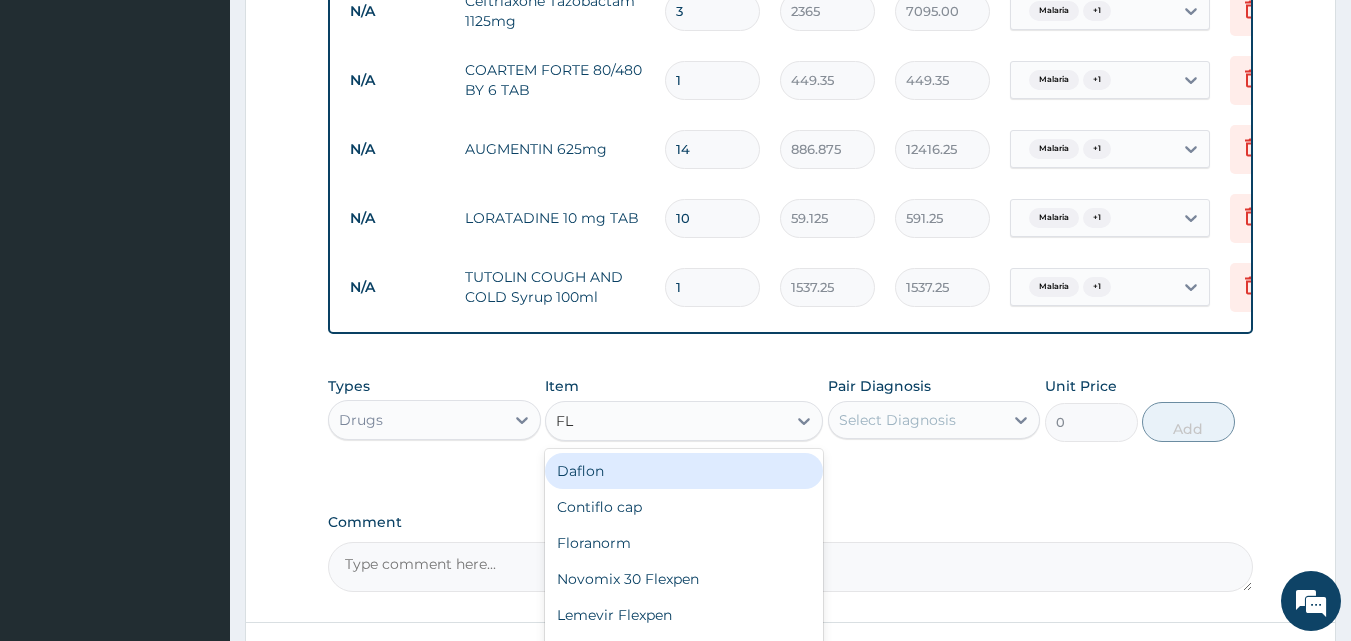 type on "FLA" 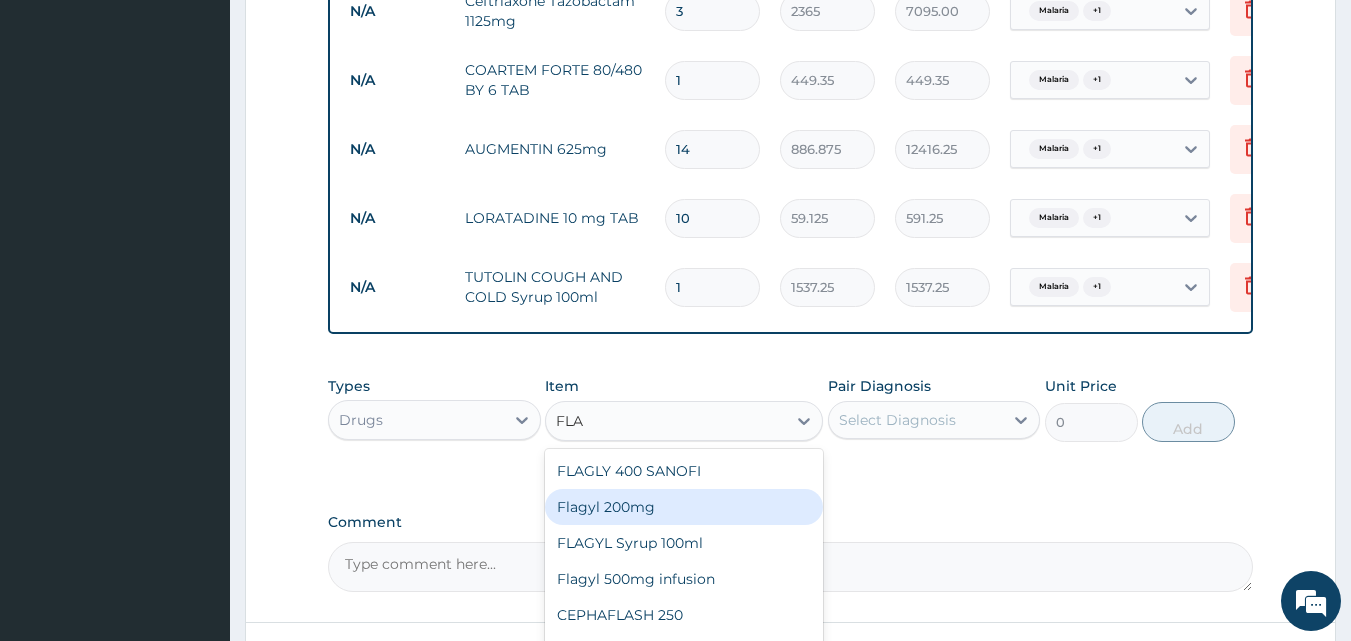 click on "Flagyl 200mg" at bounding box center (684, 507) 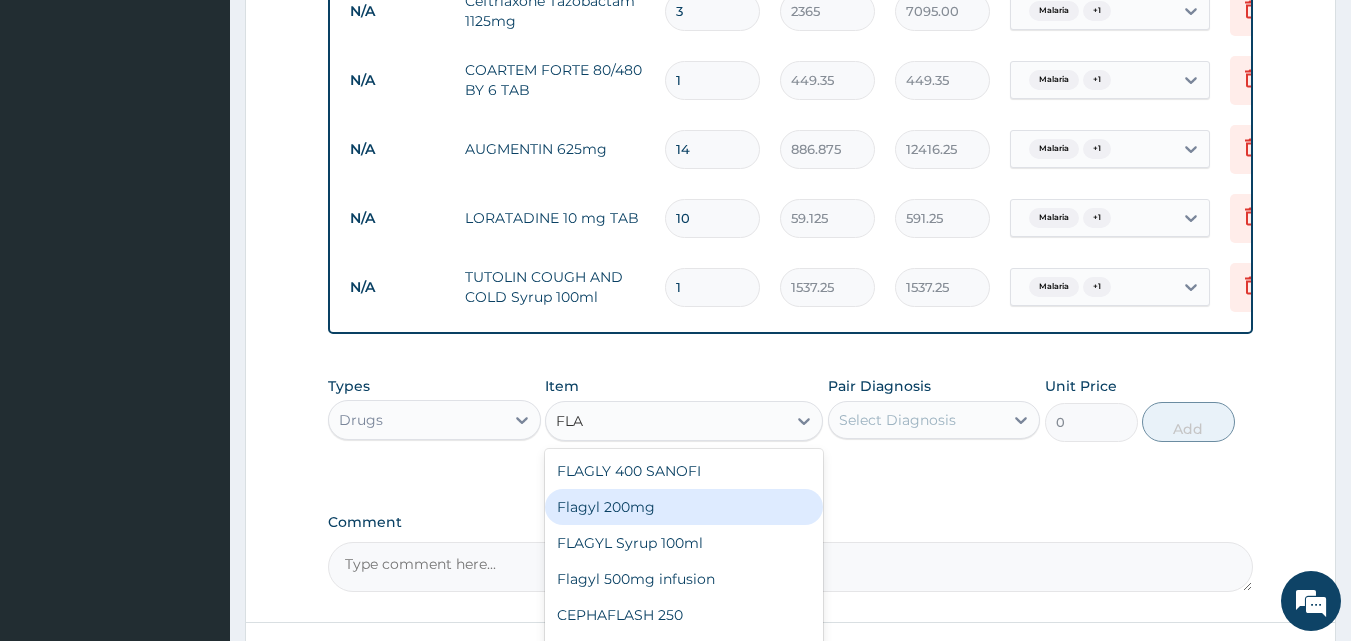type 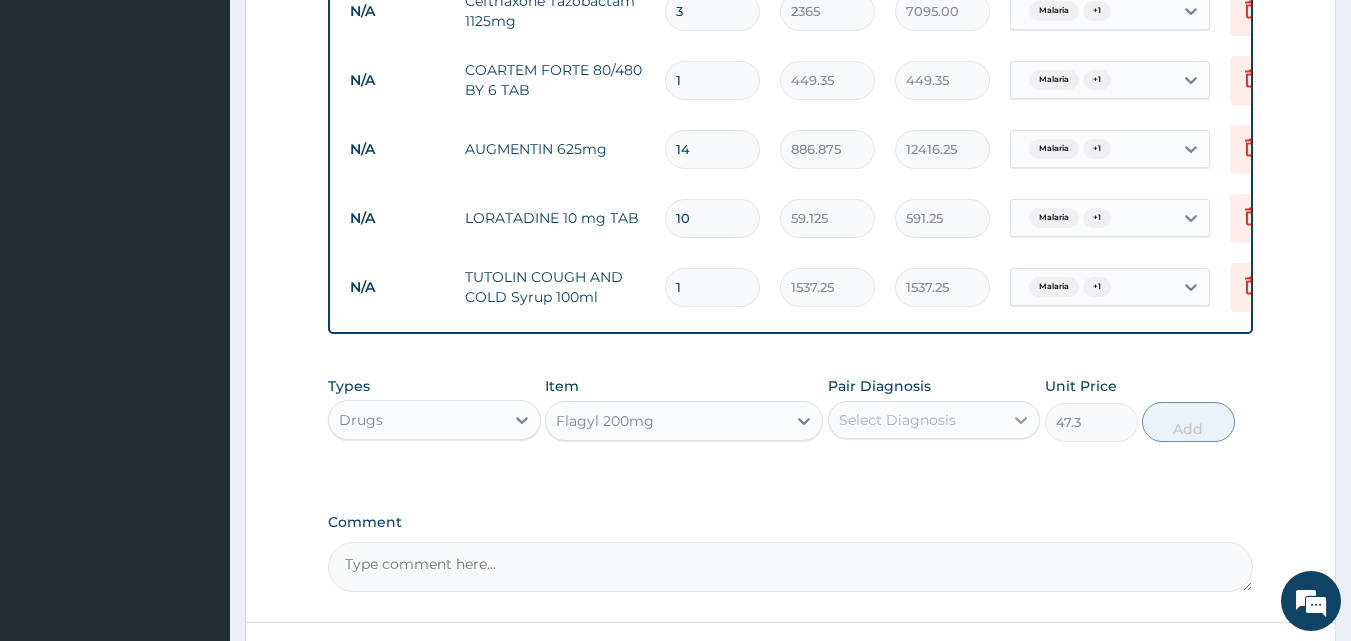 click 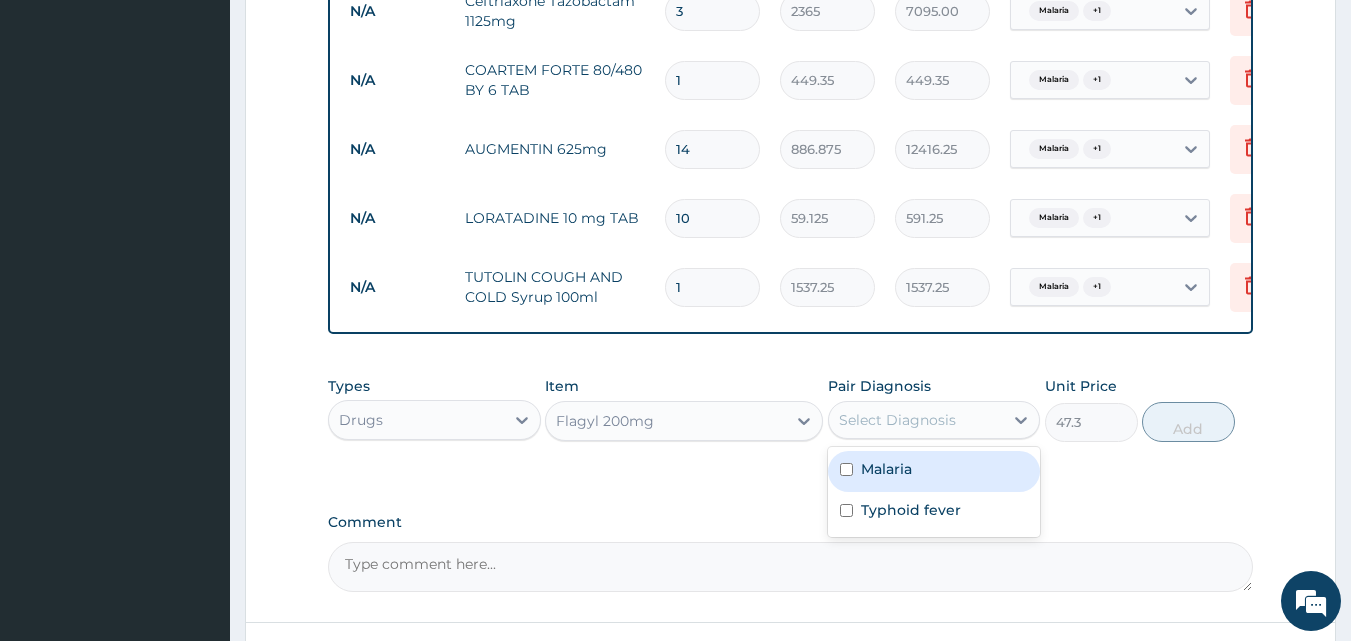 click at bounding box center (846, 469) 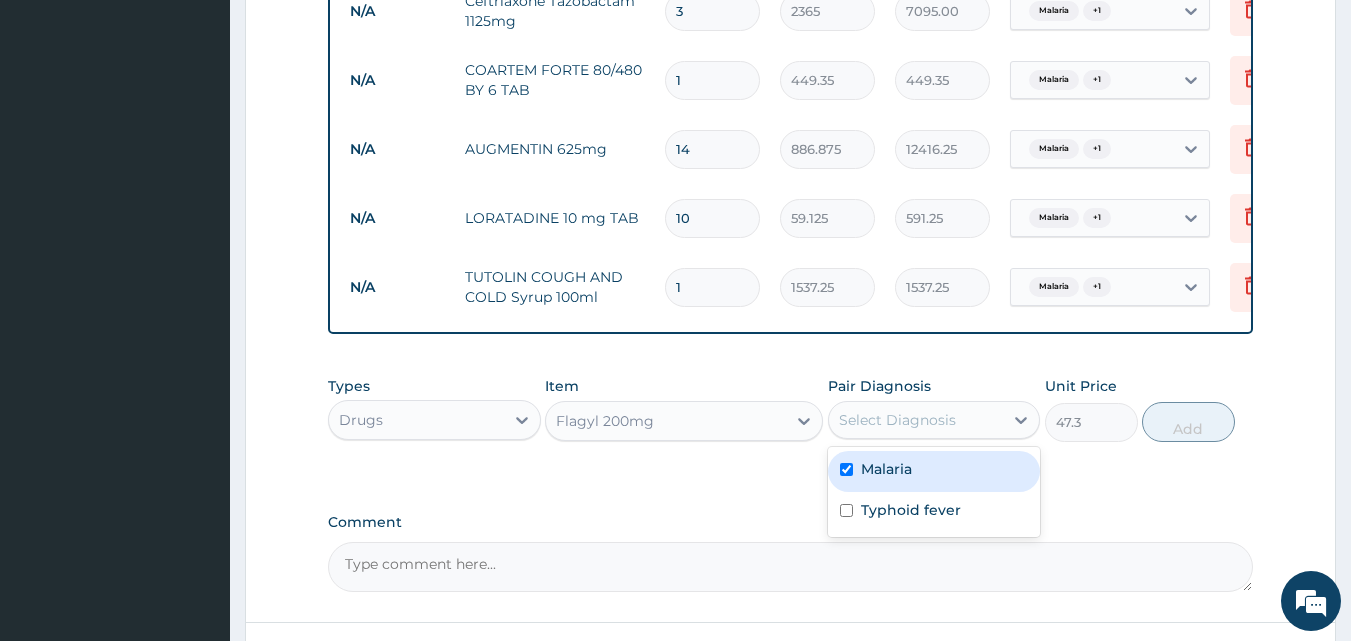 checkbox on "true" 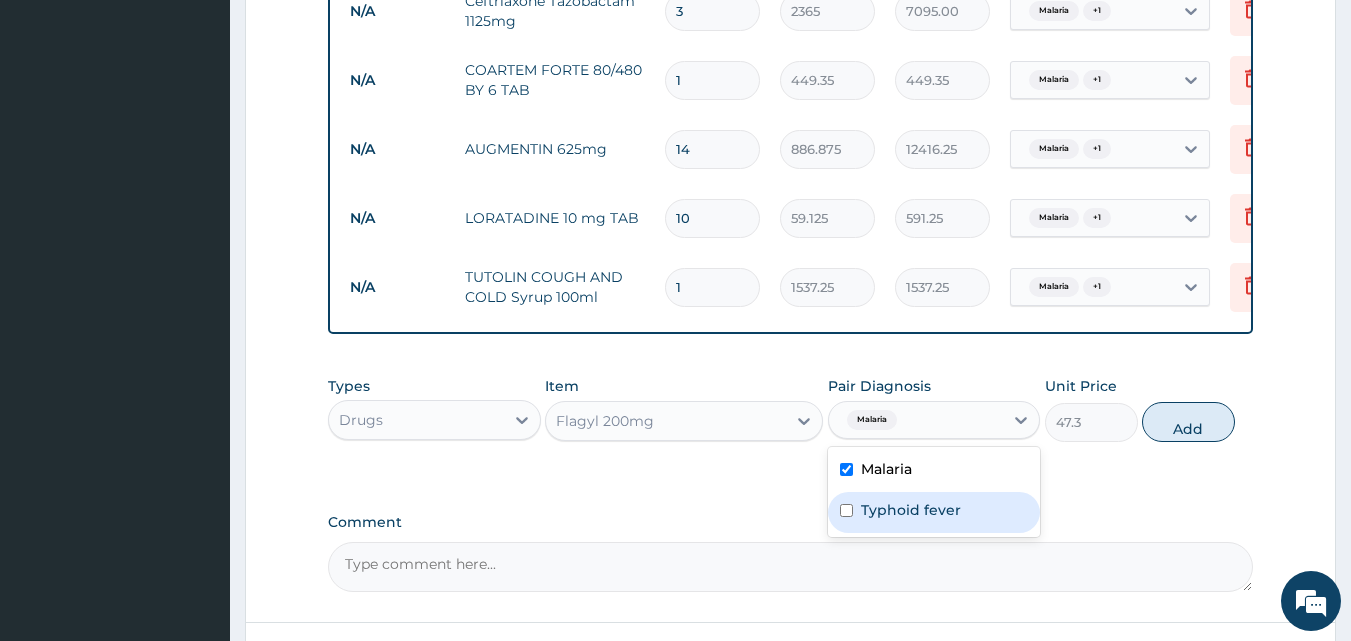 click at bounding box center (846, 510) 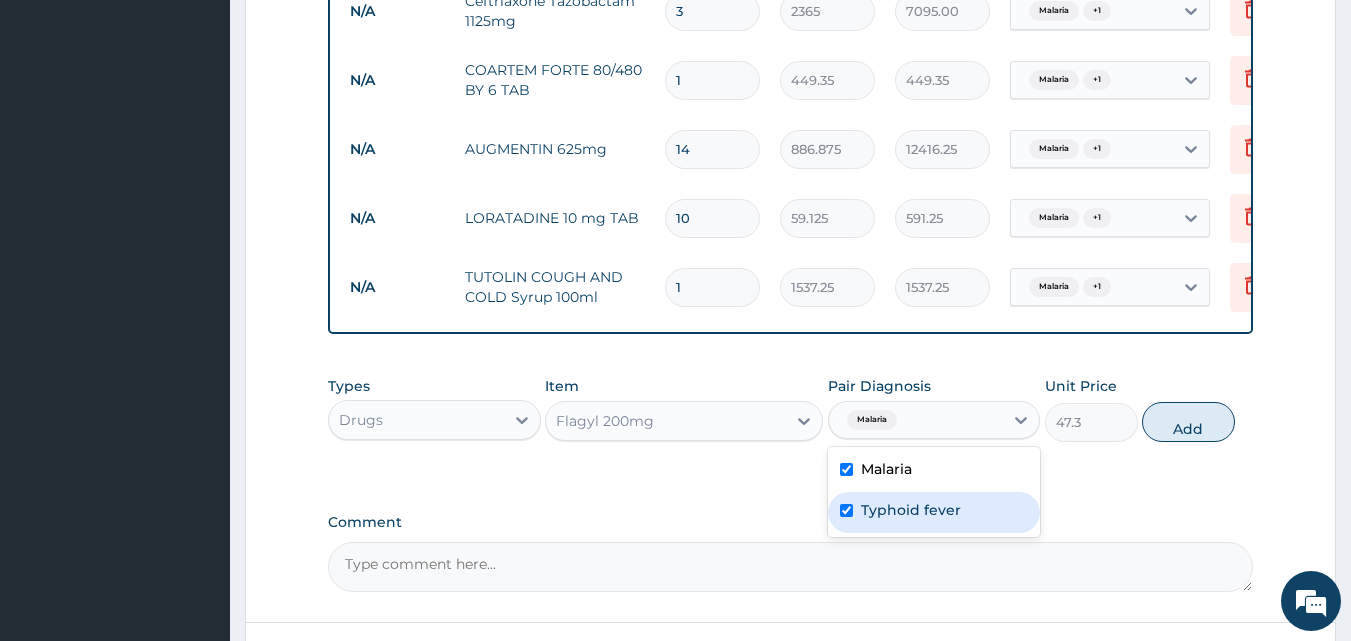 checkbox on "true" 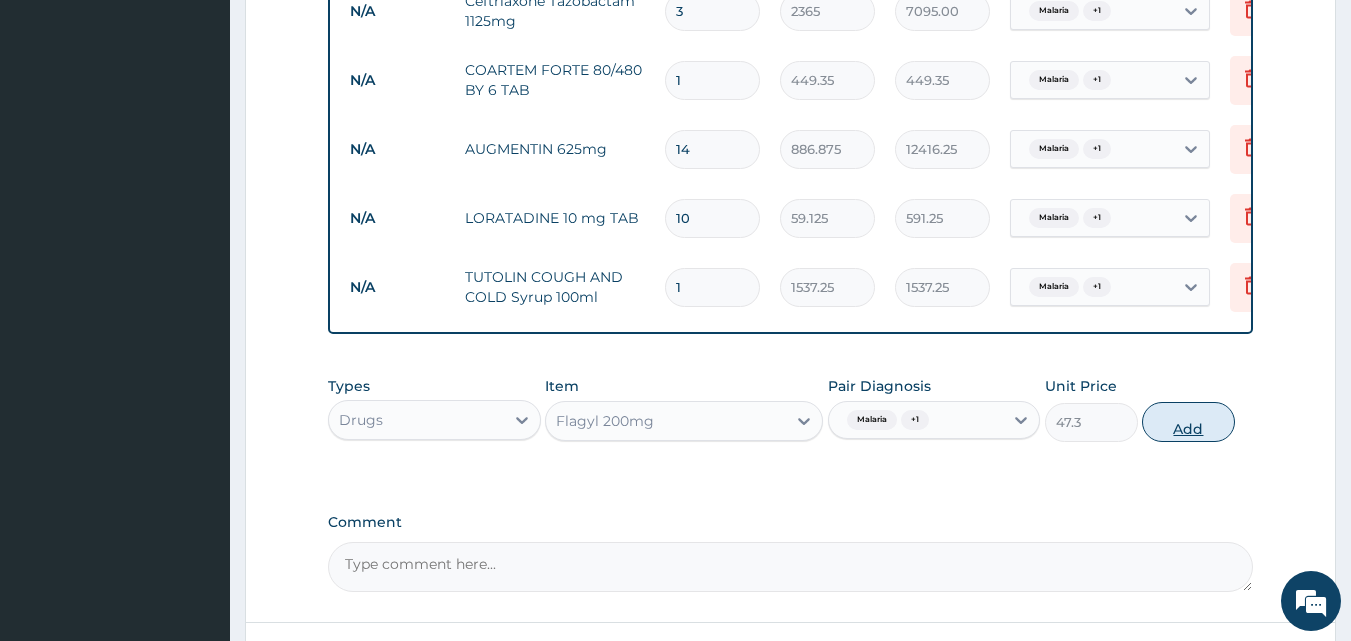 click on "Add" at bounding box center (1188, 422) 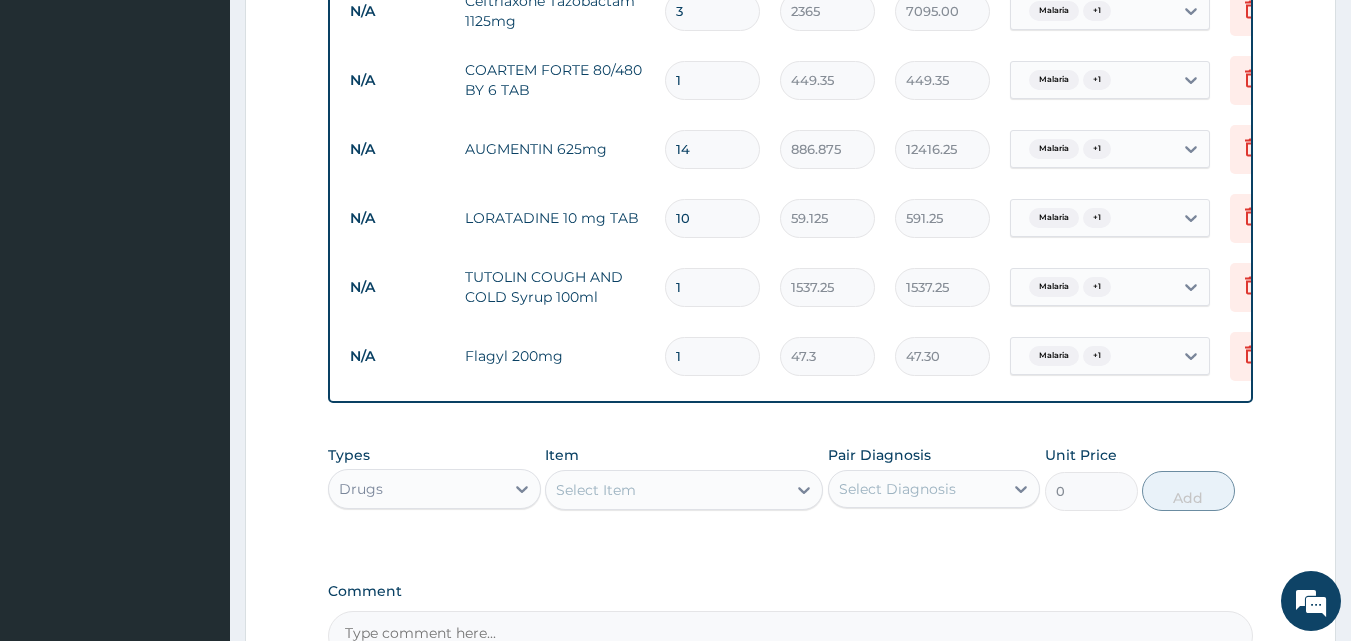 type on "15" 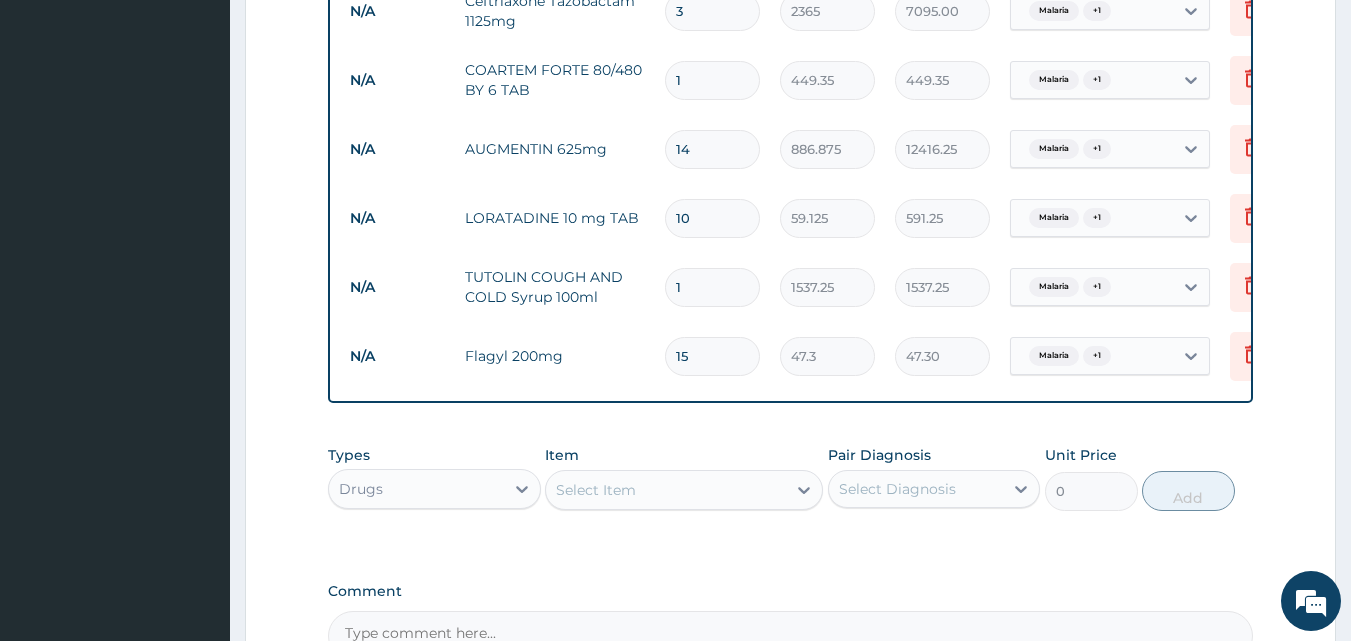 type on "709.50" 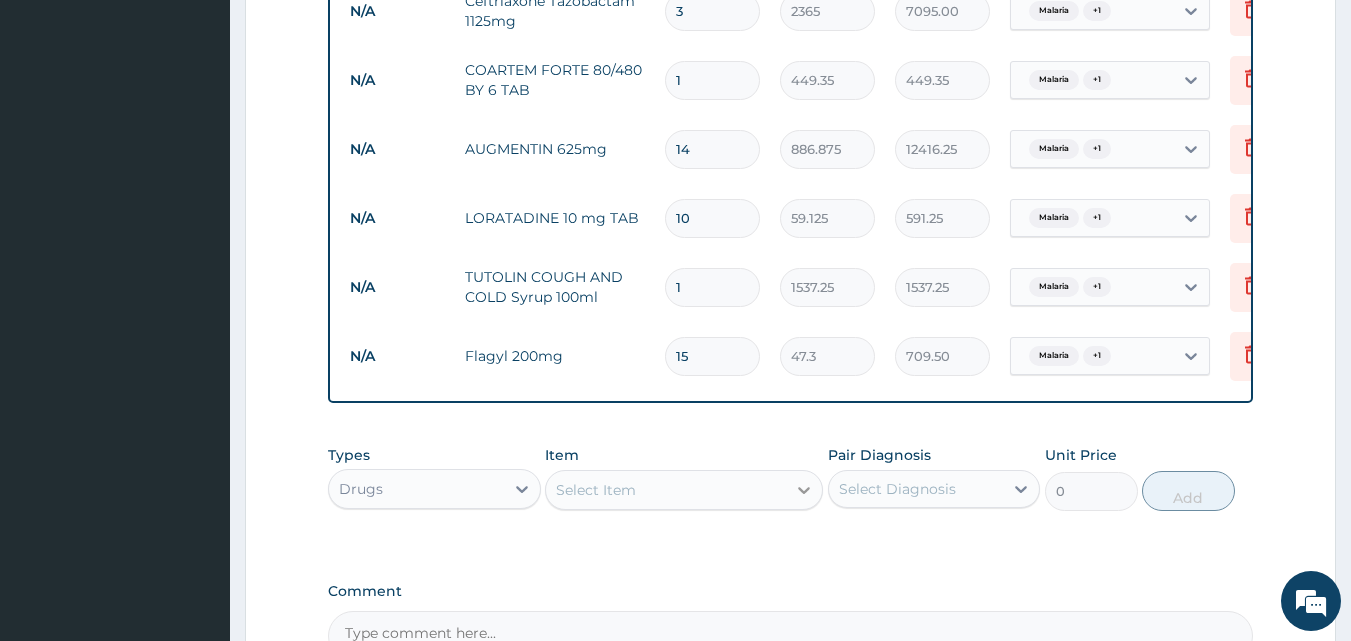 type on "15" 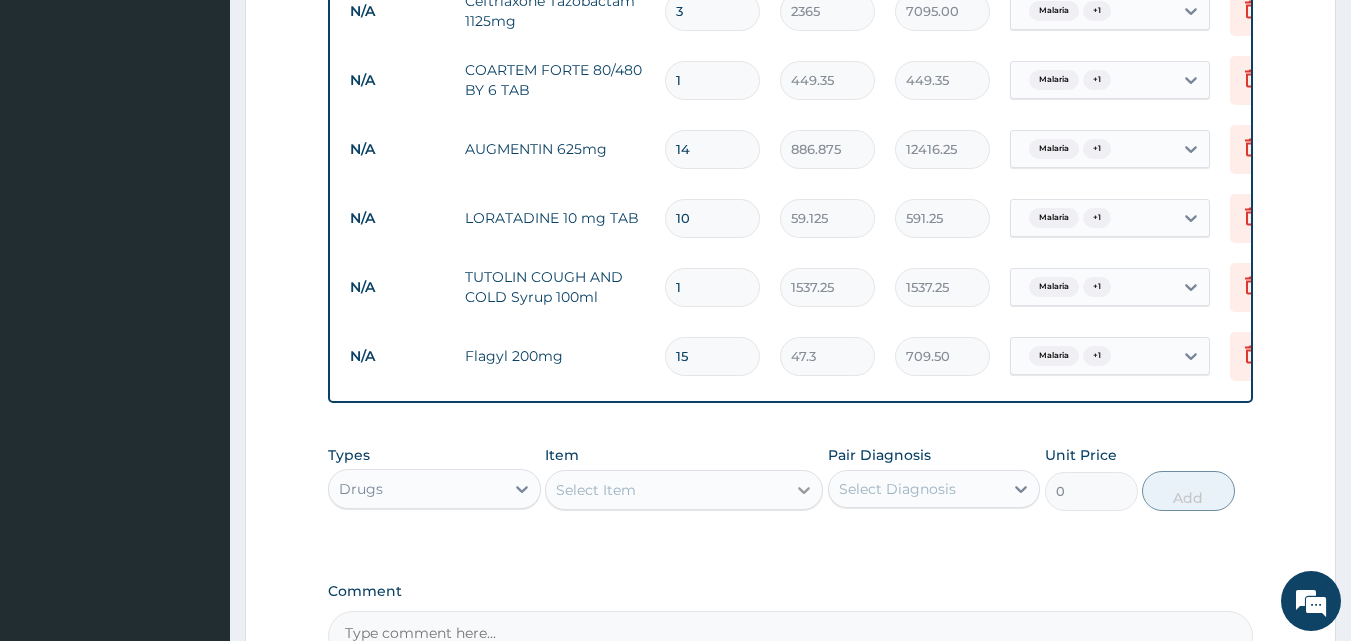 click 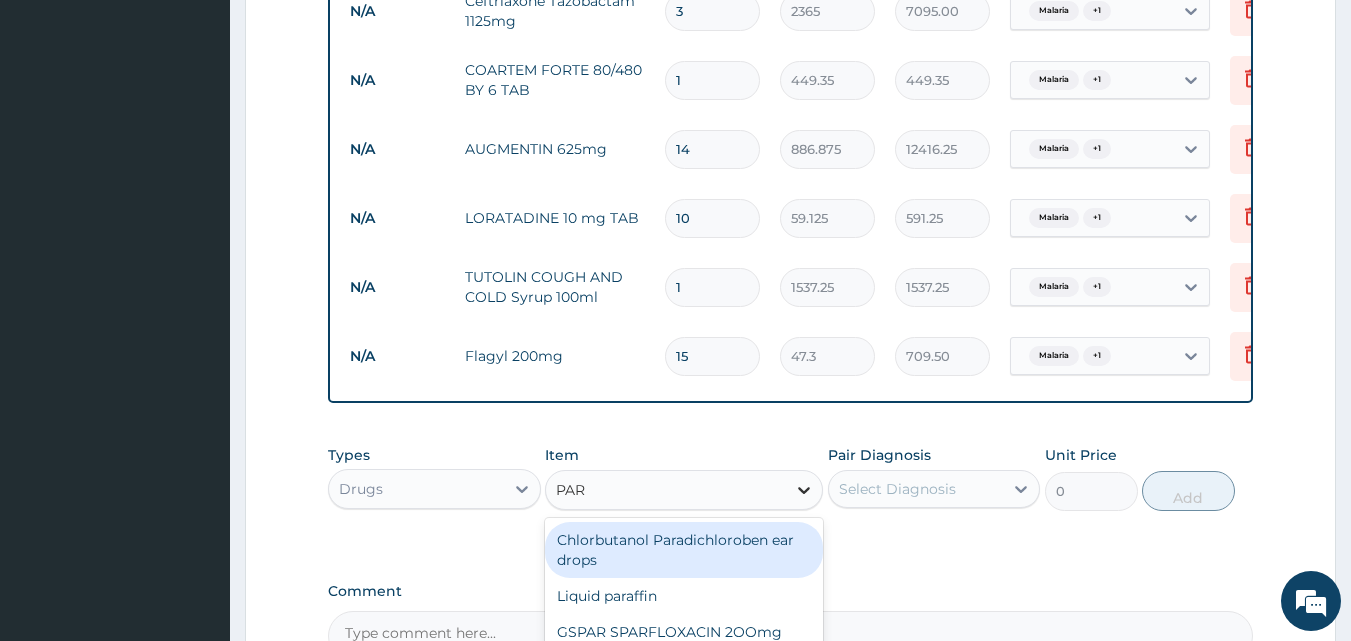type on "PARA" 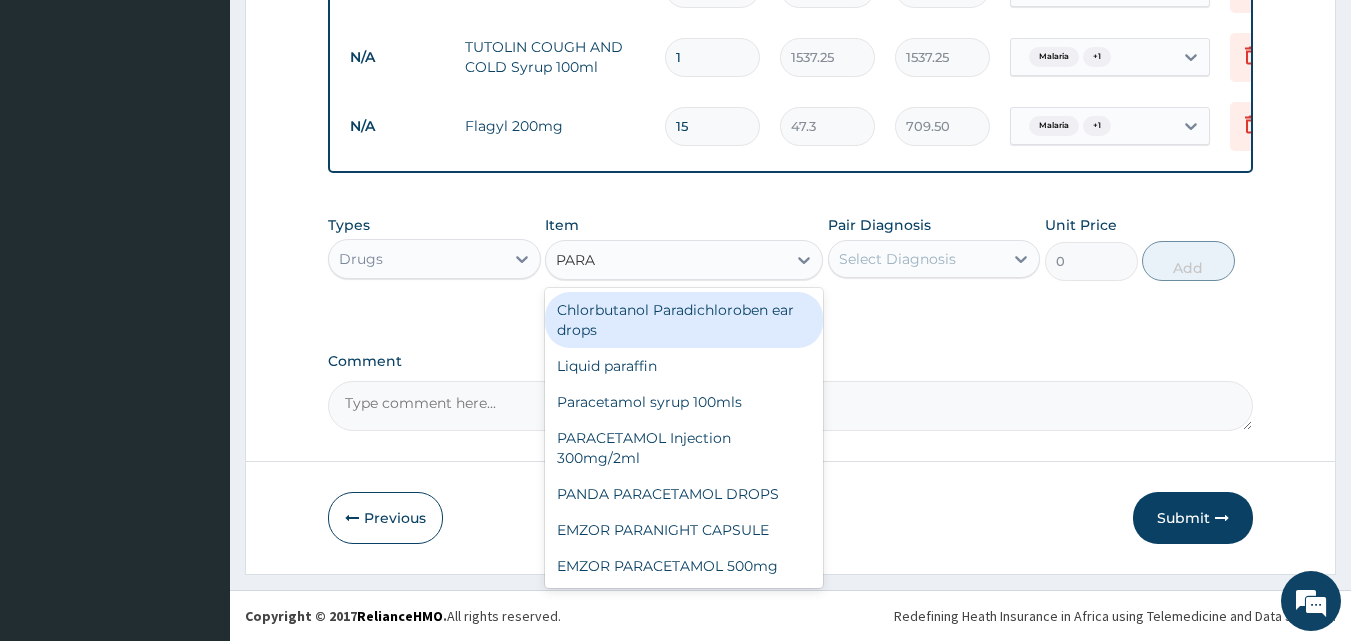 scroll, scrollTop: 1353, scrollLeft: 0, axis: vertical 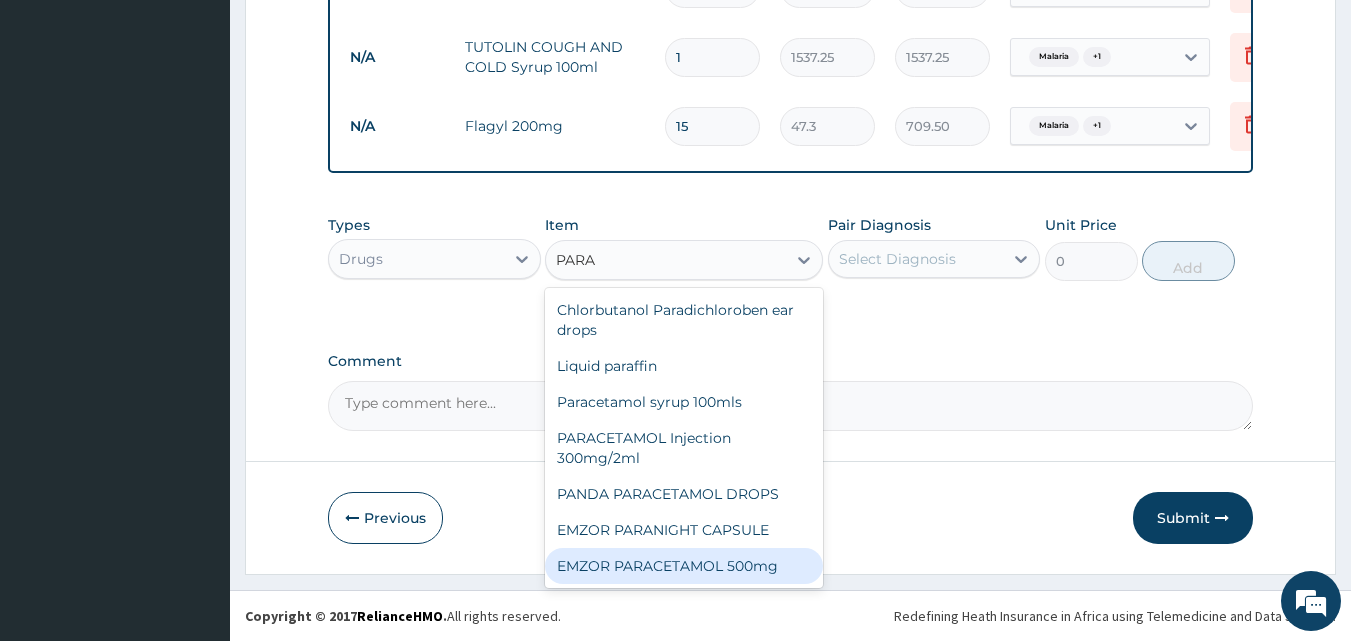 click on "EMZOR PARACETAMOL 500mg" at bounding box center (684, 566) 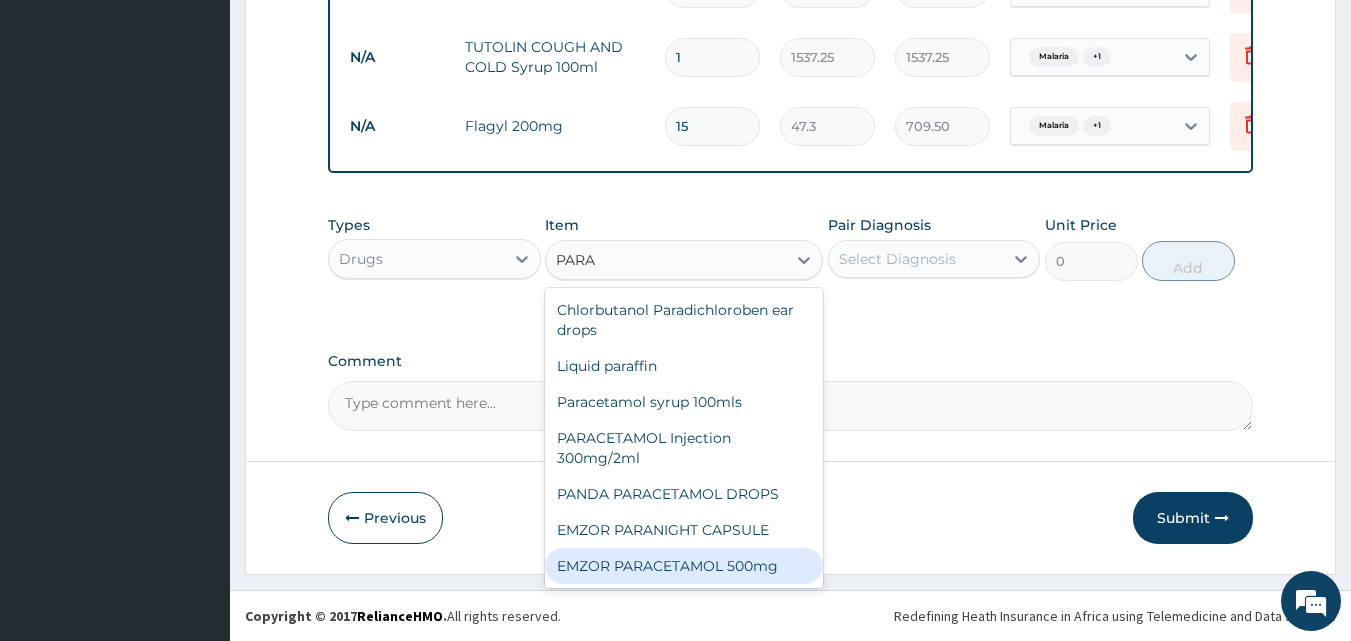 type 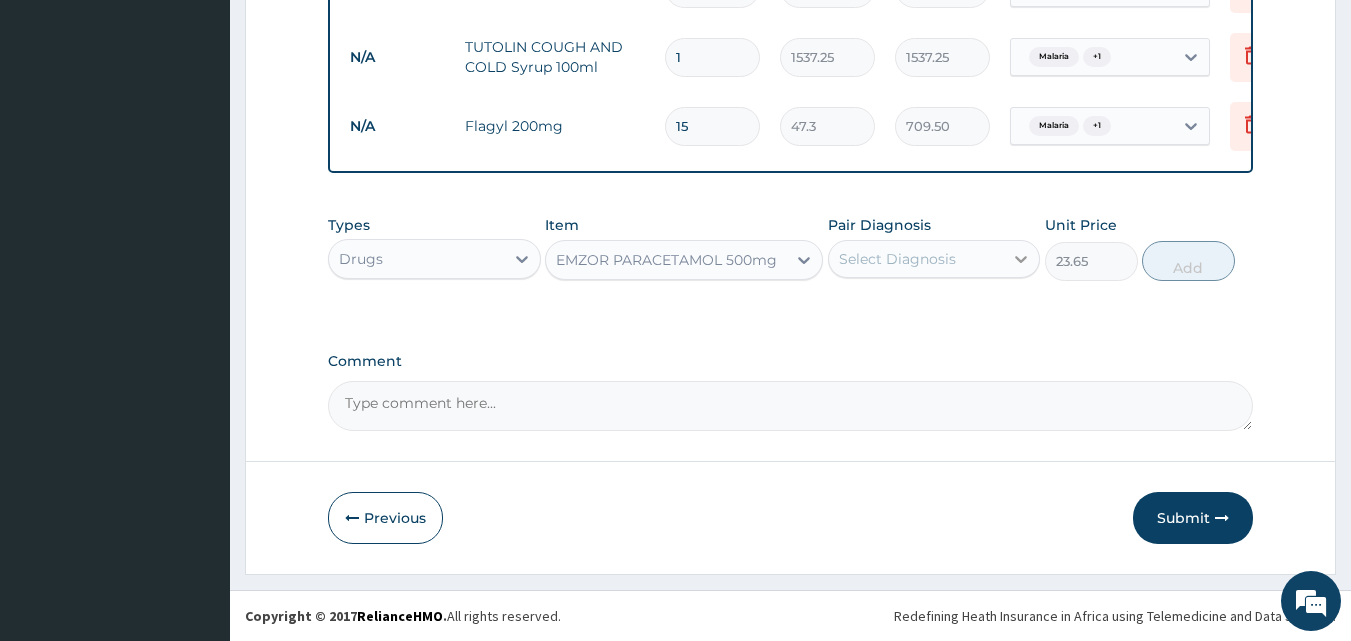 click 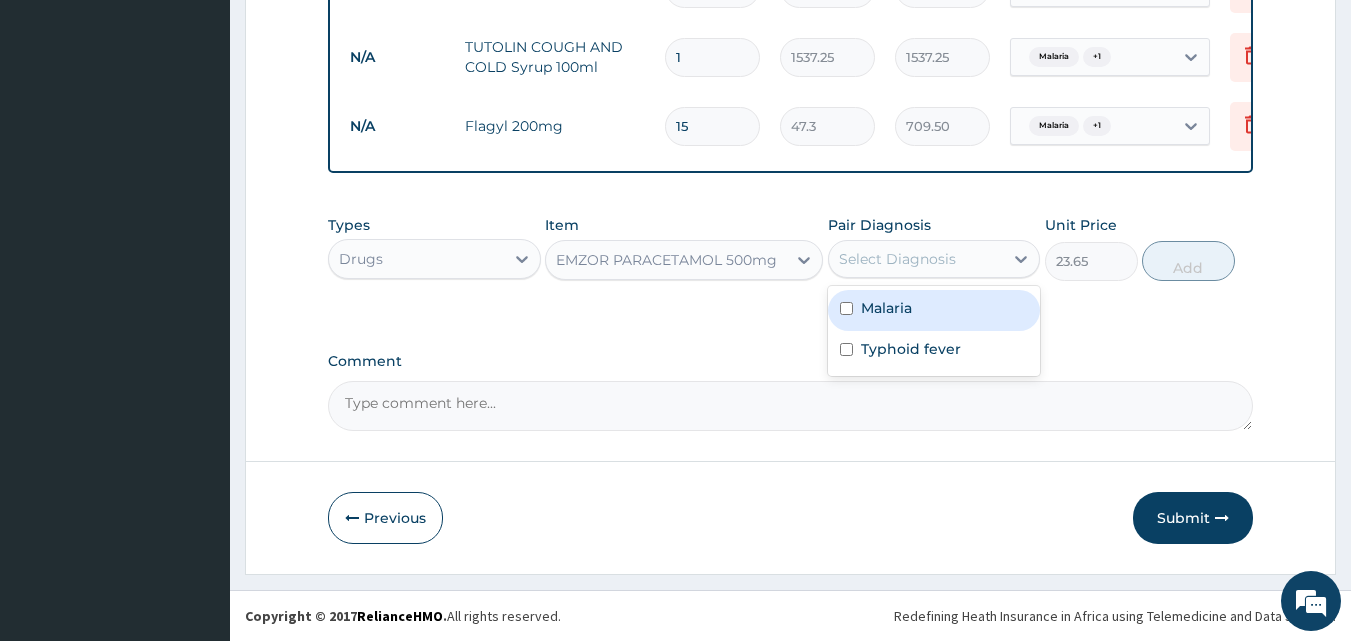 click on "Malaria" at bounding box center (934, 310) 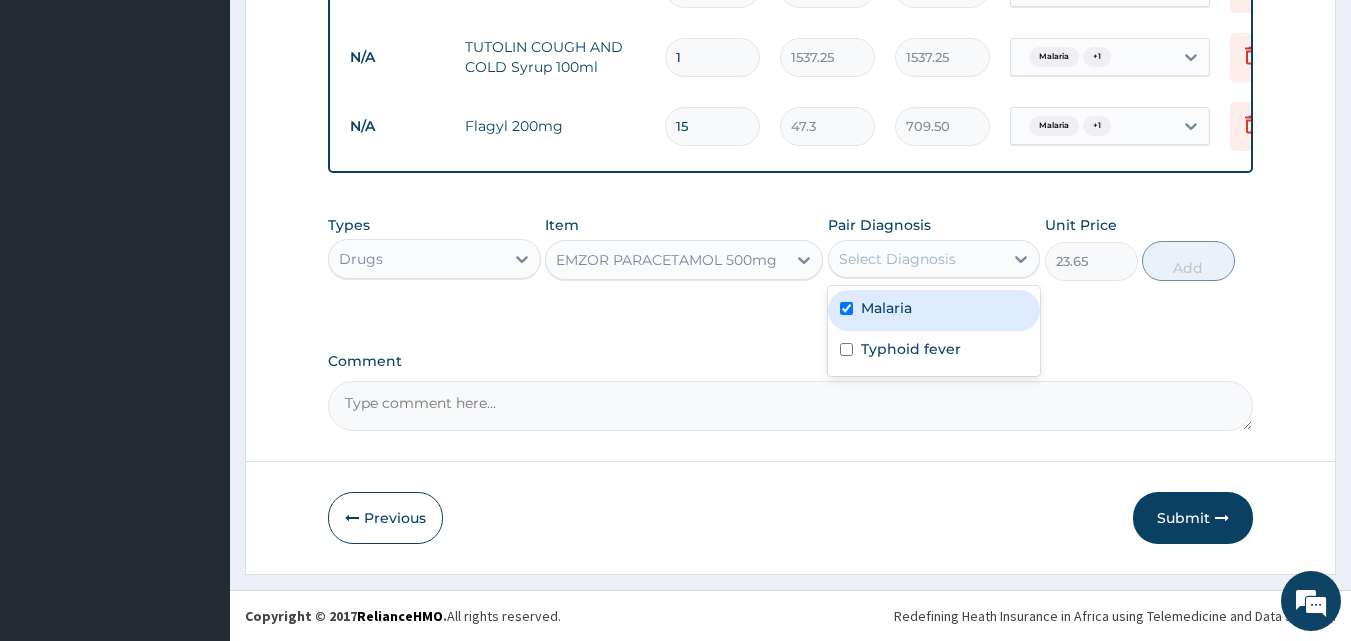 checkbox on "true" 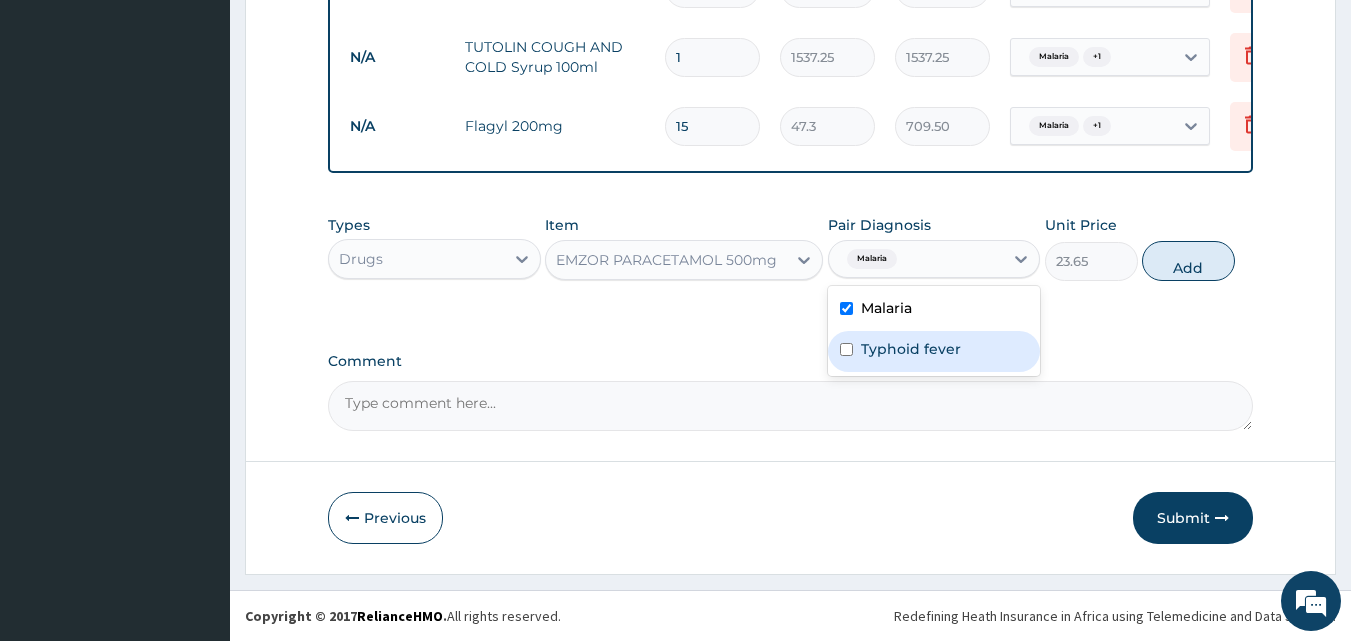 click at bounding box center (846, 349) 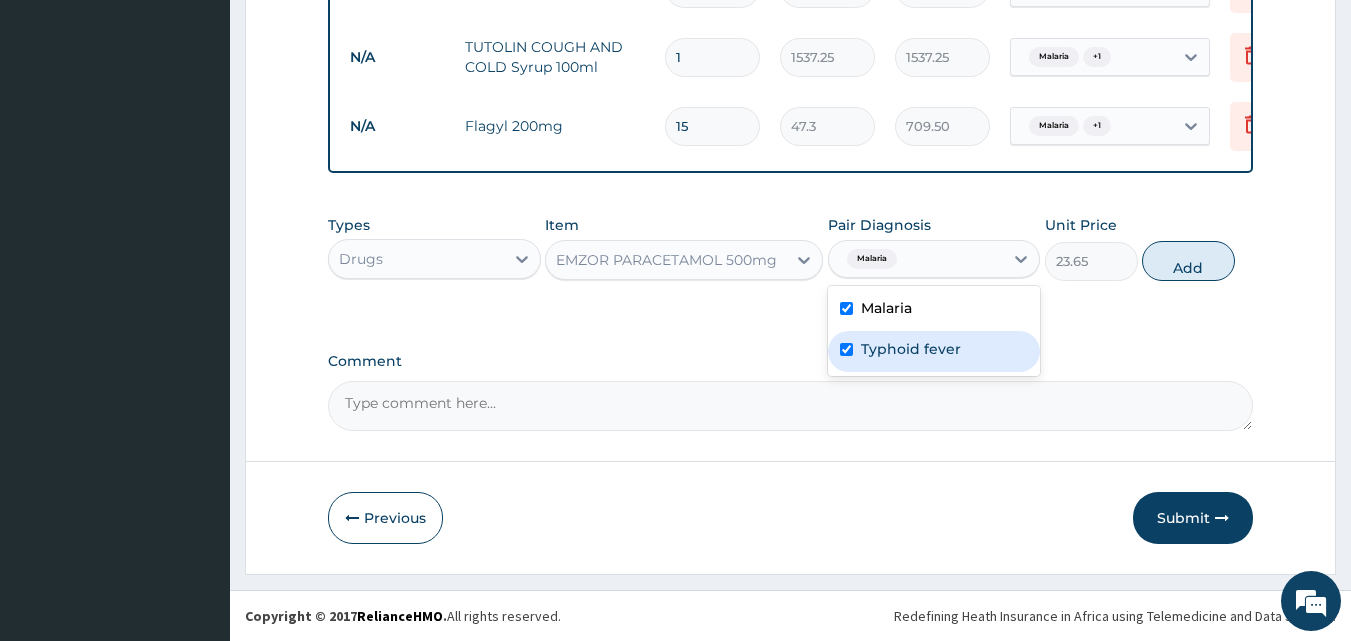 checkbox on "true" 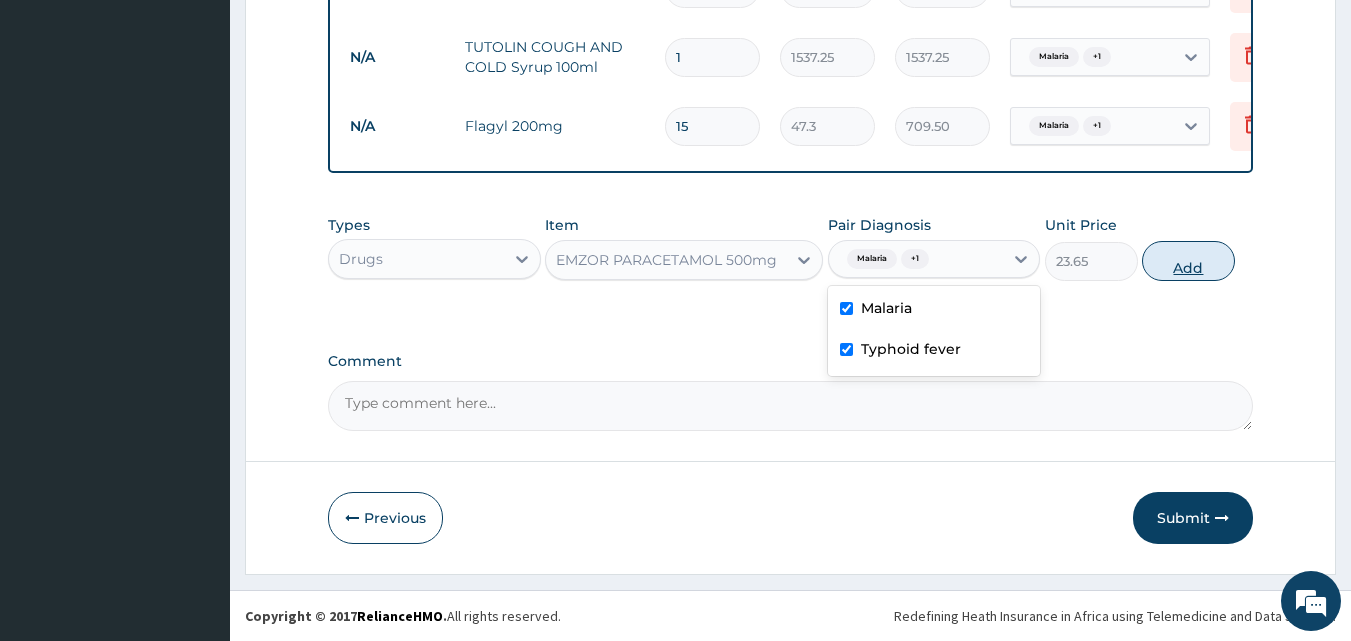 click on "Add" at bounding box center [1188, 261] 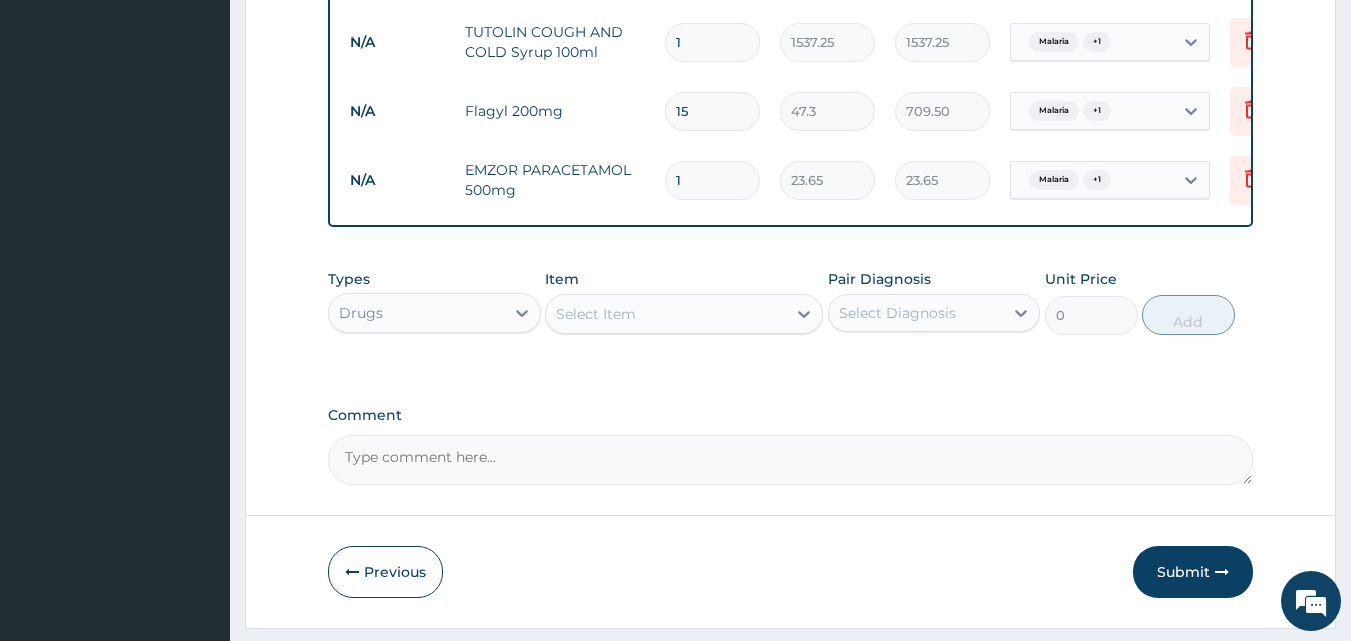 type on "18" 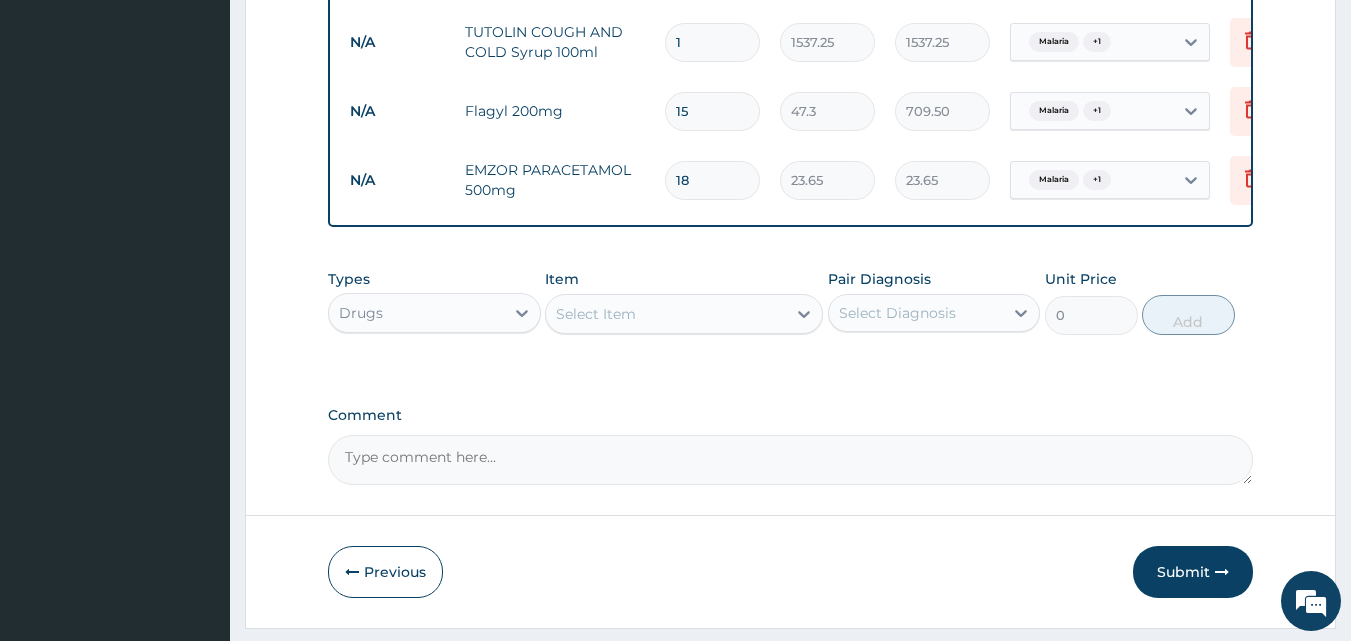 type on "425.70" 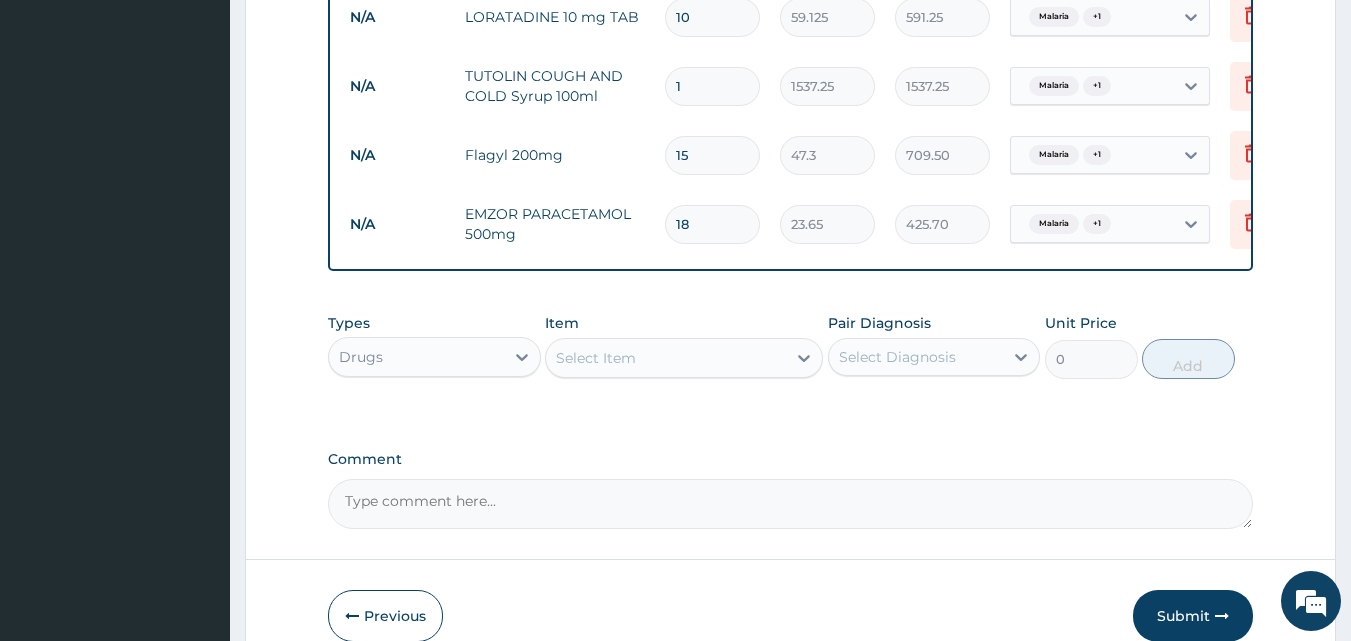 scroll, scrollTop: 1315, scrollLeft: 0, axis: vertical 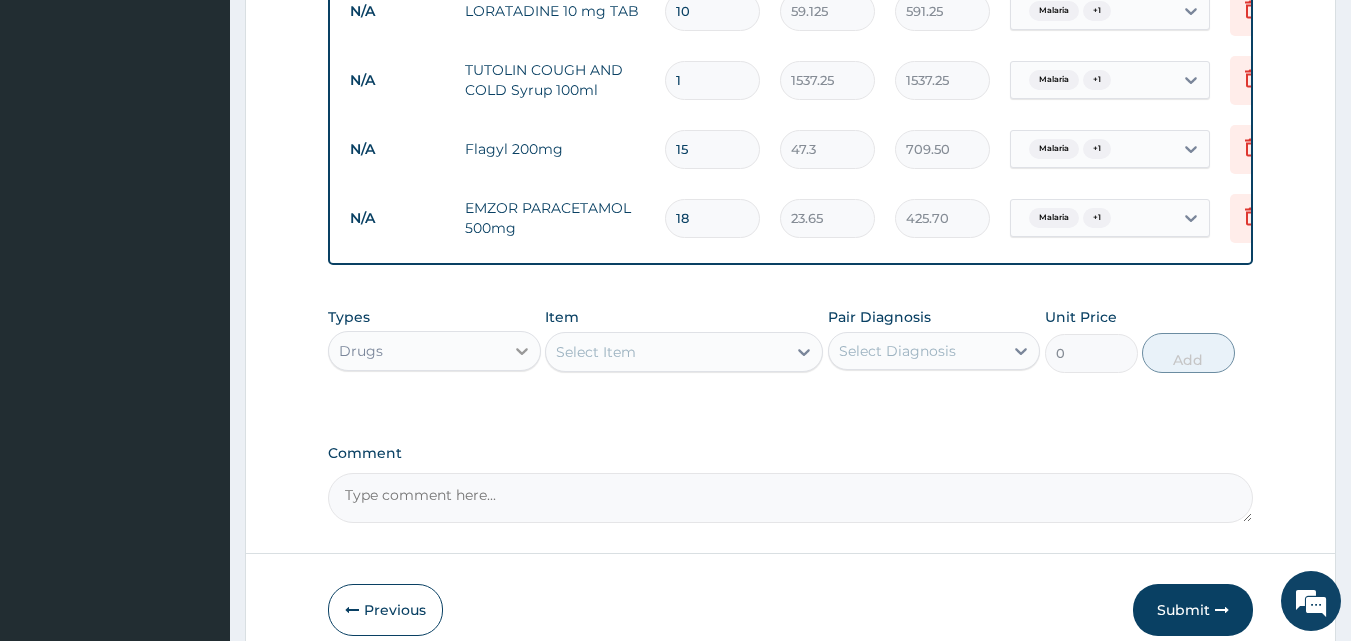 type on "18" 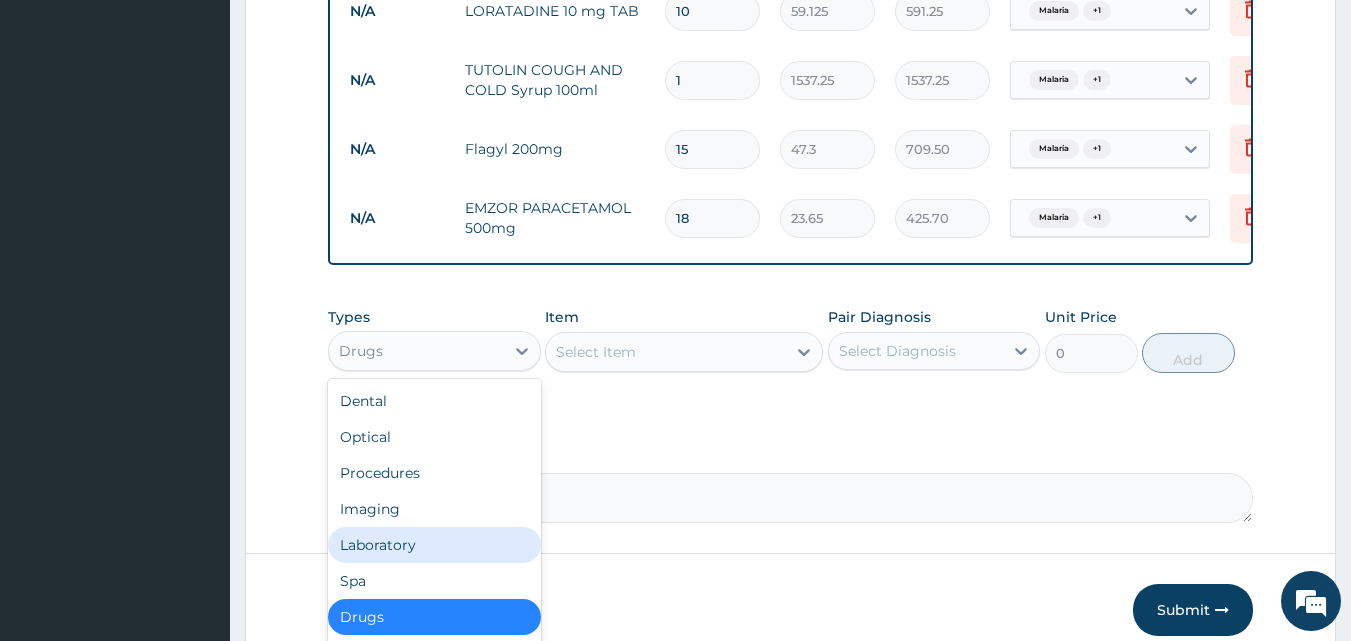 click on "Laboratory" at bounding box center [434, 545] 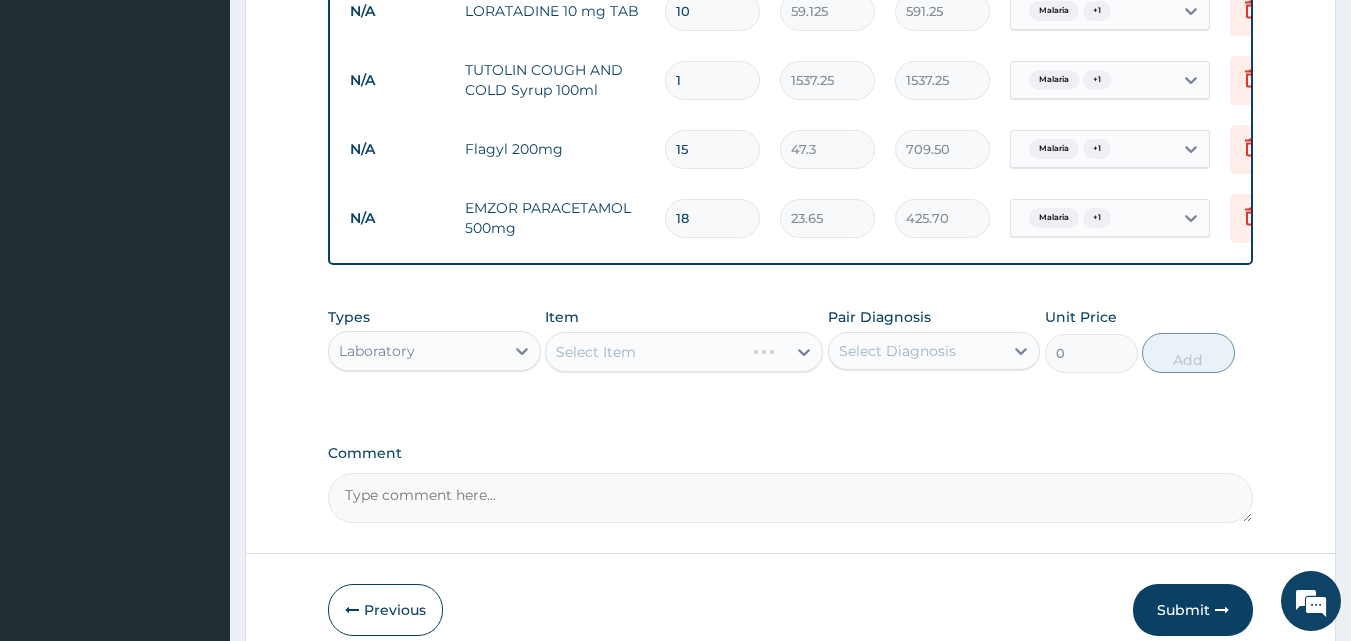 click on "Select Item" at bounding box center (684, 352) 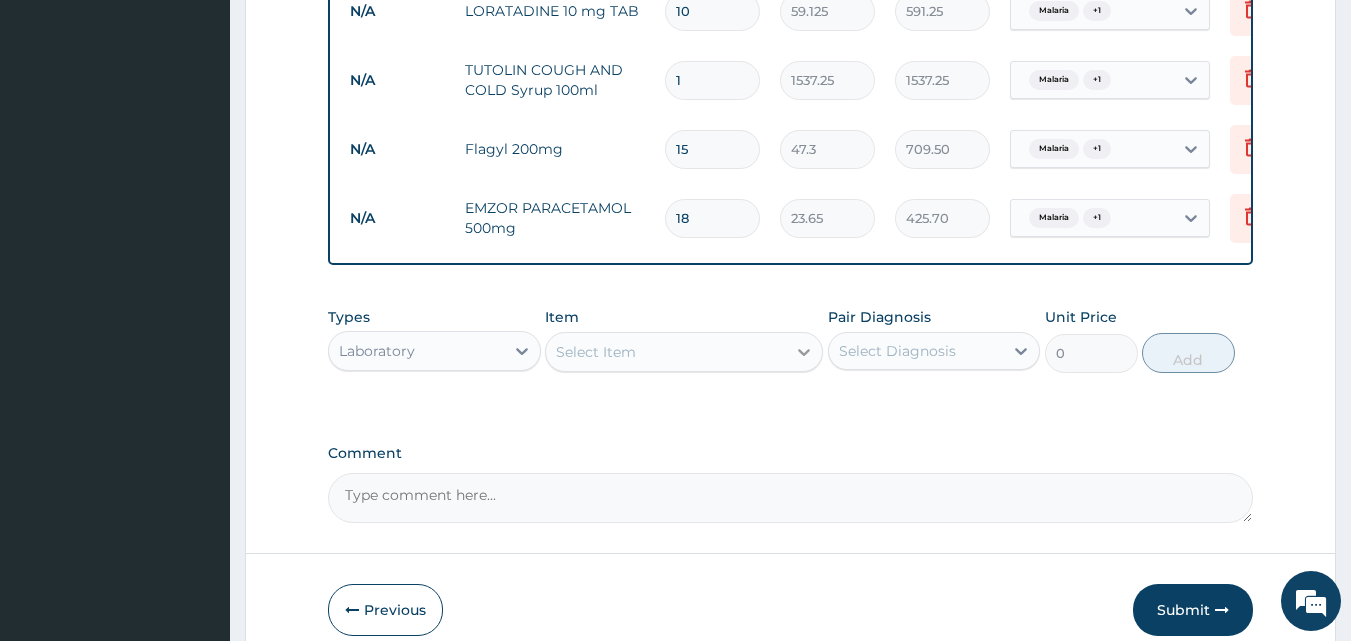 click 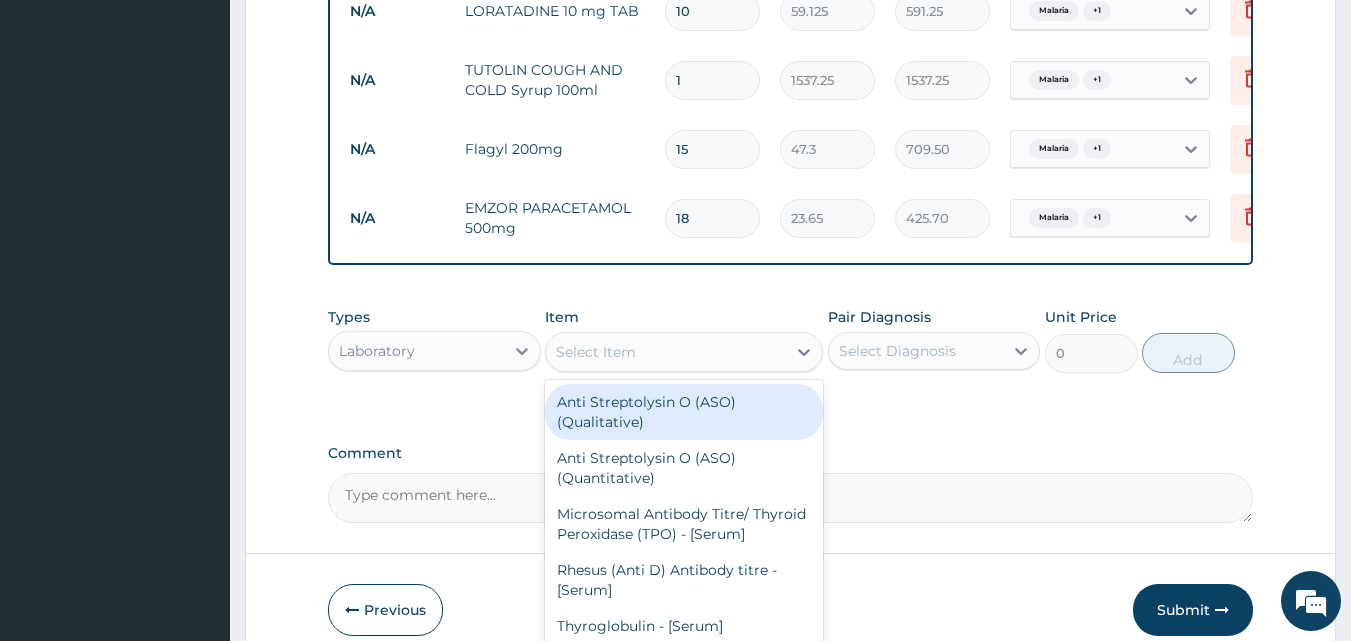 click on "Select Item" at bounding box center (666, 352) 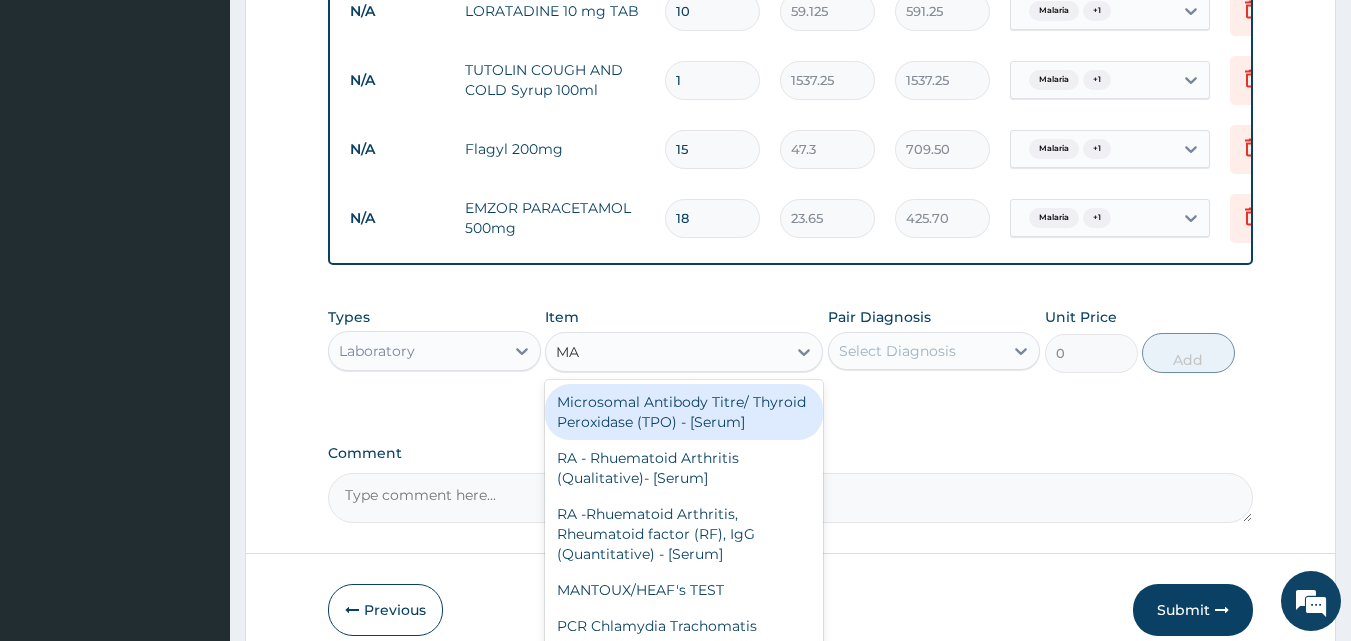 type on "MAL" 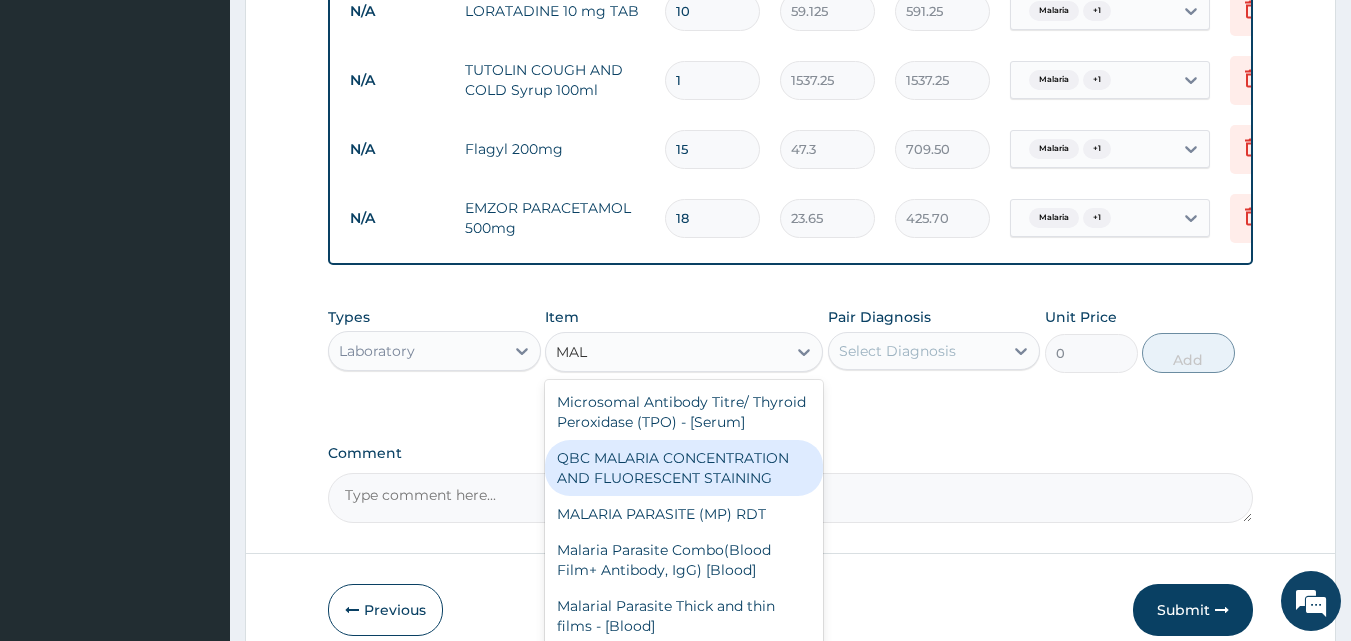 click on "QBC MALARIA CONCENTRATION AND FLUORESCENT STAINING" at bounding box center [684, 468] 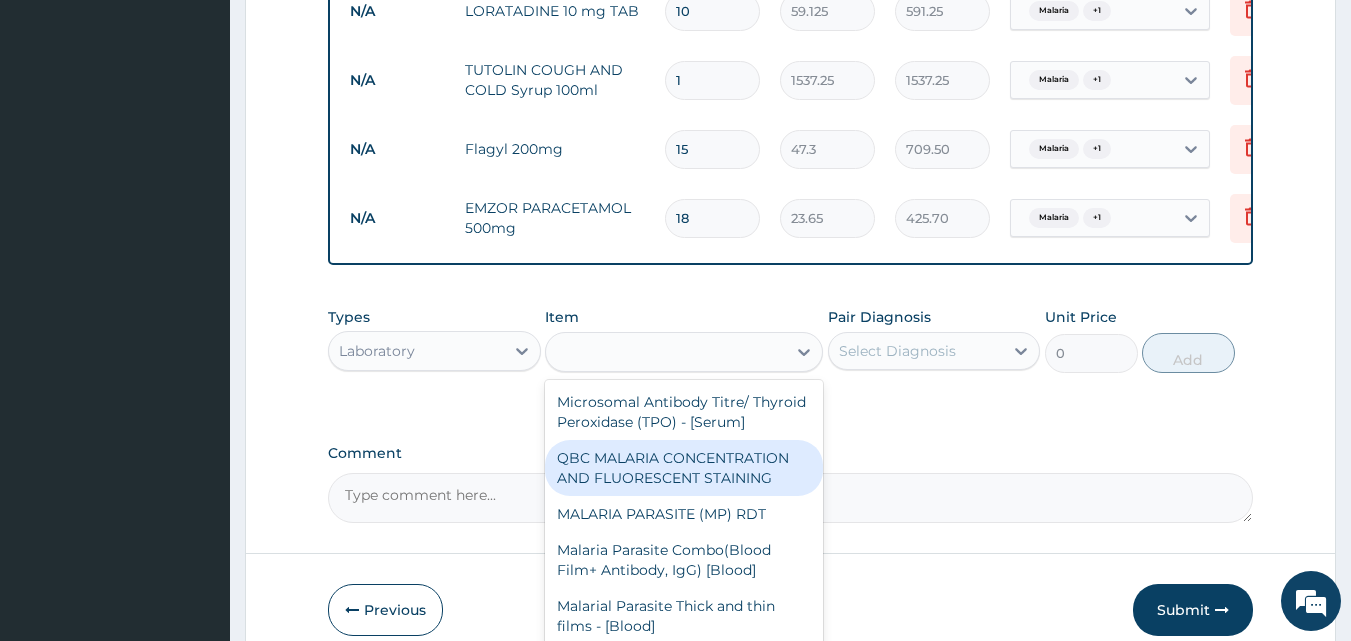 type on "1612.5" 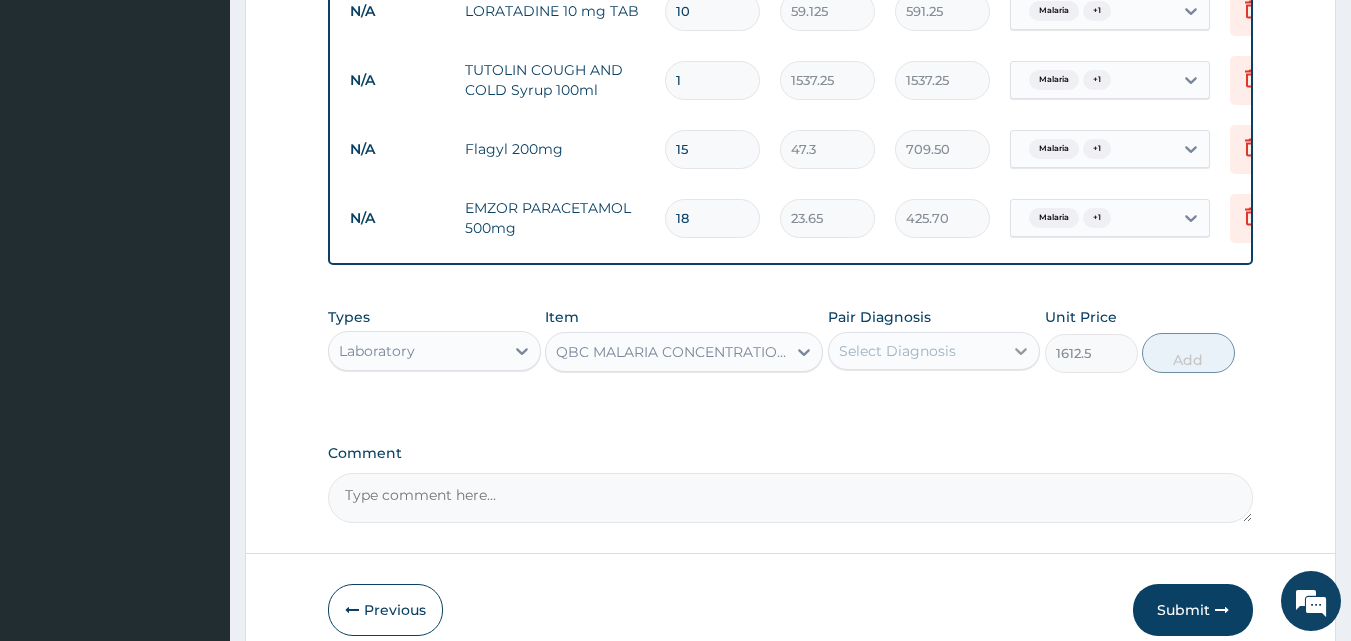 click 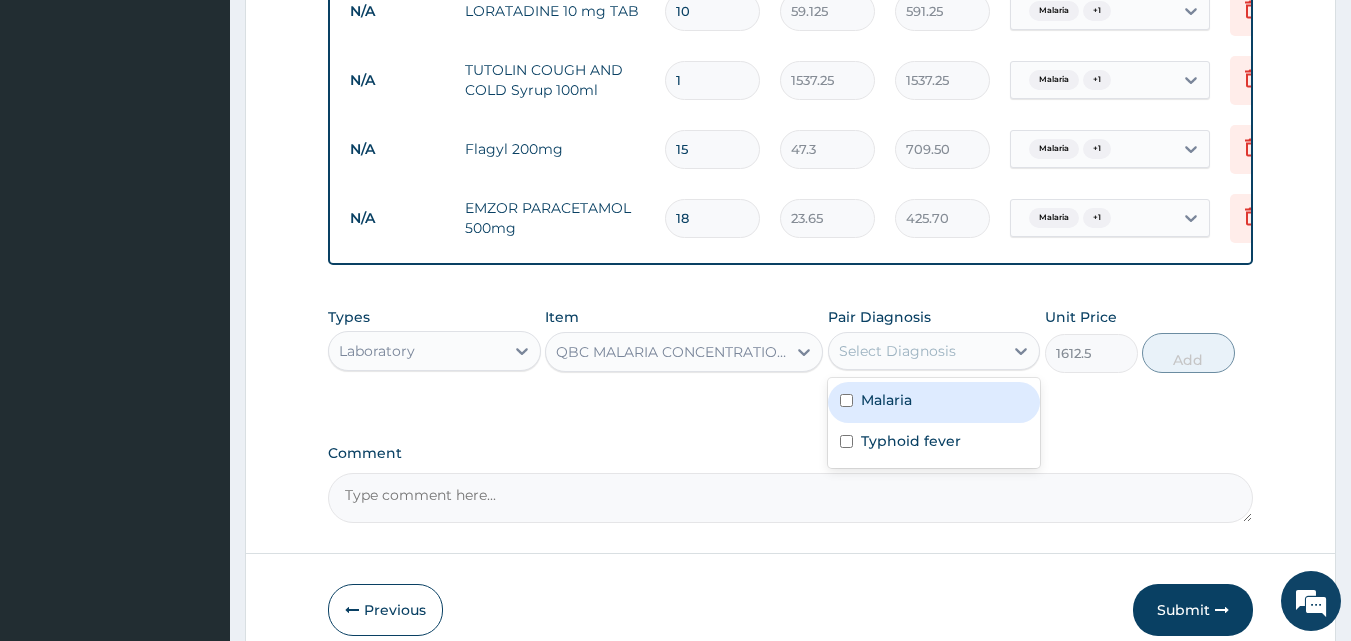 click at bounding box center [846, 400] 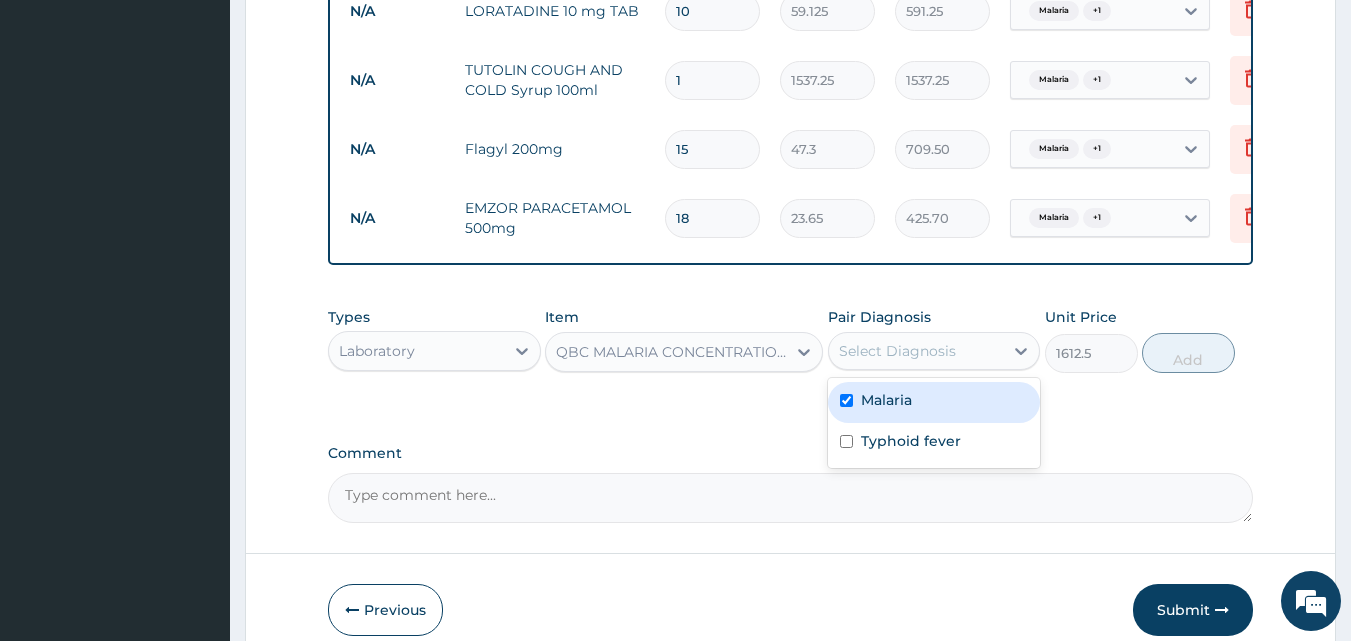 checkbox on "true" 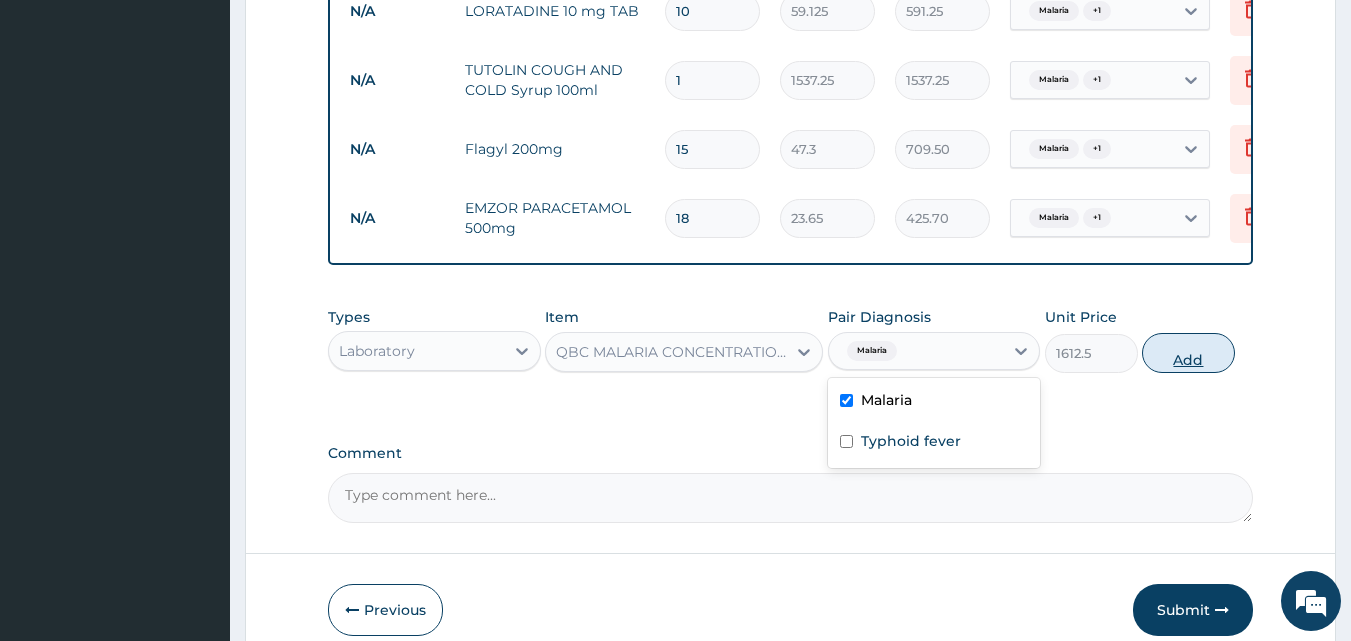 click on "Add" at bounding box center (1188, 353) 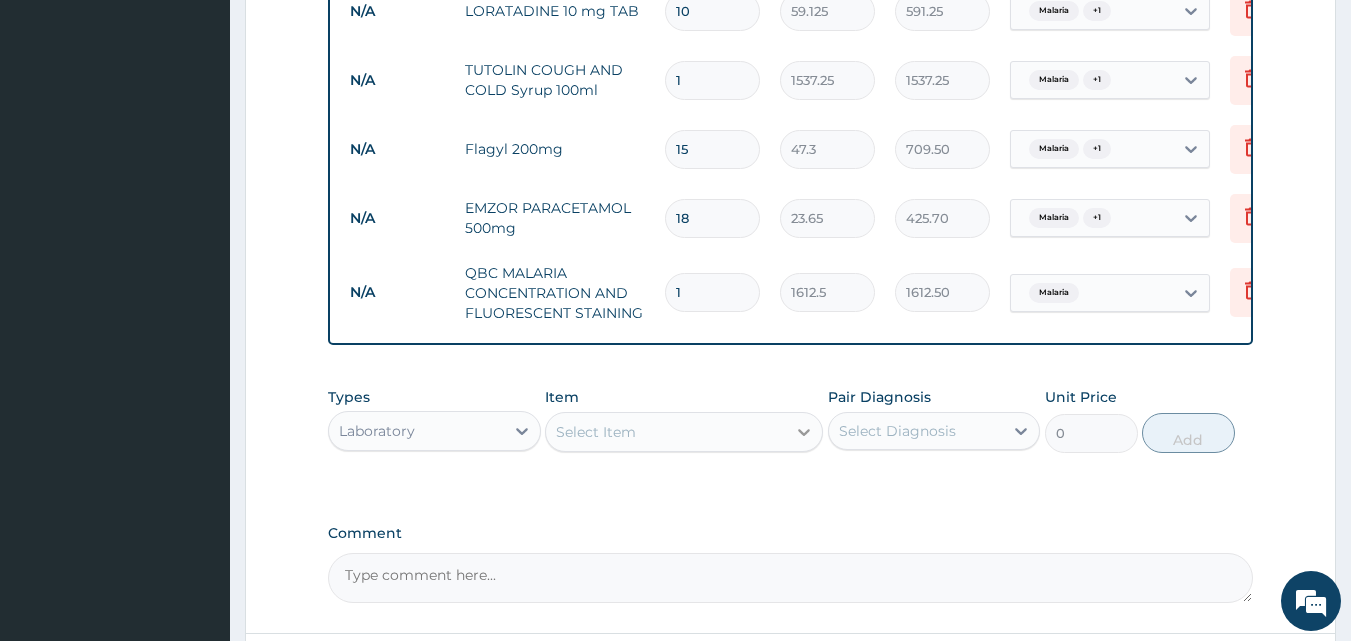 click 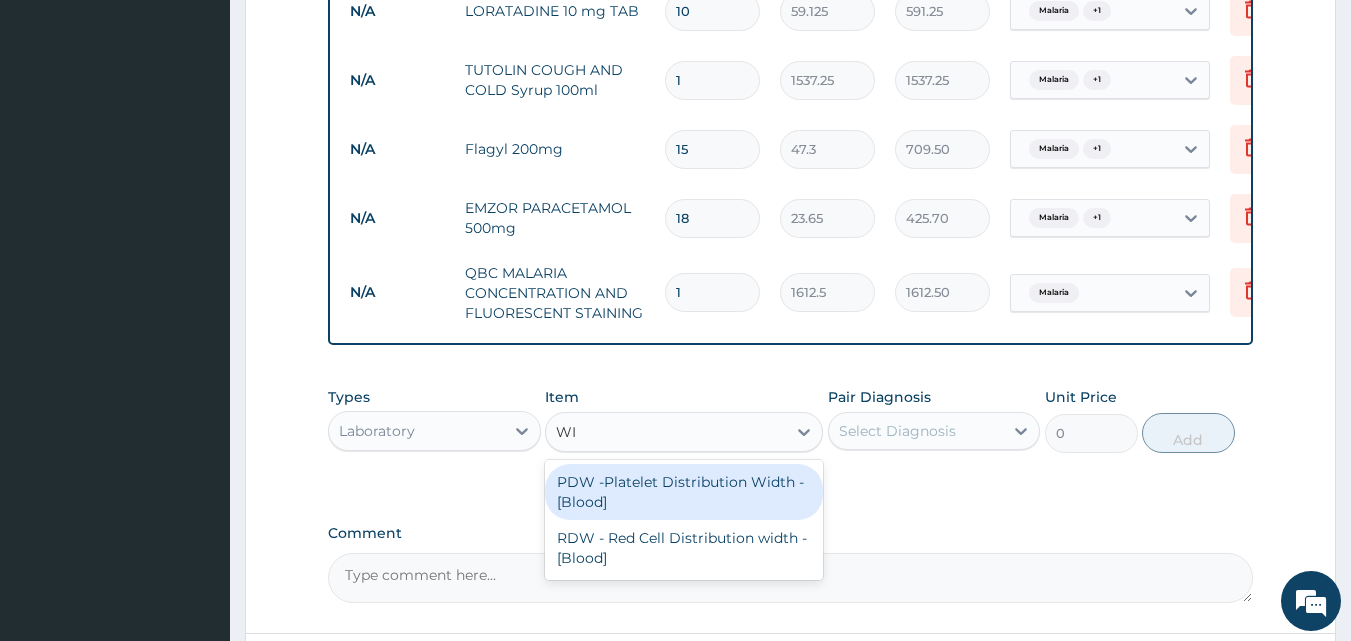 type on "W" 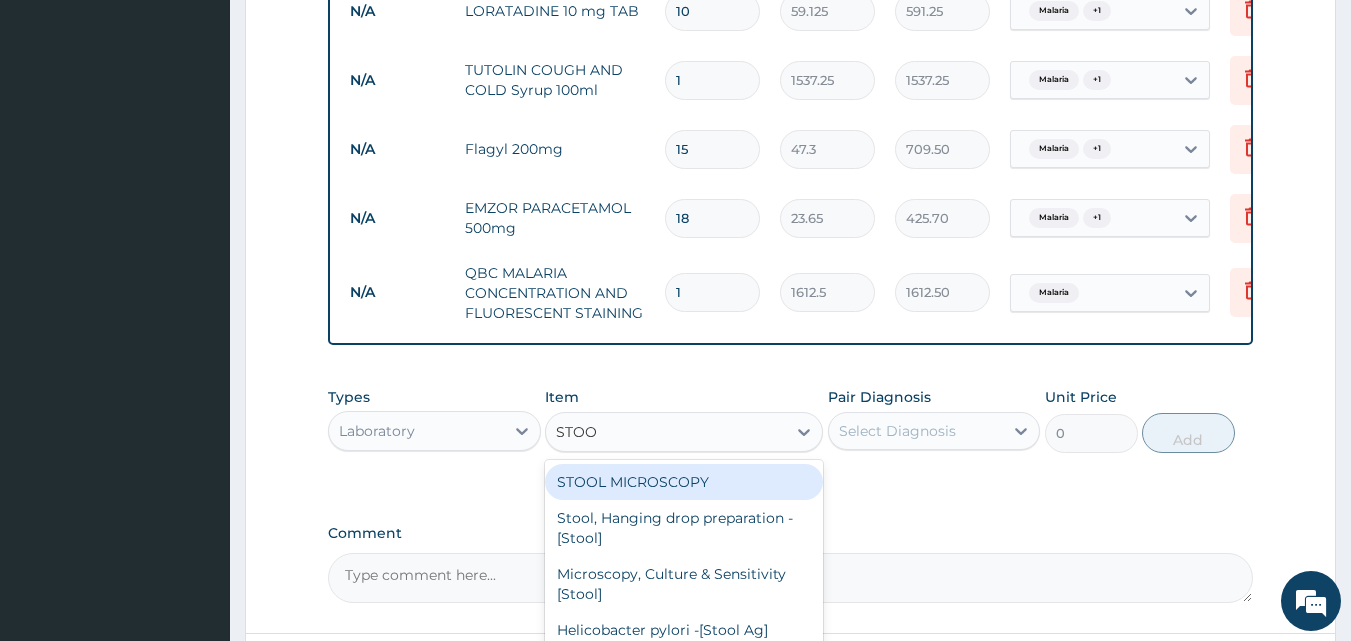 type on "STOOL" 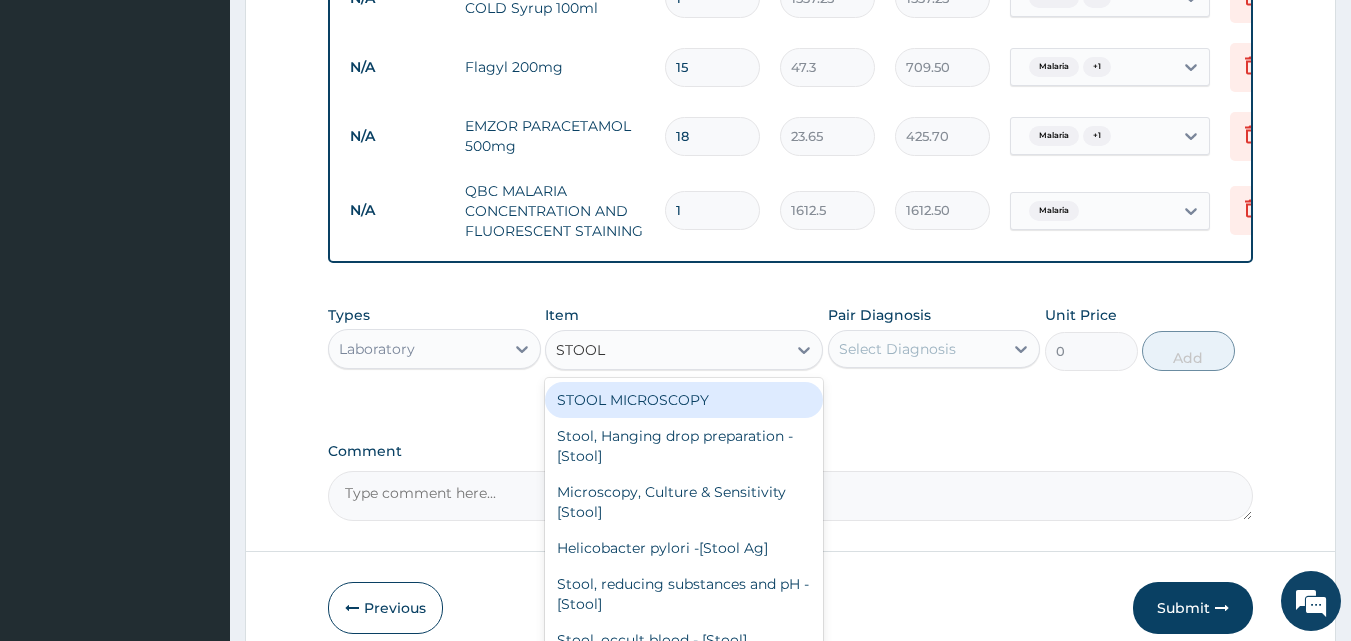 scroll, scrollTop: 1502, scrollLeft: 0, axis: vertical 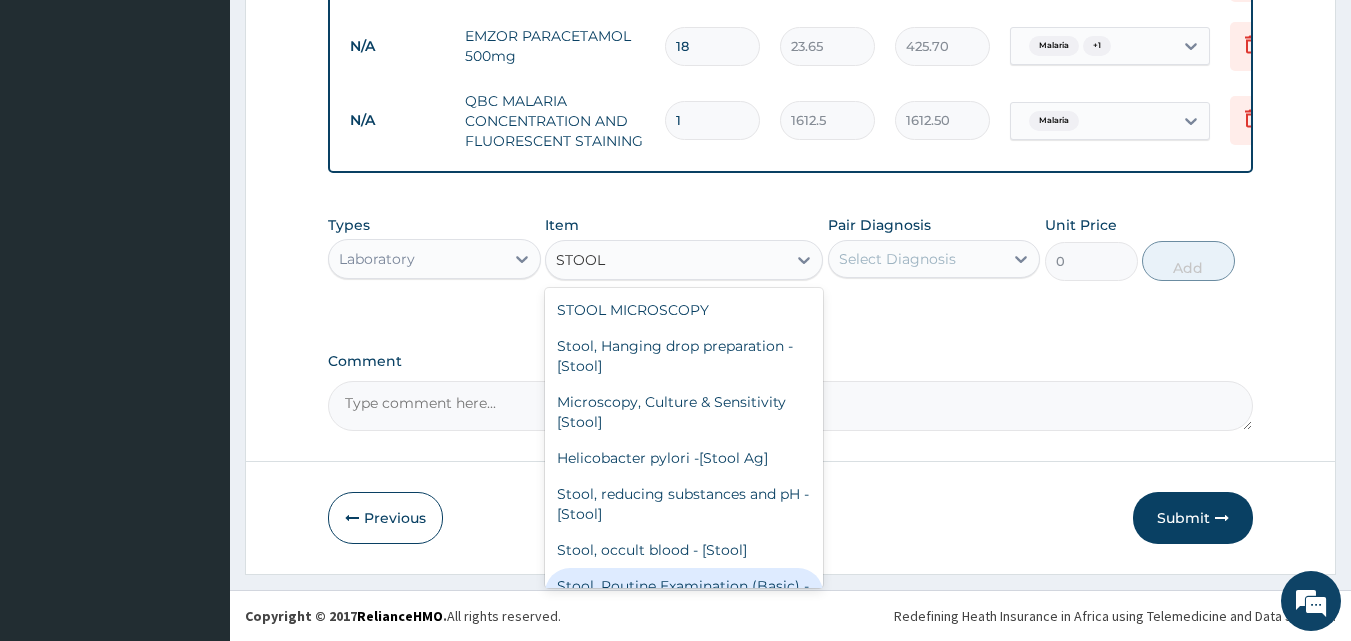 click on "Stool, Routine Examination (Basic) - [Stool]" at bounding box center (684, 596) 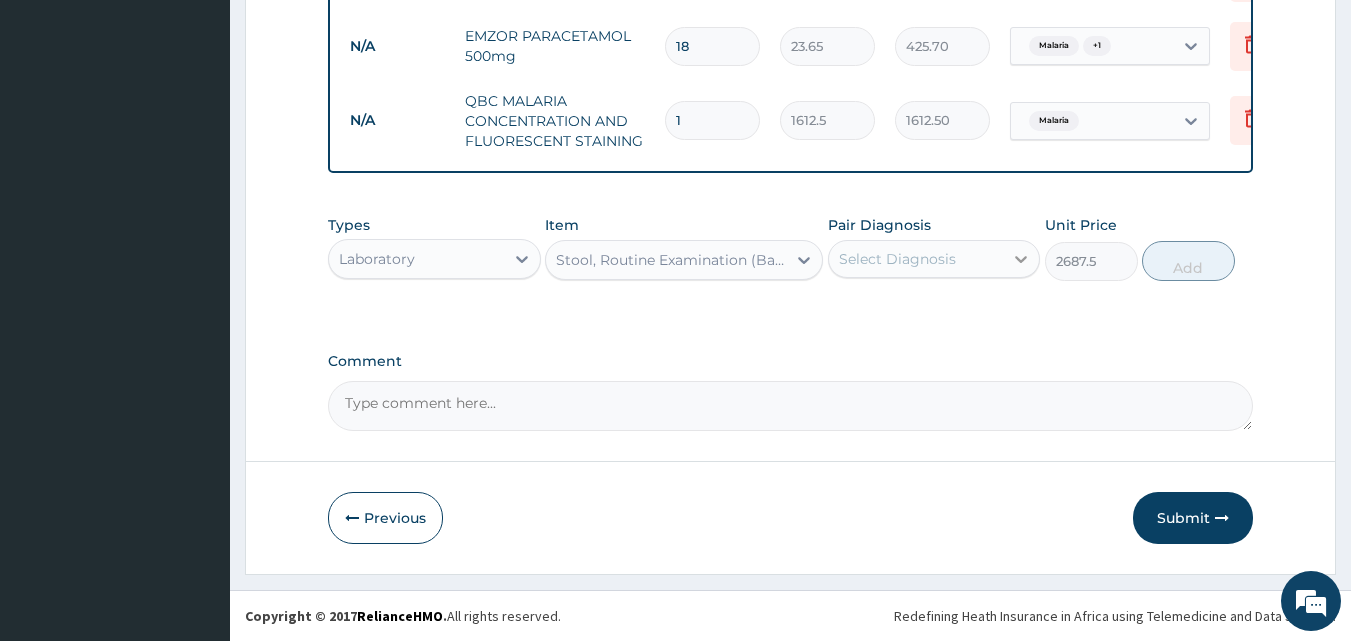 click 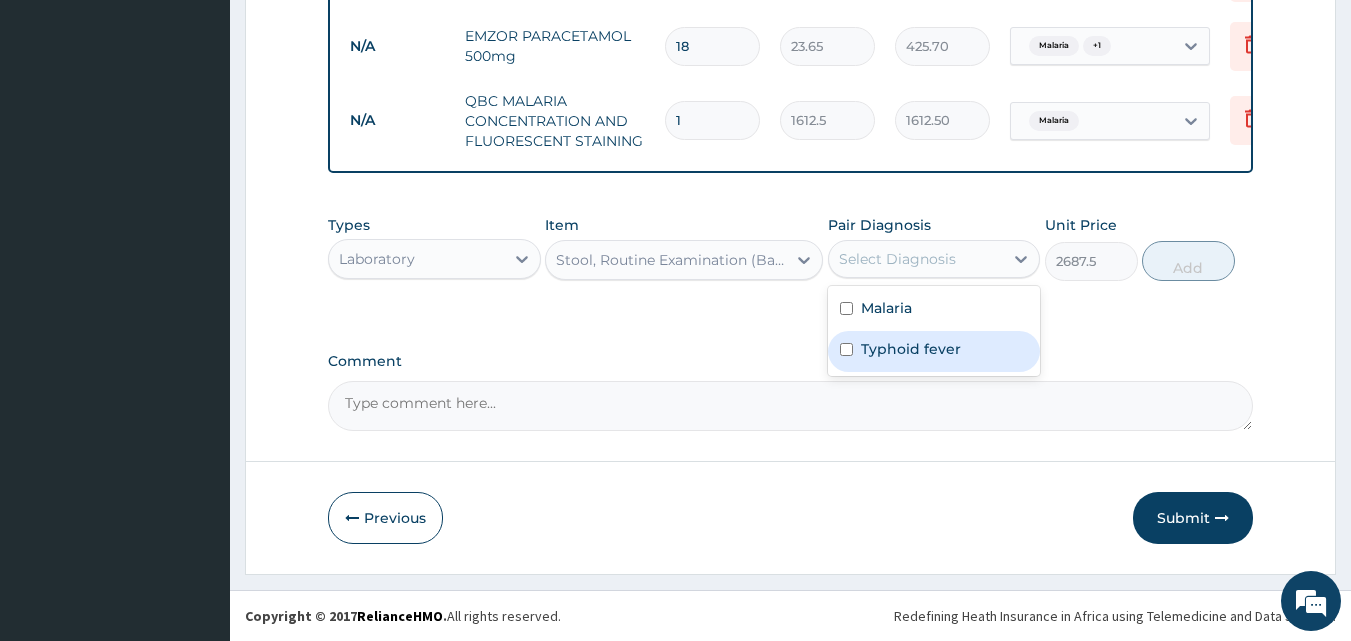 click at bounding box center (846, 349) 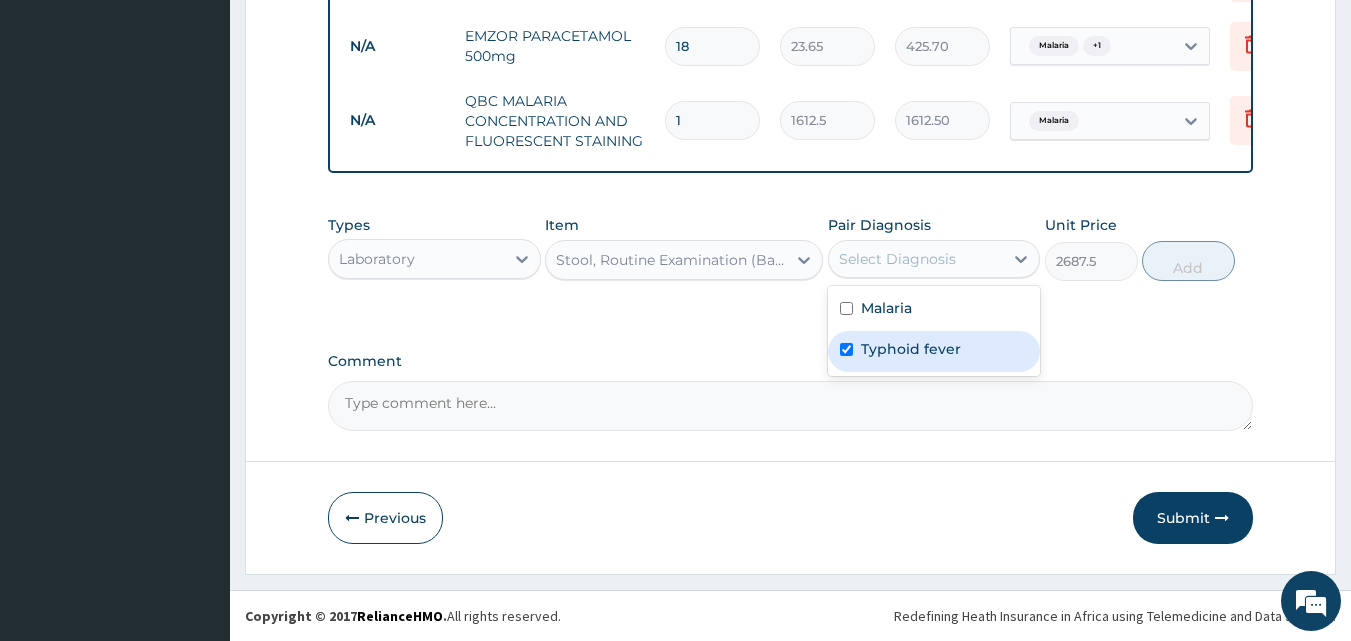 checkbox on "true" 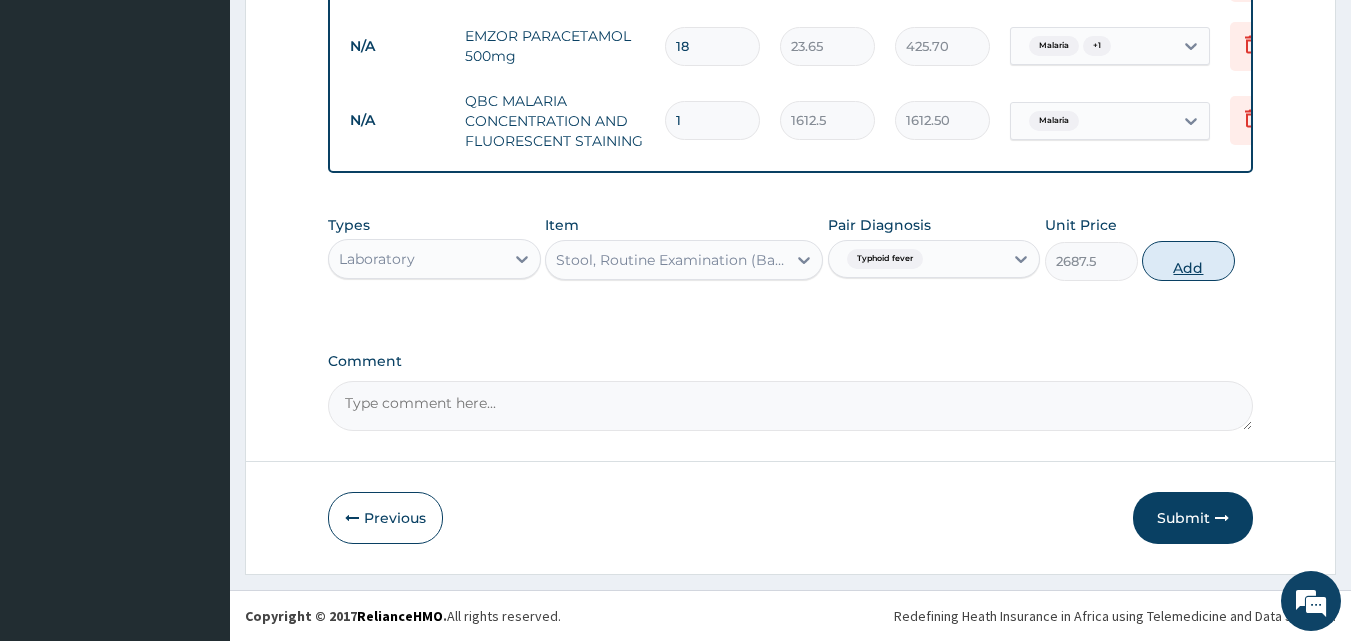 click on "Add" at bounding box center (1188, 261) 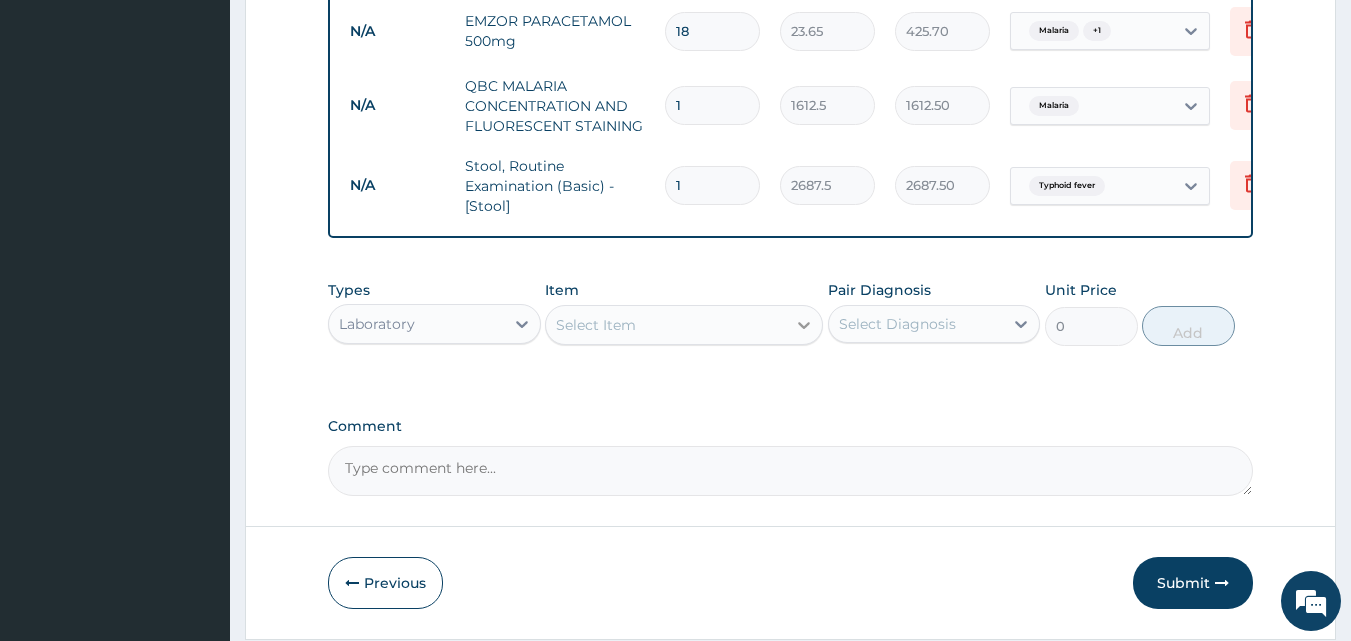 click 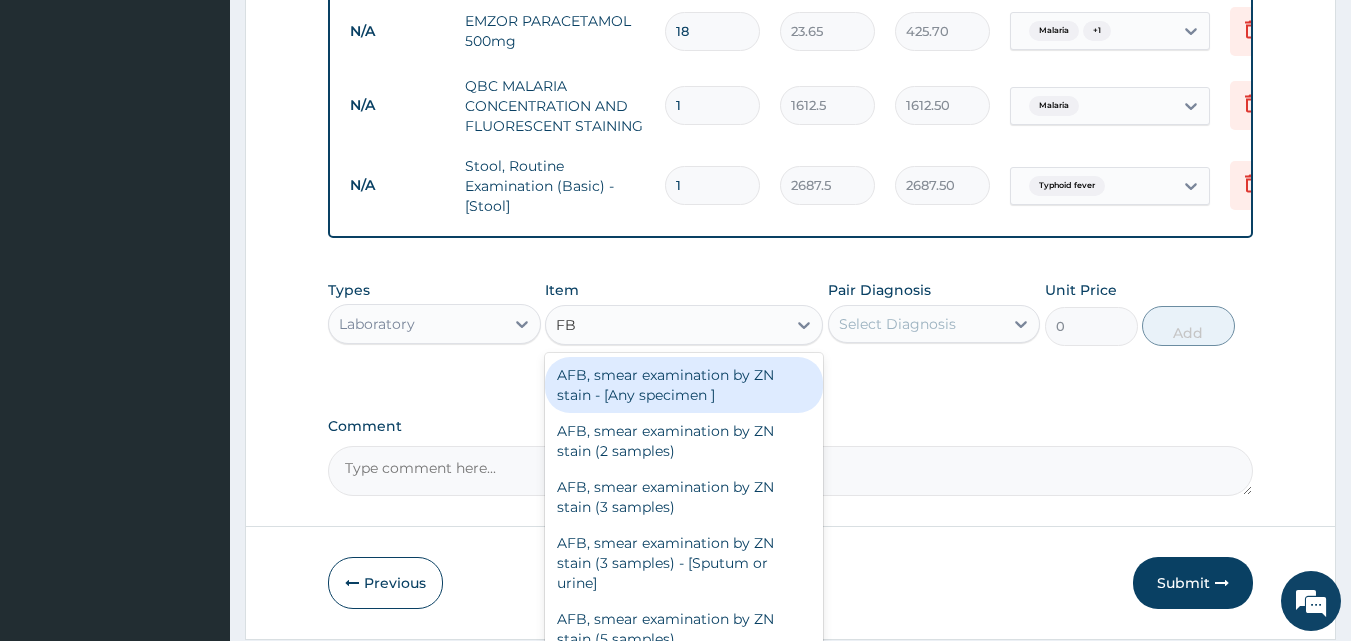 type on "FBC" 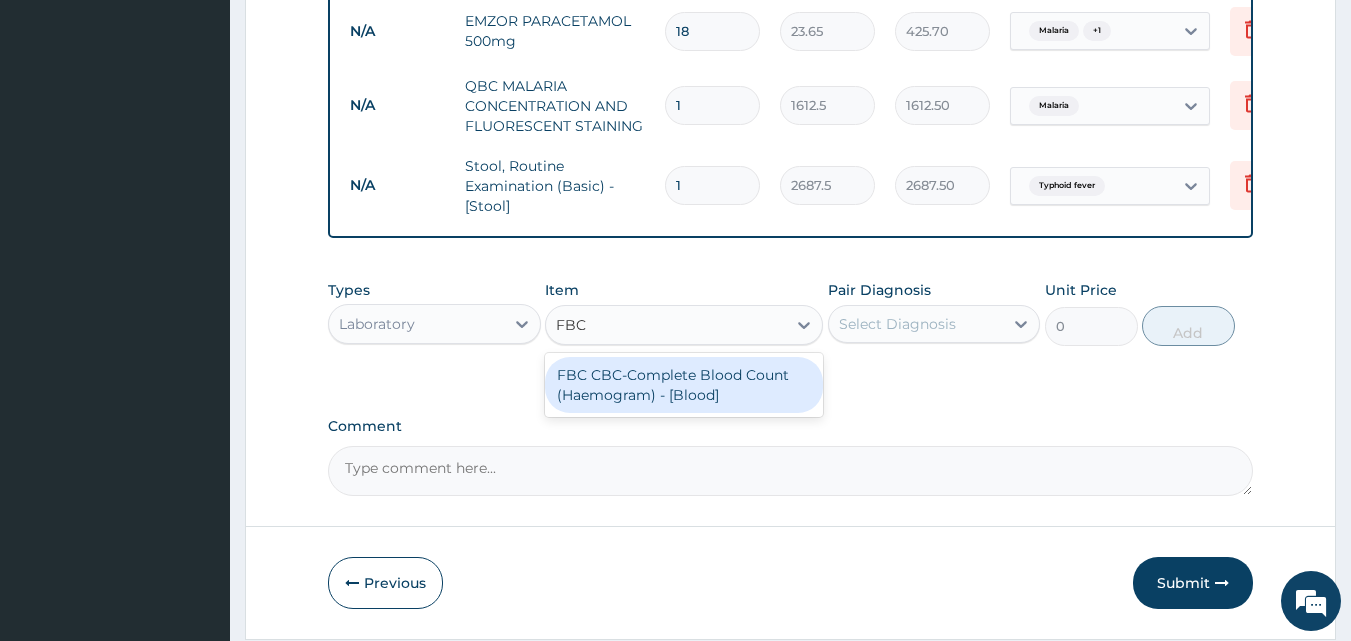 click on "FBC CBC-Complete Blood Count (Haemogram) - [Blood]" at bounding box center [684, 385] 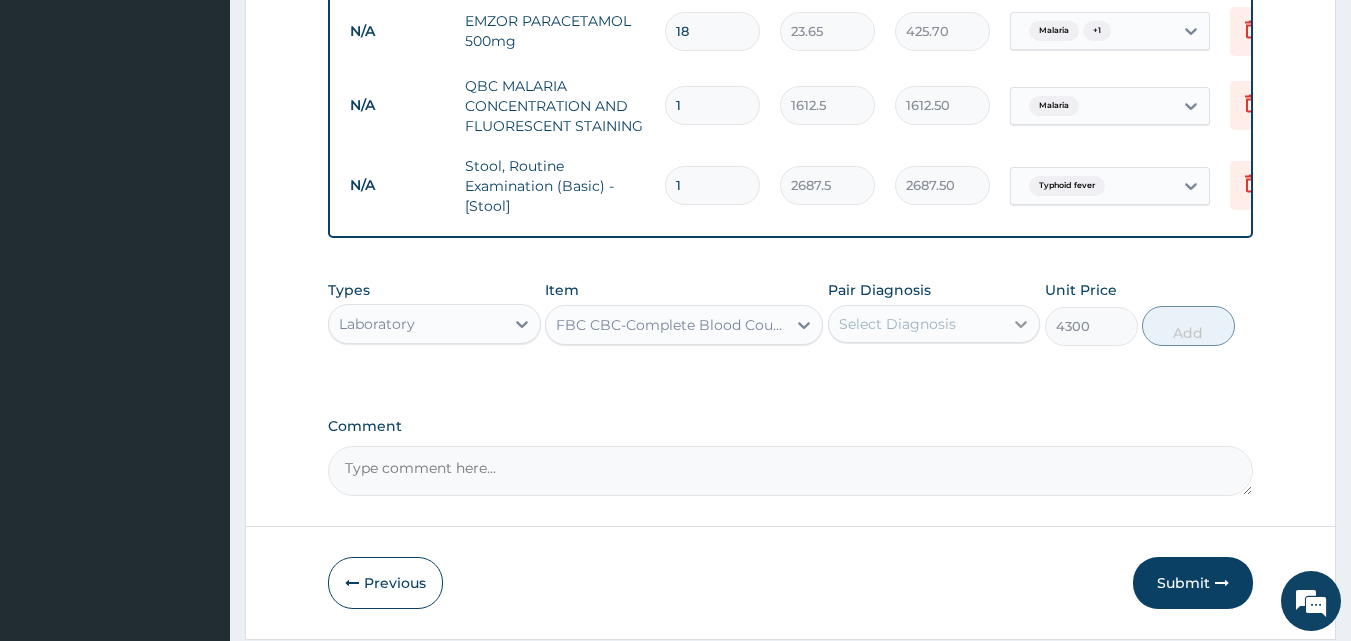 click 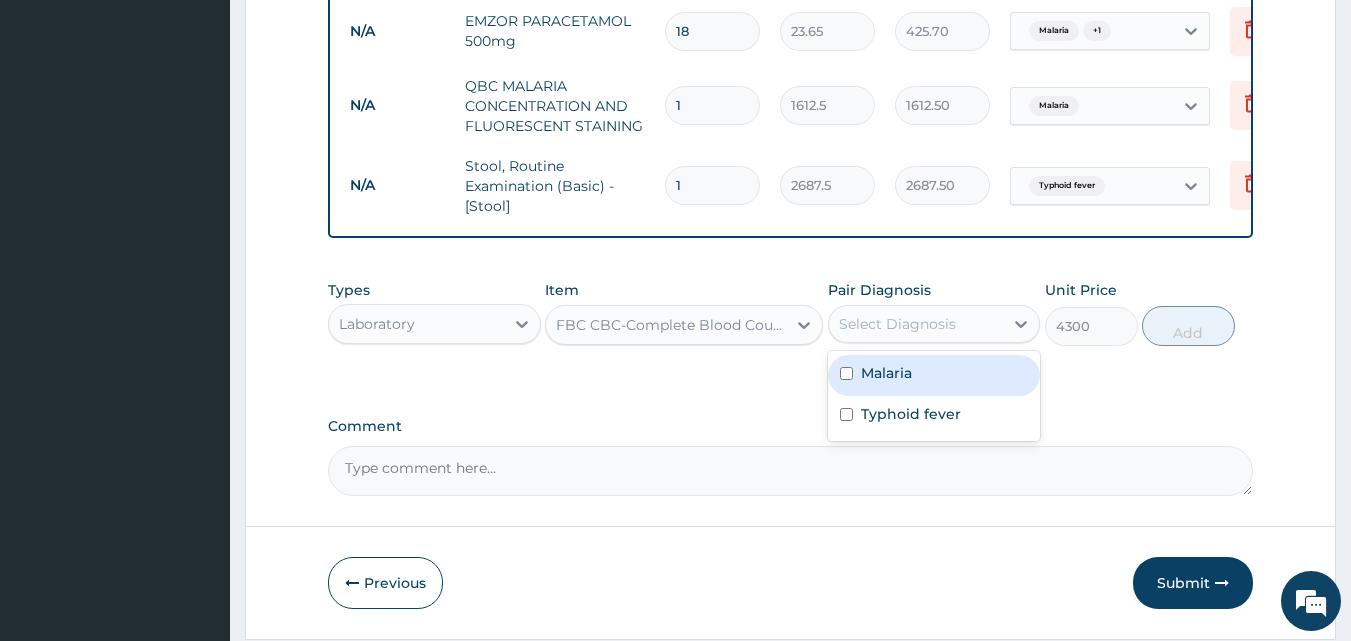 click at bounding box center (846, 373) 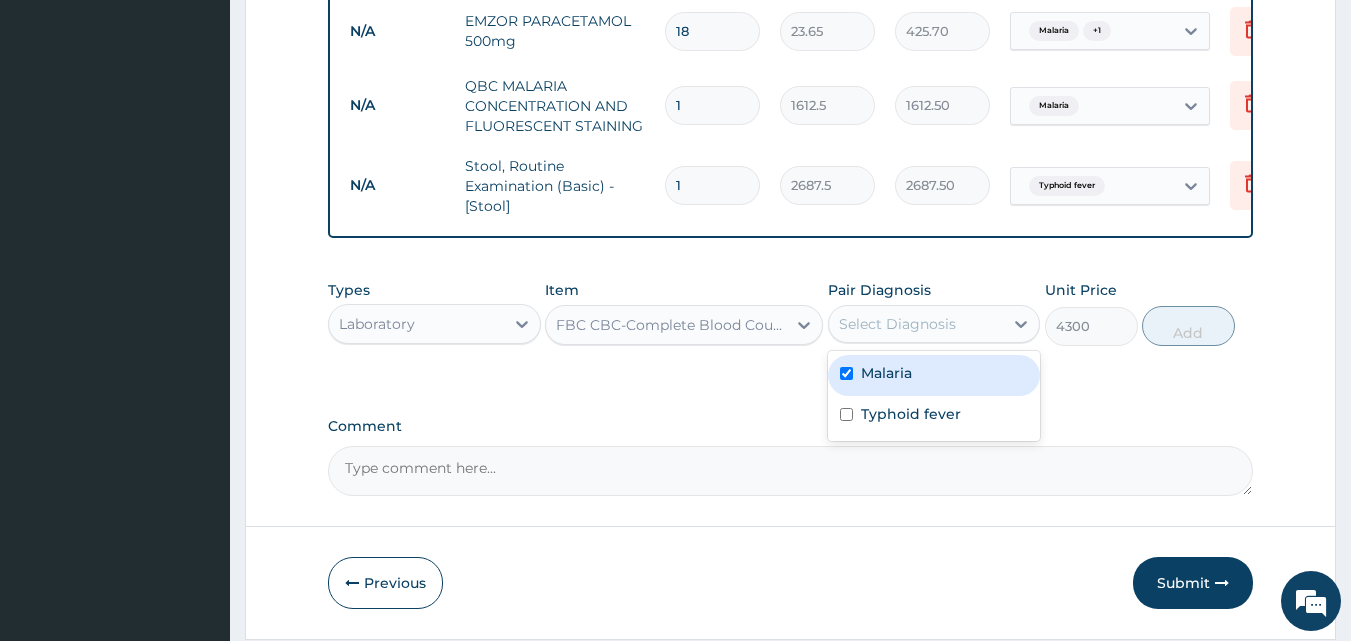 checkbox on "true" 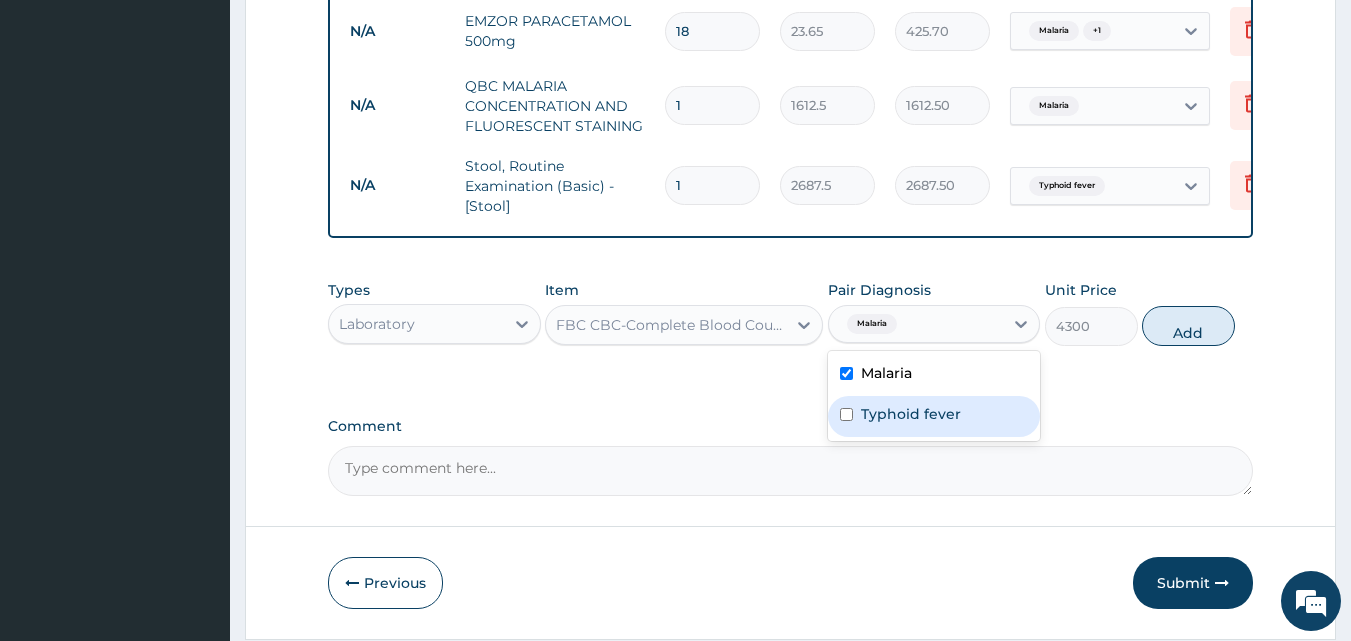 click on "Typhoid fever" at bounding box center (934, 416) 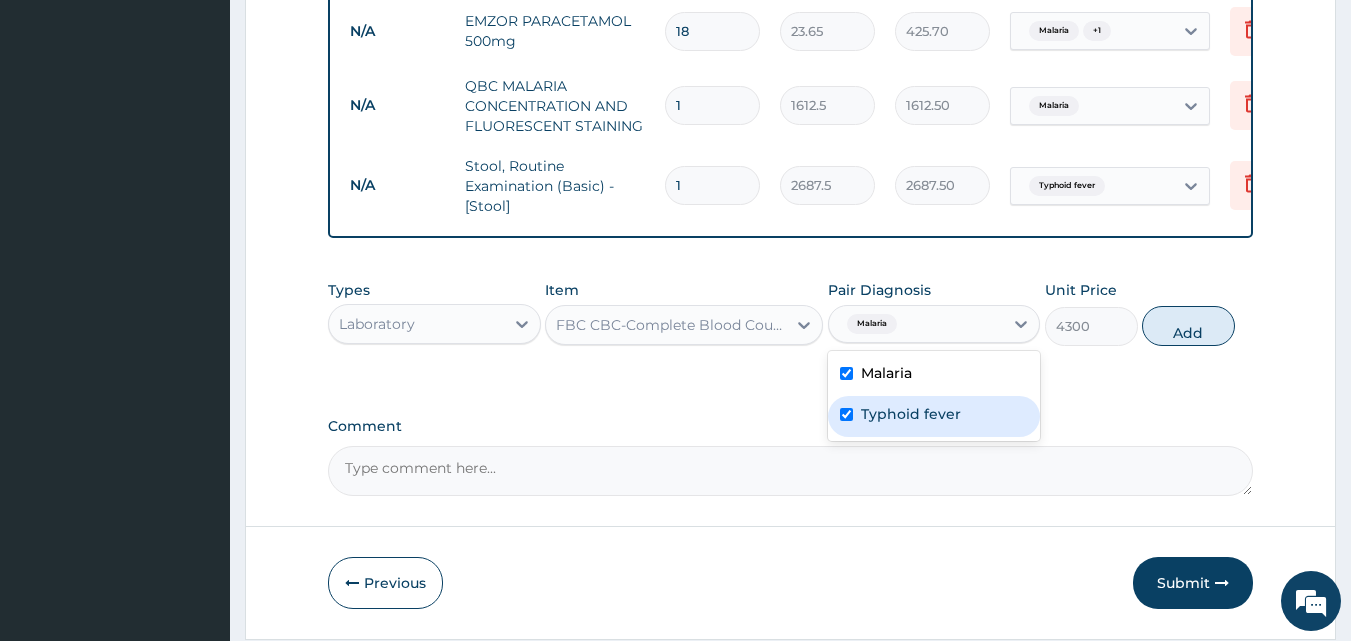 checkbox on "true" 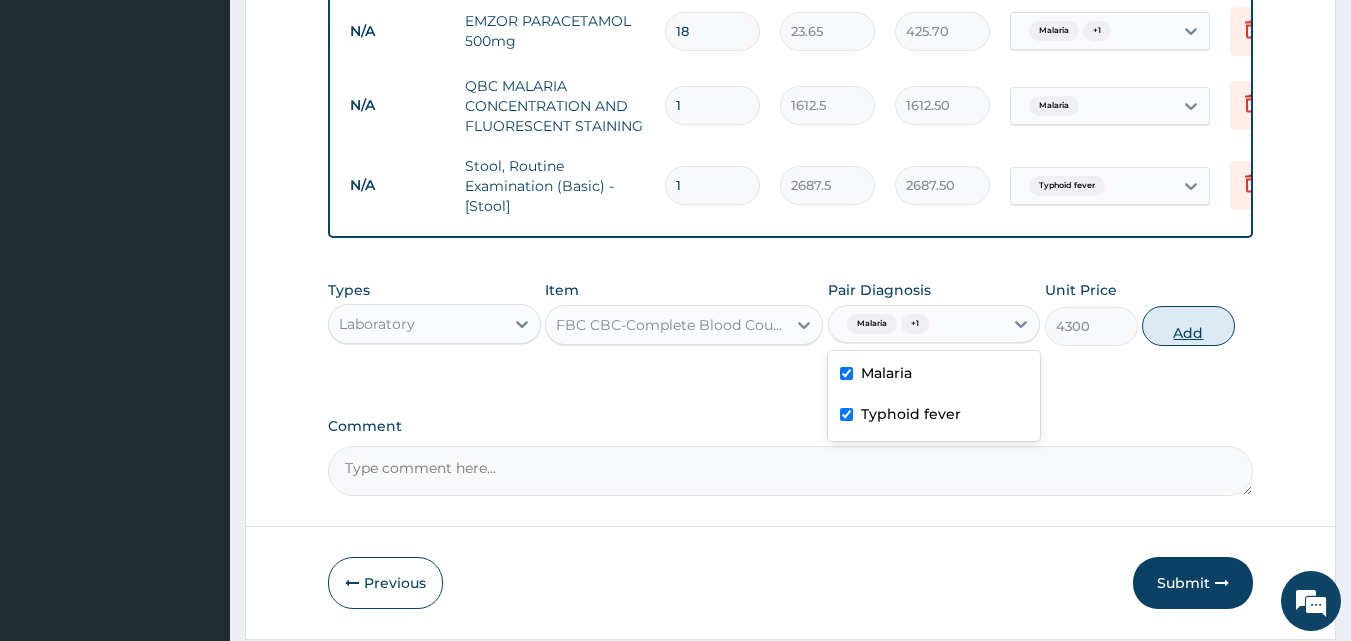click on "Add" at bounding box center (1188, 326) 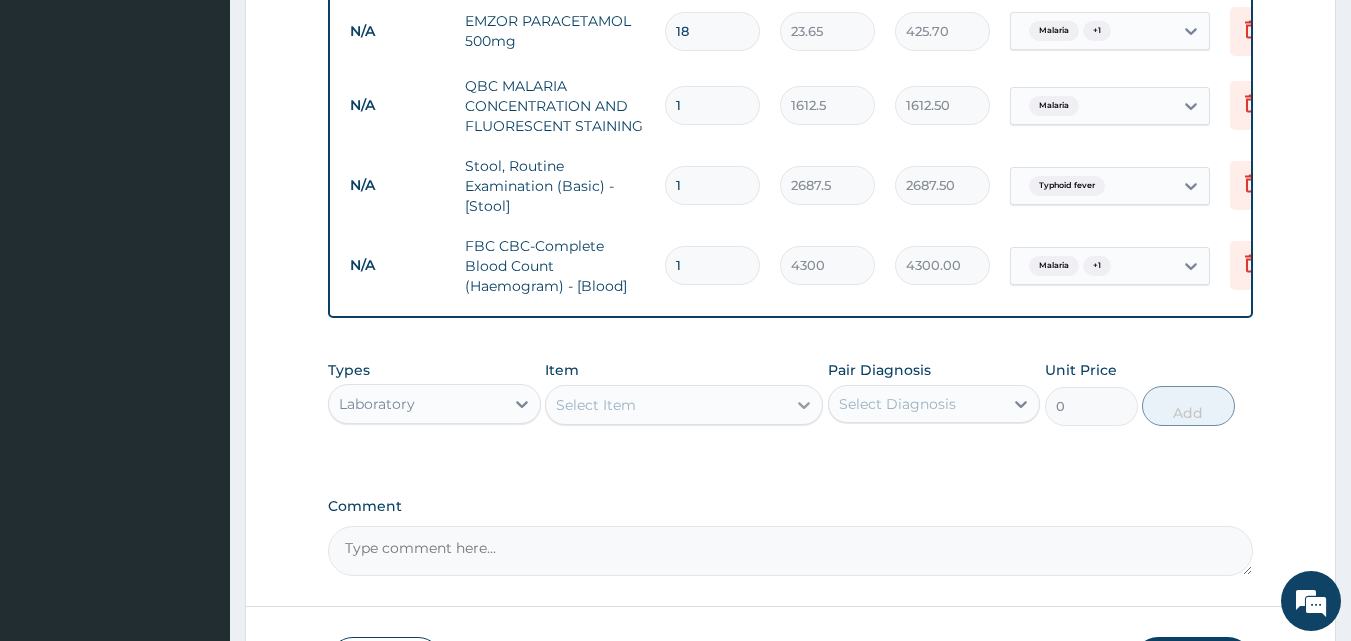 click 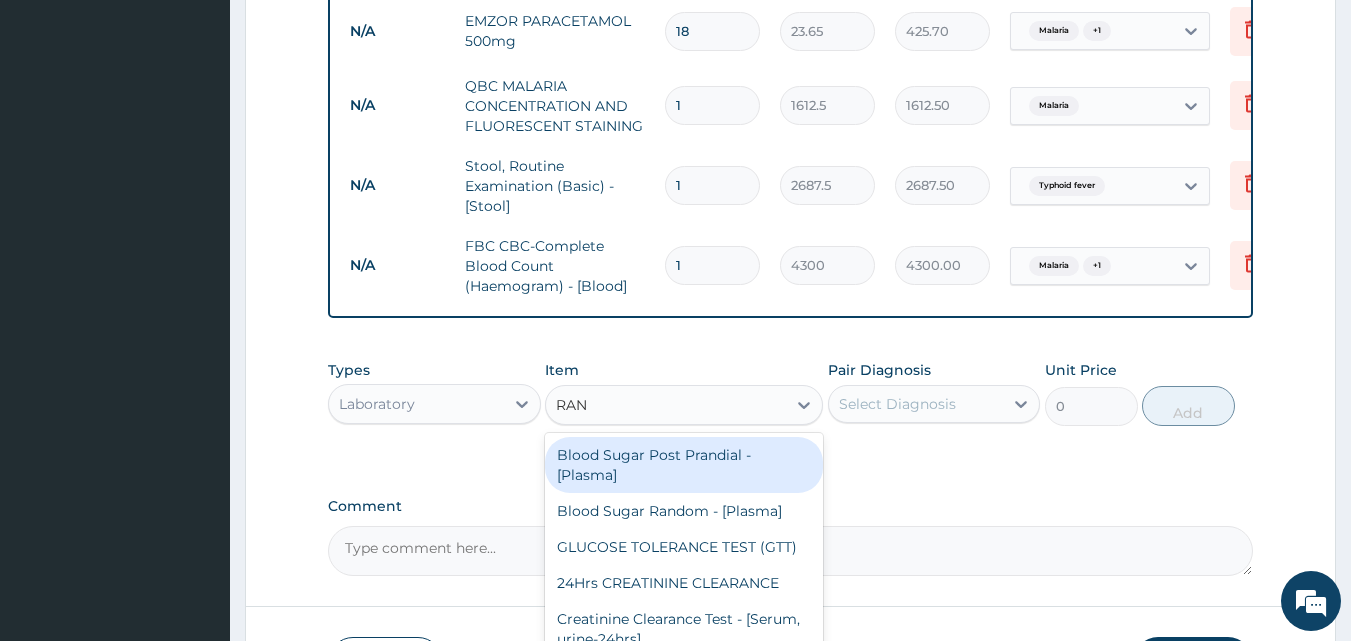 type on "RAND" 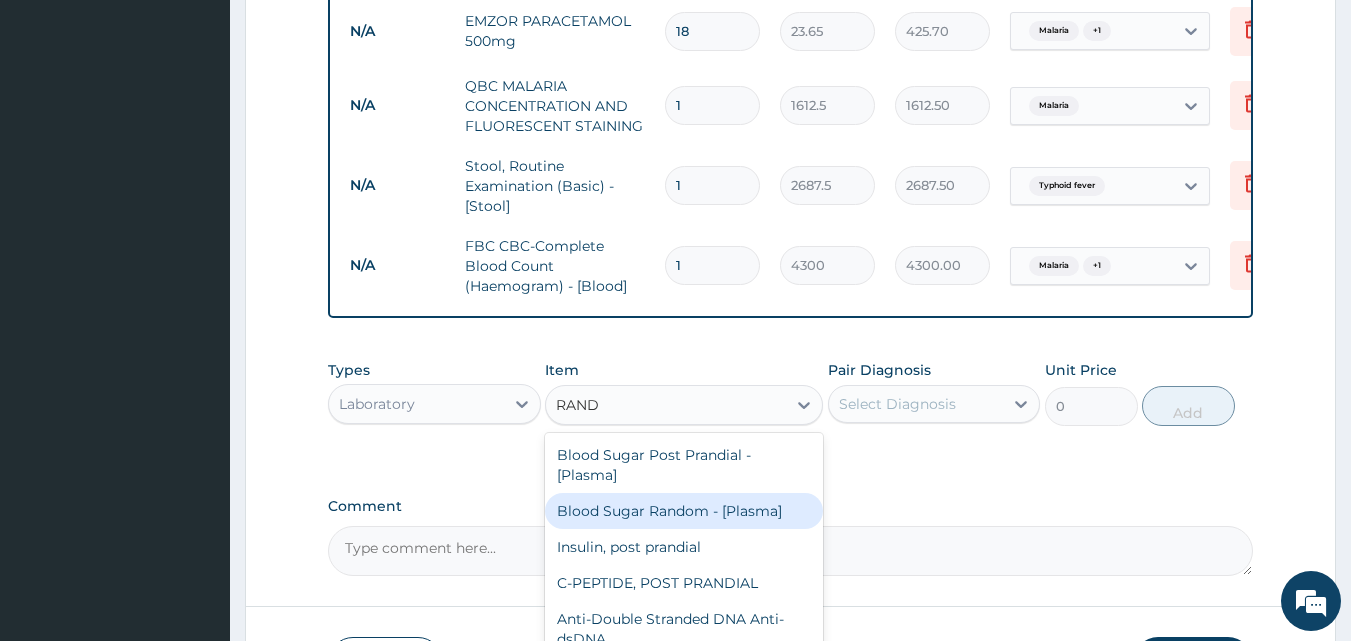 click on "Blood Sugar Random - [Plasma]" at bounding box center [684, 511] 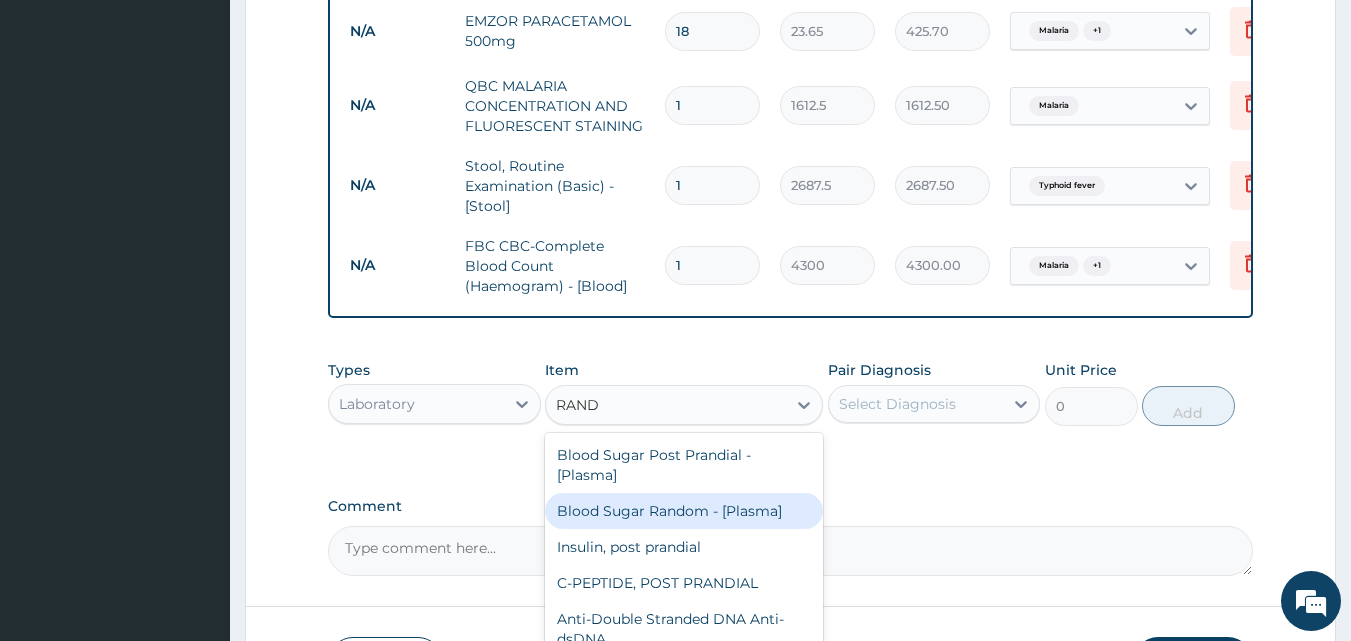 type 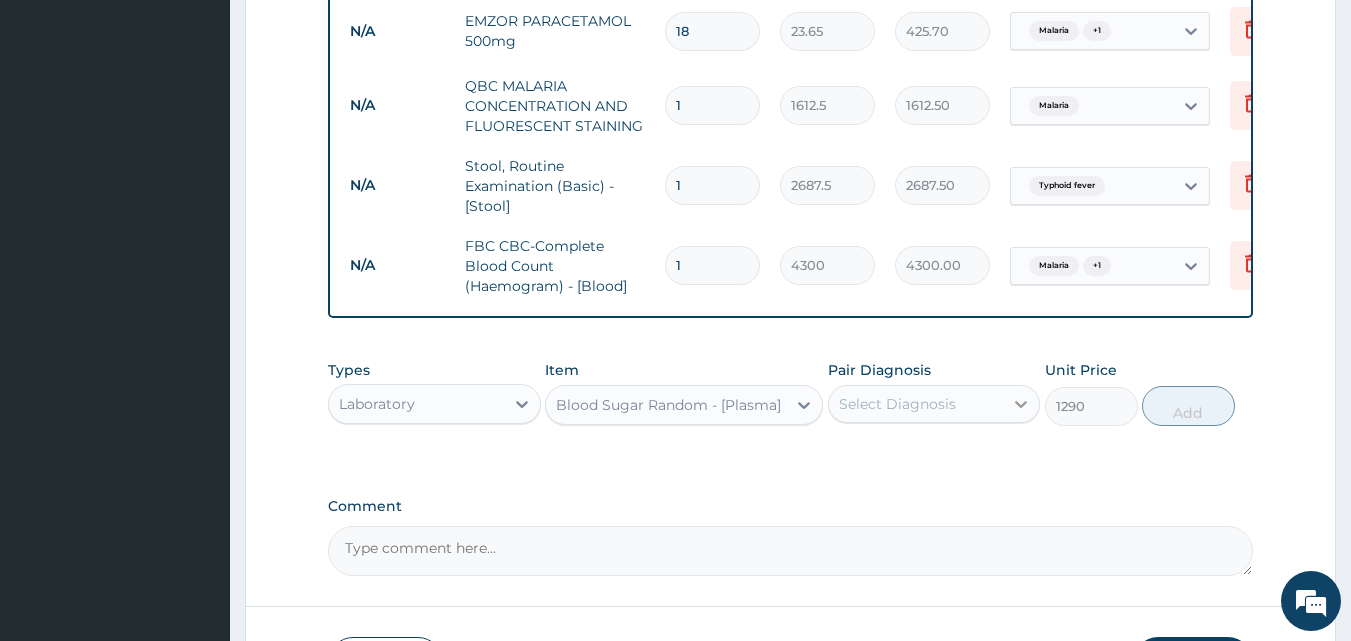 click 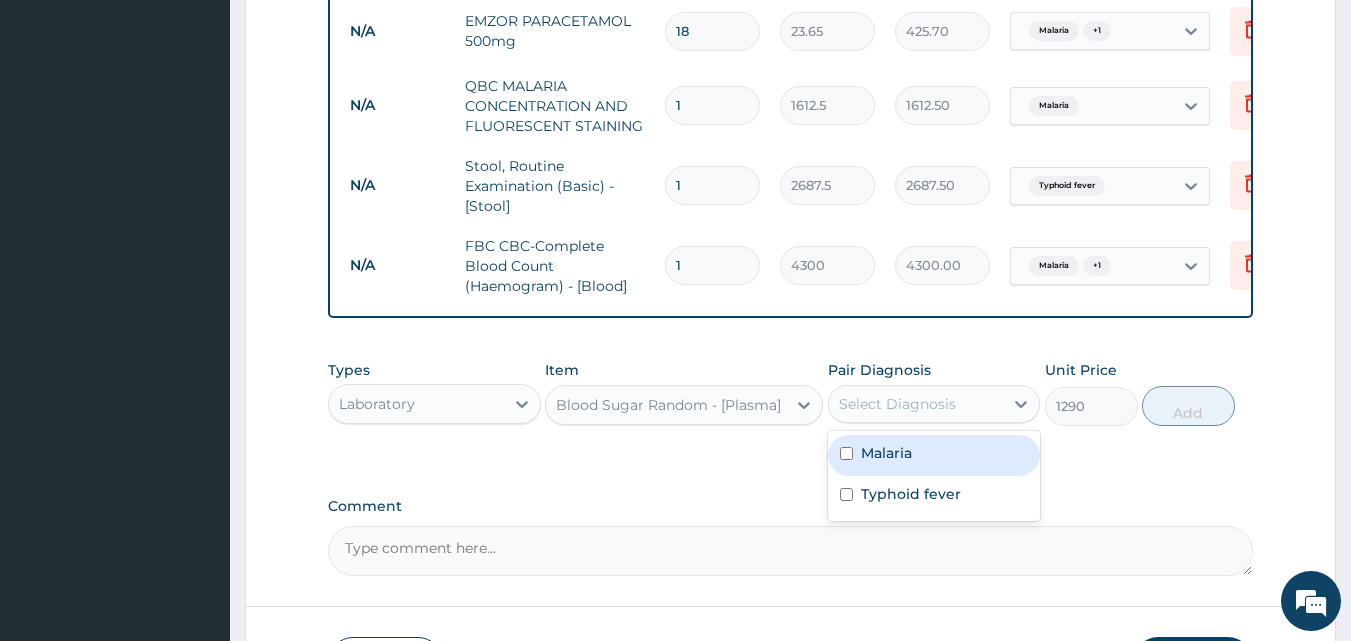 click at bounding box center (846, 453) 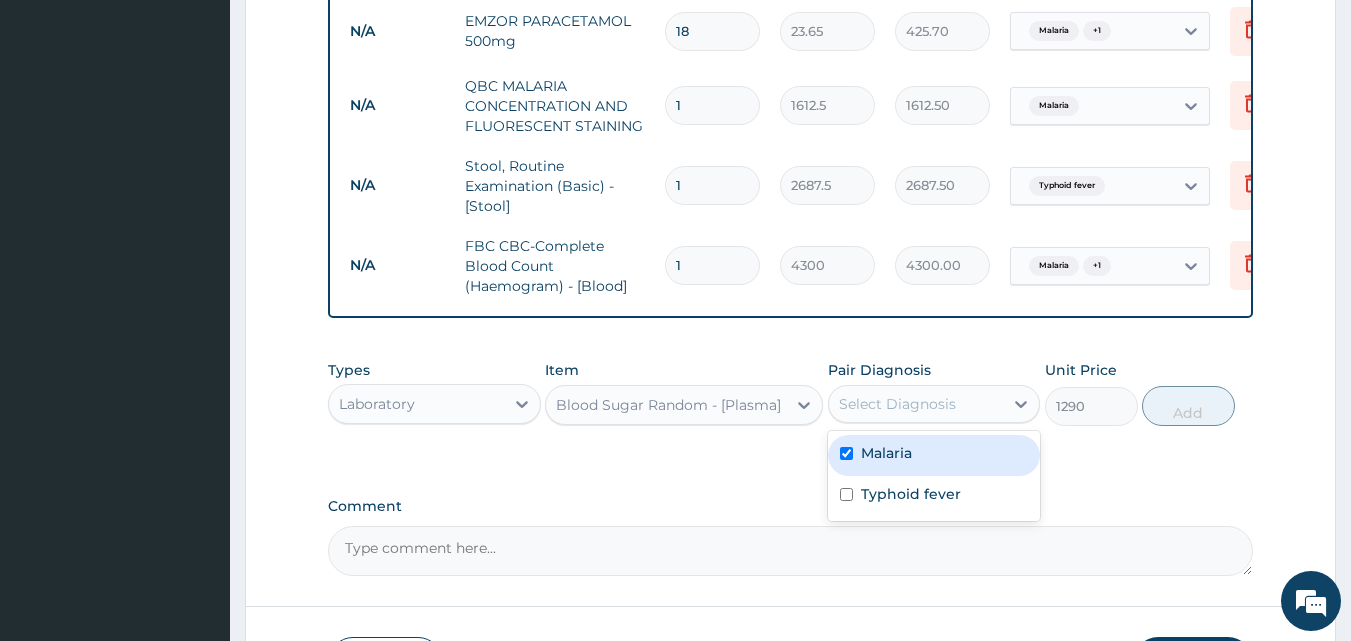 checkbox on "true" 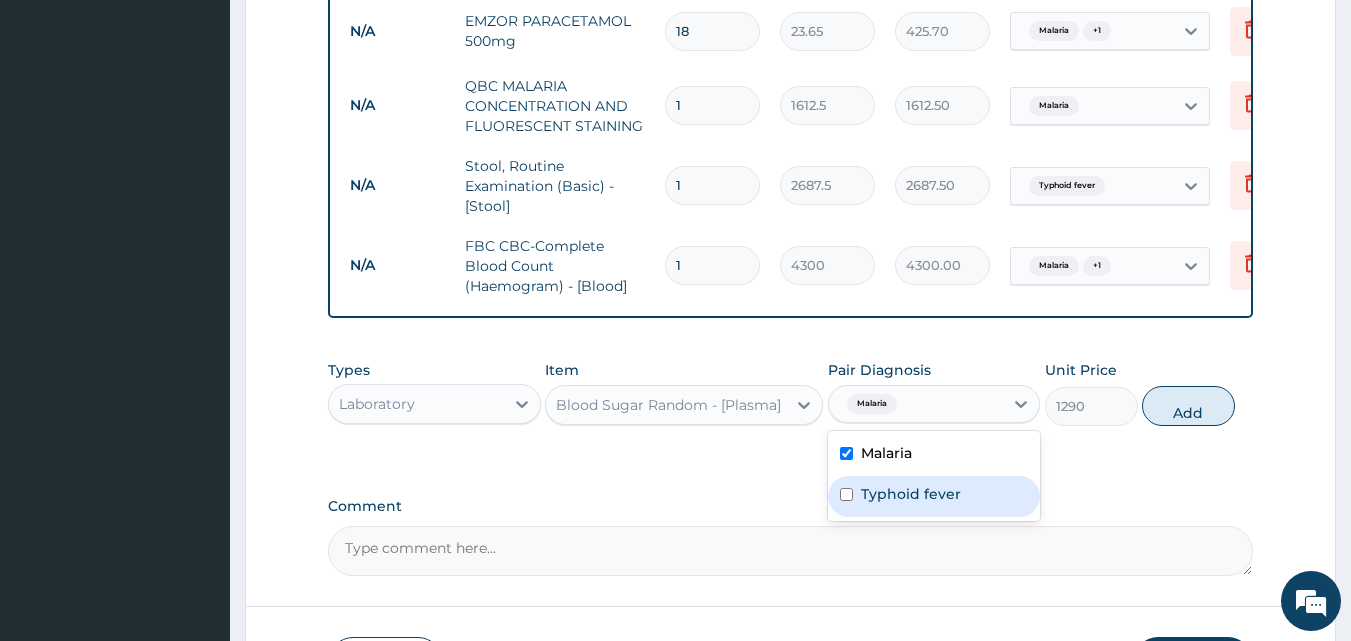 click at bounding box center [846, 494] 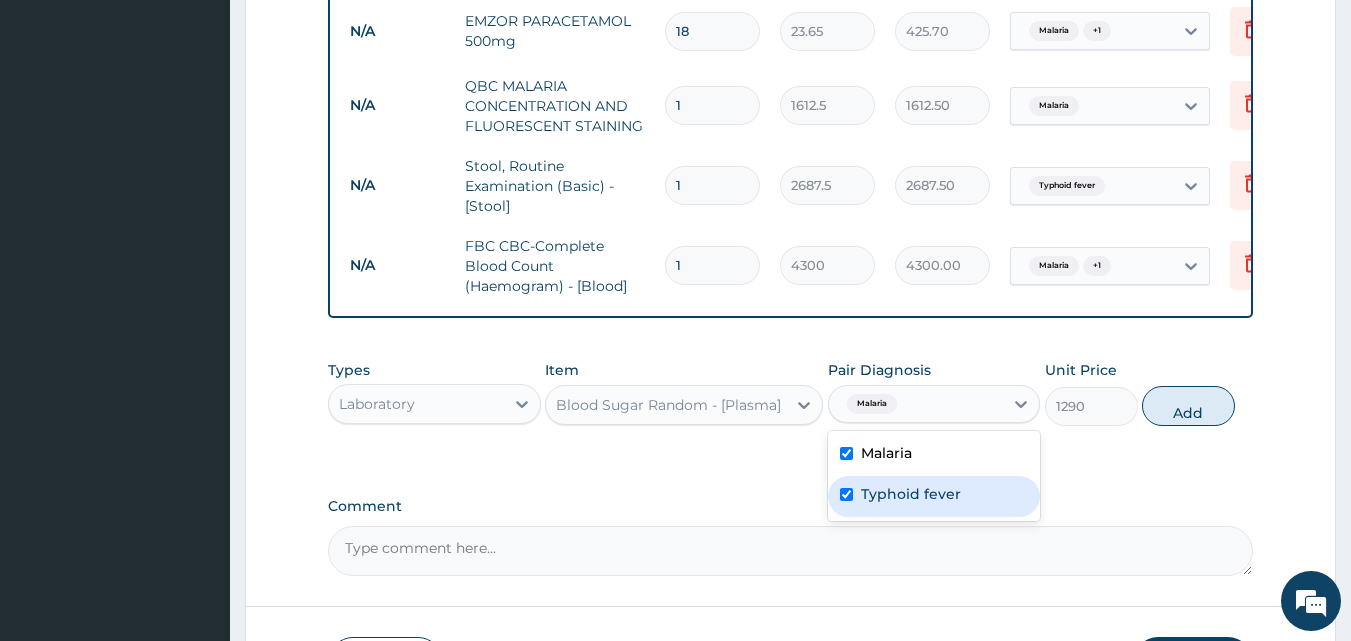 checkbox on "true" 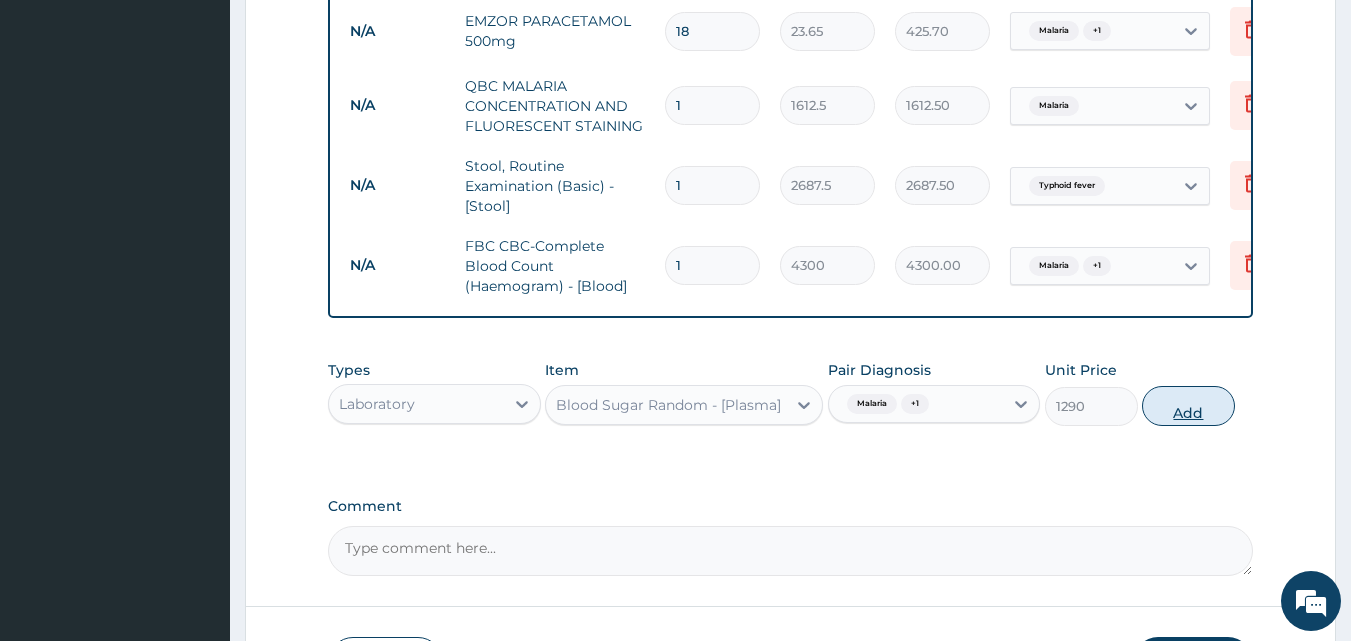 click on "Add" at bounding box center [1188, 406] 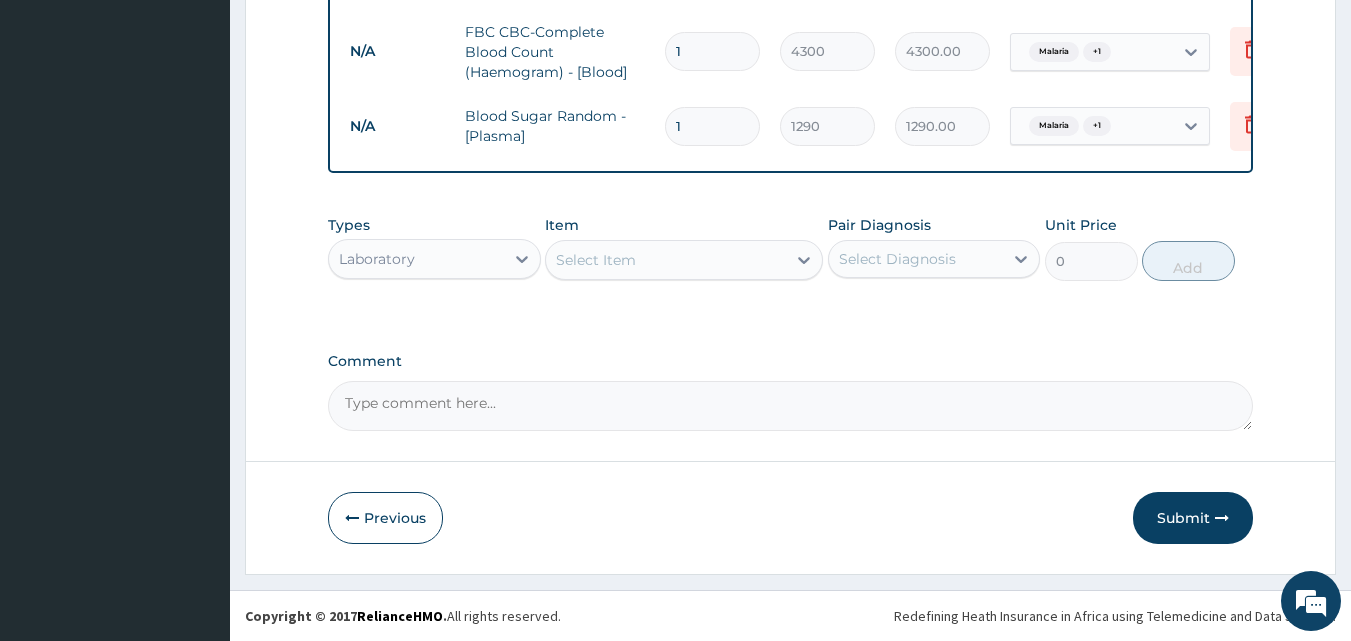 scroll, scrollTop: 1731, scrollLeft: 0, axis: vertical 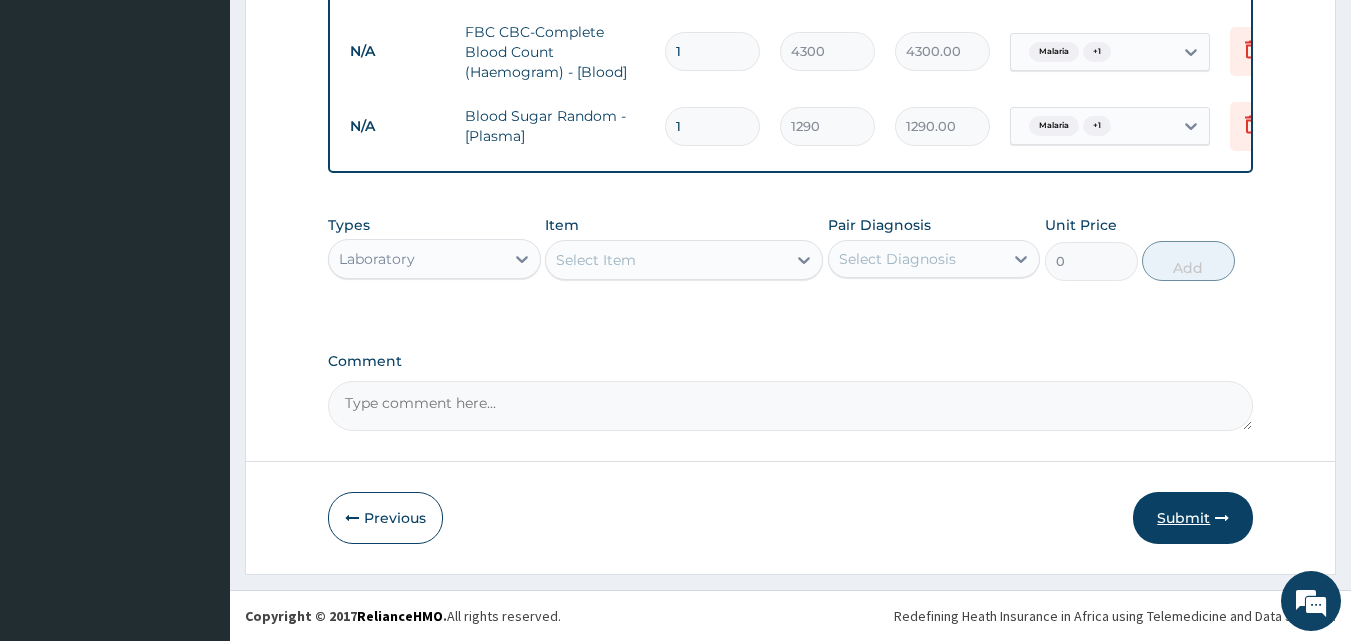 click on "Submit" at bounding box center [1193, 518] 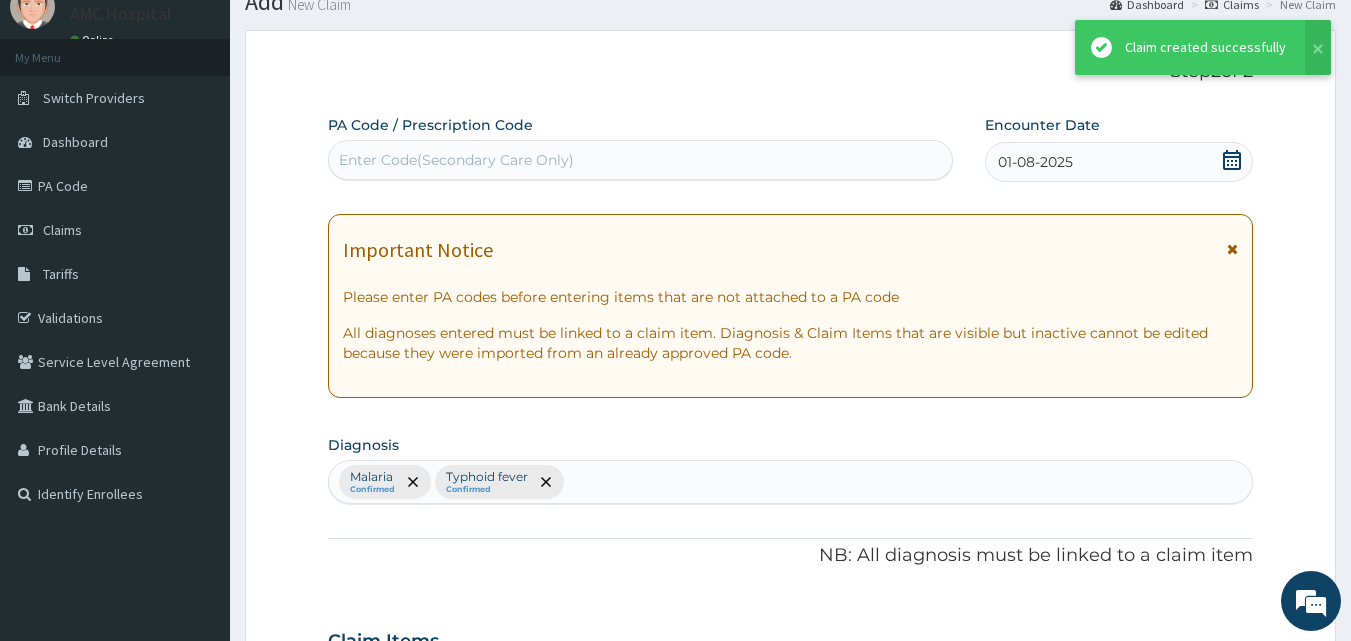 scroll, scrollTop: 1731, scrollLeft: 0, axis: vertical 